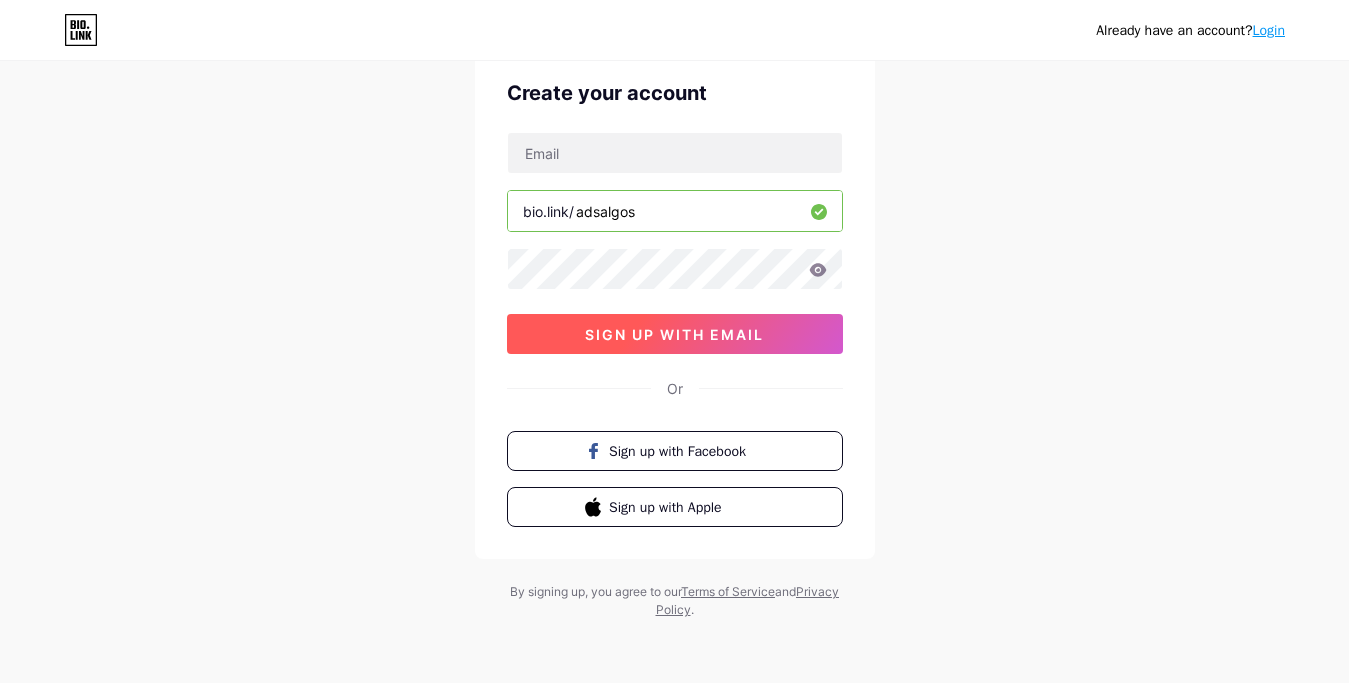 scroll, scrollTop: 82, scrollLeft: 0, axis: vertical 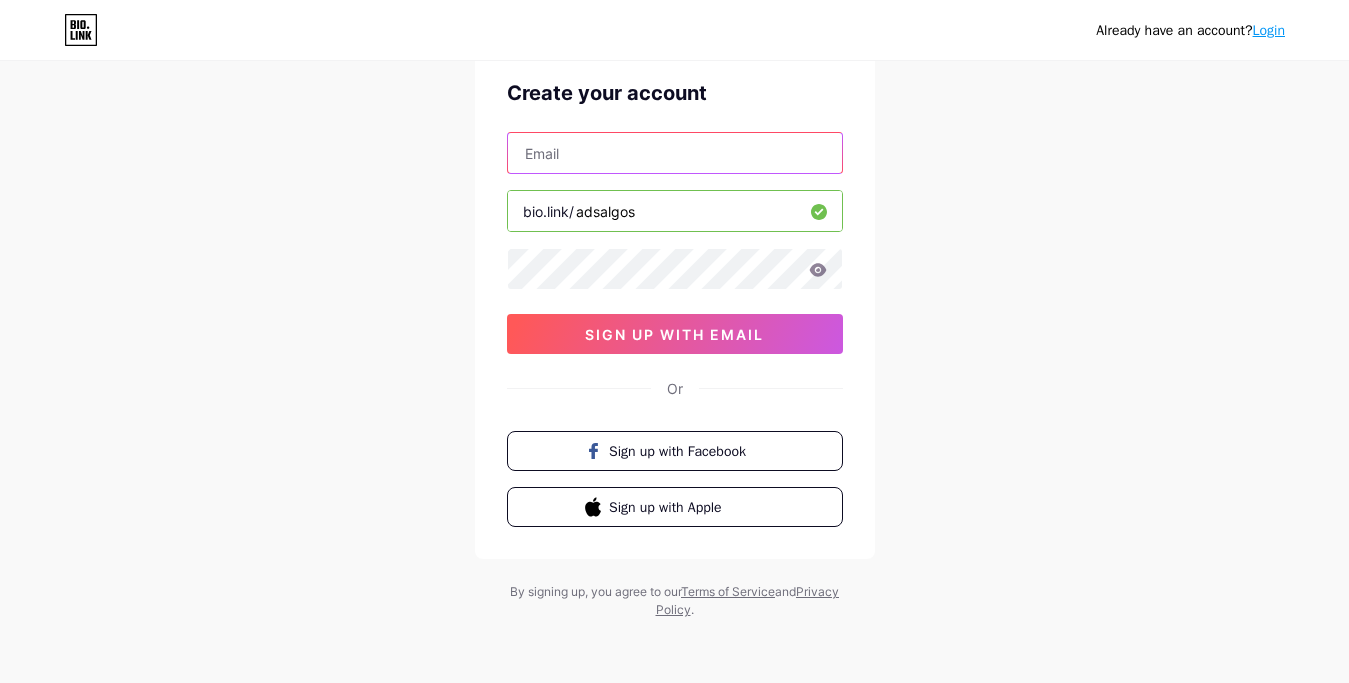 click at bounding box center (675, 153) 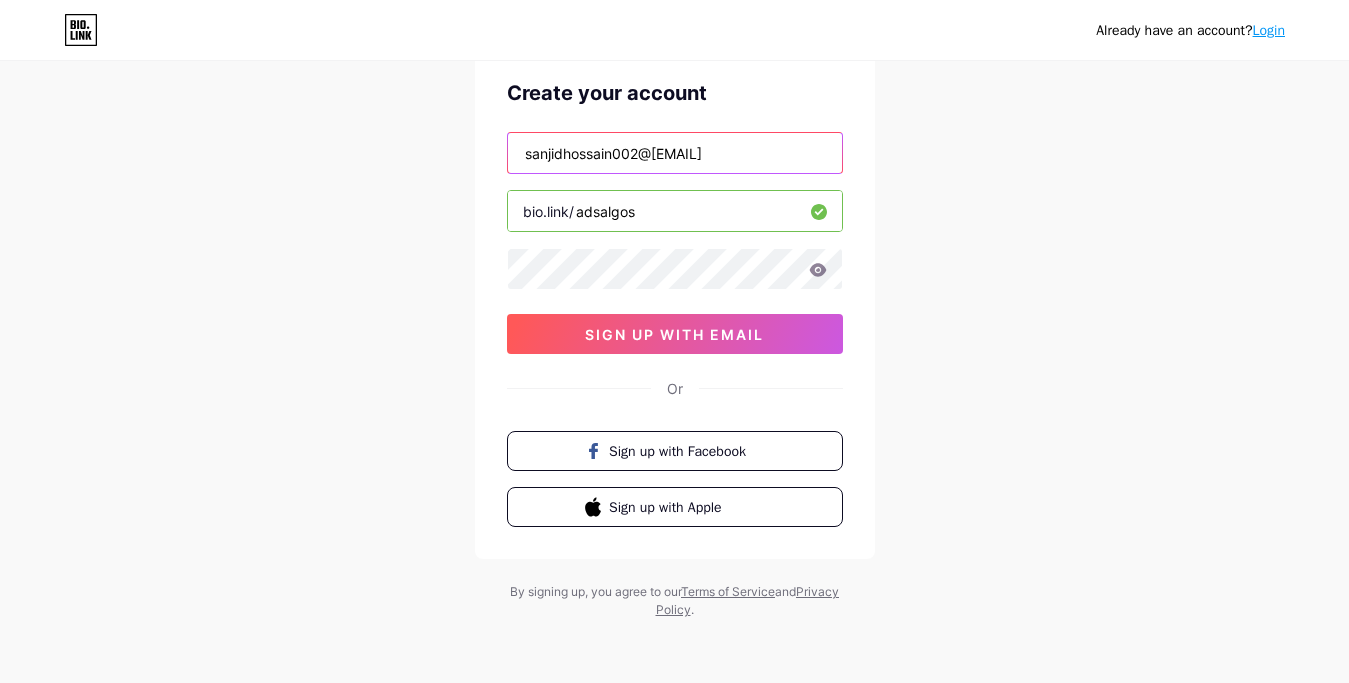 type on "sanjidhossain002@[EMAIL]" 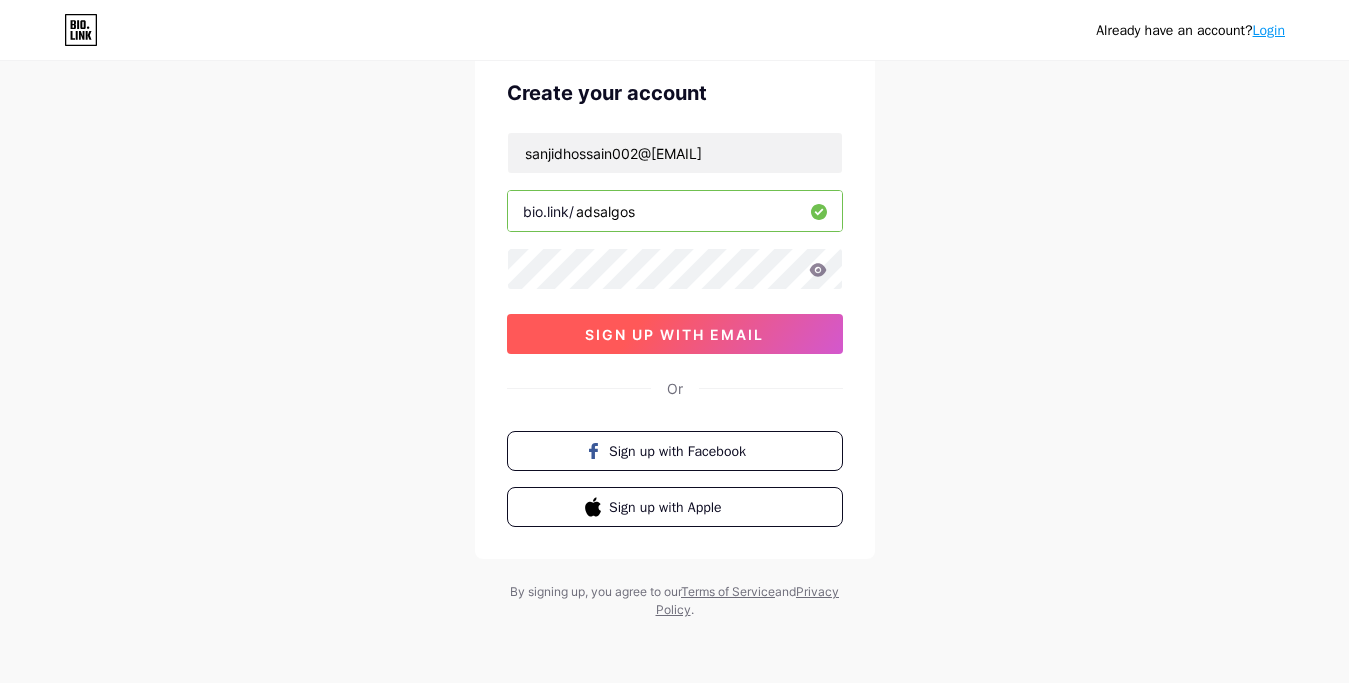 click on "sign up with email" at bounding box center (674, 334) 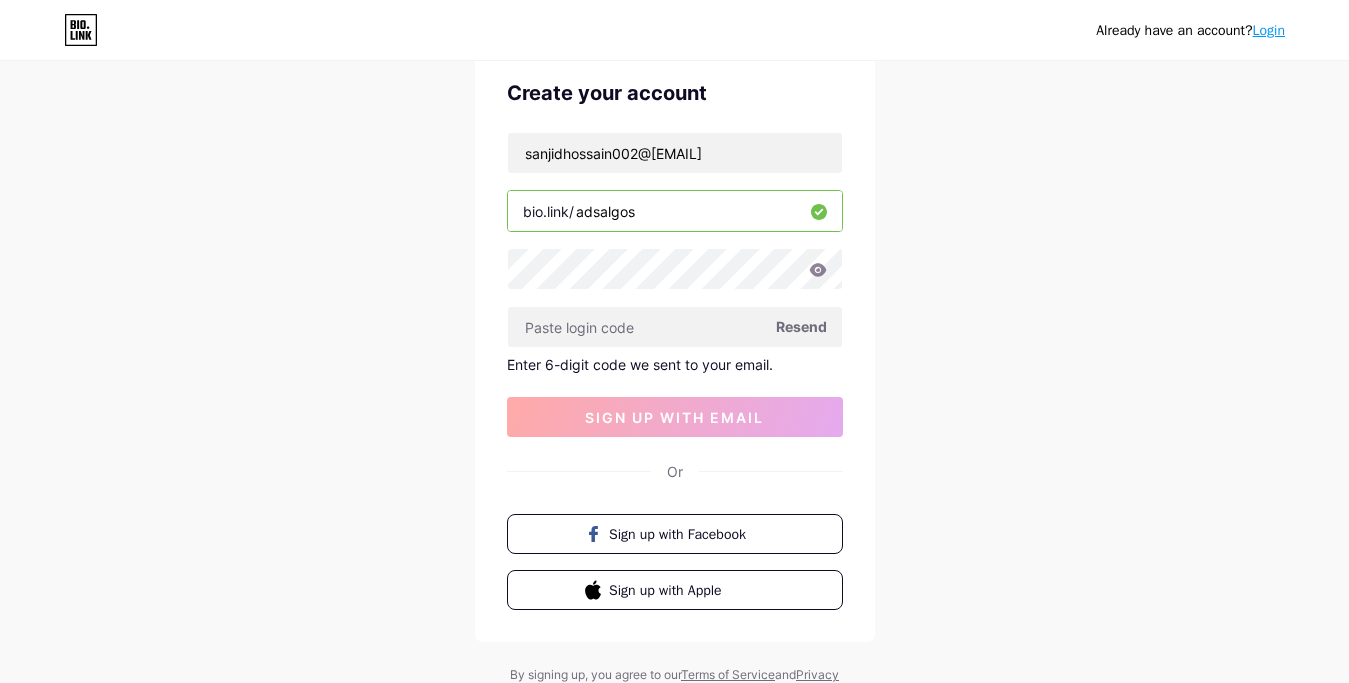 click on "Already have an account?  Login   Create your account     sanjidhossain@[EMAIL_DOMAIN]     bio.link/   adsalgos                 Resend     Enter 6-digit code we sent to your email.         sign up with email         Or       Sign up with Facebook
Sign up with Apple
By signing up, you agree to our  Terms of Service  and  Privacy Policy ." at bounding box center (674, 342) 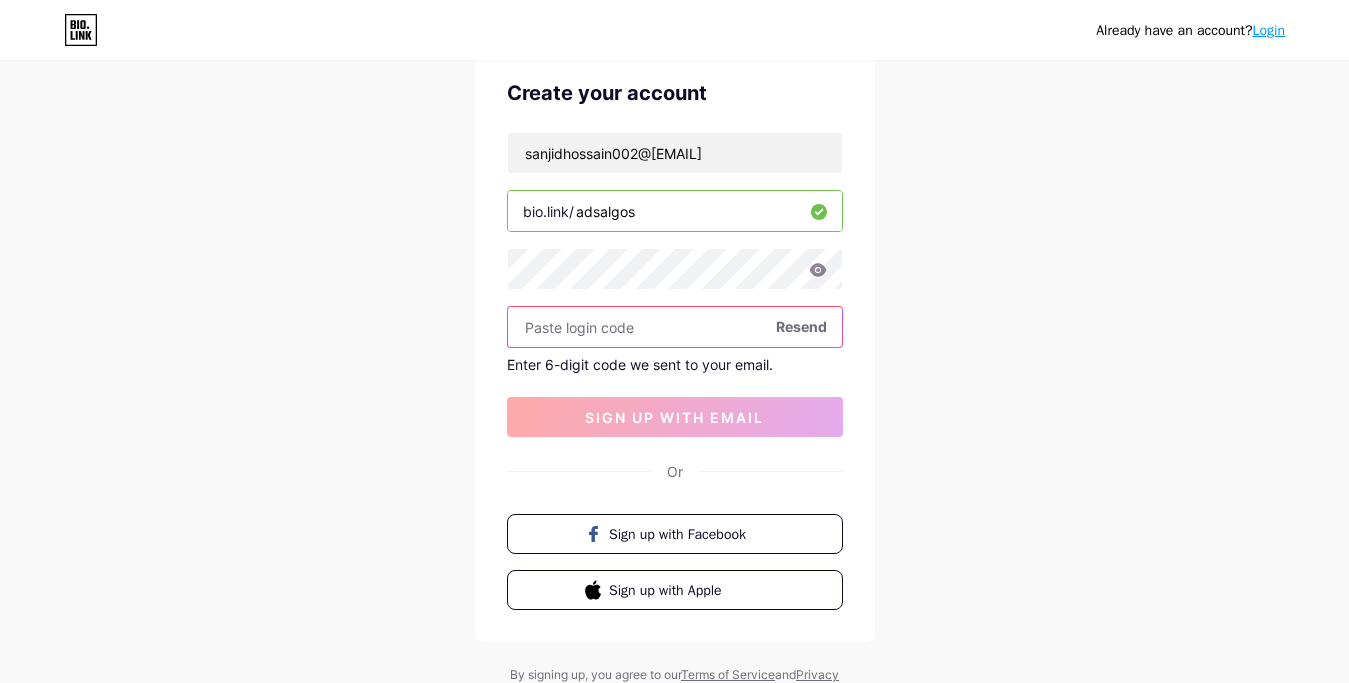 click at bounding box center [675, 327] 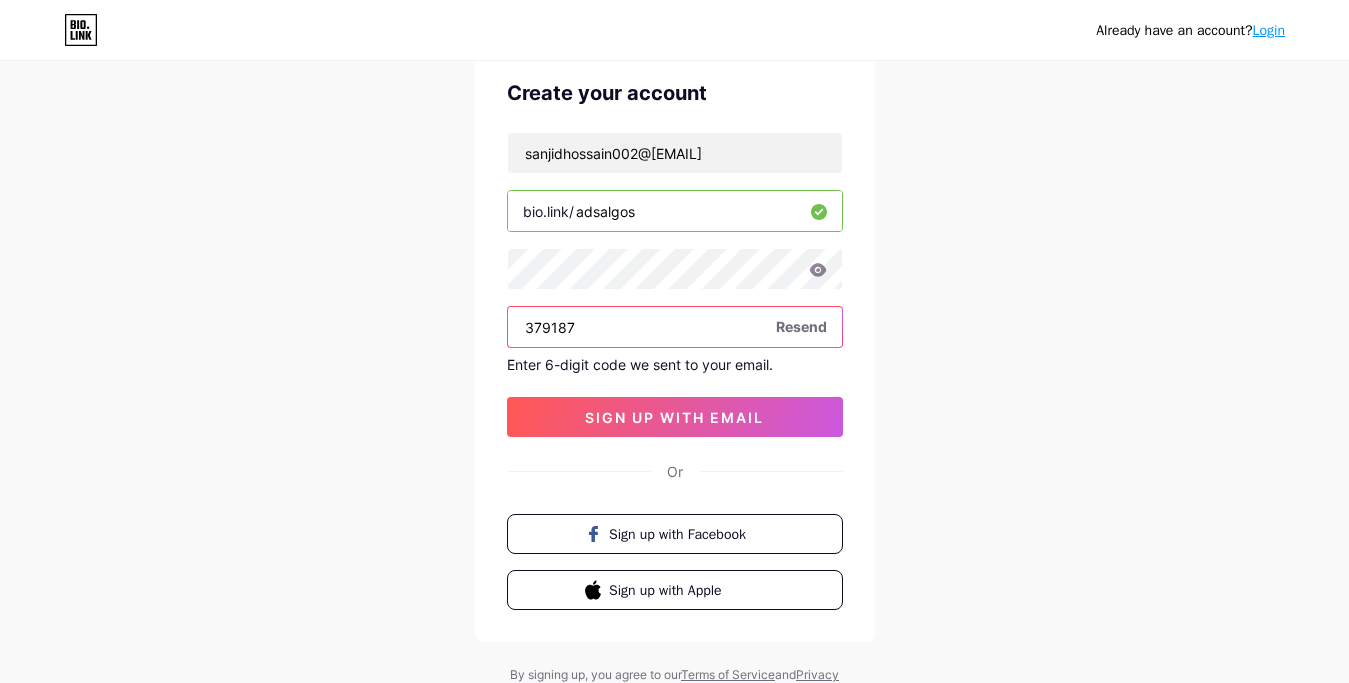 type on "379187" 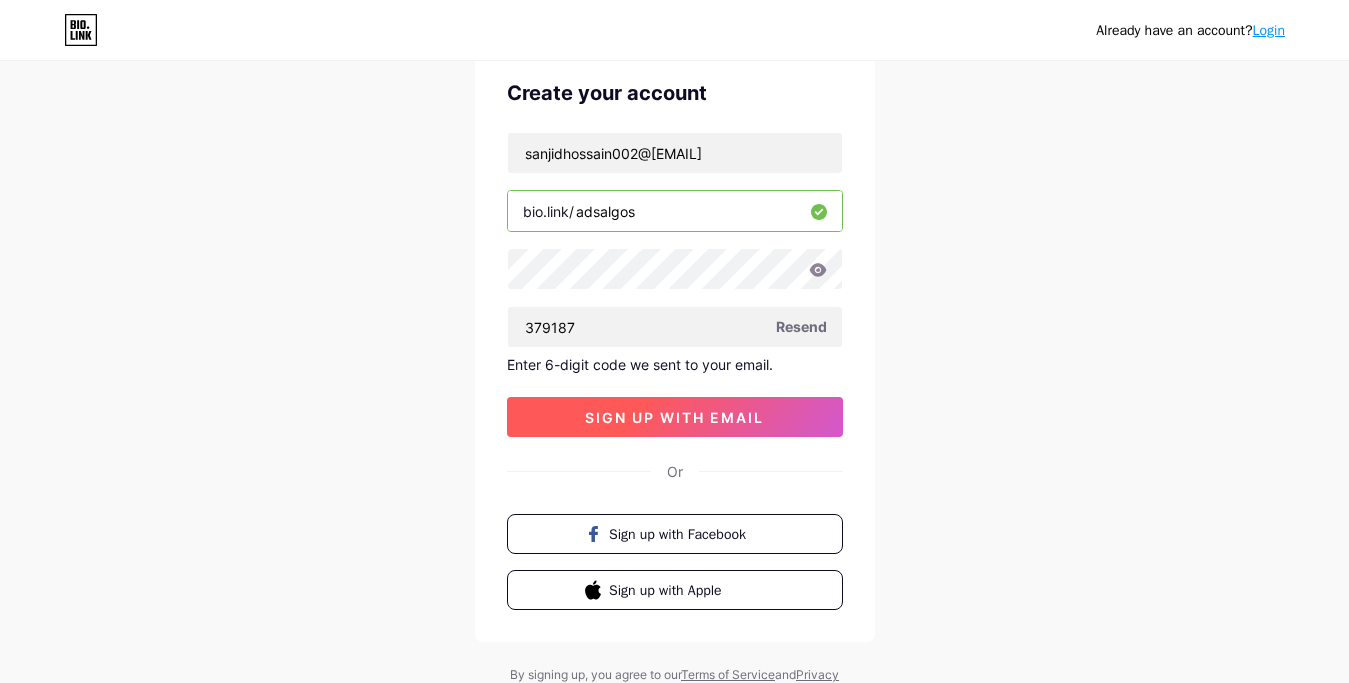 click on "sign up with email" at bounding box center (675, 417) 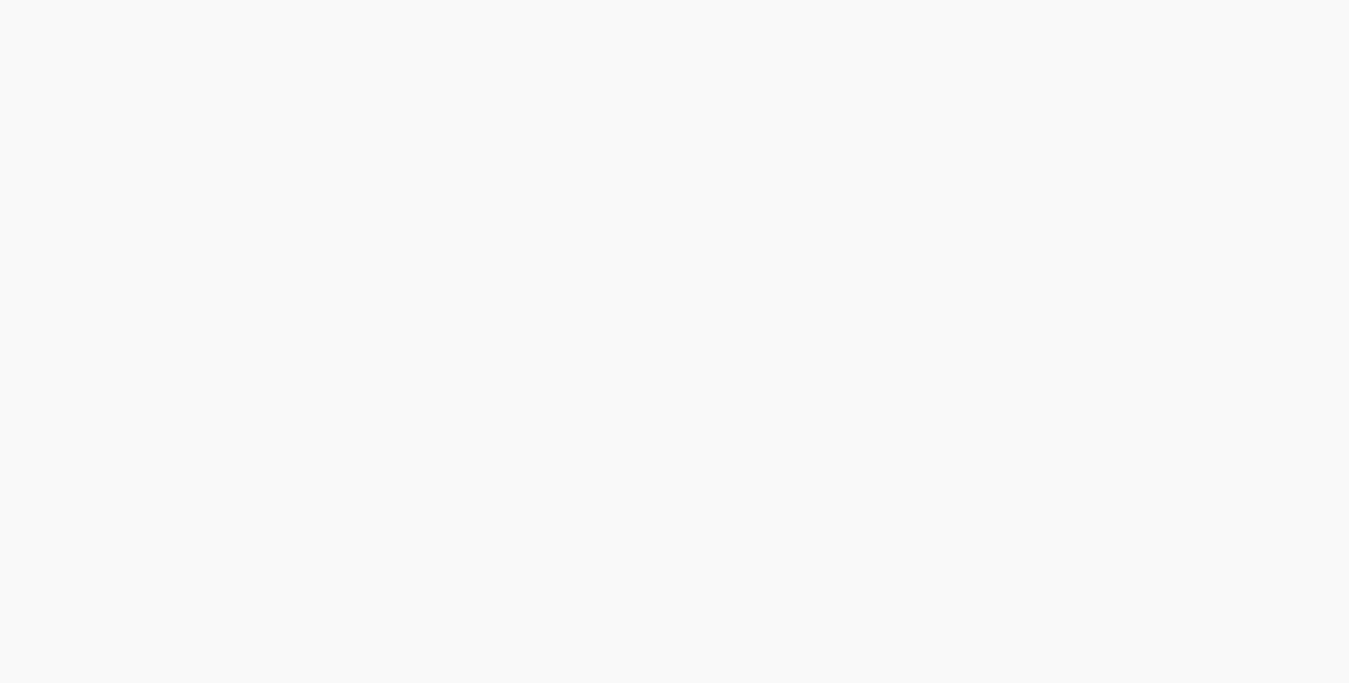 scroll, scrollTop: 0, scrollLeft: 0, axis: both 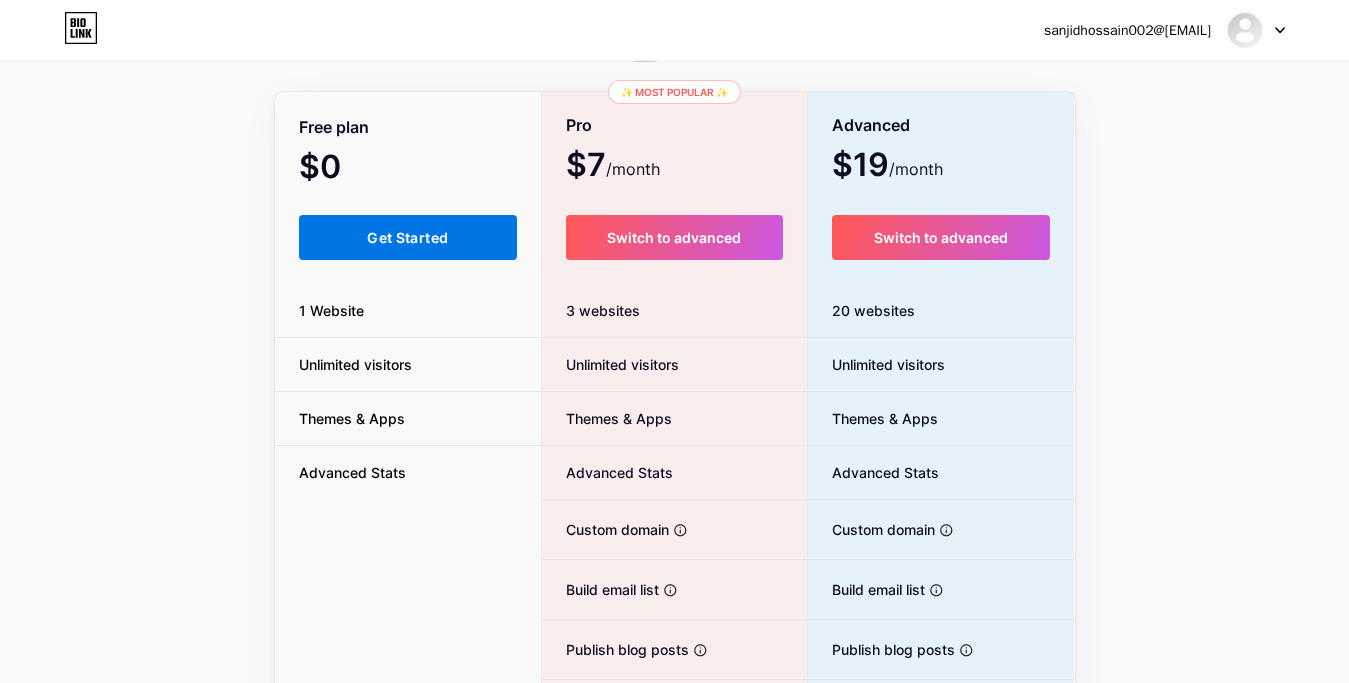 click on "Get Started" at bounding box center [408, 237] 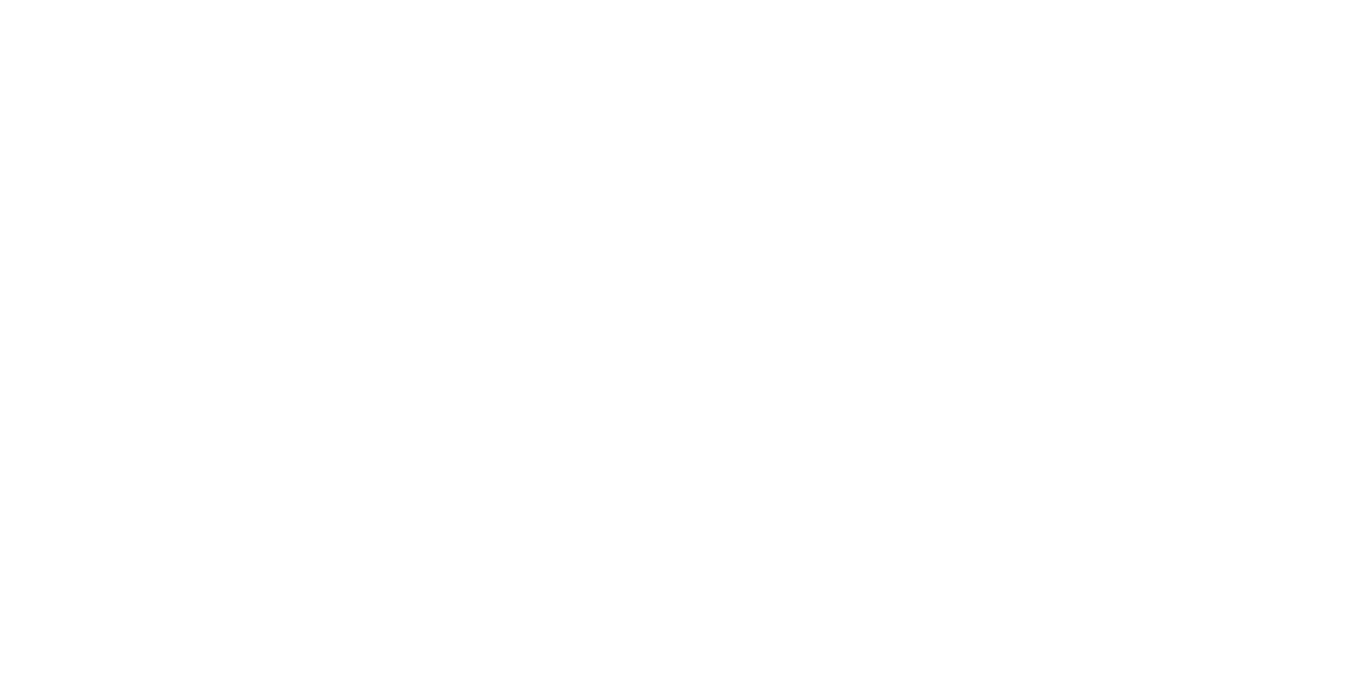 scroll, scrollTop: 0, scrollLeft: 0, axis: both 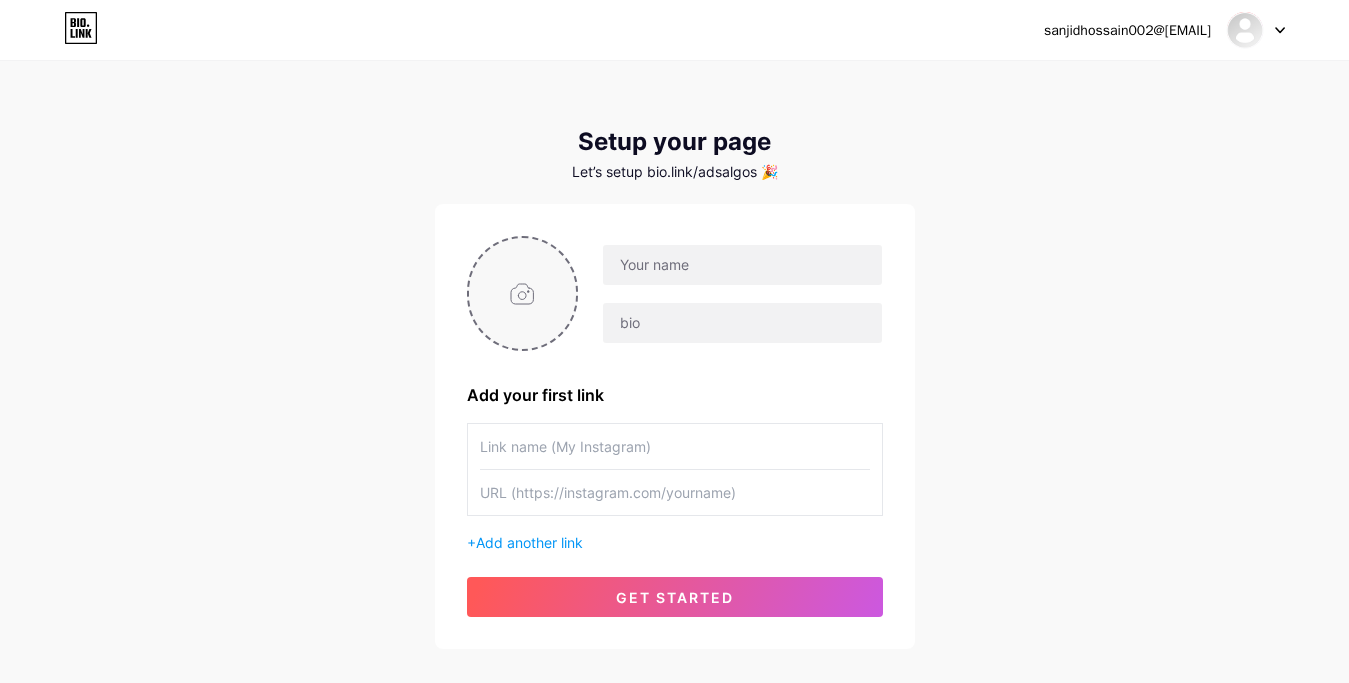 click at bounding box center [523, 293] 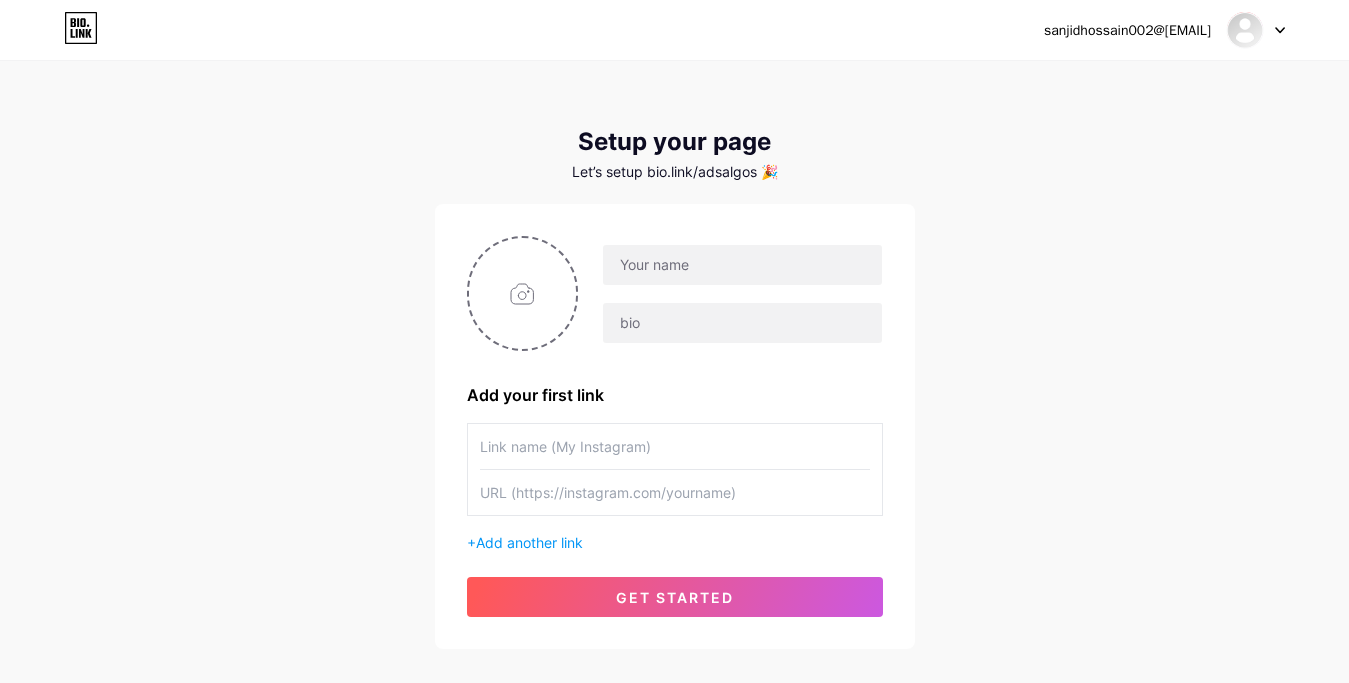 click on "sanjidhossain002@[EMAIL]           Dashboard     Logout   Setup your page   Let’s setup bio.link/adsalgos 🎉                       Add your first link
+  Add another link     get started" at bounding box center (674, 356) 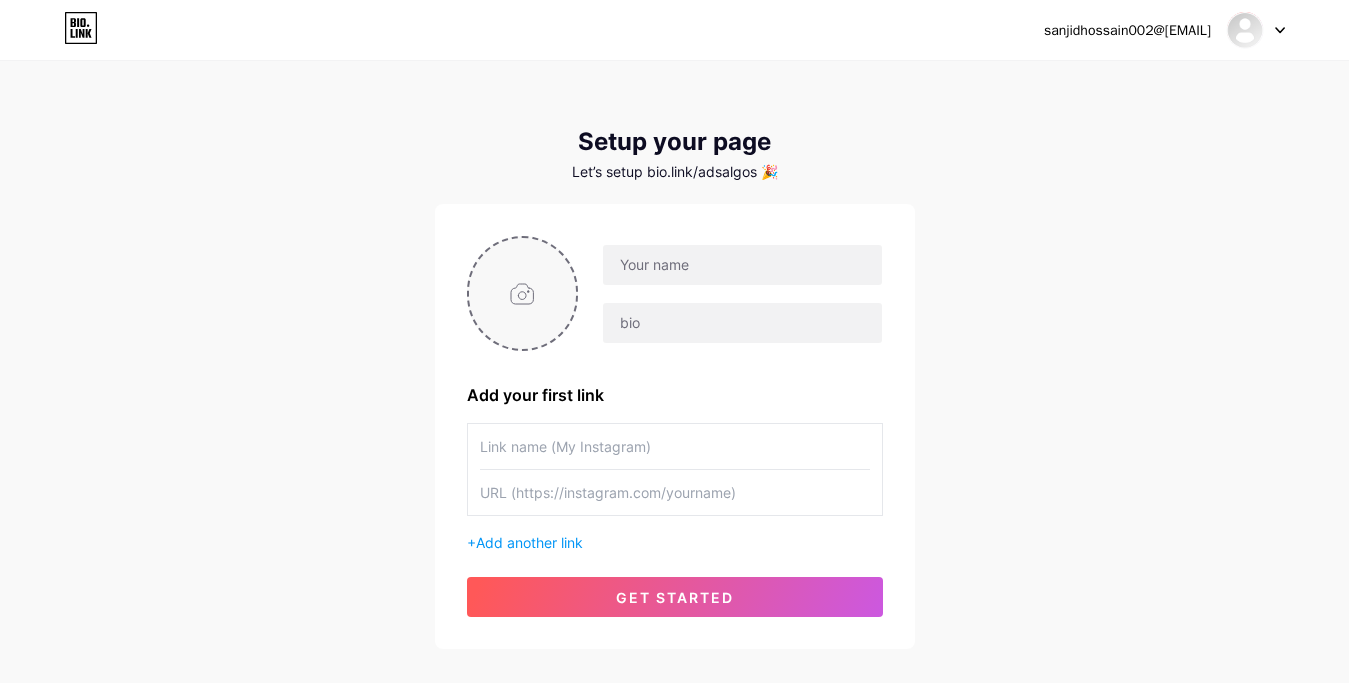 click at bounding box center [523, 293] 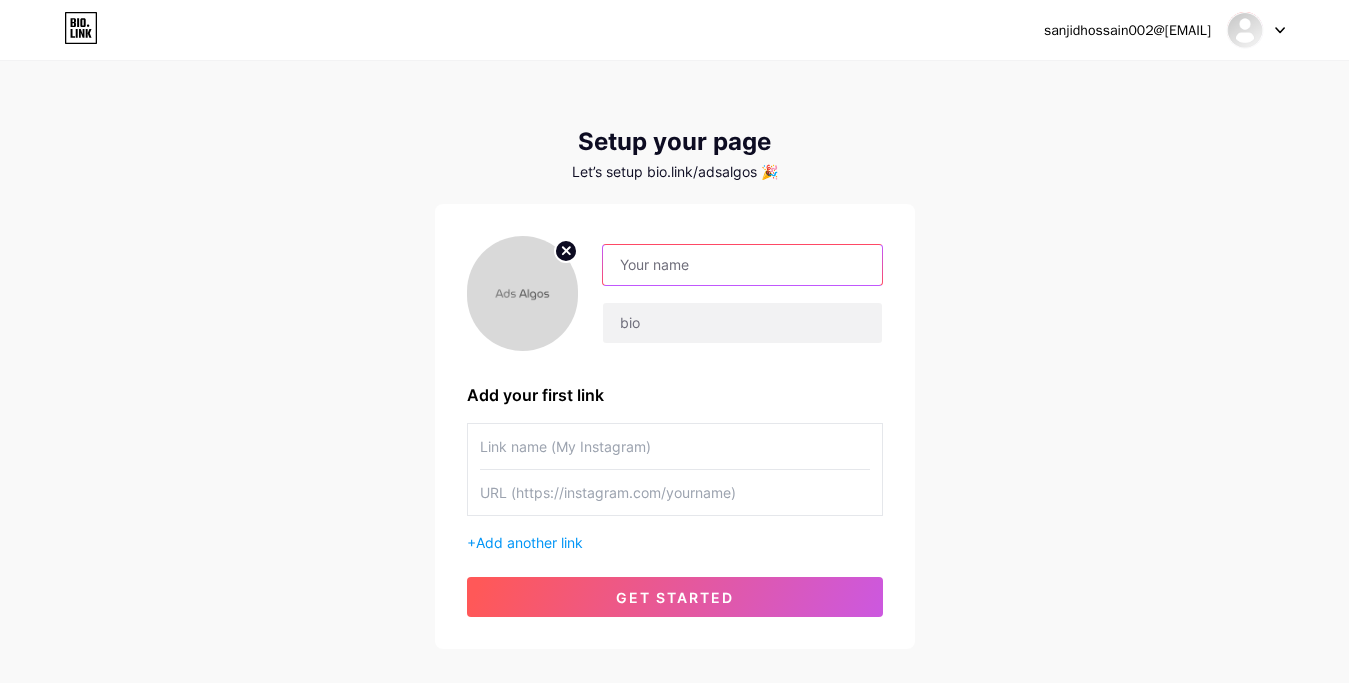 click at bounding box center (742, 265) 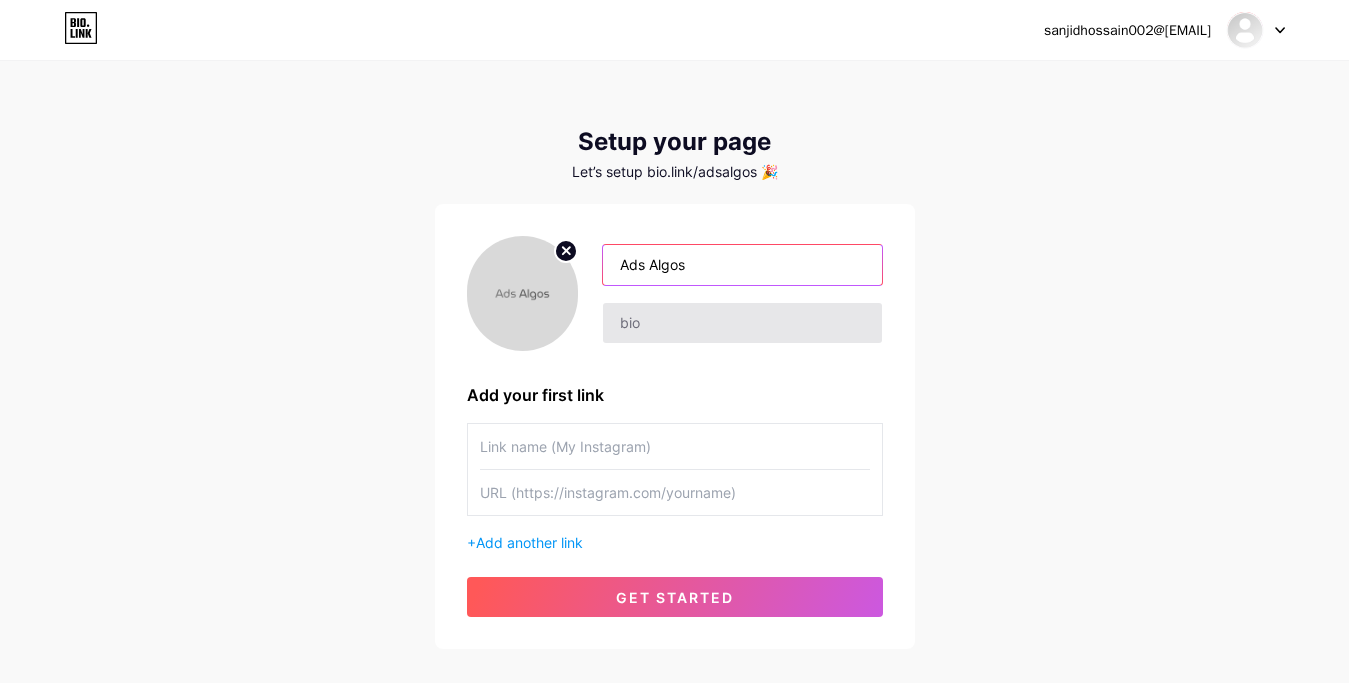 type on "Ads Algos" 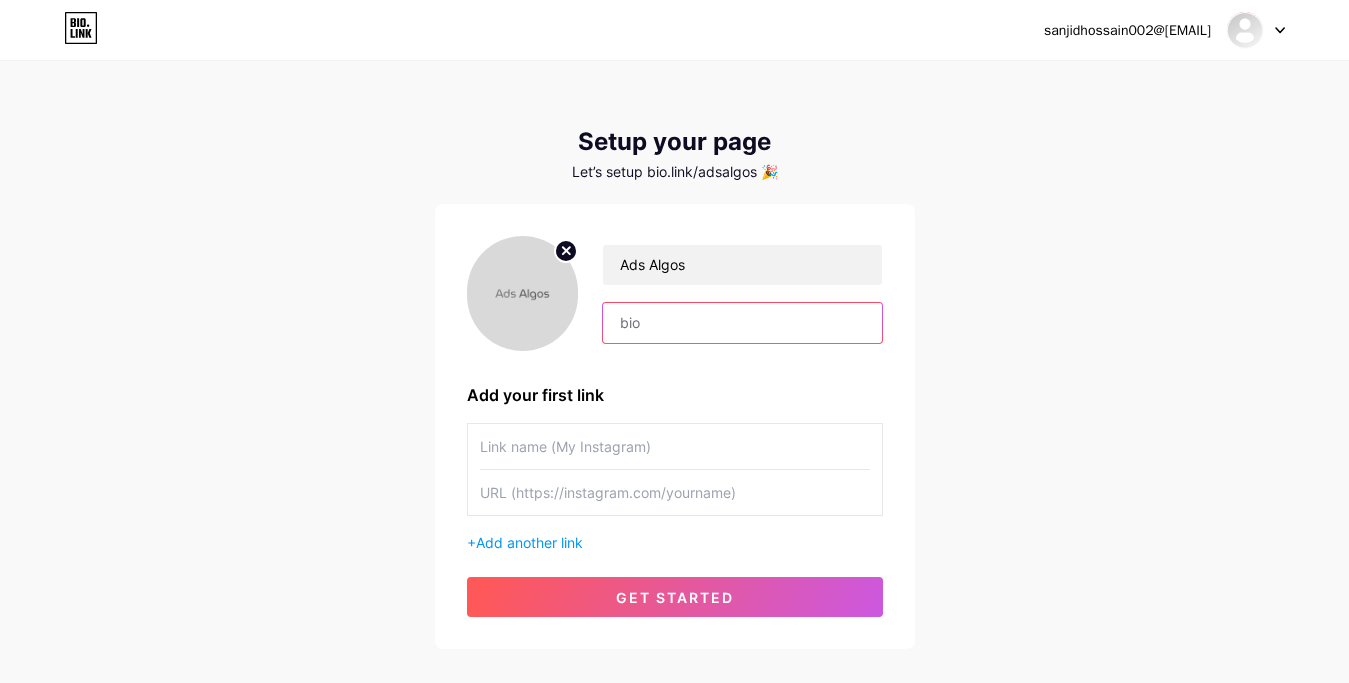 click at bounding box center (742, 323) 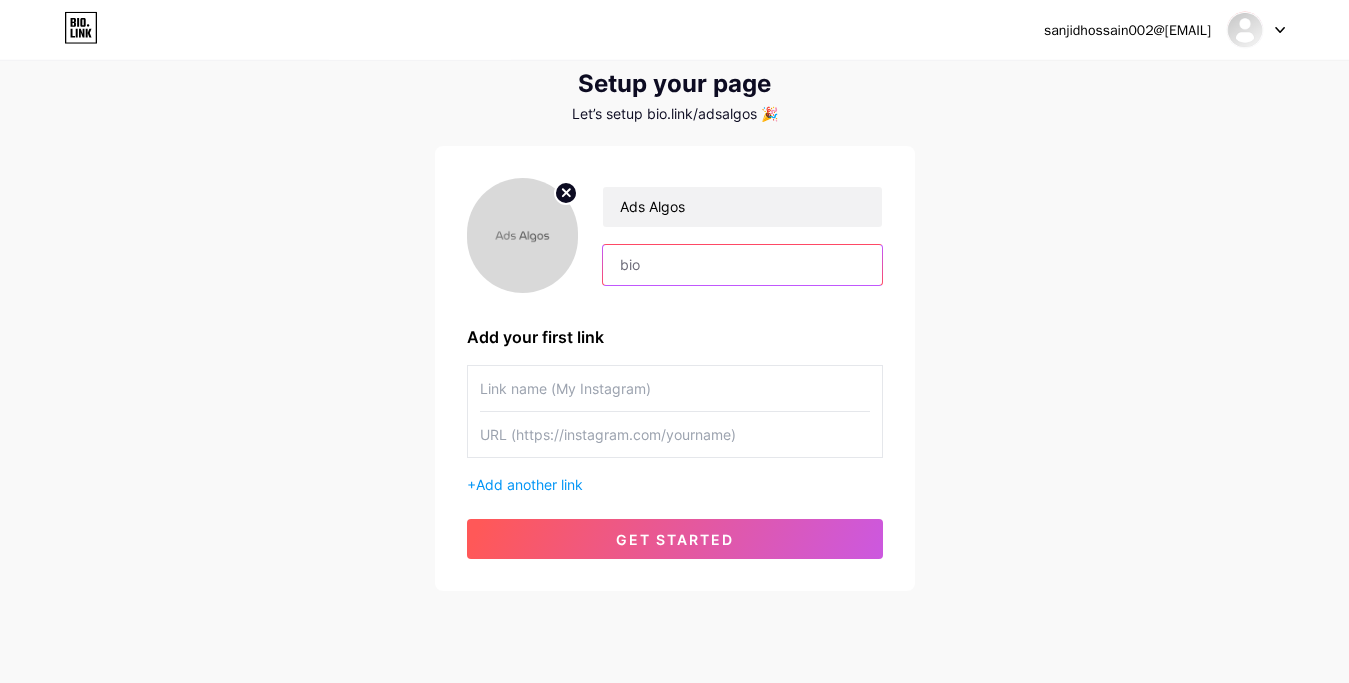 scroll, scrollTop: 102, scrollLeft: 0, axis: vertical 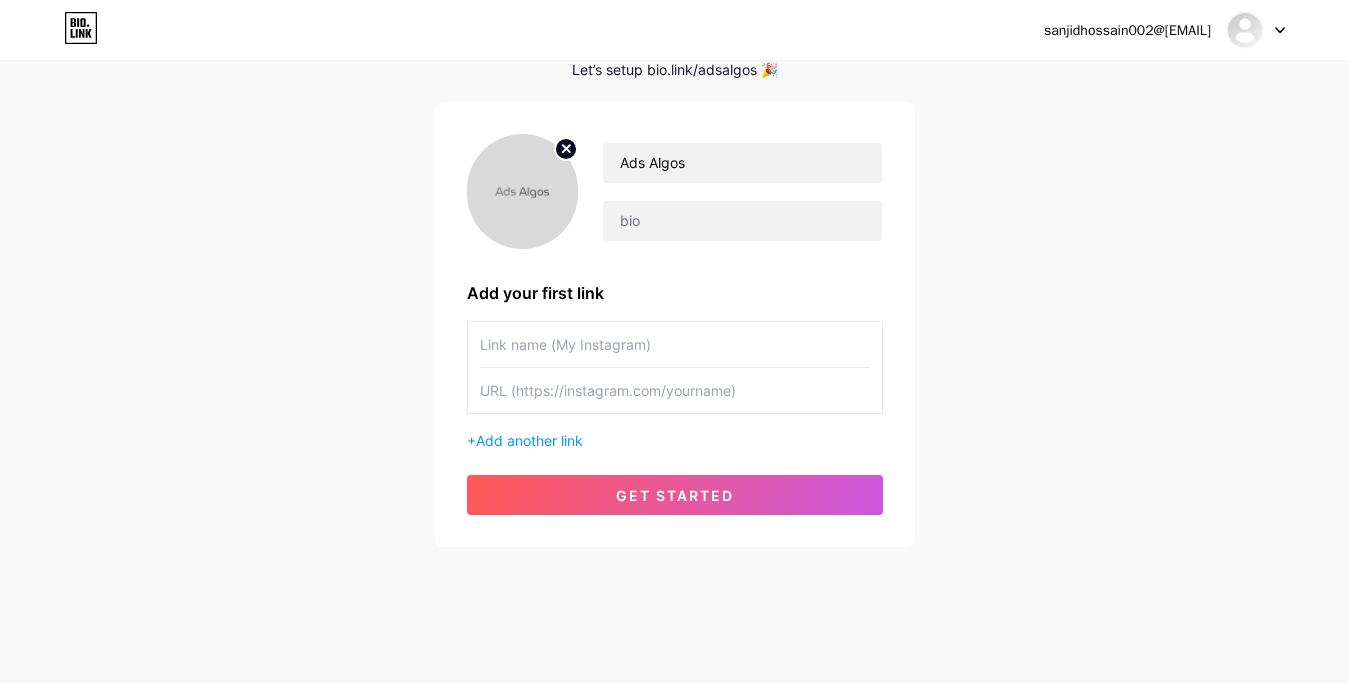 click at bounding box center (675, 344) 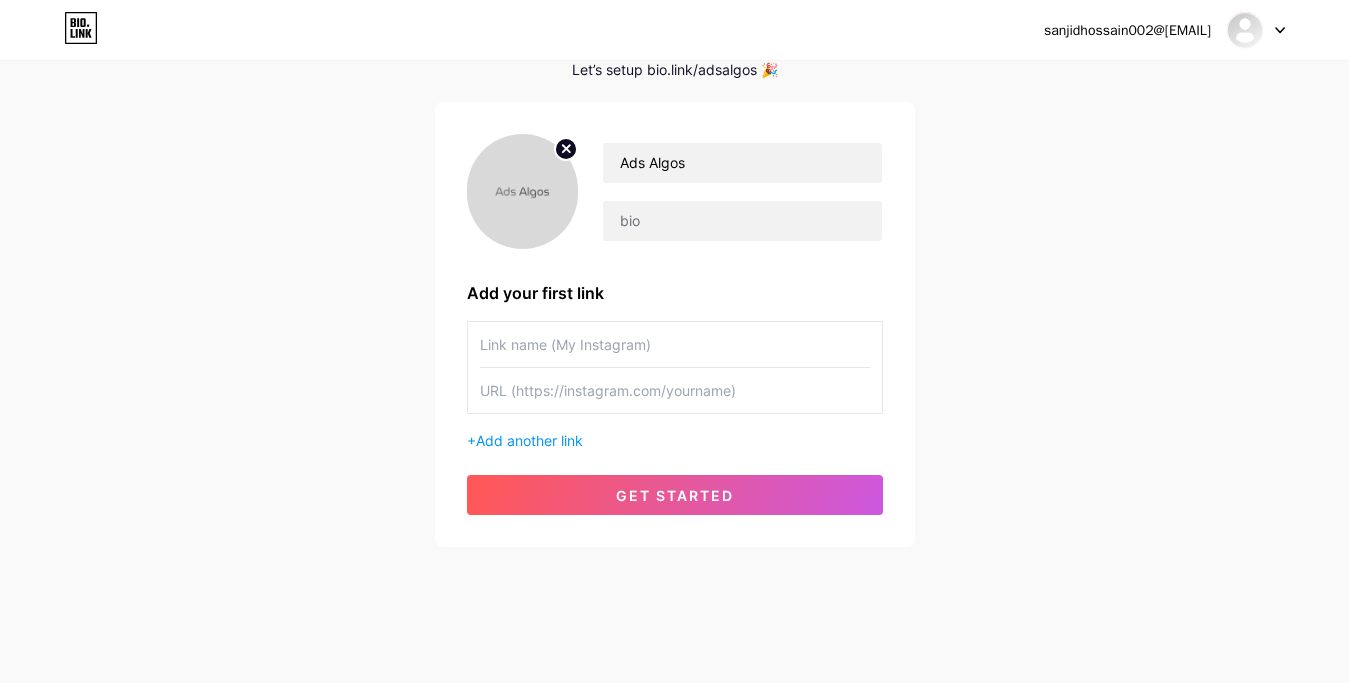 paste on "www.linkedin.com/in/ [USERNAME]" 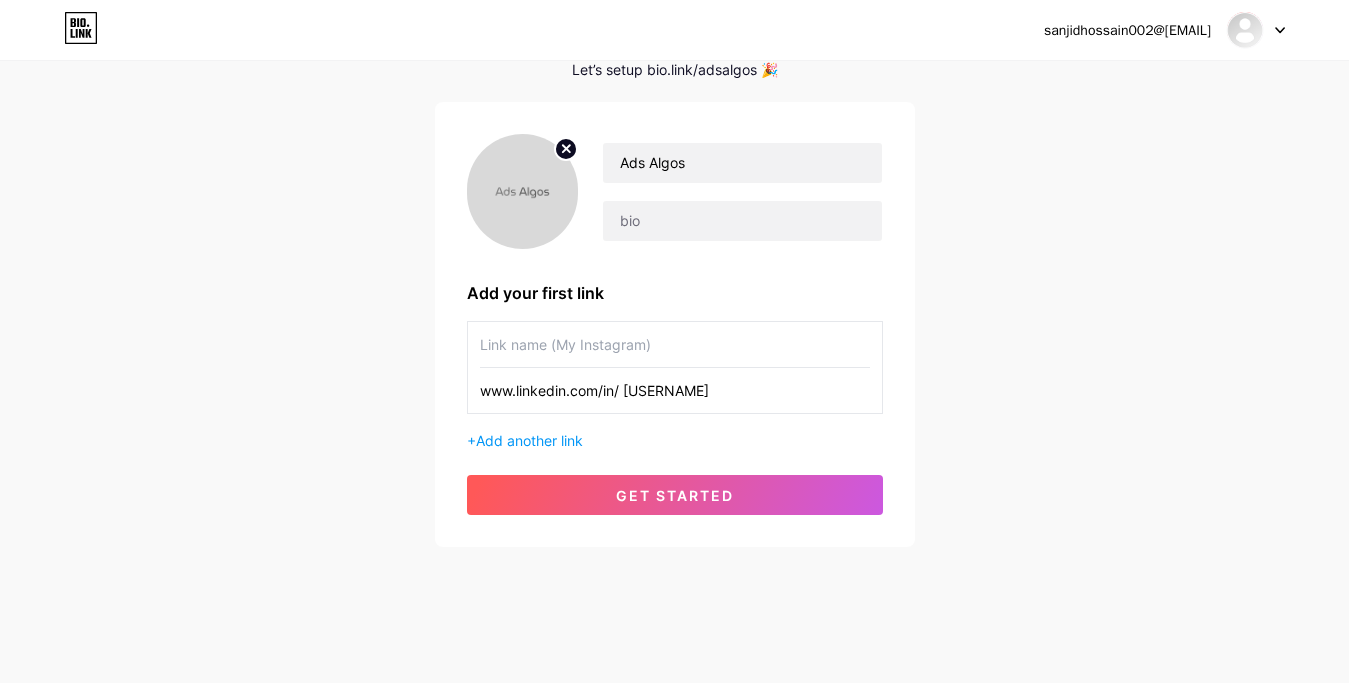 type on "www.linkedin.com/in/ [USERNAME]" 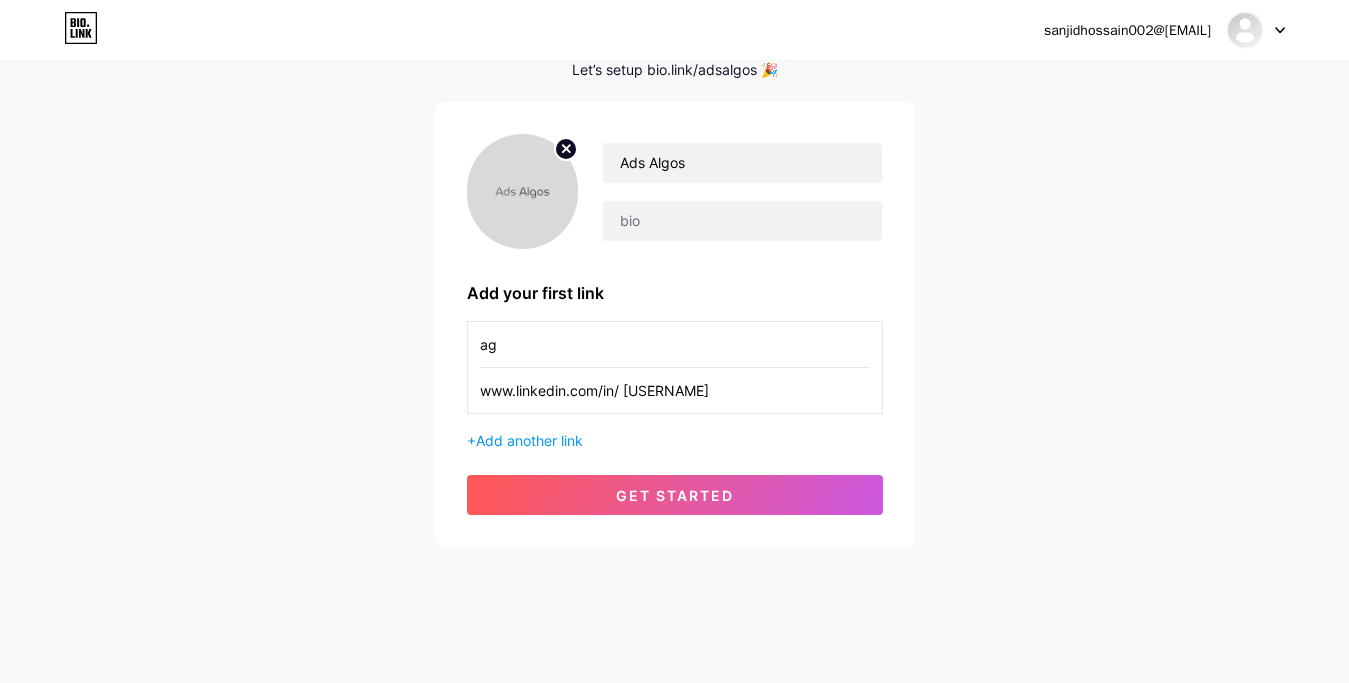 type on "a" 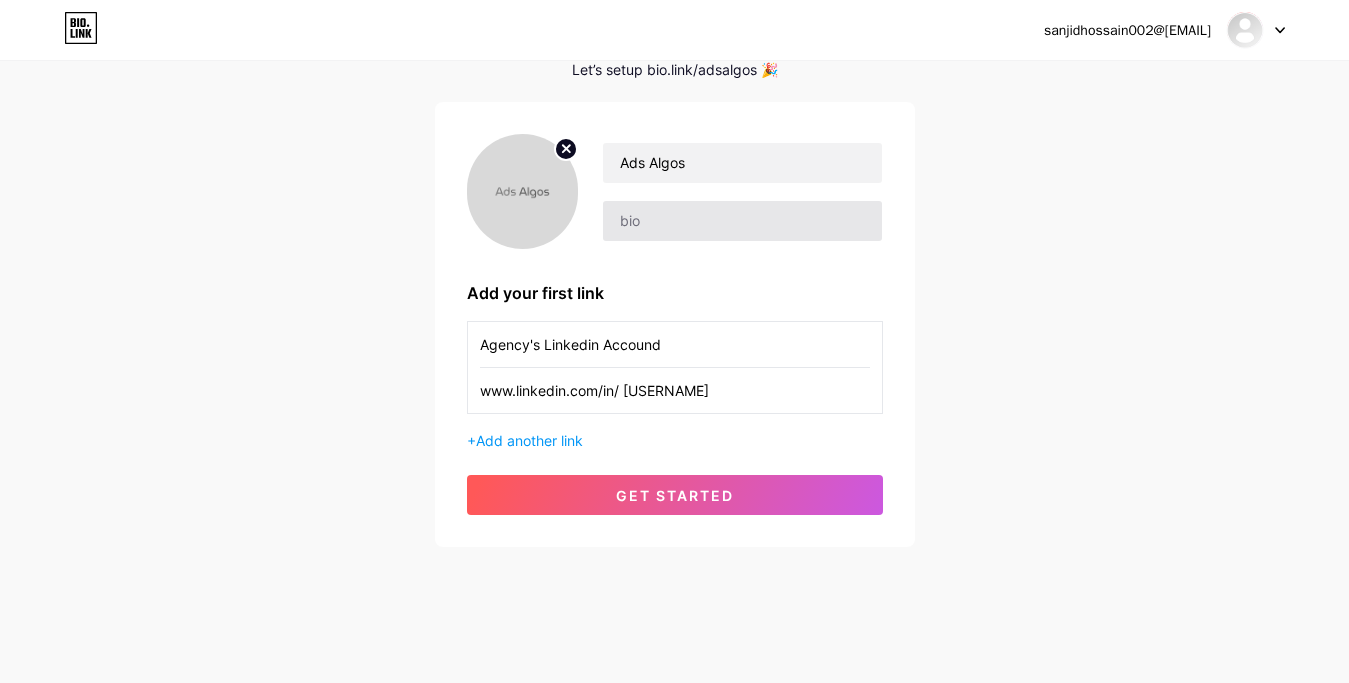 type on "Agency's Linkedin Accound" 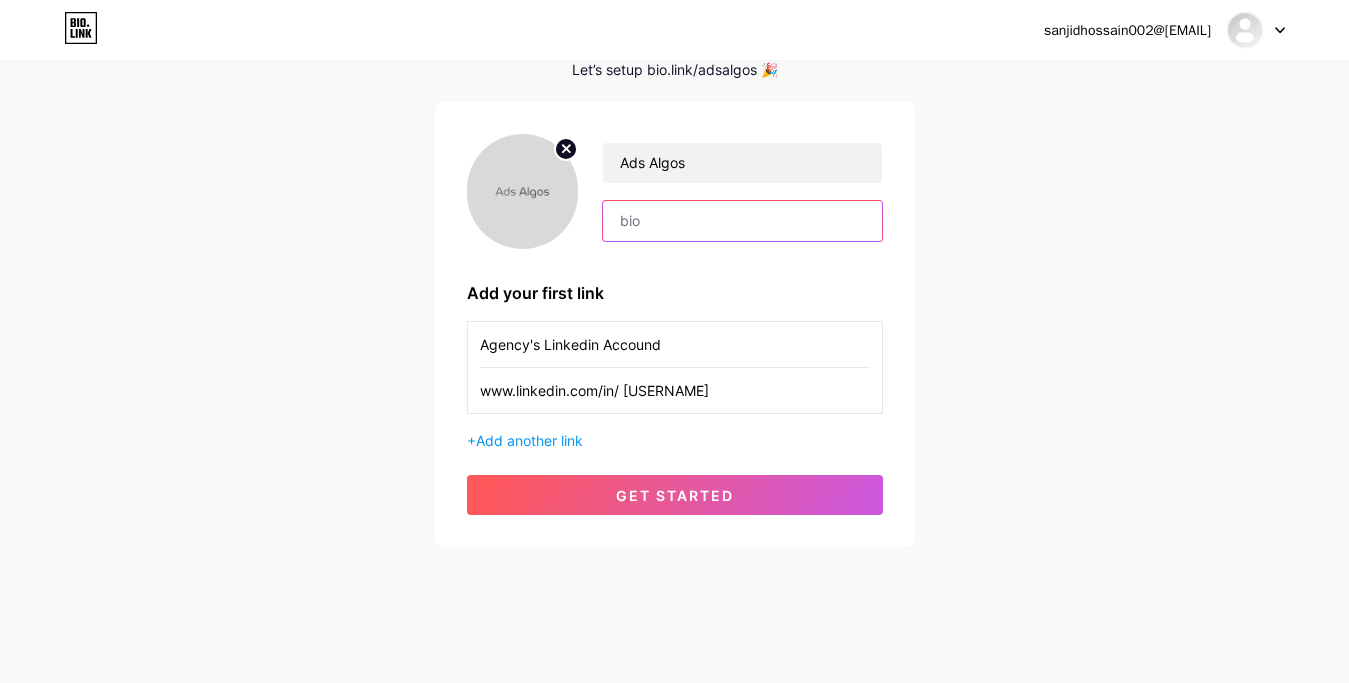 click at bounding box center [742, 221] 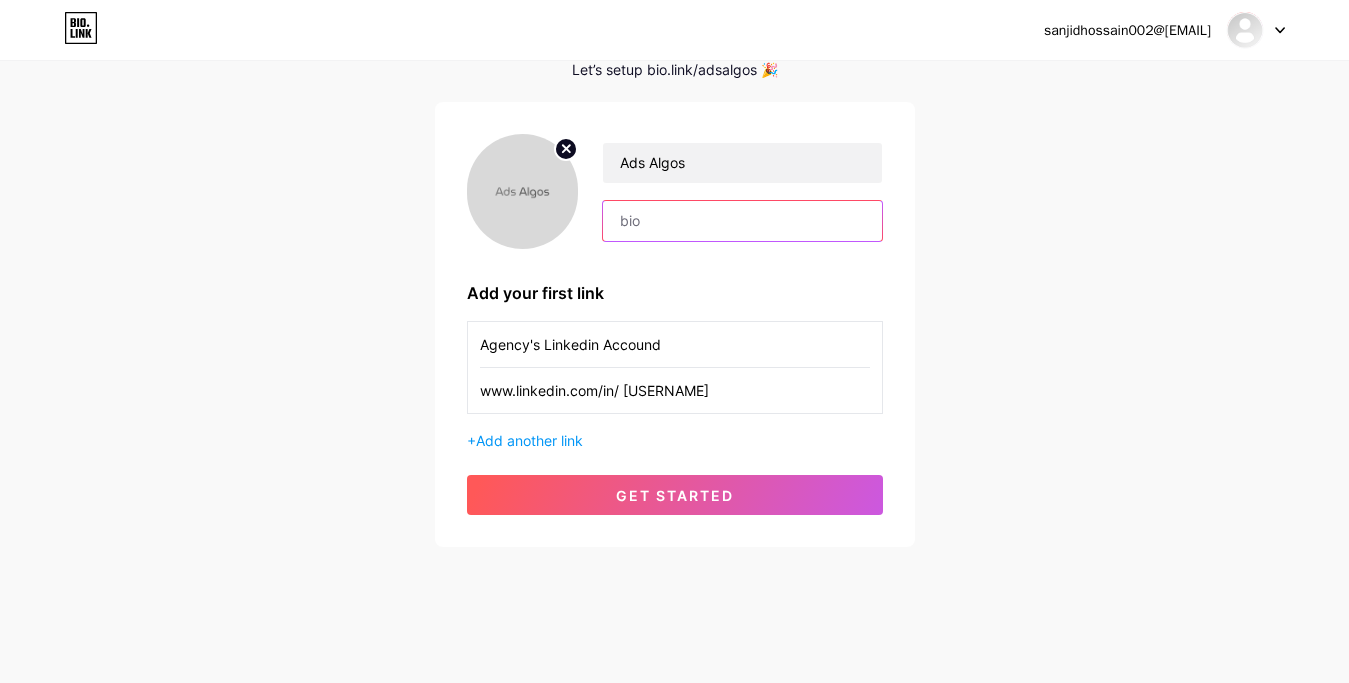 paste on "About Ads Algos Ads Algos is a performance marketing agency that helps brands and e-commerce businesses grow their companies with profitable Facebook Ads and smart lead generation solutions. We specialize in helping niche-based brands scale their online business without needing a hefty budget or sophisticated tools." 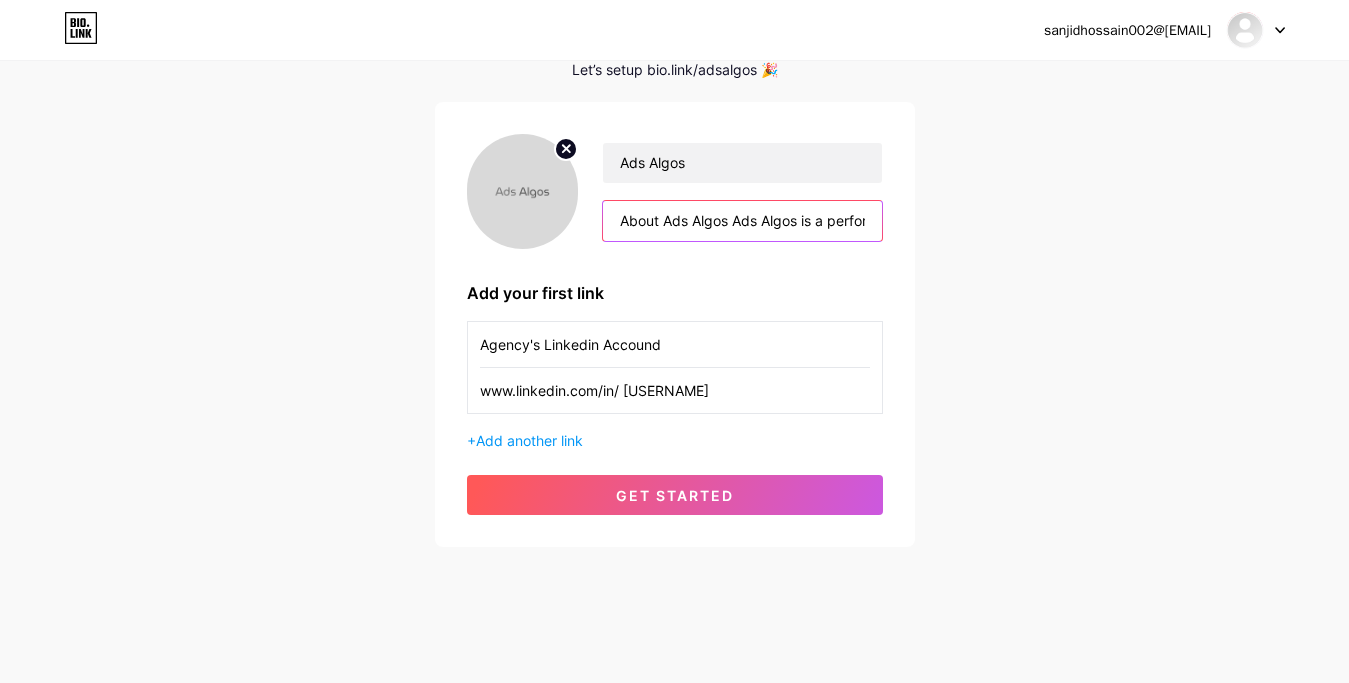 scroll, scrollTop: 0, scrollLeft: 1917, axis: horizontal 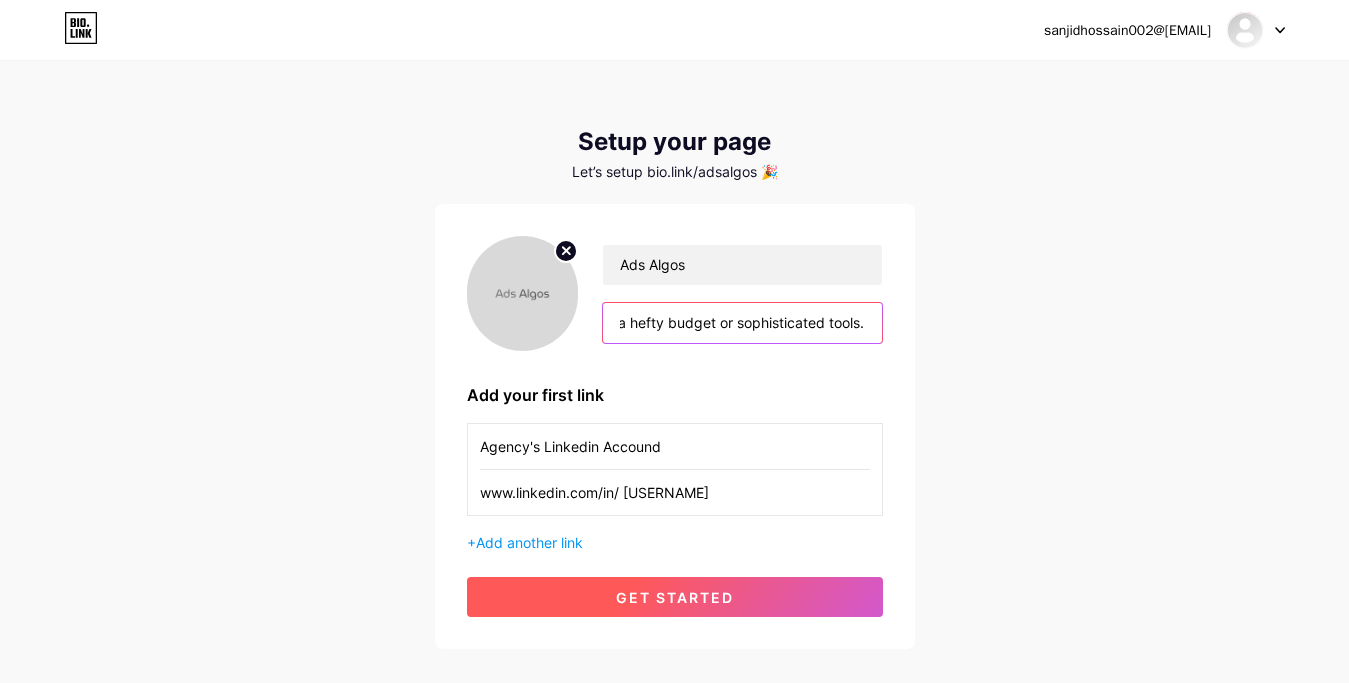 type on "About Ads Algos Ads Algos is a performance marketing agency that helps brands and e-commerce businesses grow their companies with profitable Facebook Ads and smart lead generation solutions. We specialize in helping niche-based brands scale their online business without needing a hefty budget or sophisticated tools." 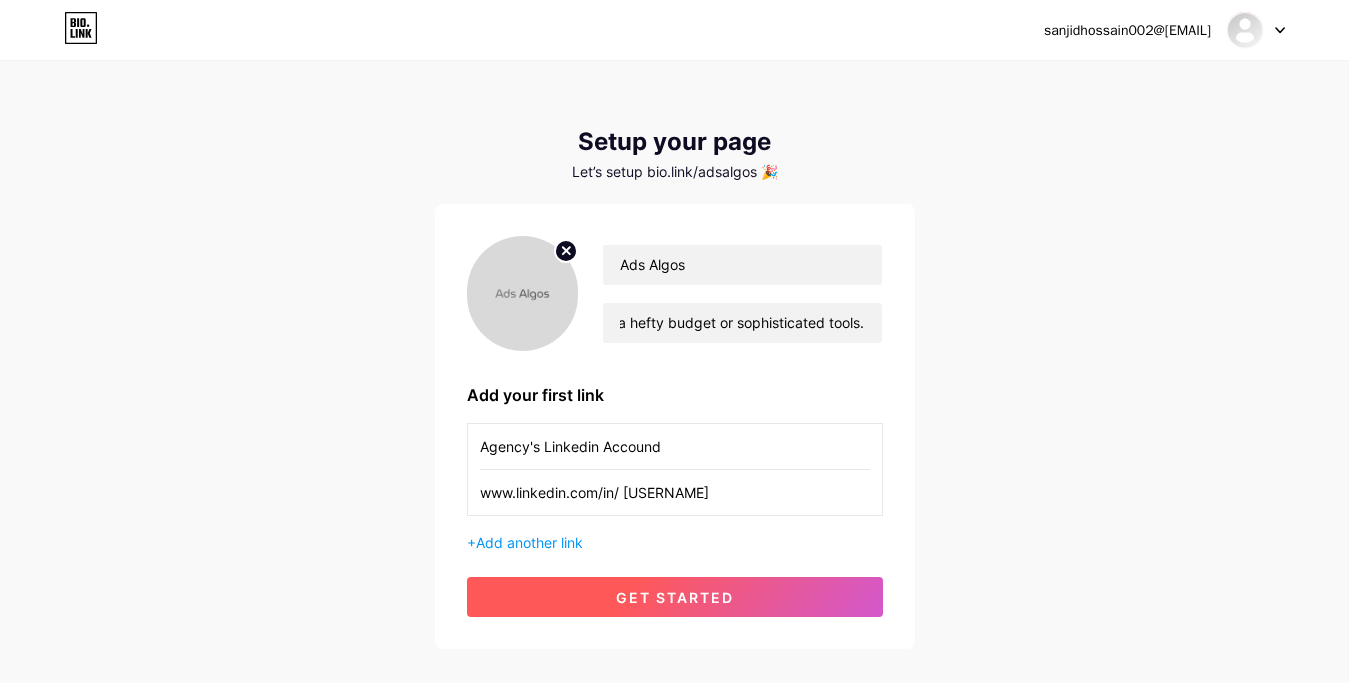 click on "get started" at bounding box center [675, 597] 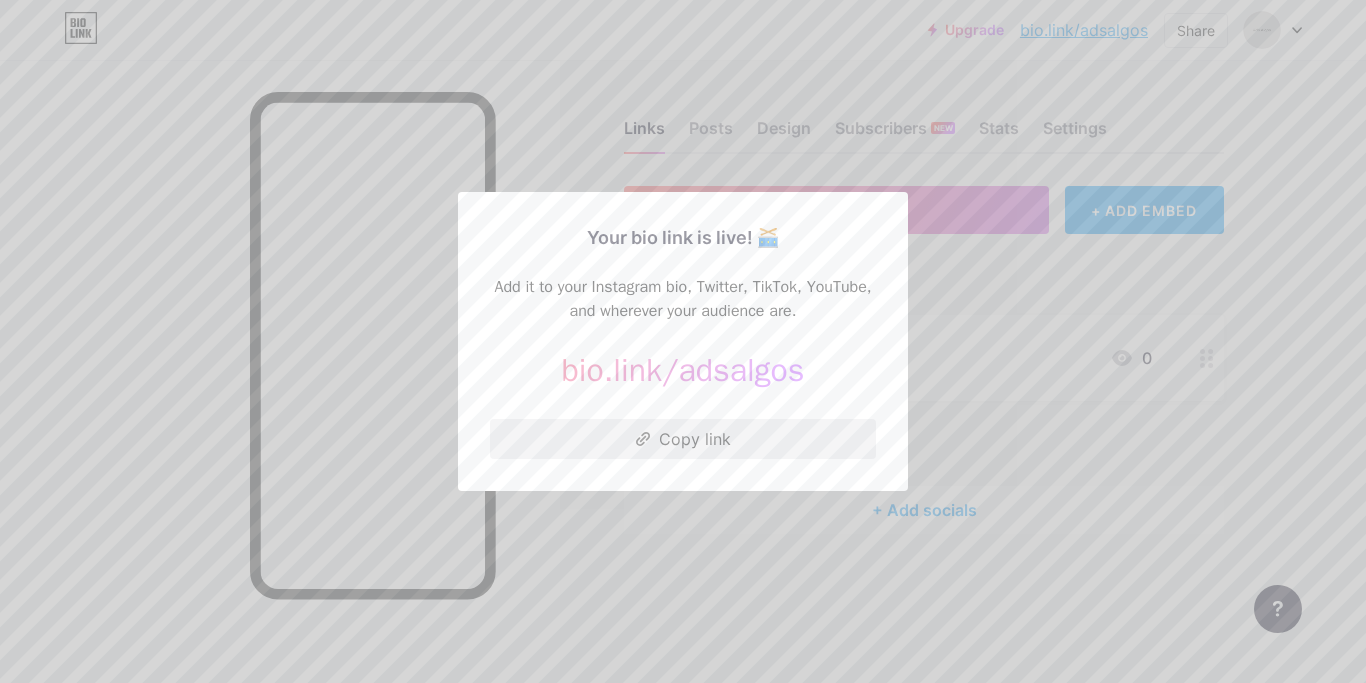 click on "Copy link" at bounding box center (683, 439) 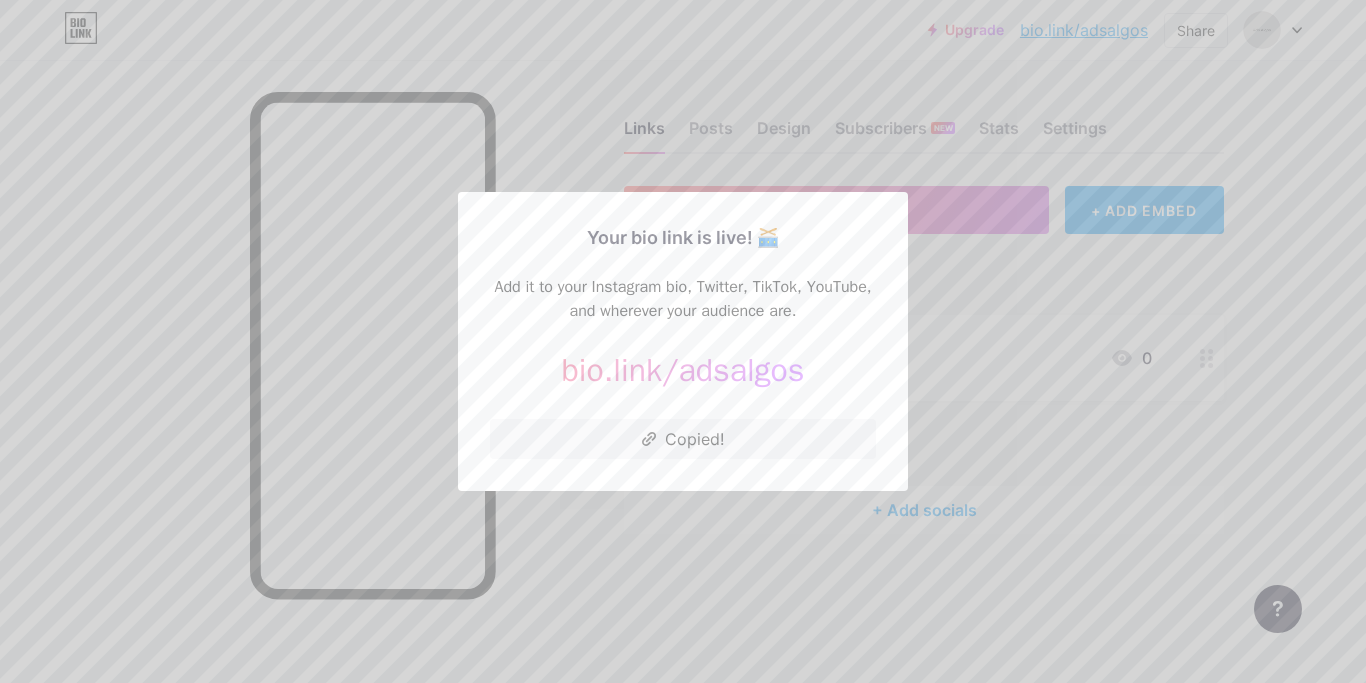 click at bounding box center [683, 341] 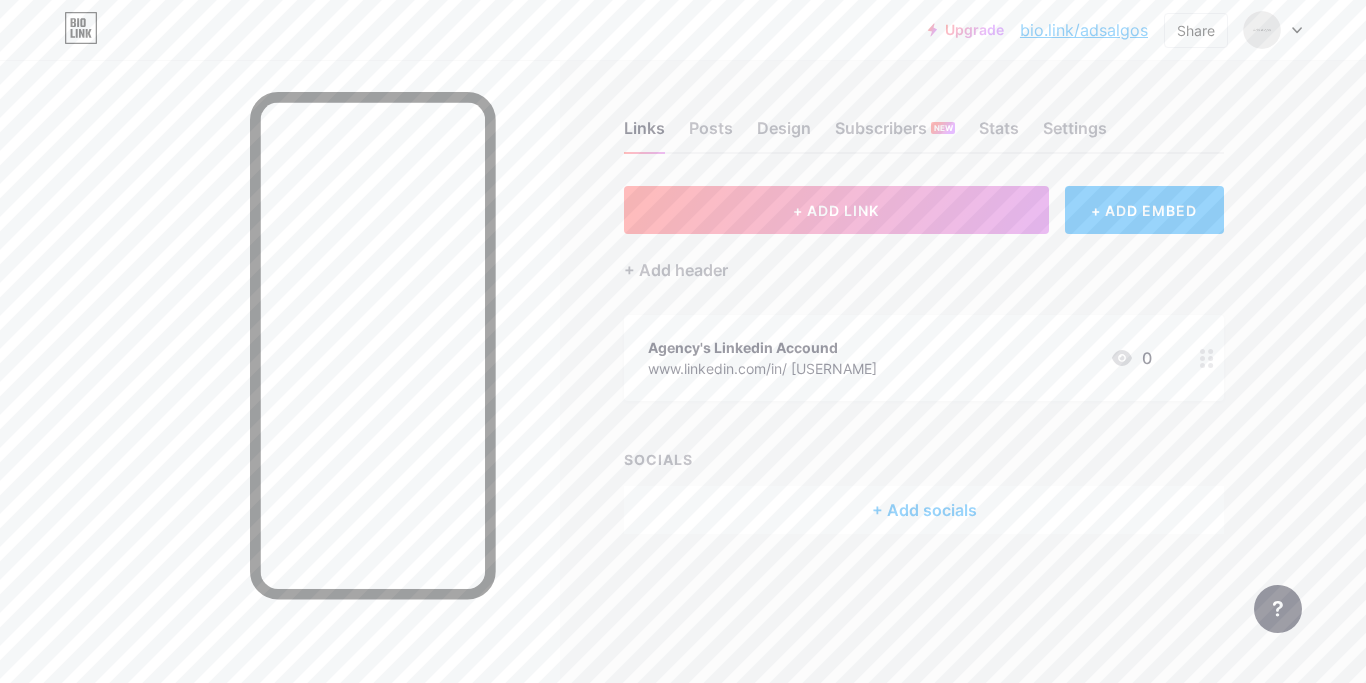 click on "Agency's Linkedin Accound
www.linkedin.com/in/ [USERNAME]
0" at bounding box center [900, 358] 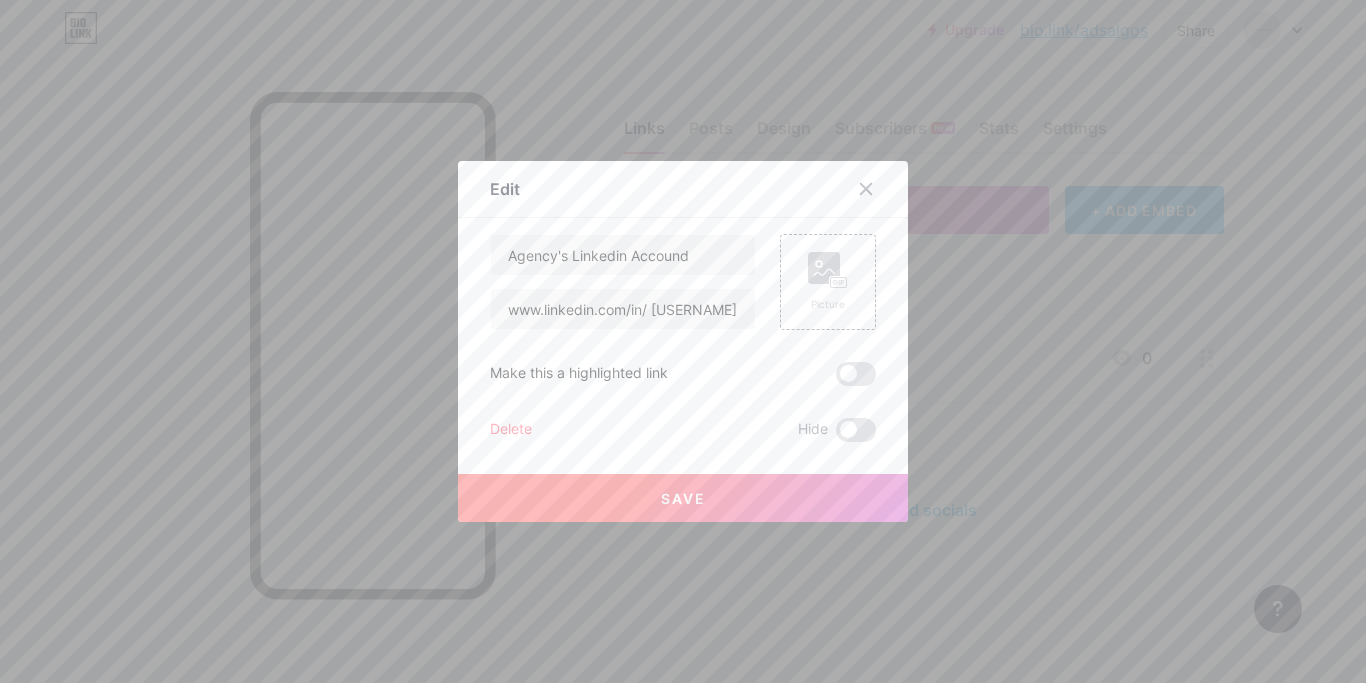 click on "Save" at bounding box center [683, 498] 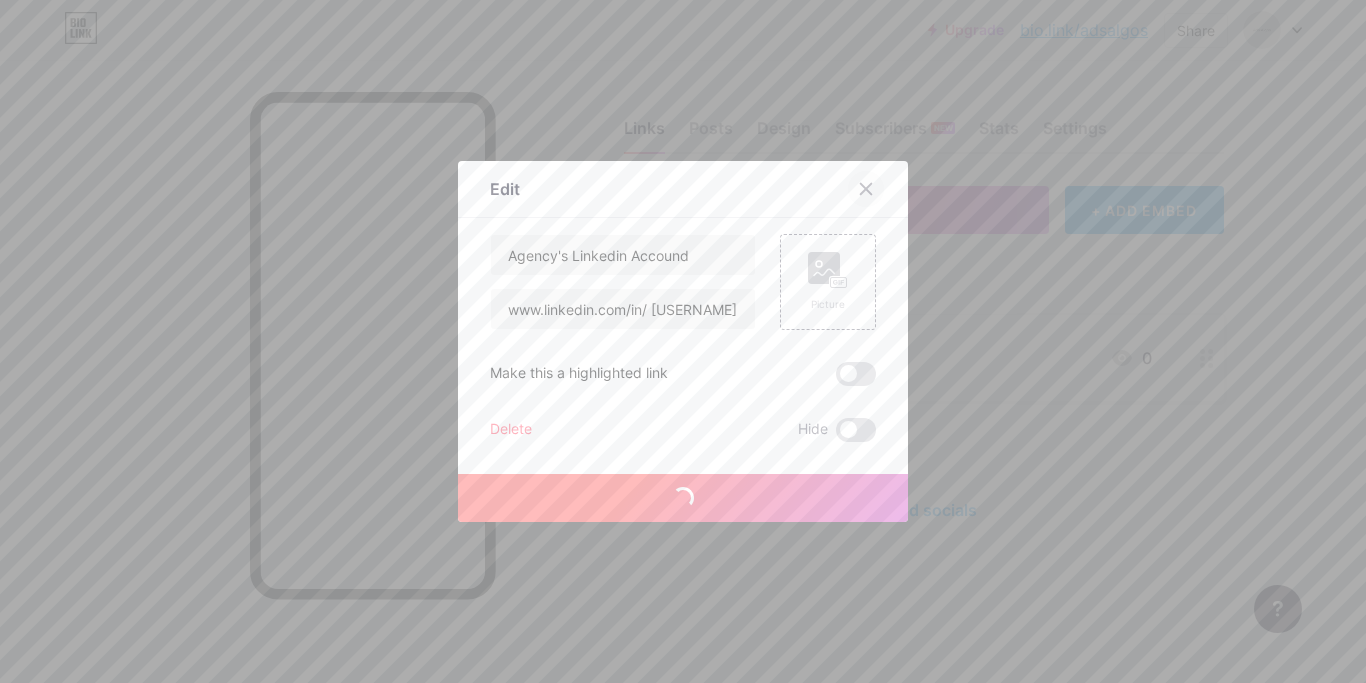 click 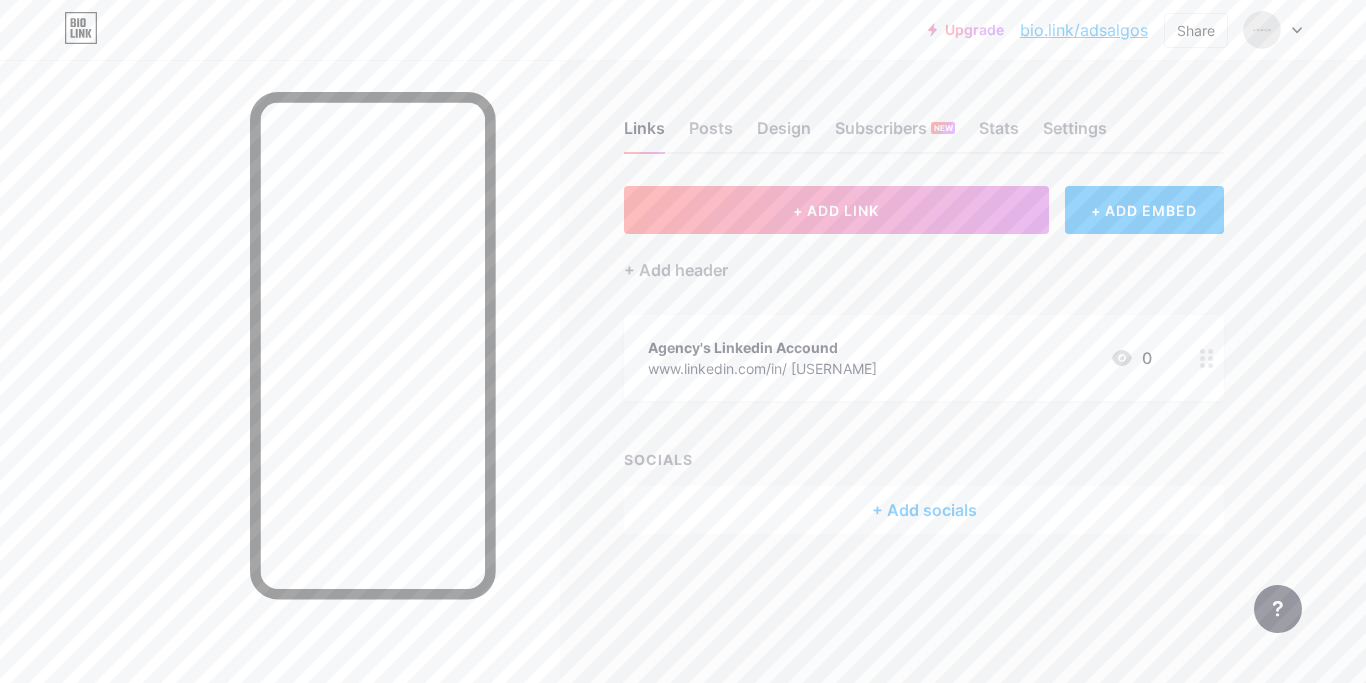 click at bounding box center (280, 401) 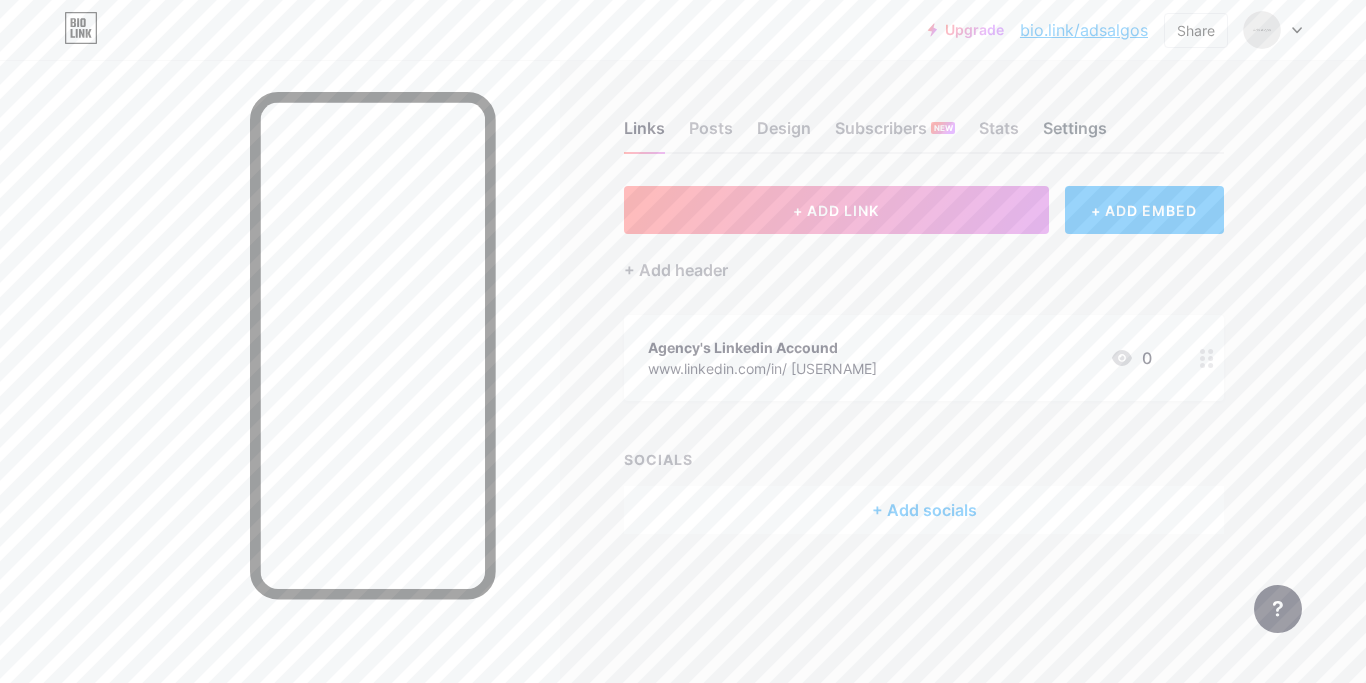 click on "Settings" at bounding box center [1075, 134] 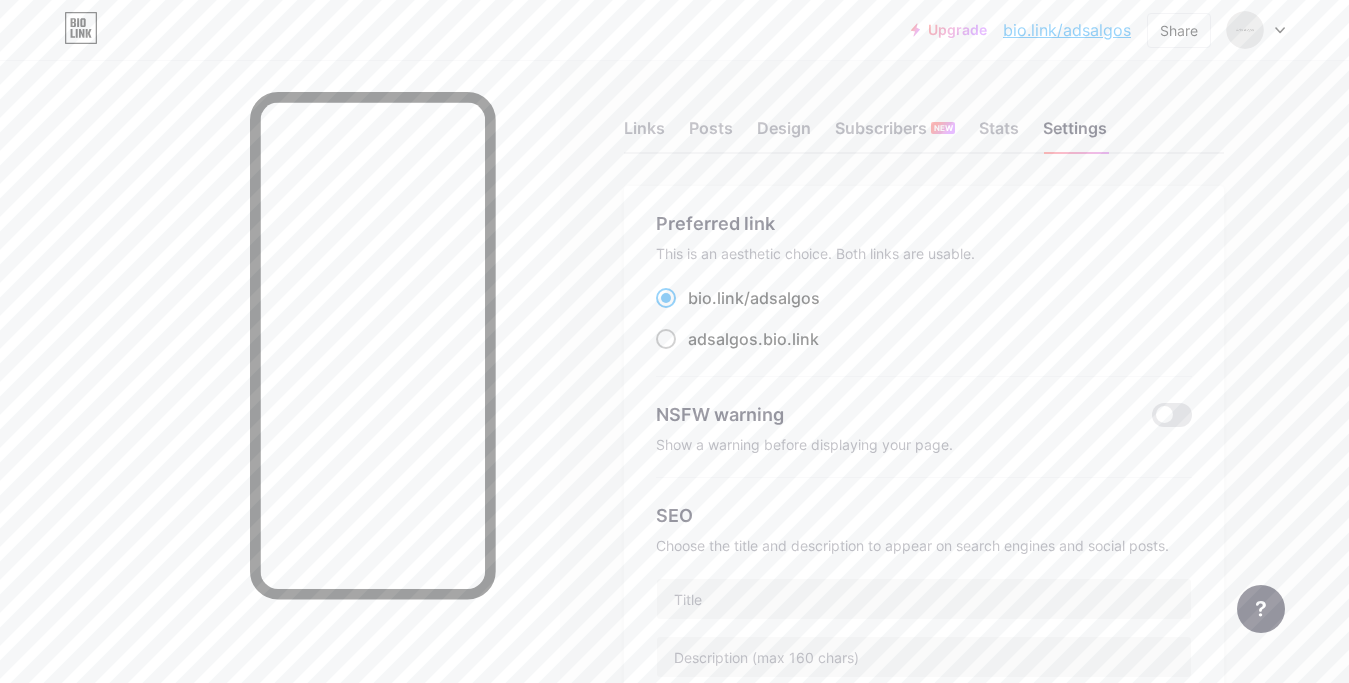 click on "adsalgos .bio.link" at bounding box center (753, 339) 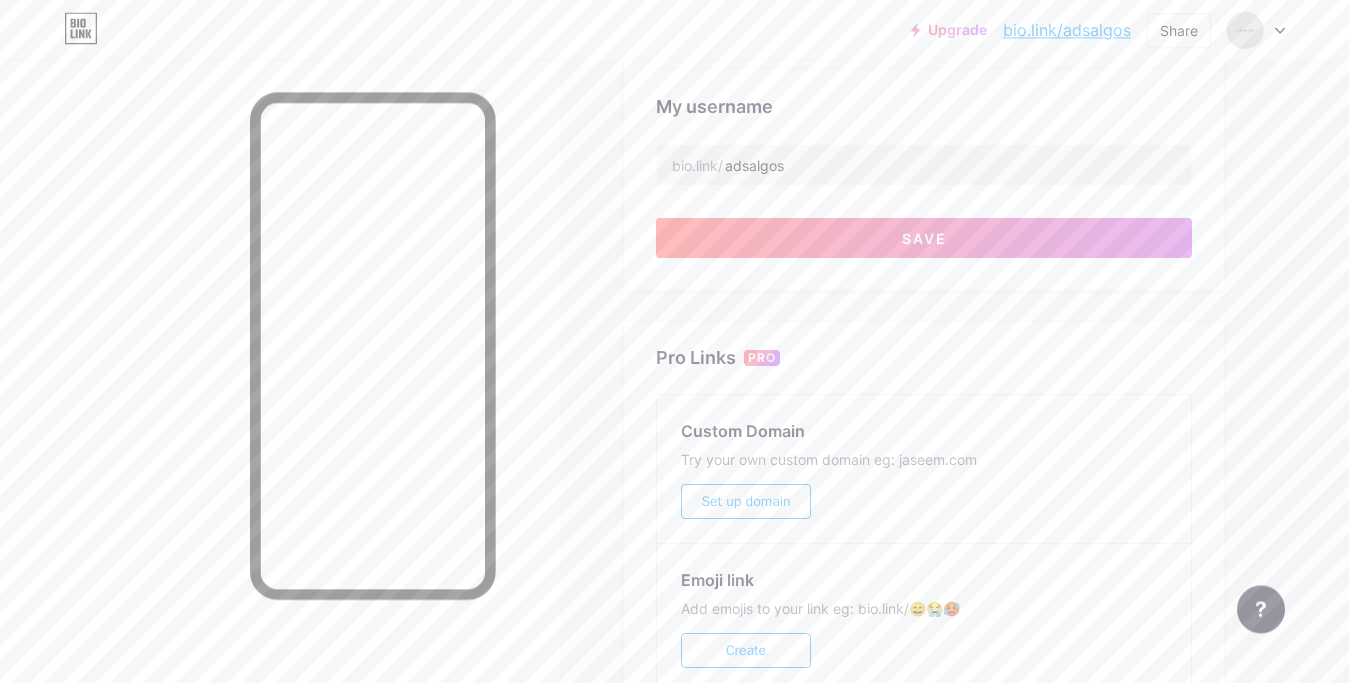 scroll, scrollTop: 750, scrollLeft: 0, axis: vertical 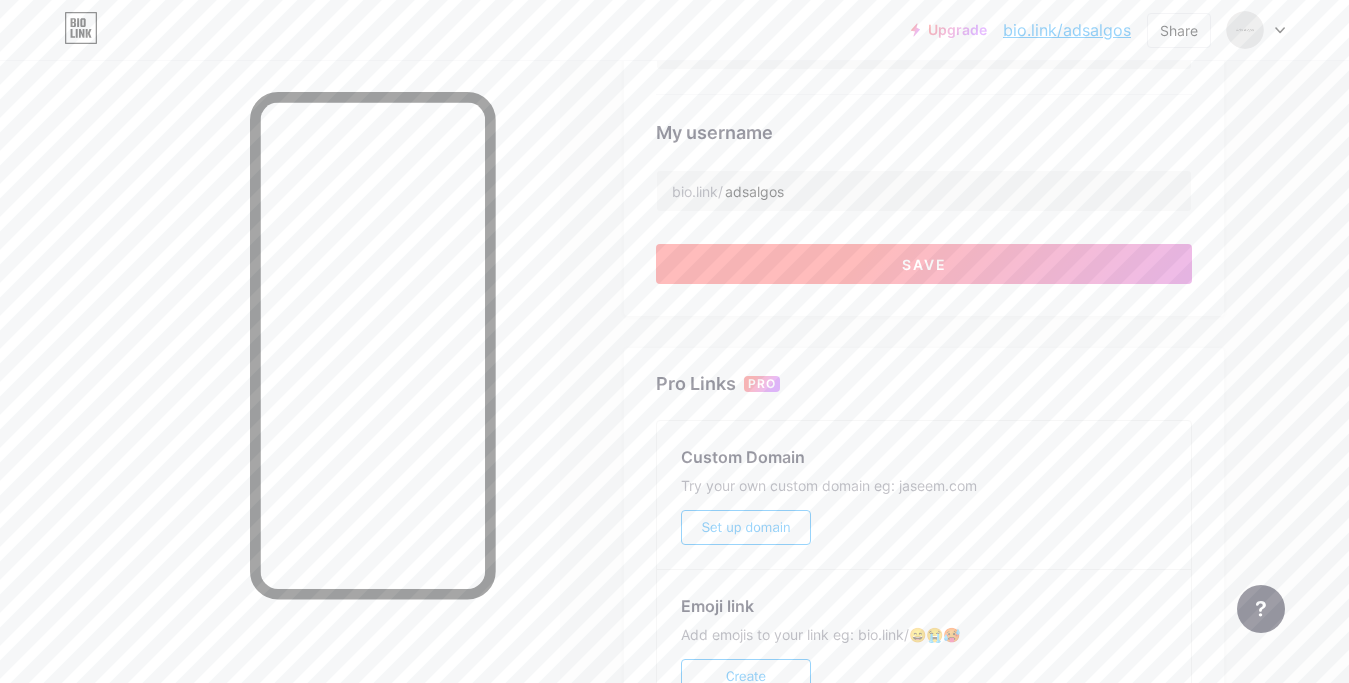 click on "Save" at bounding box center [924, 264] 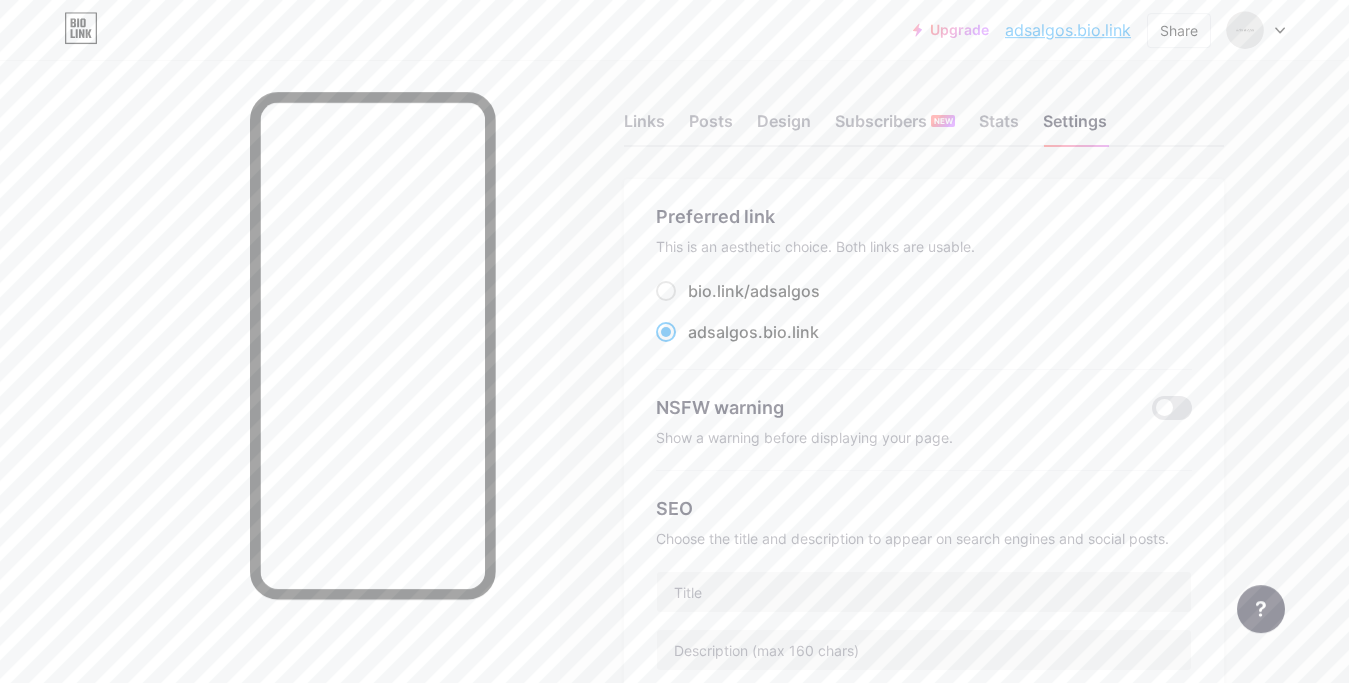 scroll, scrollTop: 0, scrollLeft: 0, axis: both 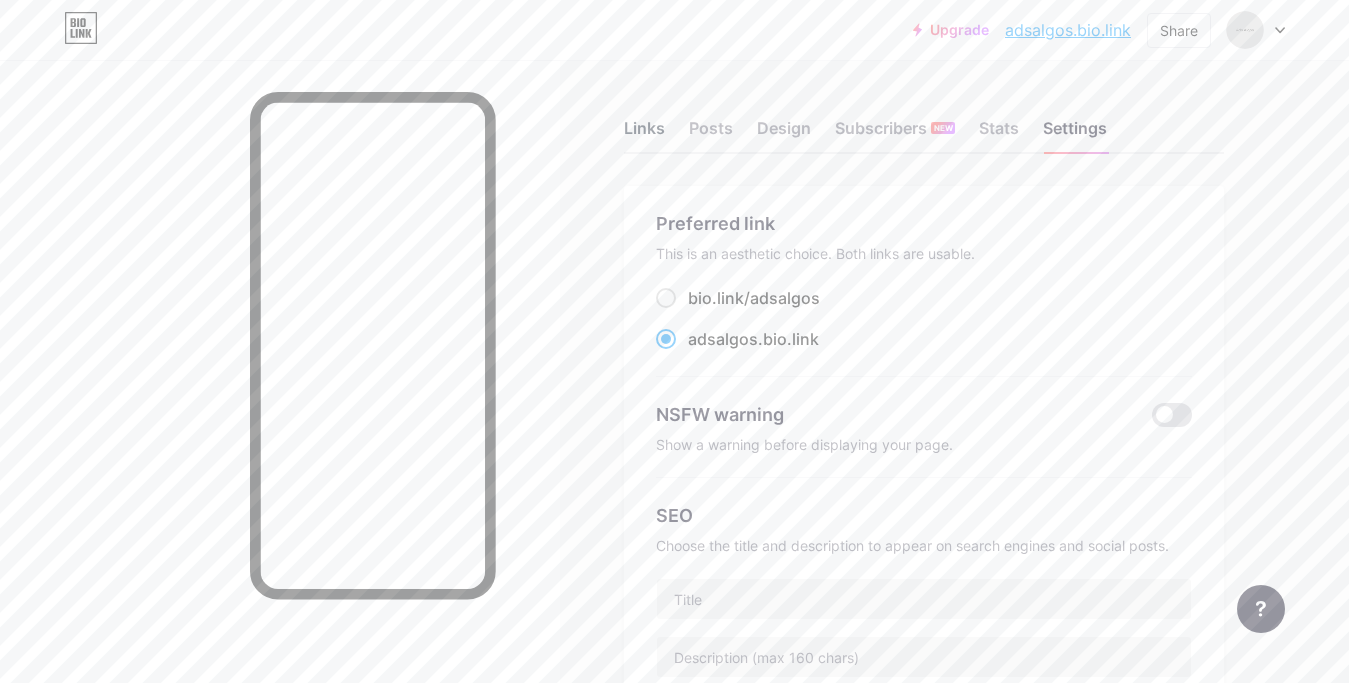 click on "Links" at bounding box center [644, 134] 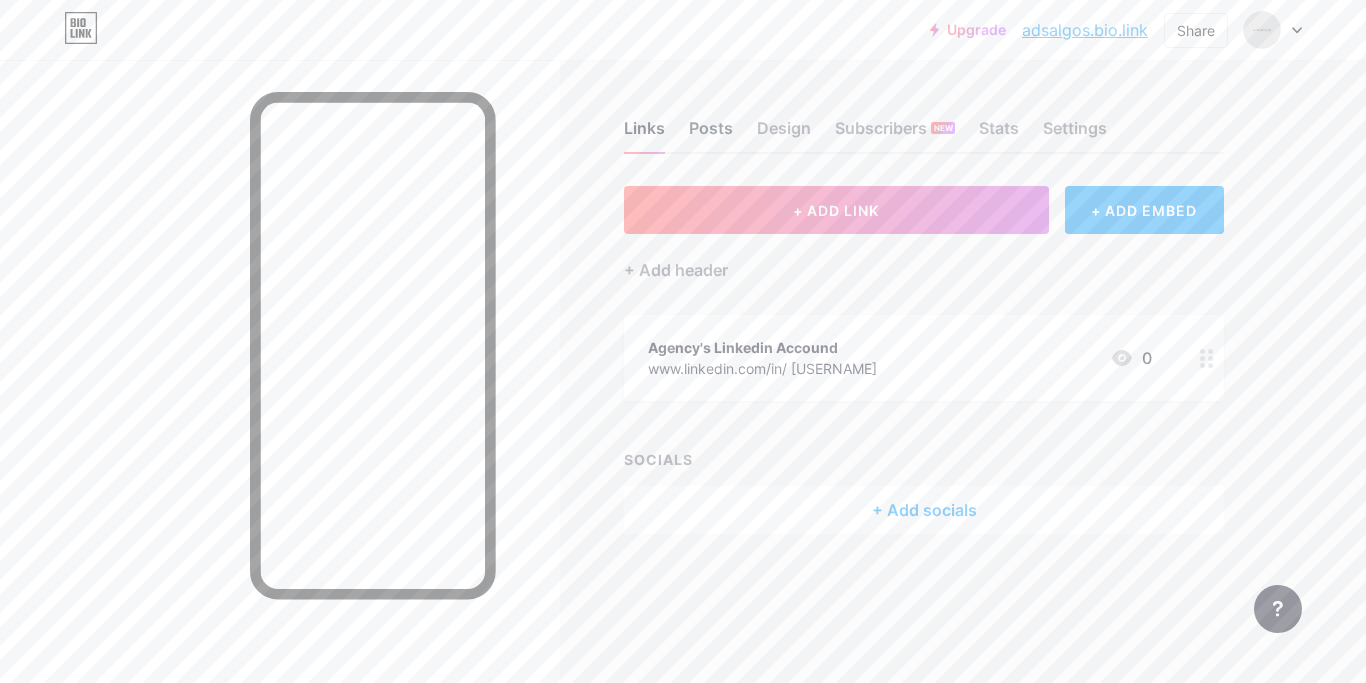 click on "Posts" at bounding box center (711, 134) 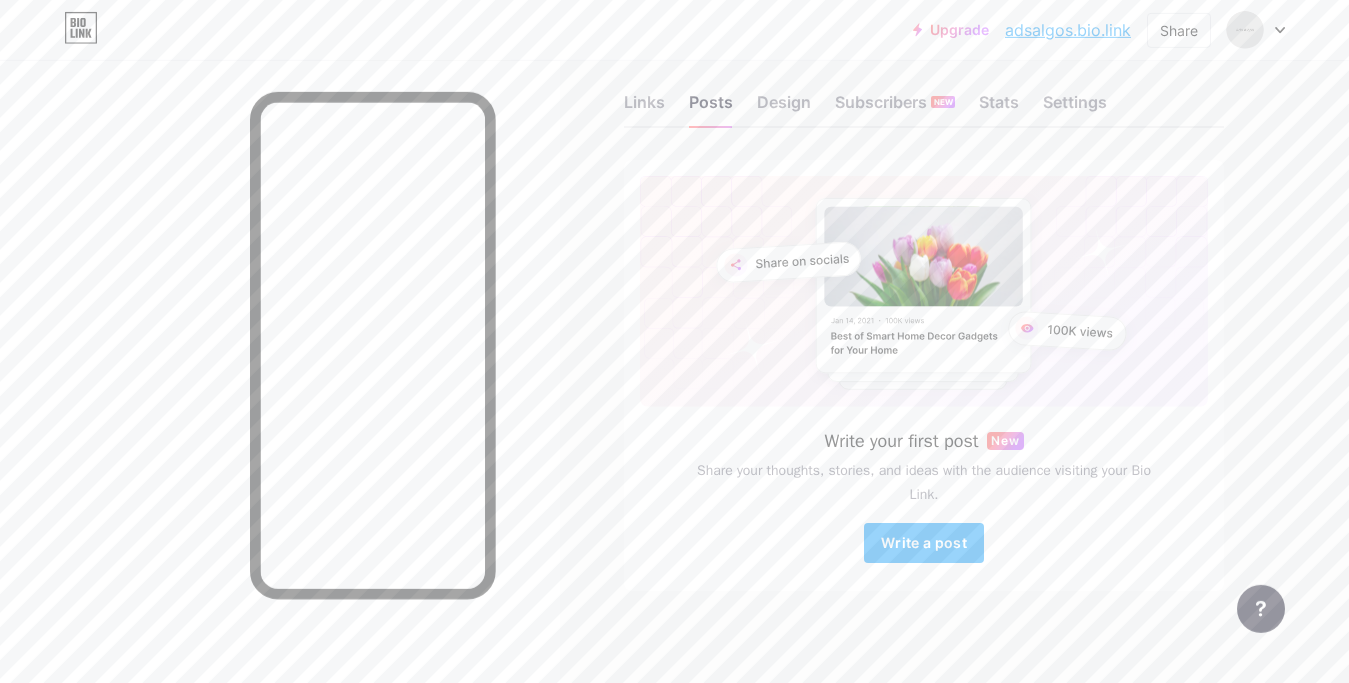 scroll, scrollTop: 34, scrollLeft: 0, axis: vertical 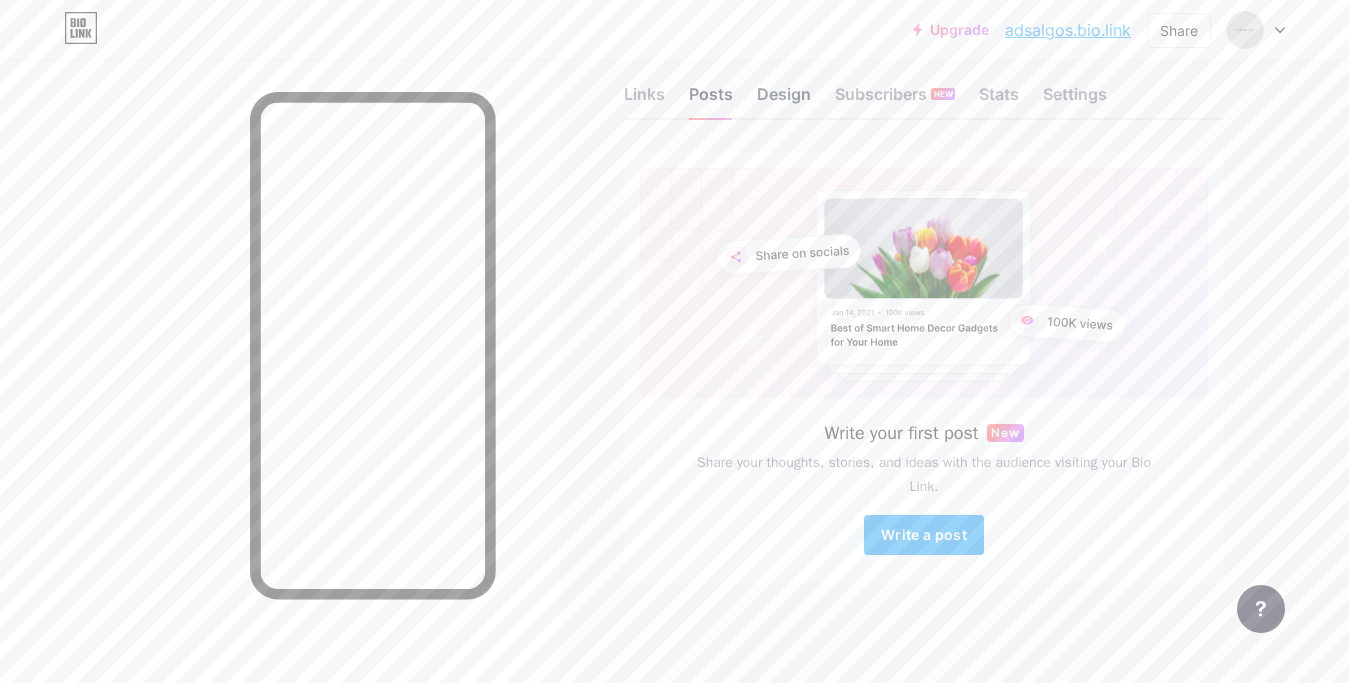 click on "Design" at bounding box center [784, 100] 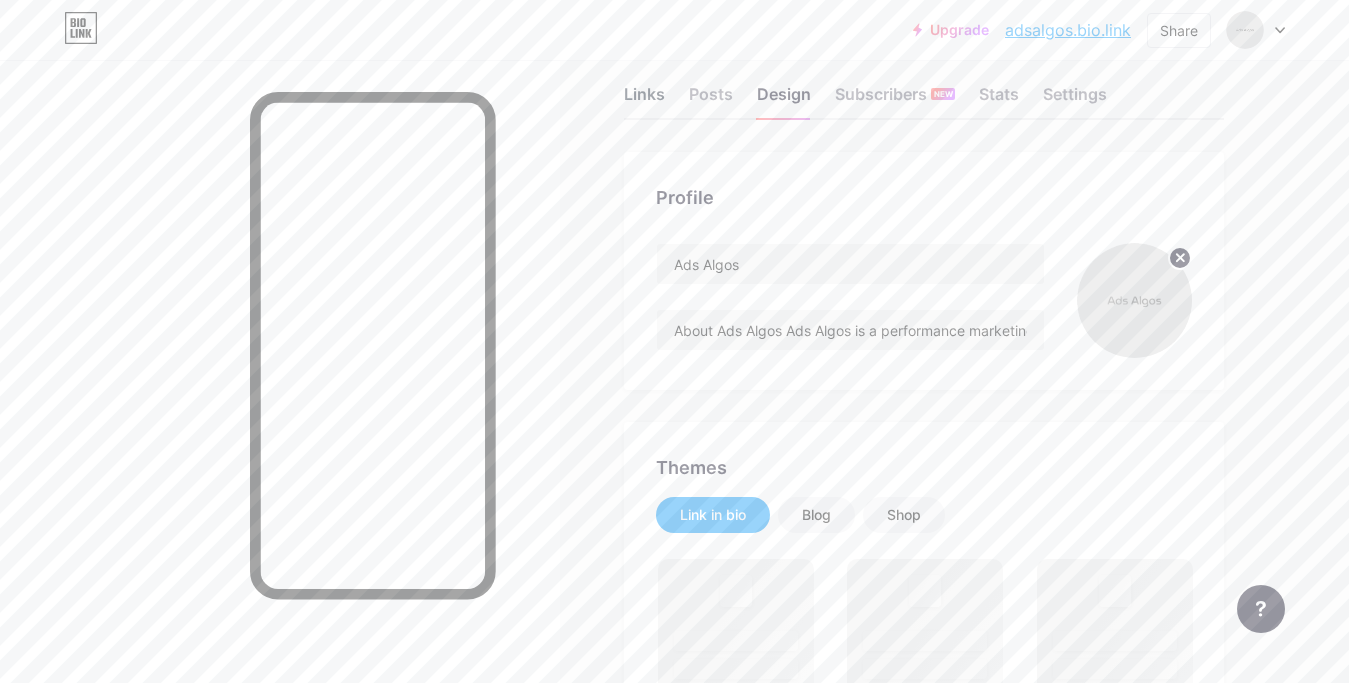 scroll, scrollTop: 0, scrollLeft: 0, axis: both 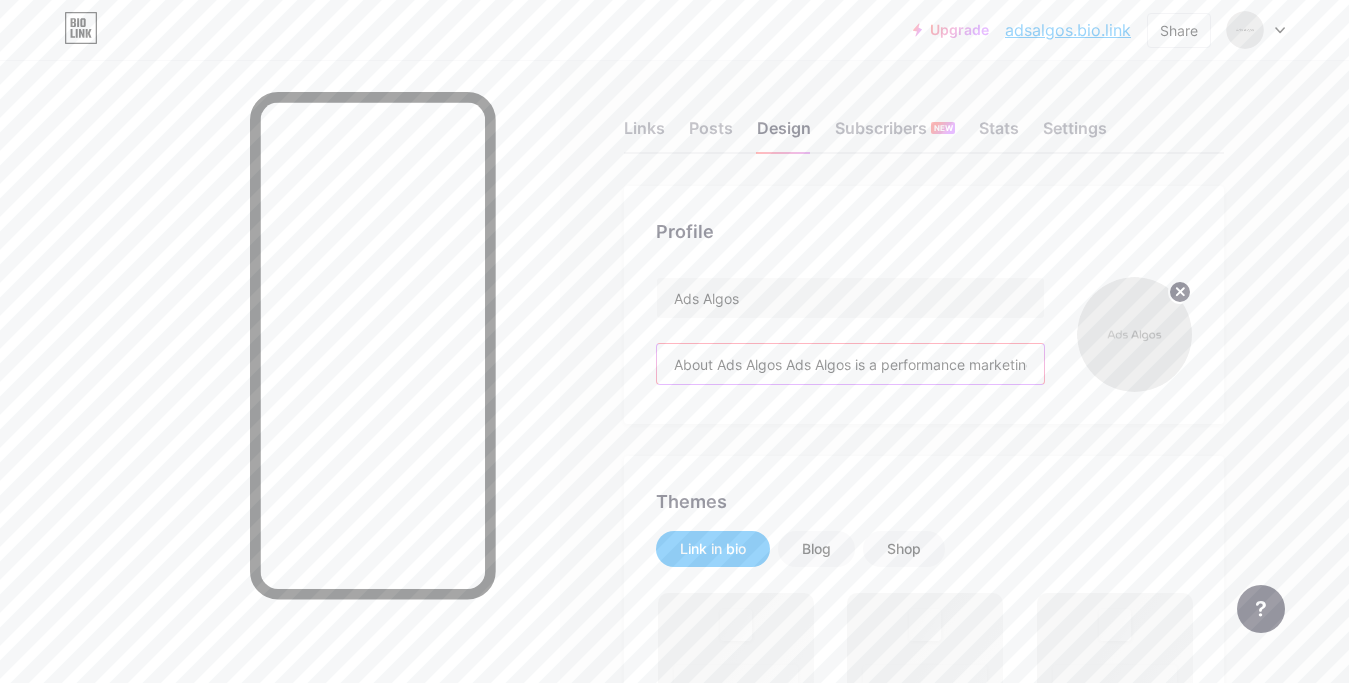 click on "About Ads Algos Ads Algos is a performance marketing agency that helps brands and e-commerce businesses grow their companies with profitable Facebook Ads and smart lead generation solutions. We specialize in helping niche-based brands scale their online business without needing a hefty budget or sophisticated tools." at bounding box center [850, 364] 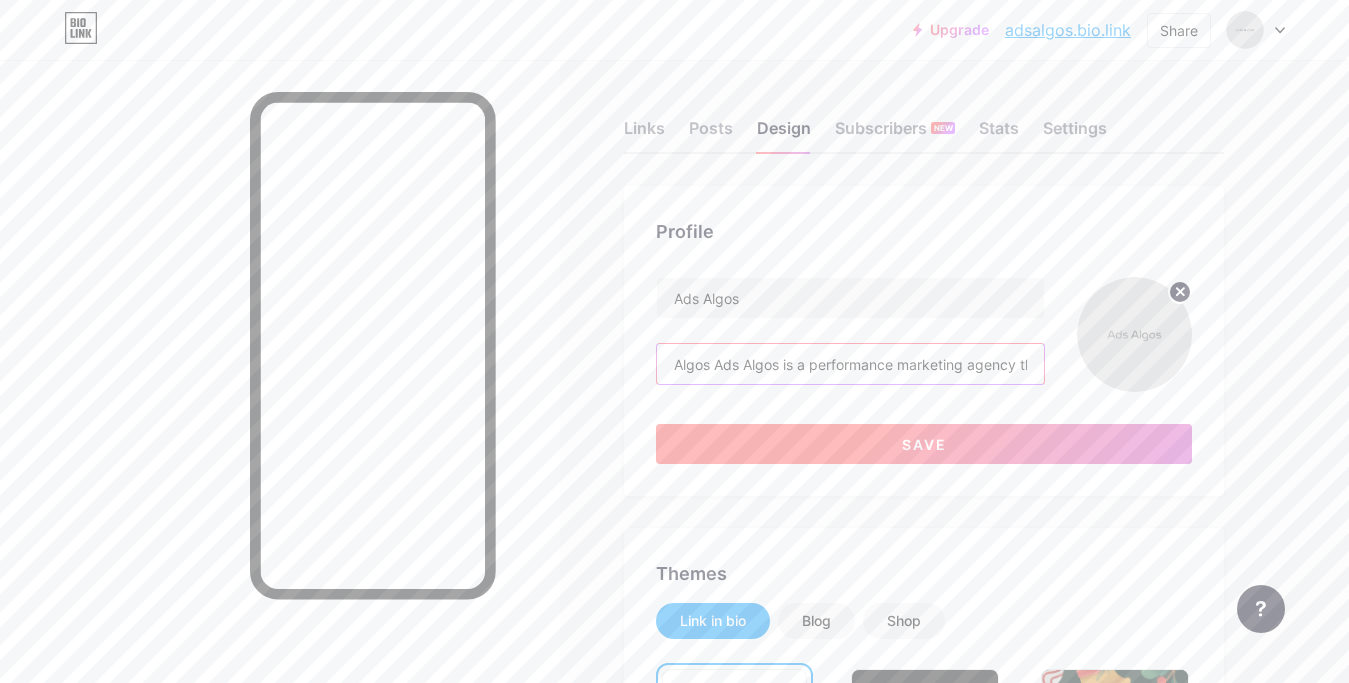 type on "Algos Ads Algos is a performance marketing agency that helps brands and e-commerce businesses grow their companies with profitable Facebook Ads and smart lead generation solutions. We specialize in helping niche-based brands scale their online business without needing a hefty budget or sophisticated tools." 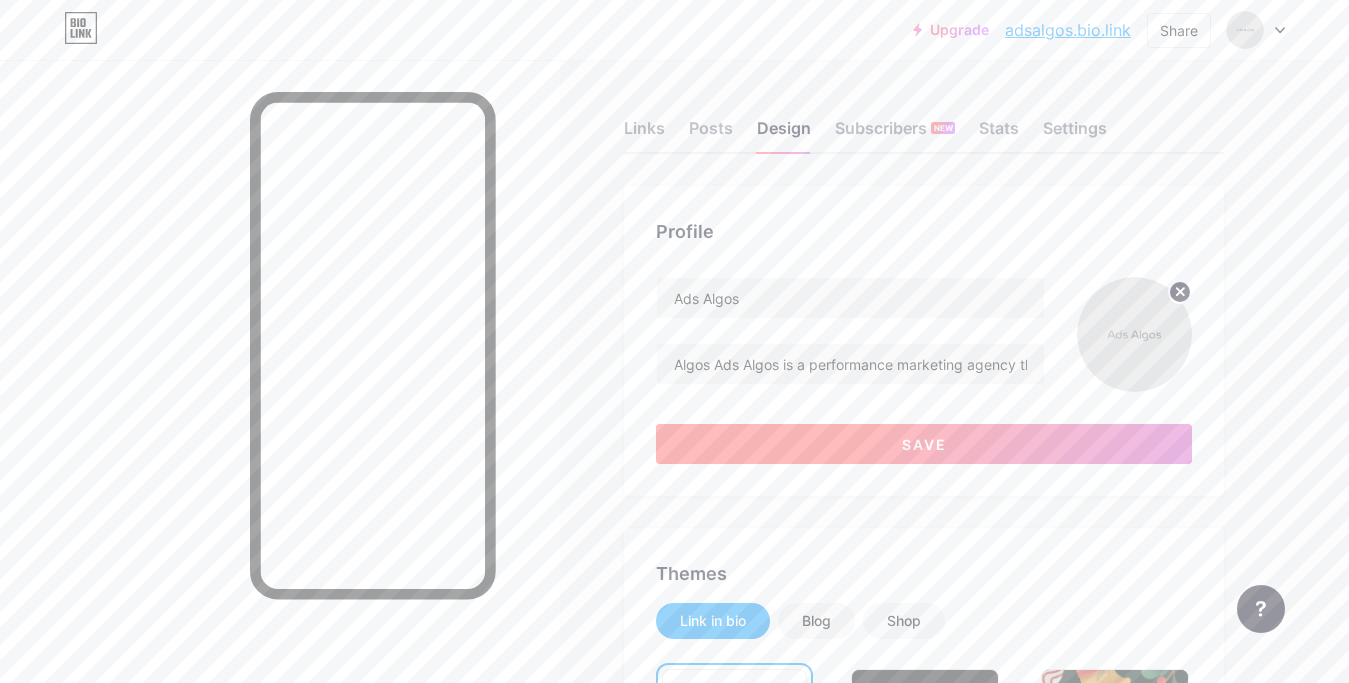 click on "Save" at bounding box center [924, 444] 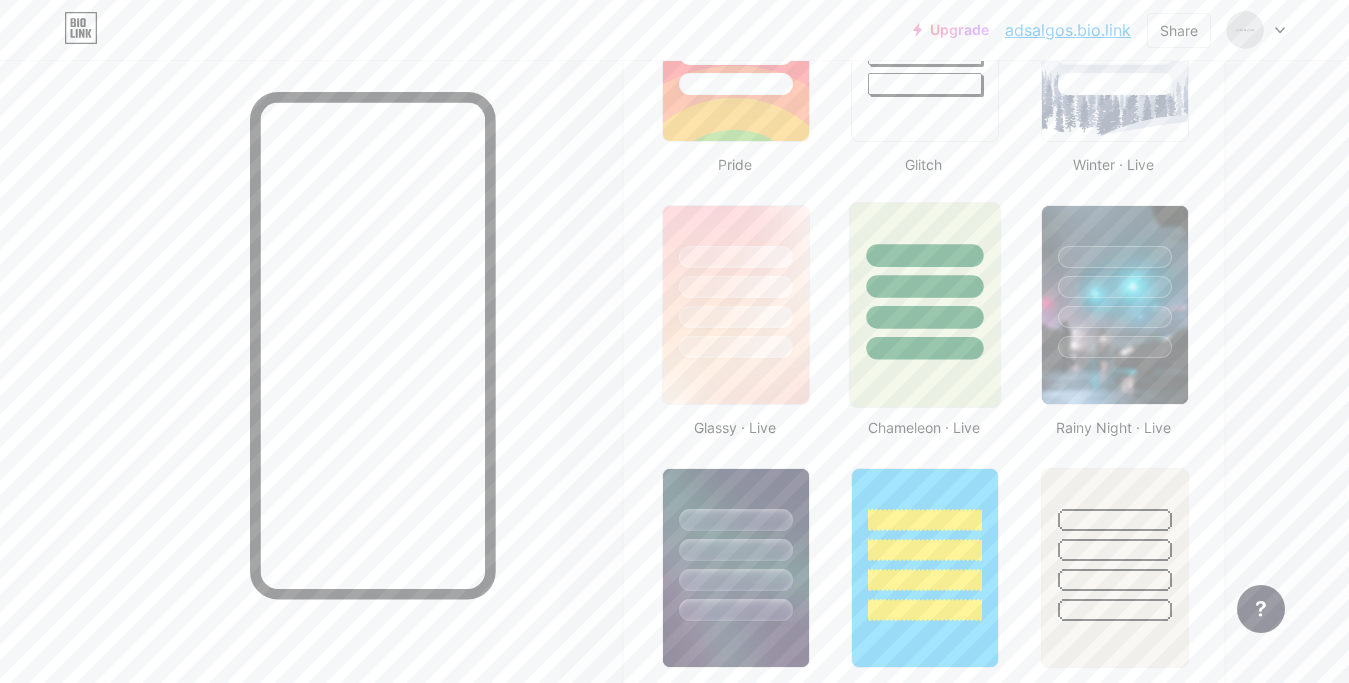 scroll, scrollTop: 1224, scrollLeft: 0, axis: vertical 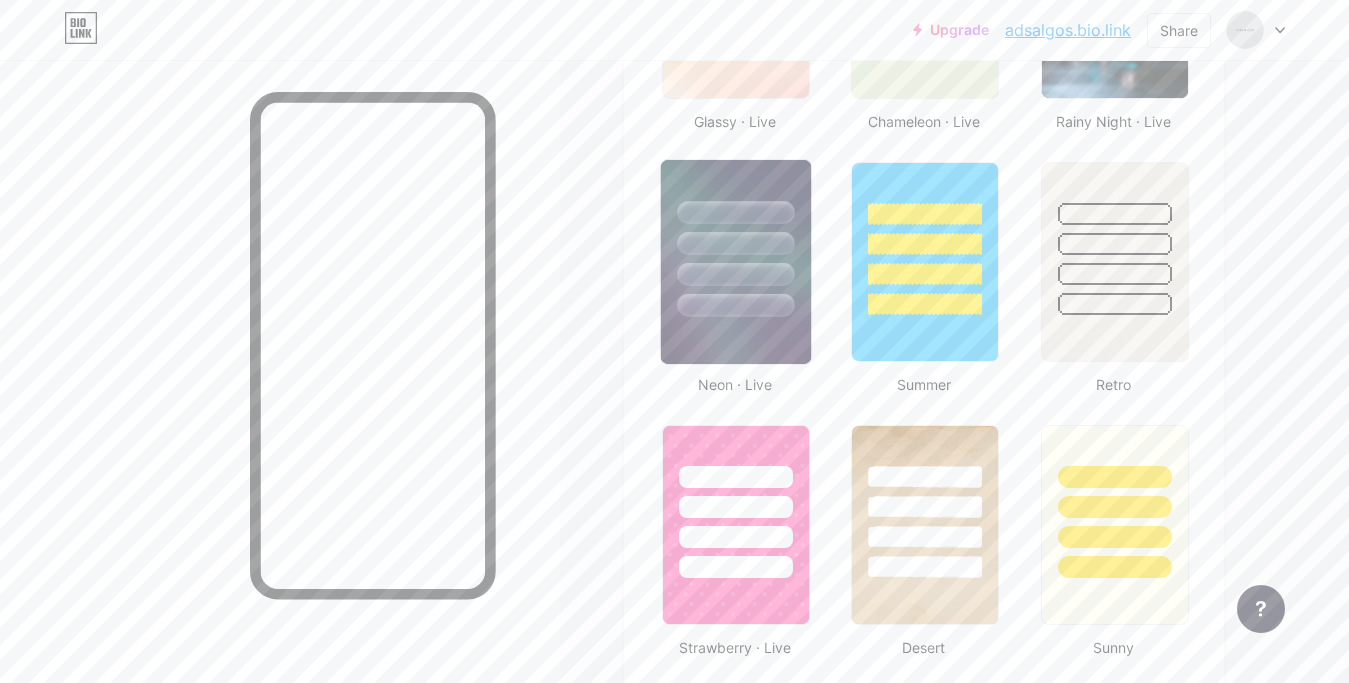 click at bounding box center (735, 274) 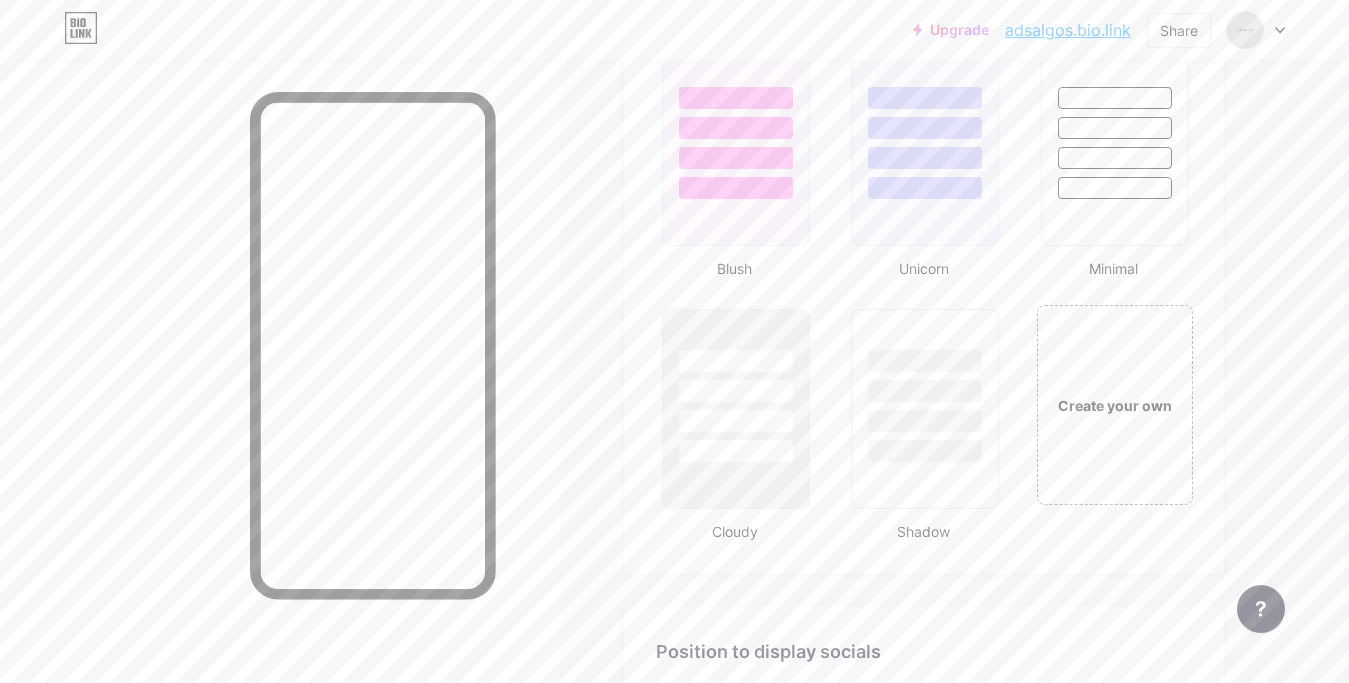 scroll, scrollTop: 2244, scrollLeft: 0, axis: vertical 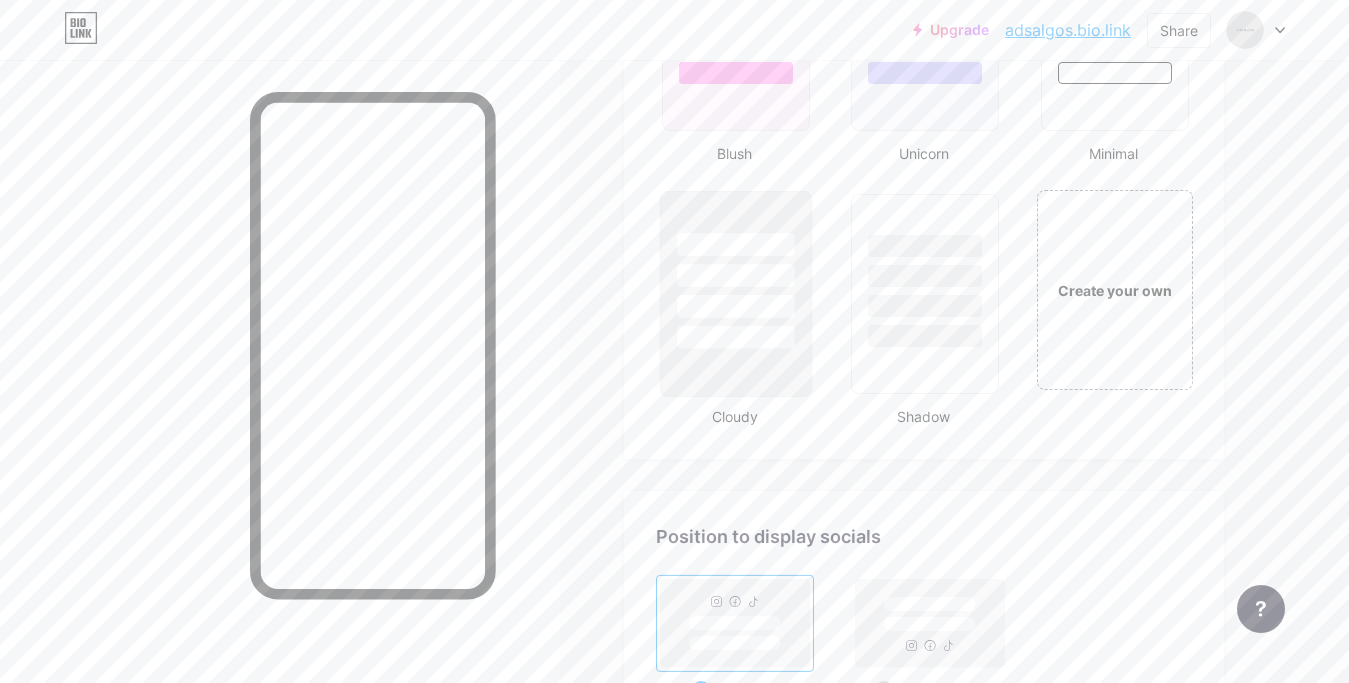 click at bounding box center (735, 337) 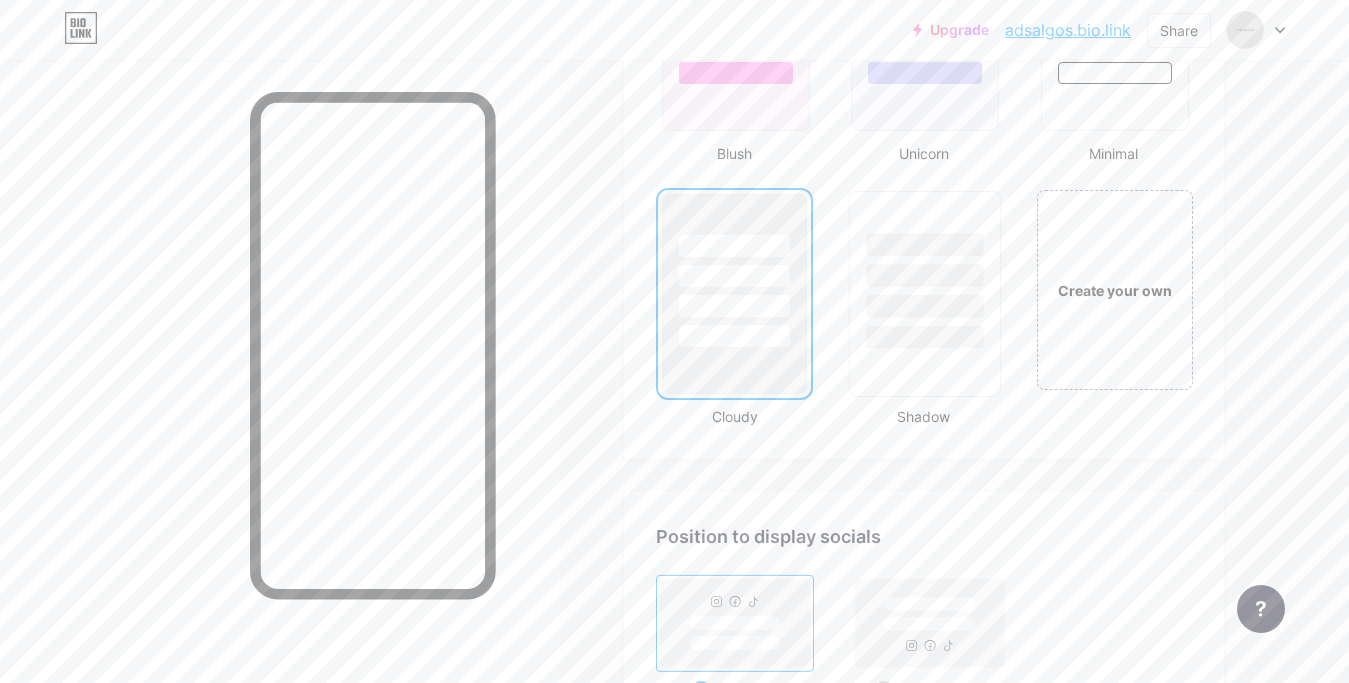 click at bounding box center (925, 337) 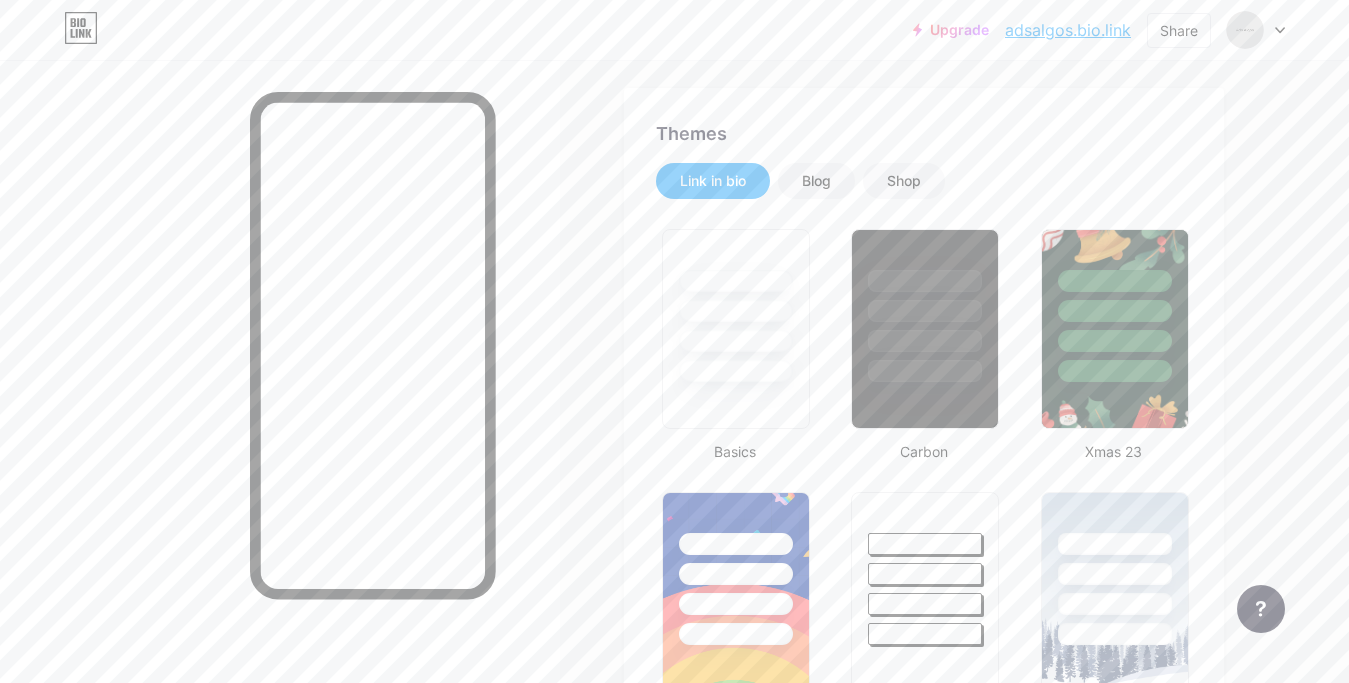 scroll, scrollTop: 164, scrollLeft: 0, axis: vertical 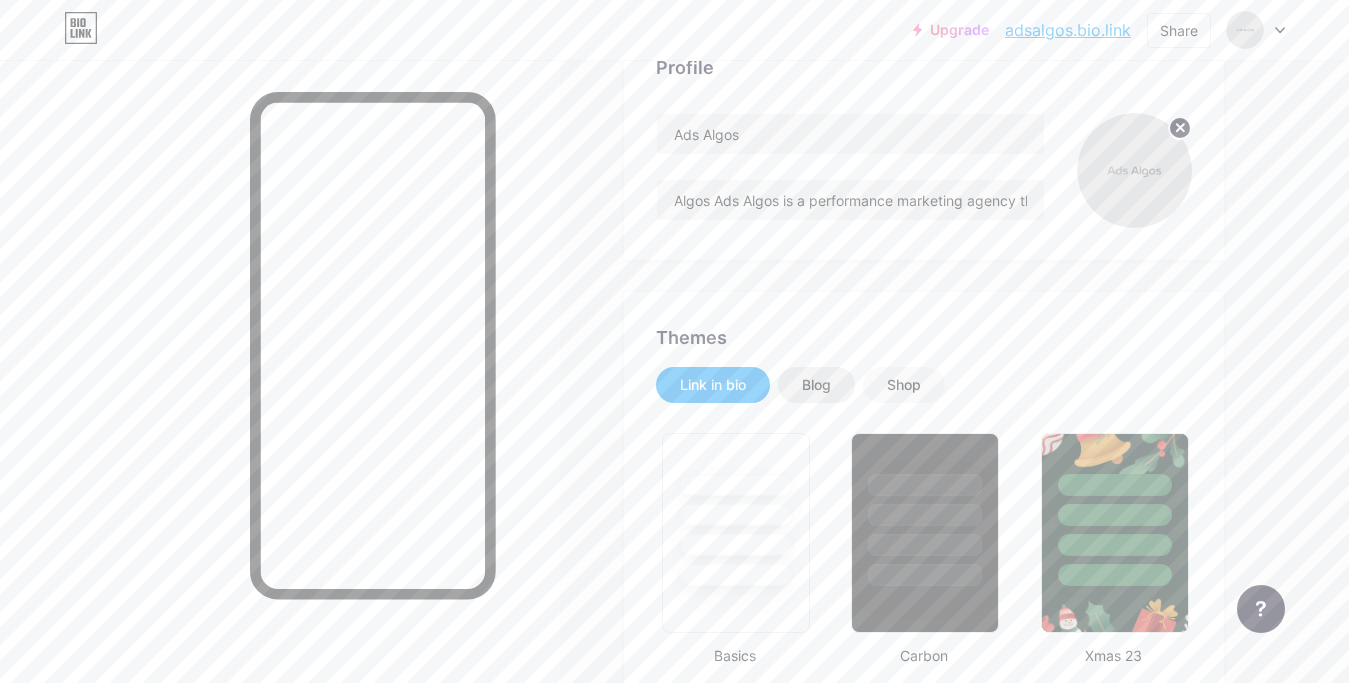 click on "Blog" at bounding box center (816, 385) 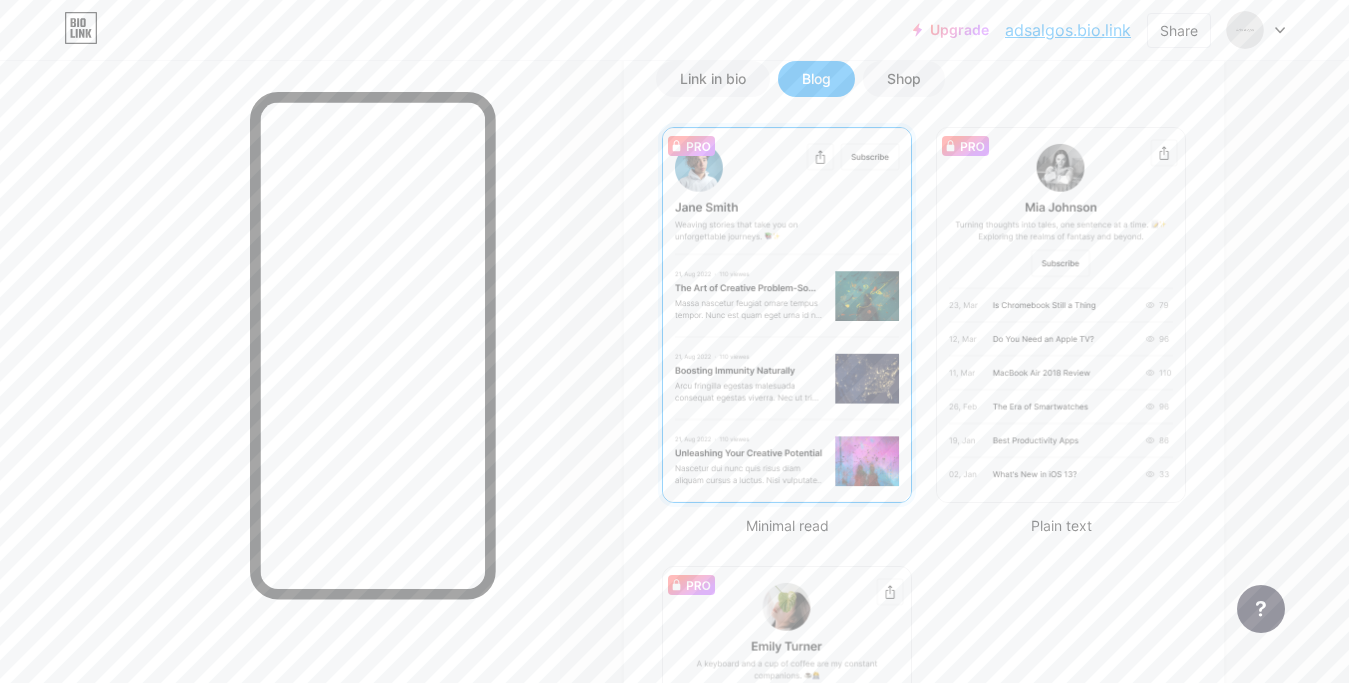 scroll, scrollTop: 266, scrollLeft: 0, axis: vertical 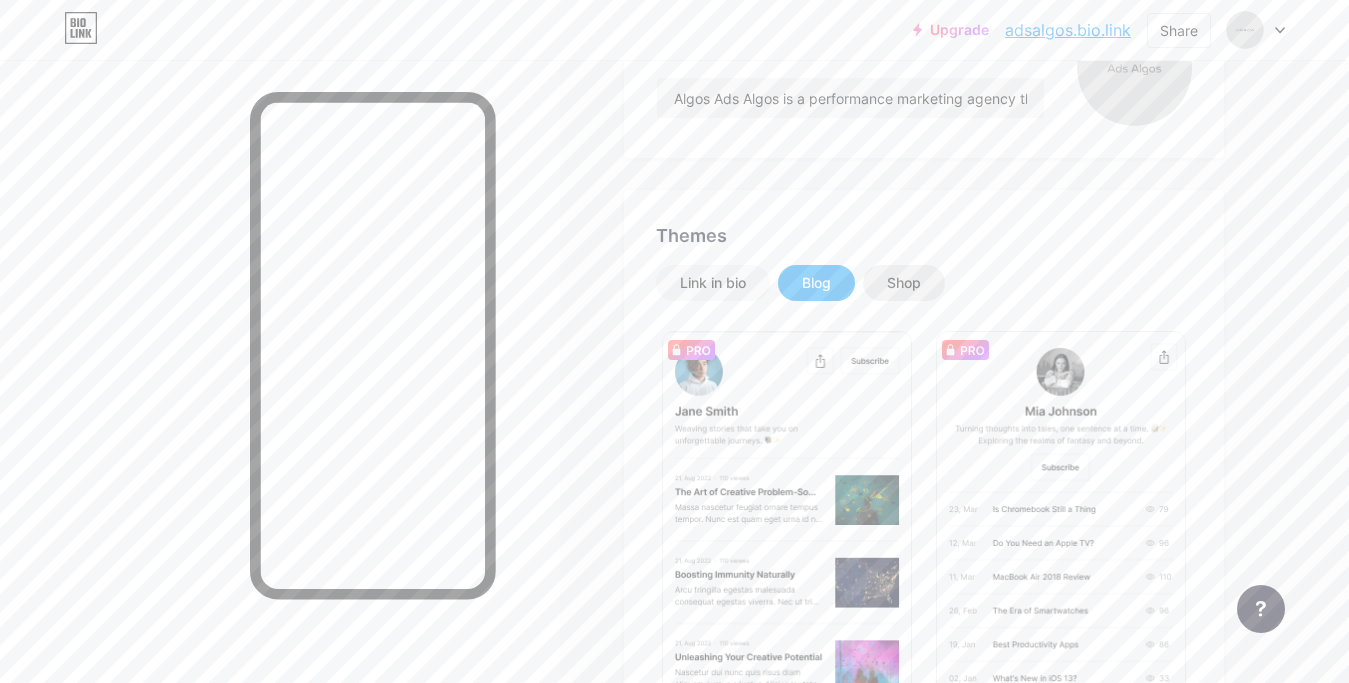 click on "Shop" at bounding box center [904, 283] 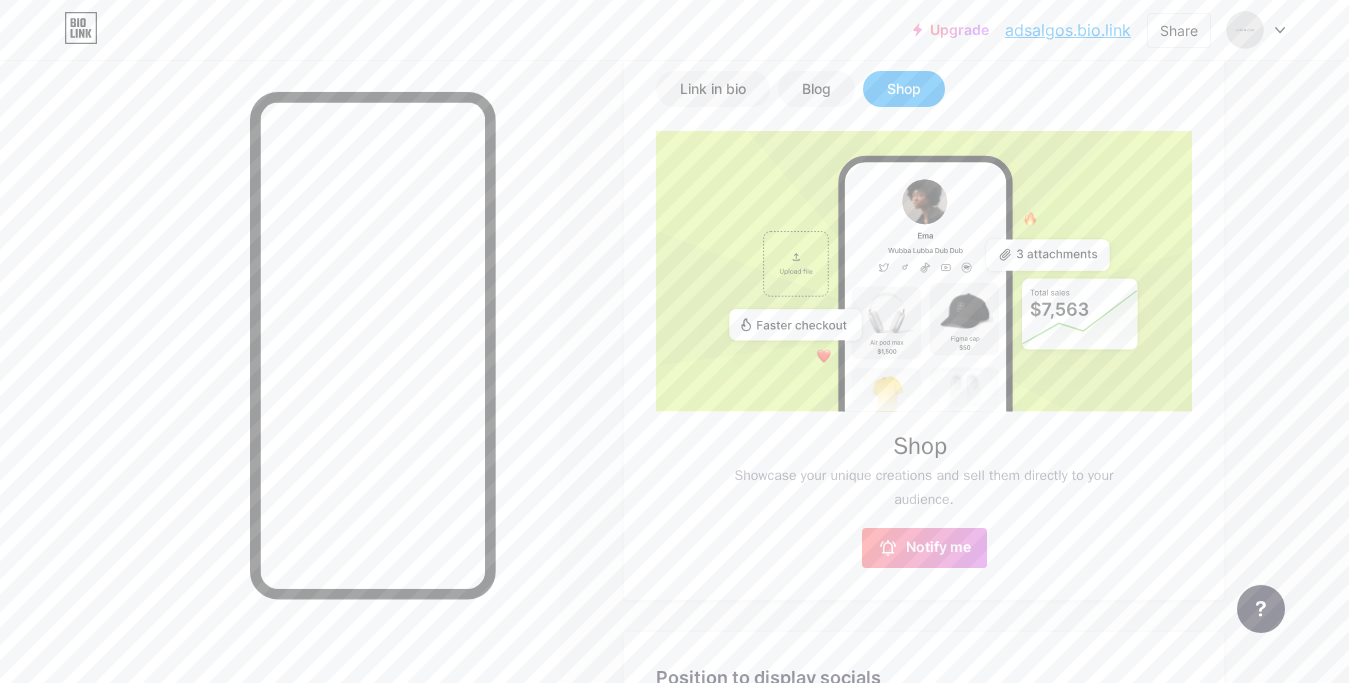 scroll, scrollTop: 470, scrollLeft: 0, axis: vertical 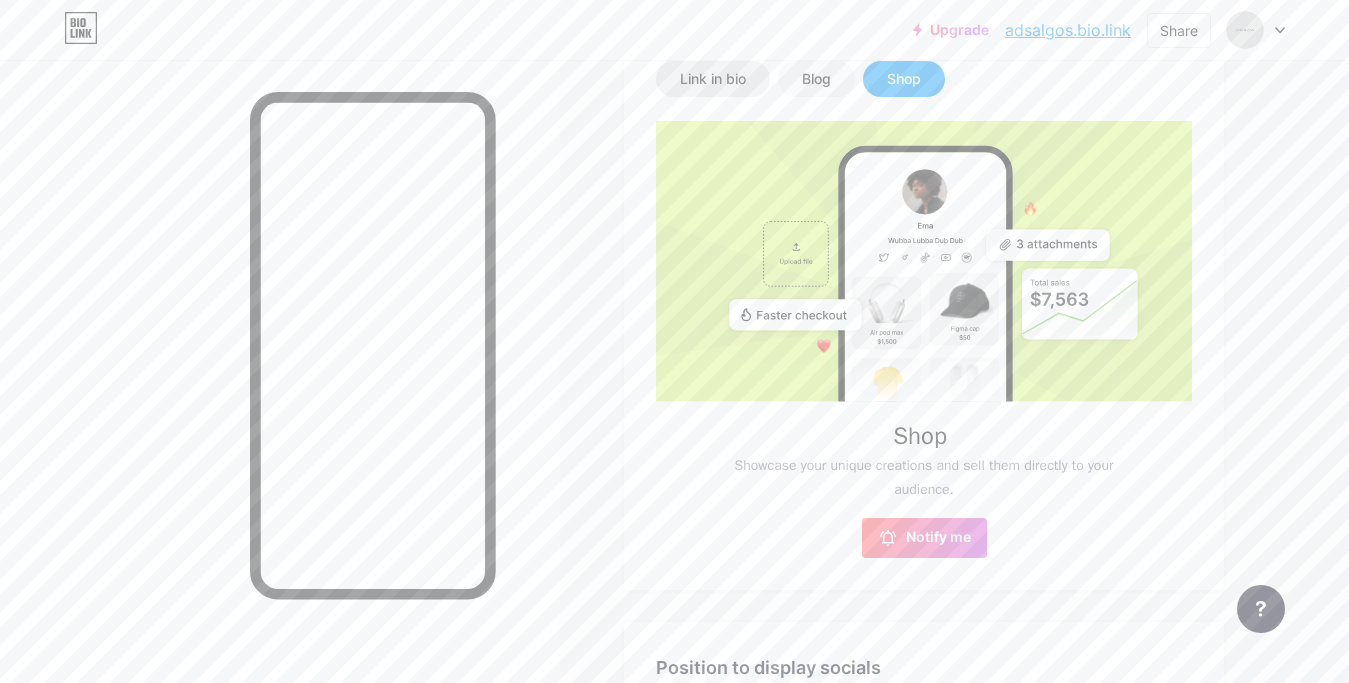 click on "Link in bio" at bounding box center [713, 79] 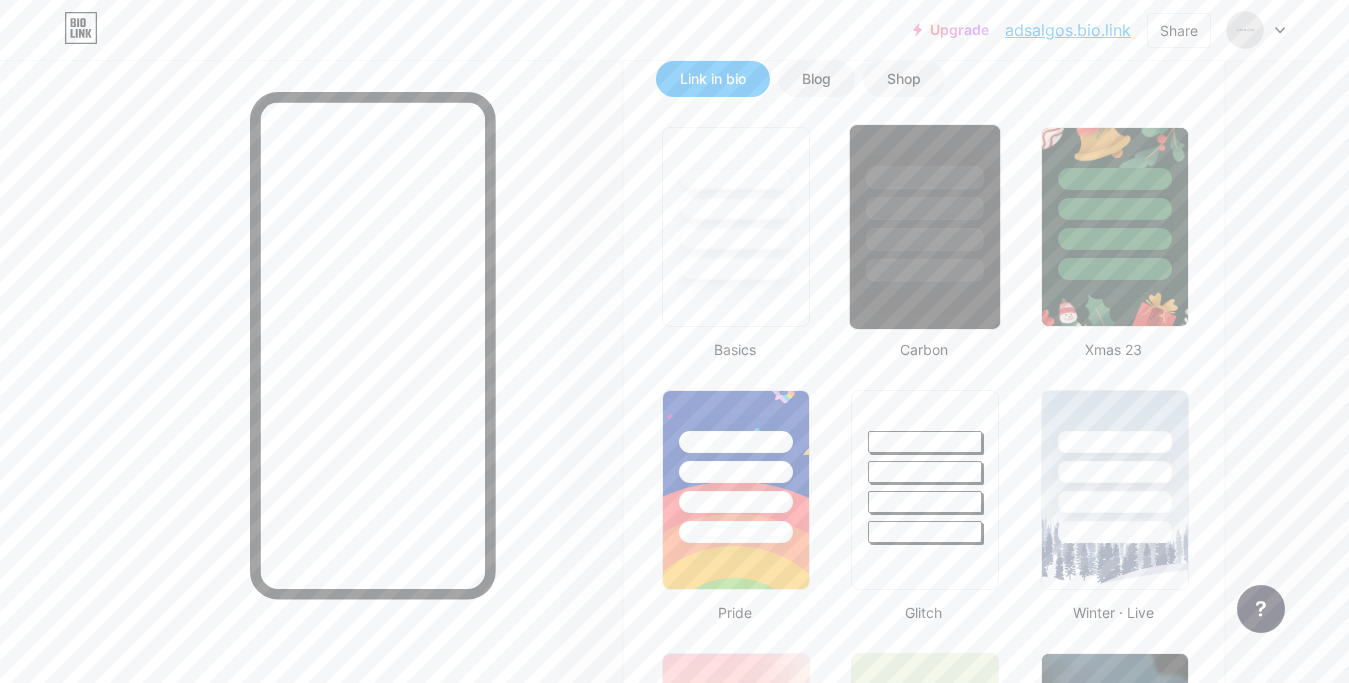 click at bounding box center [925, 227] 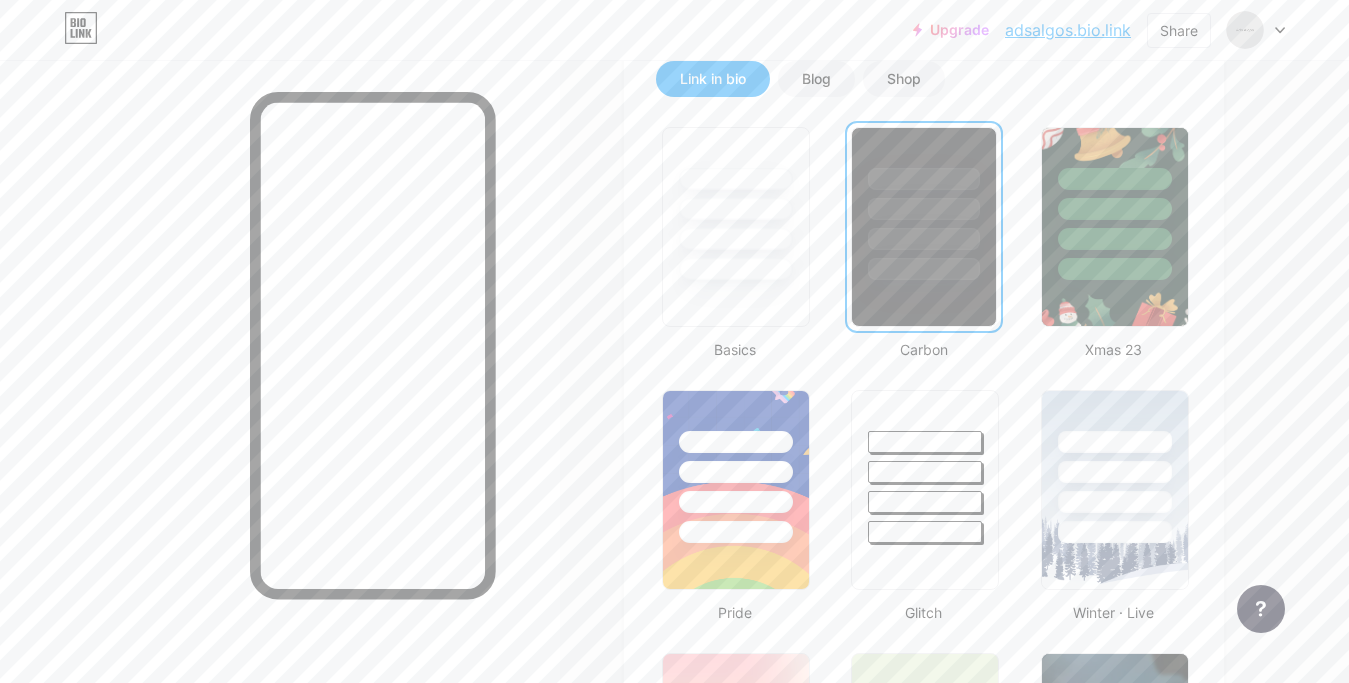 click on "Upgrade   adsalgos.bio.li...   adsalgos.bio.link   Share               Switch accounts     Ads Algos   bio.link/adsalgos       + Add a new page        Account settings   Logout" at bounding box center (674, 30) 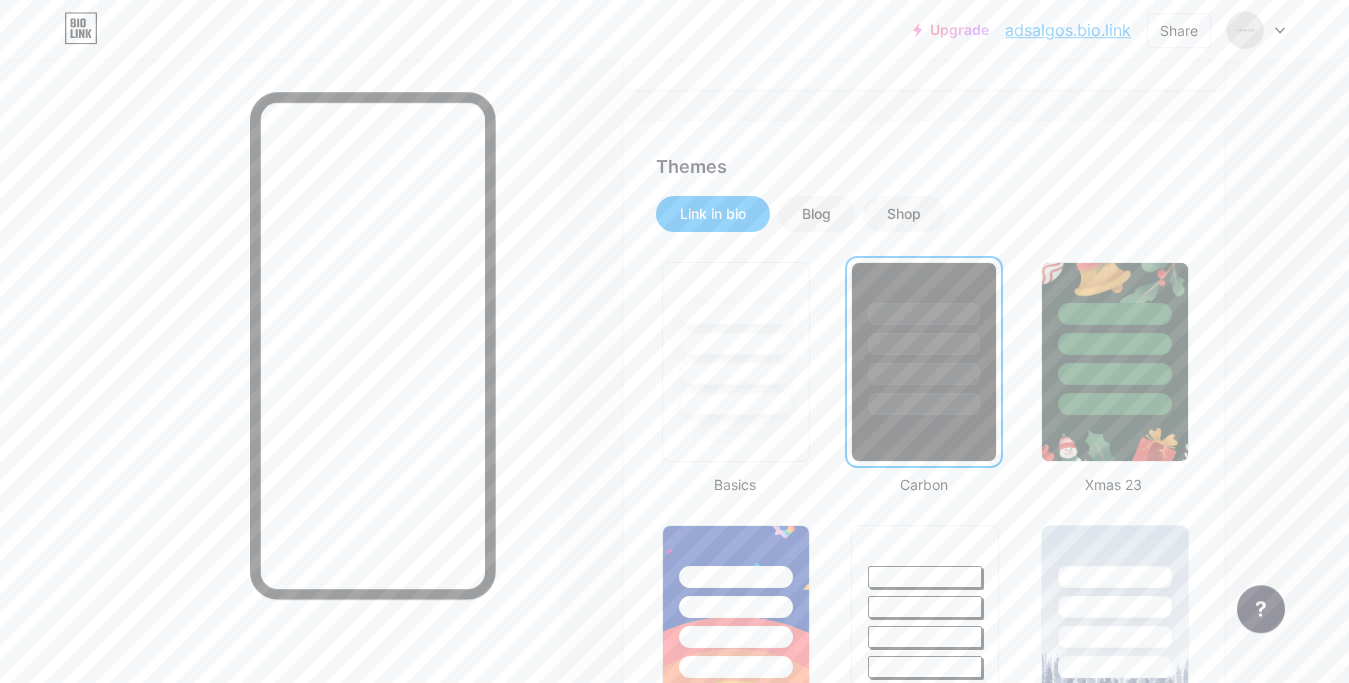 scroll, scrollTop: 0, scrollLeft: 0, axis: both 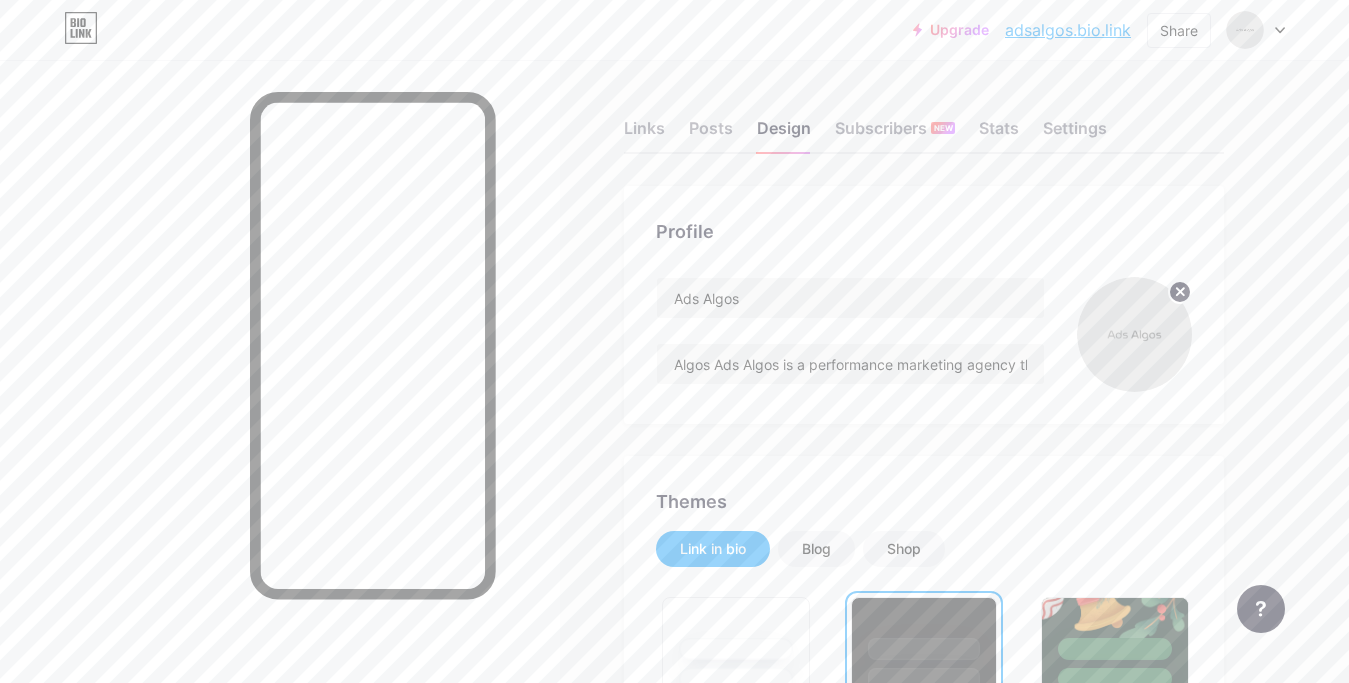 click on "Links
Posts
Design
Subscribers
NEW
Stats
Settings" at bounding box center (924, 119) 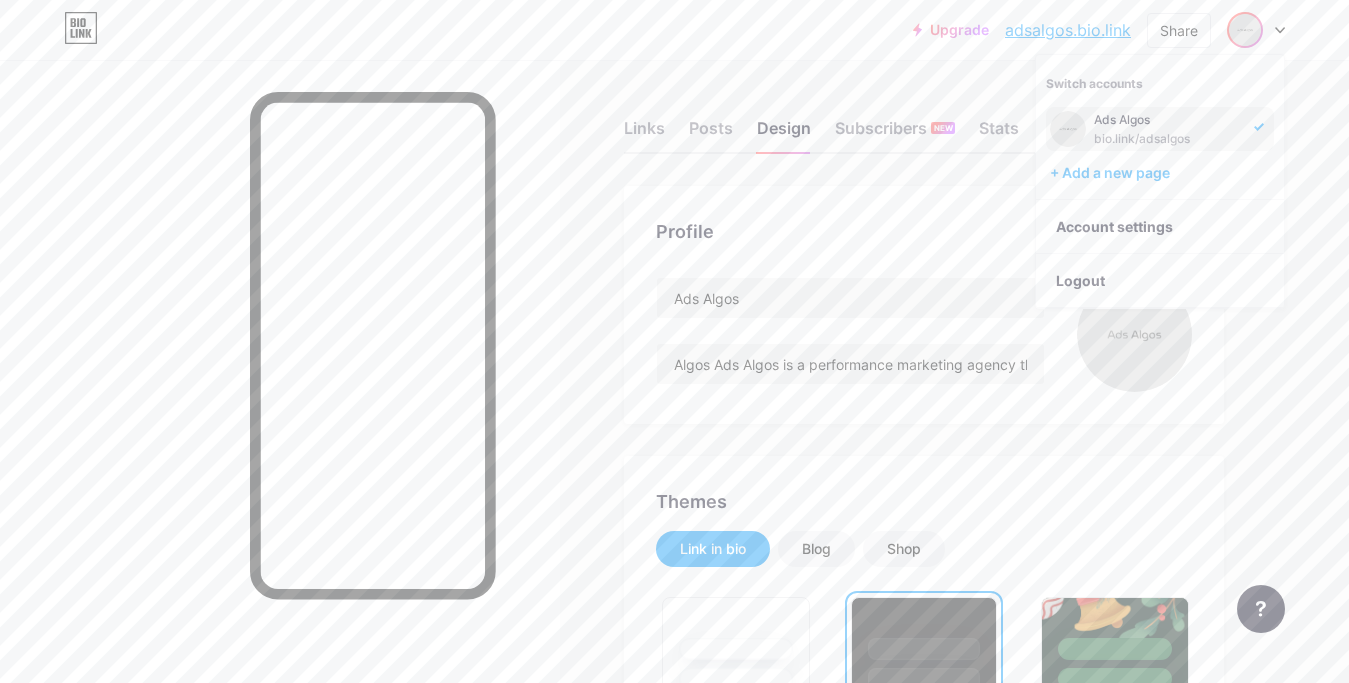 click on "Profile   Ads Algos     Algos Ads Algos is a performance marketing agency that helps brands and e-commerce businesses grow their companies with profitable Facebook Ads and smart lead generation solutions. We specialize in helping niche-based brands scale their online business without needing a hefty budget or sophisticated tools.                   Themes   Link in bio   Blog   Shop       Basics       Carbon       Xmas 23       Pride       Glitch       Winter · Live       Glassy · Live       Chameleon · Live       Rainy Night · Live       Neon · Live       Summer       Retro       Strawberry · Live       Desert       Sunny       Autumn       Leaf       Clear Sky       Blush       Unicorn       Minimal       Cloudy       Shadow     Create your own           Changes saved       Position to display socials                 Top                     Bottom
Disable Bio Link branding
Will hide the Bio Link branding from homepage             Changes saved" at bounding box center [924, 1741] 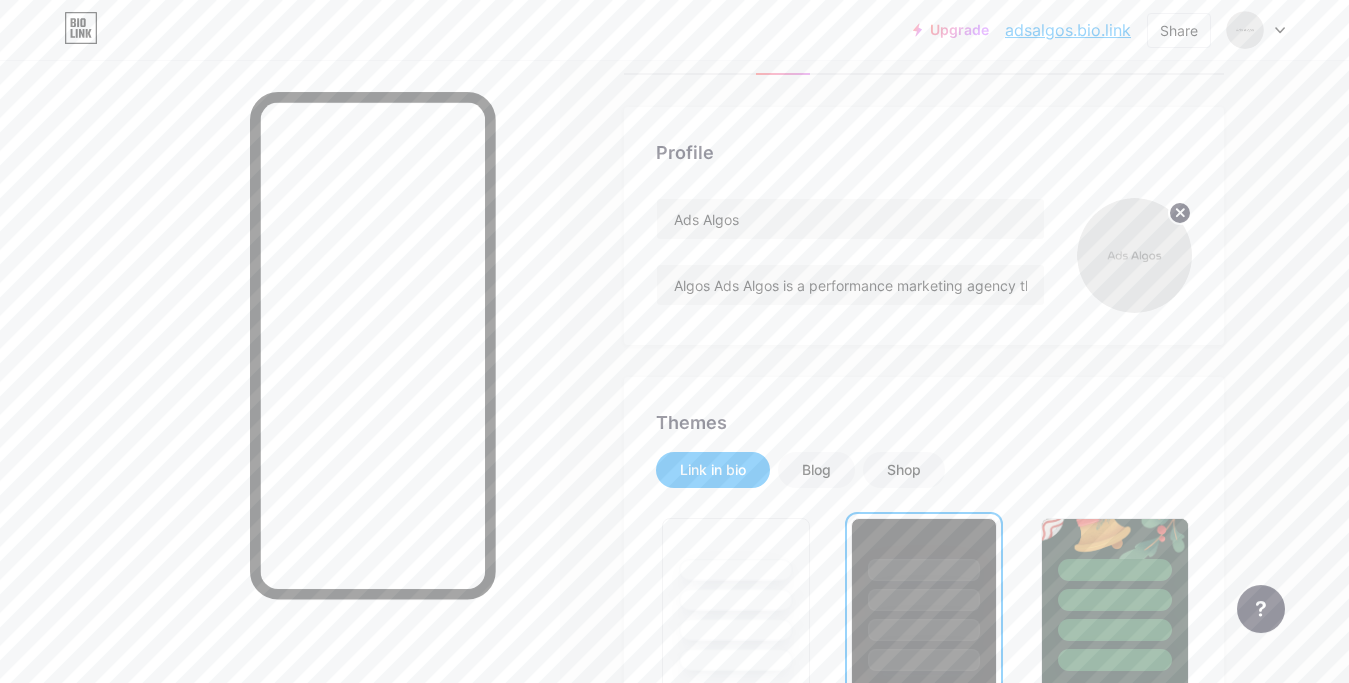scroll, scrollTop: 204, scrollLeft: 0, axis: vertical 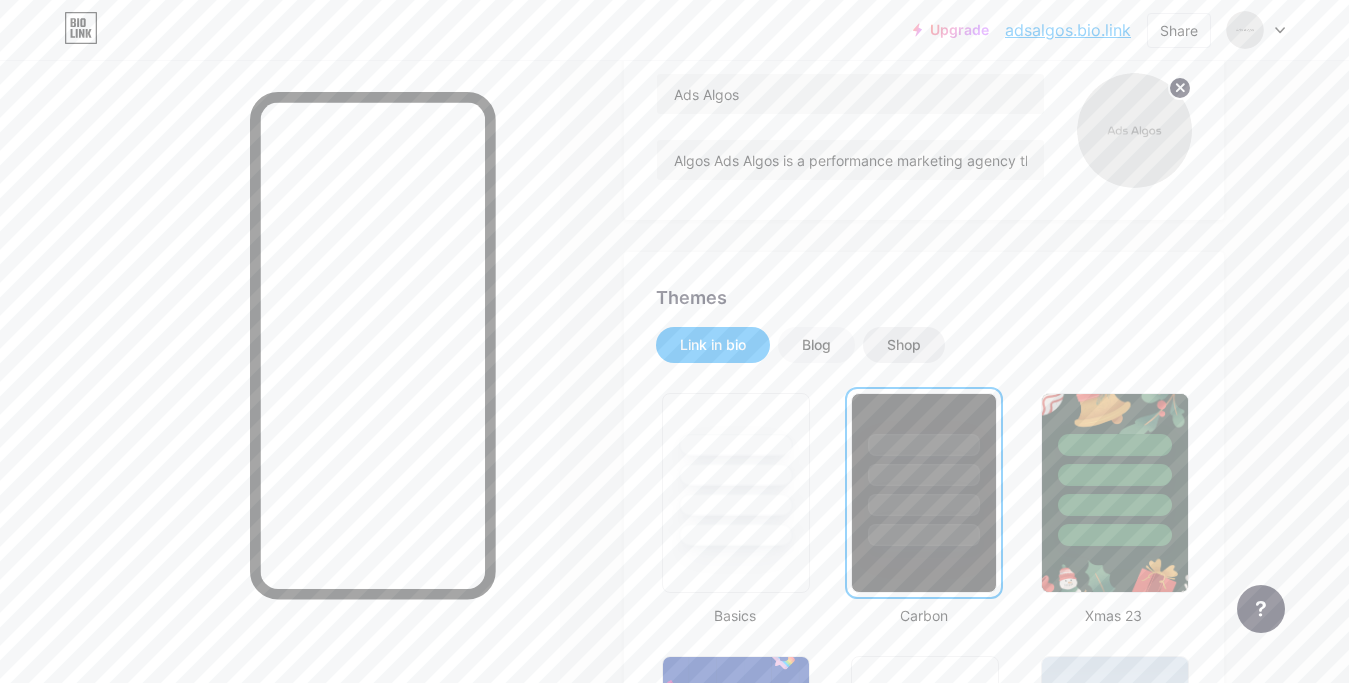 click on "Shop" at bounding box center (904, 345) 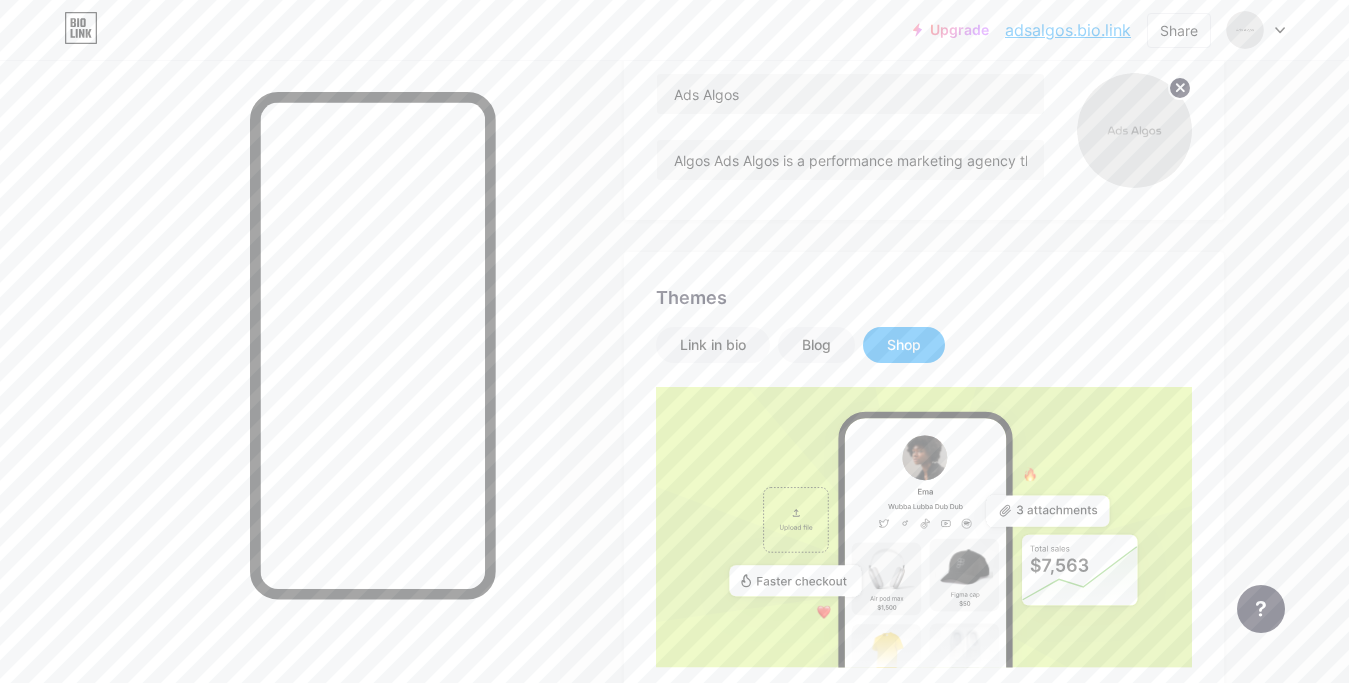 scroll, scrollTop: 0, scrollLeft: 0, axis: both 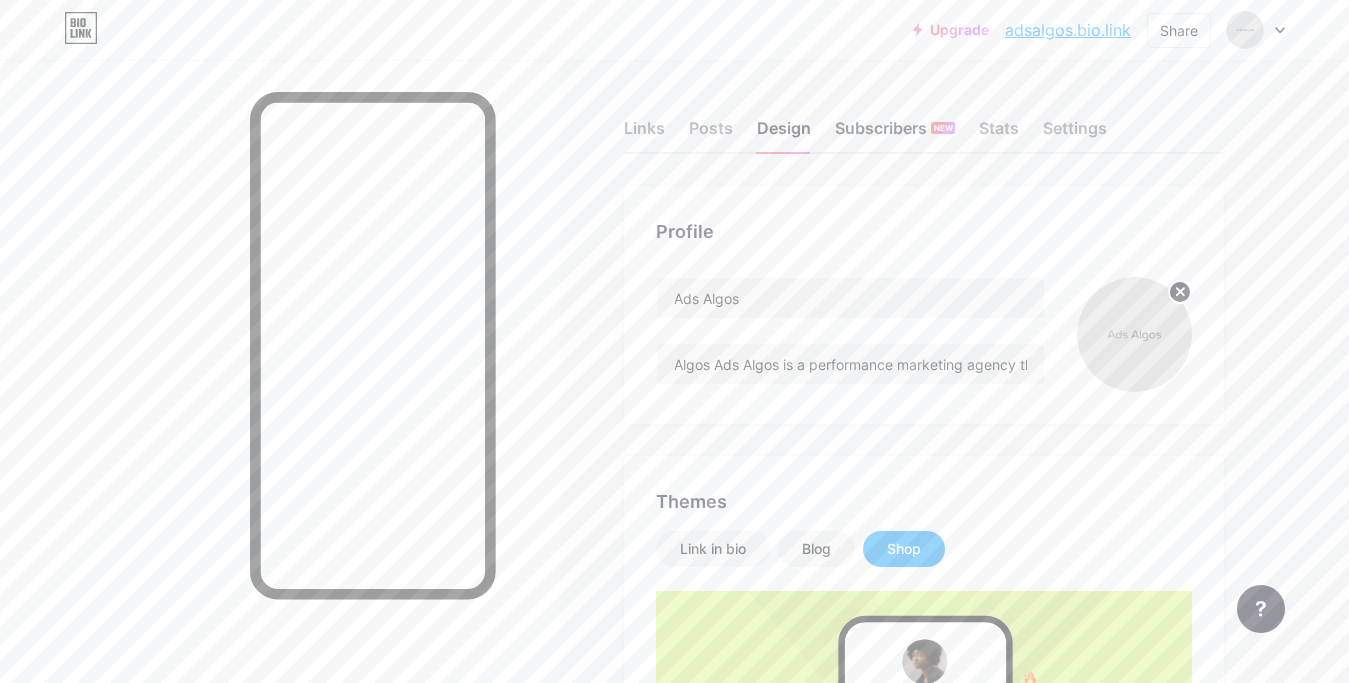 click on "Subscribers
NEW" at bounding box center [895, 134] 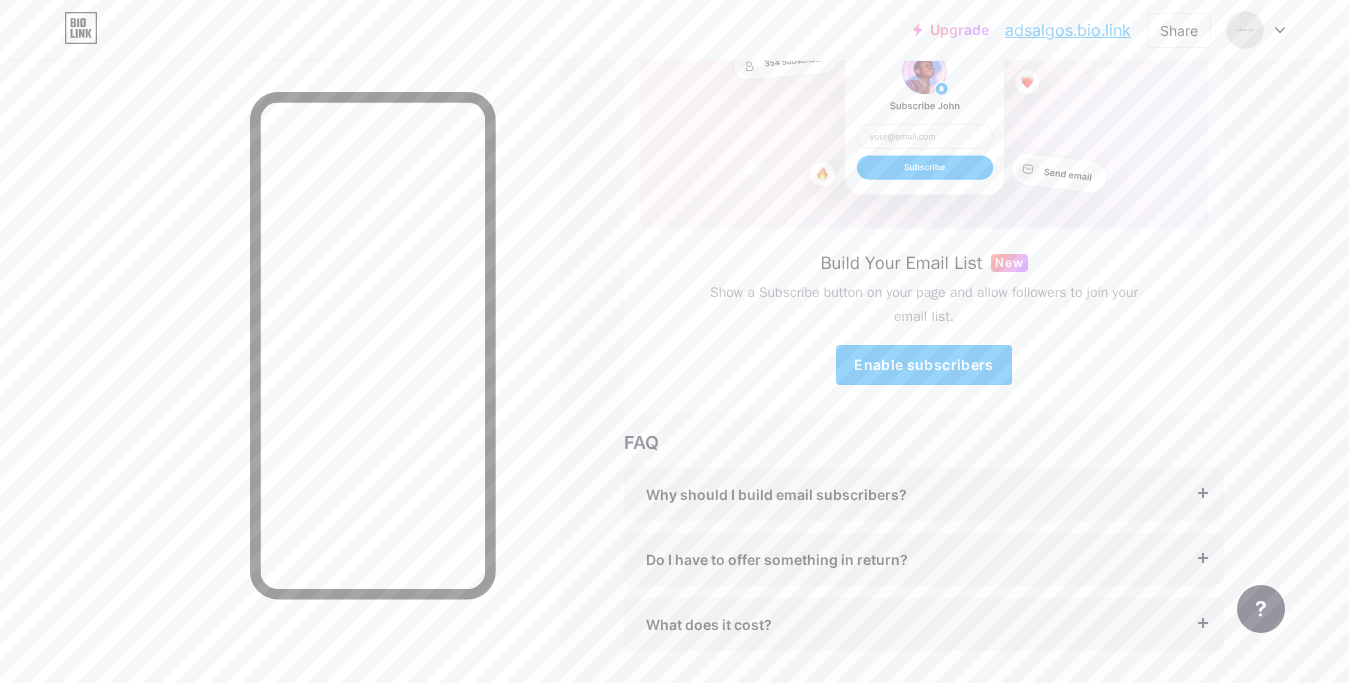 scroll, scrollTop: 0, scrollLeft: 0, axis: both 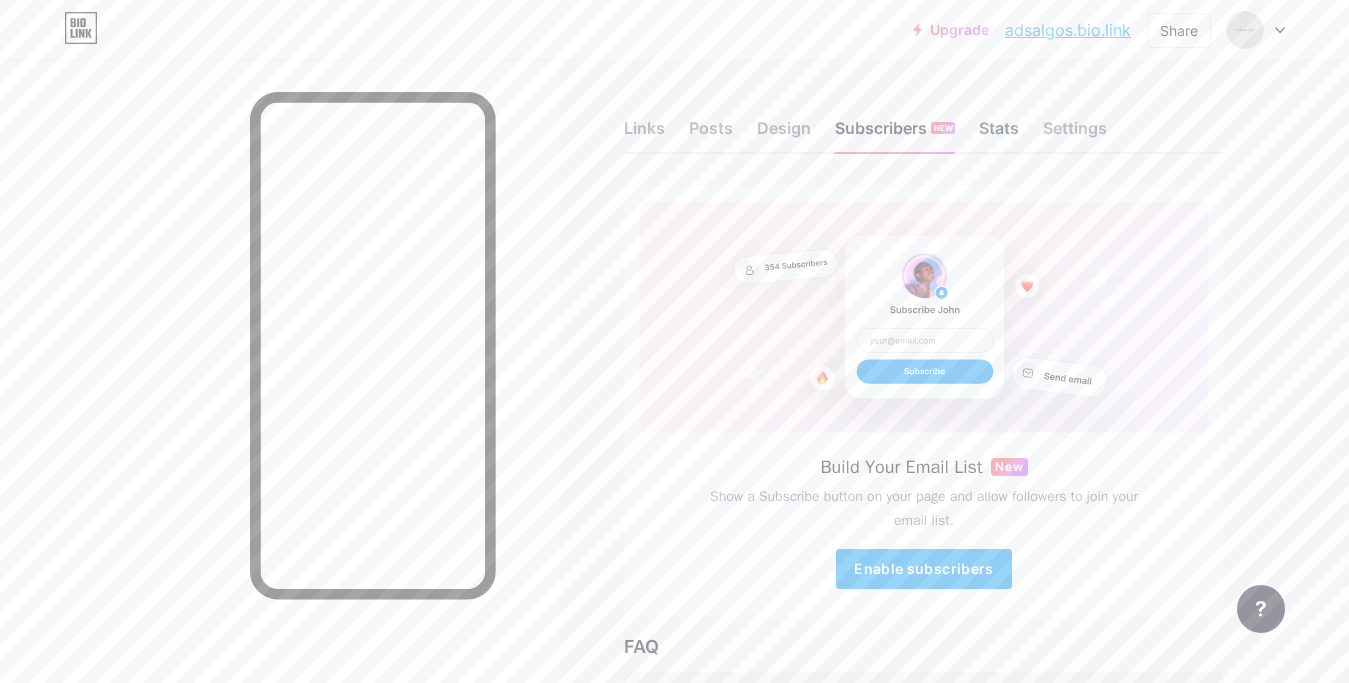 click on "Stats" at bounding box center [999, 134] 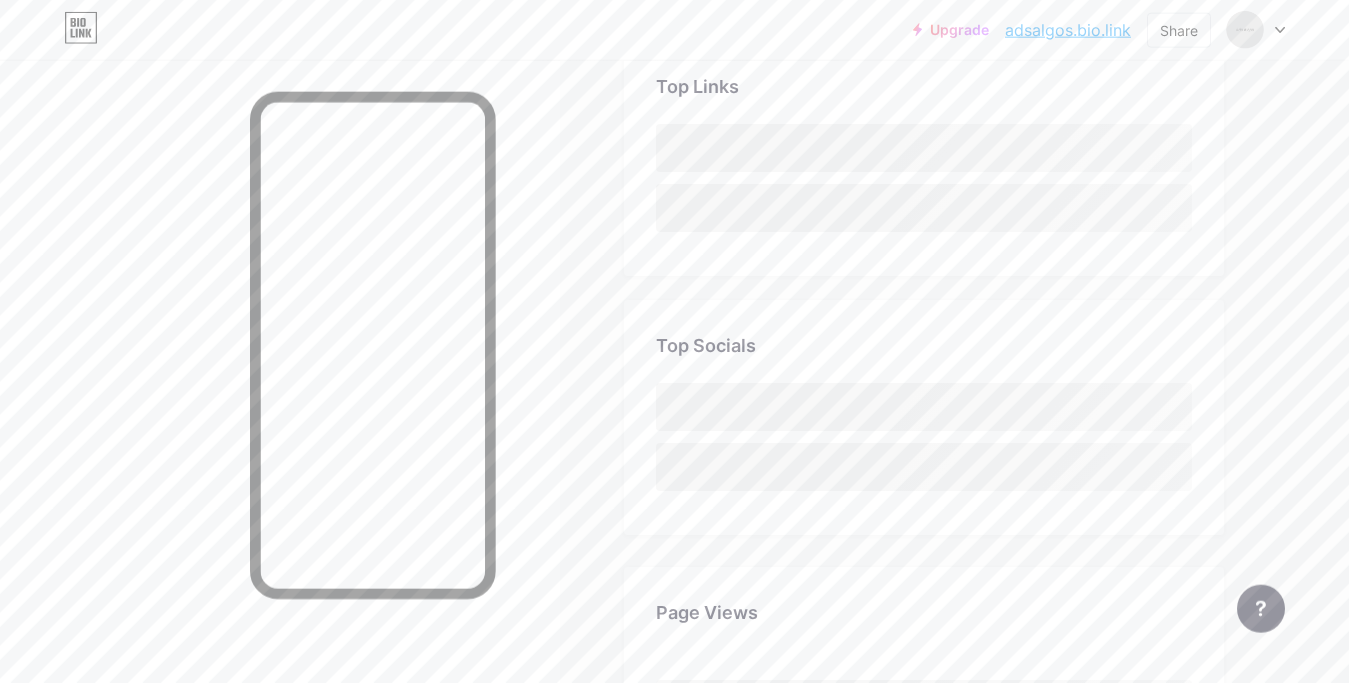 scroll, scrollTop: 204, scrollLeft: 0, axis: vertical 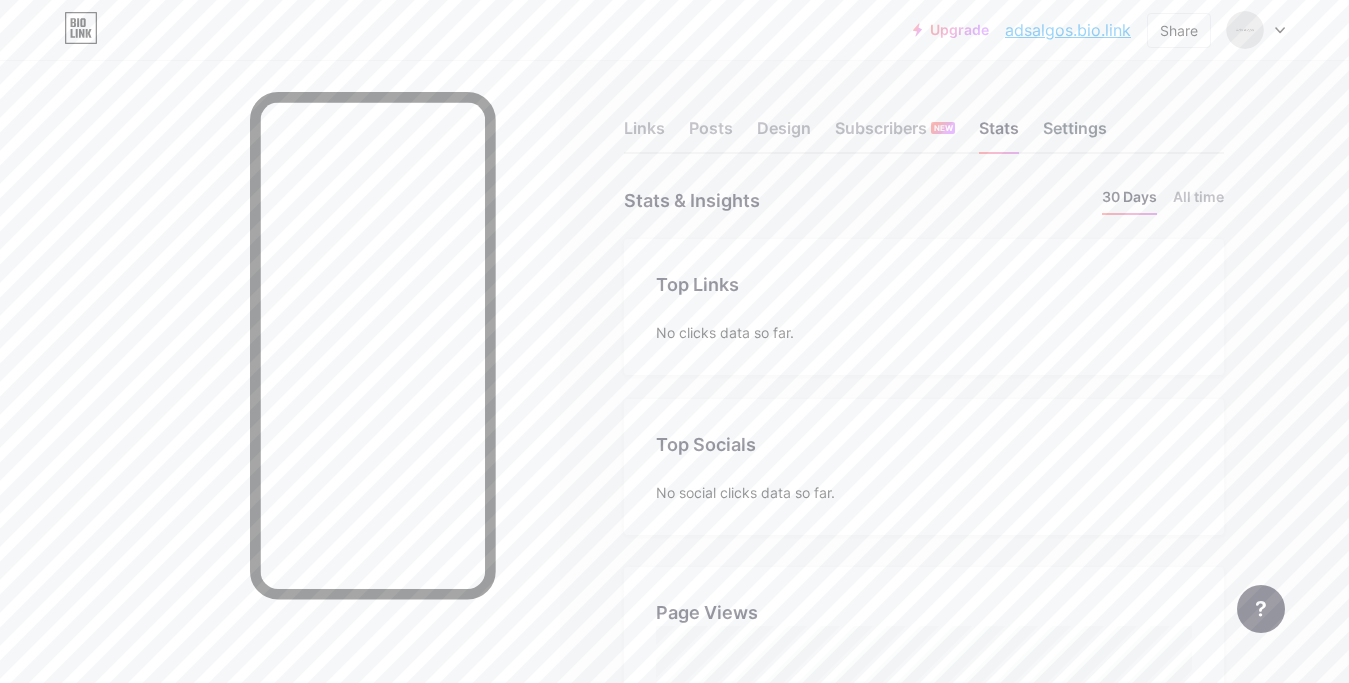 click on "Settings" at bounding box center (1075, 134) 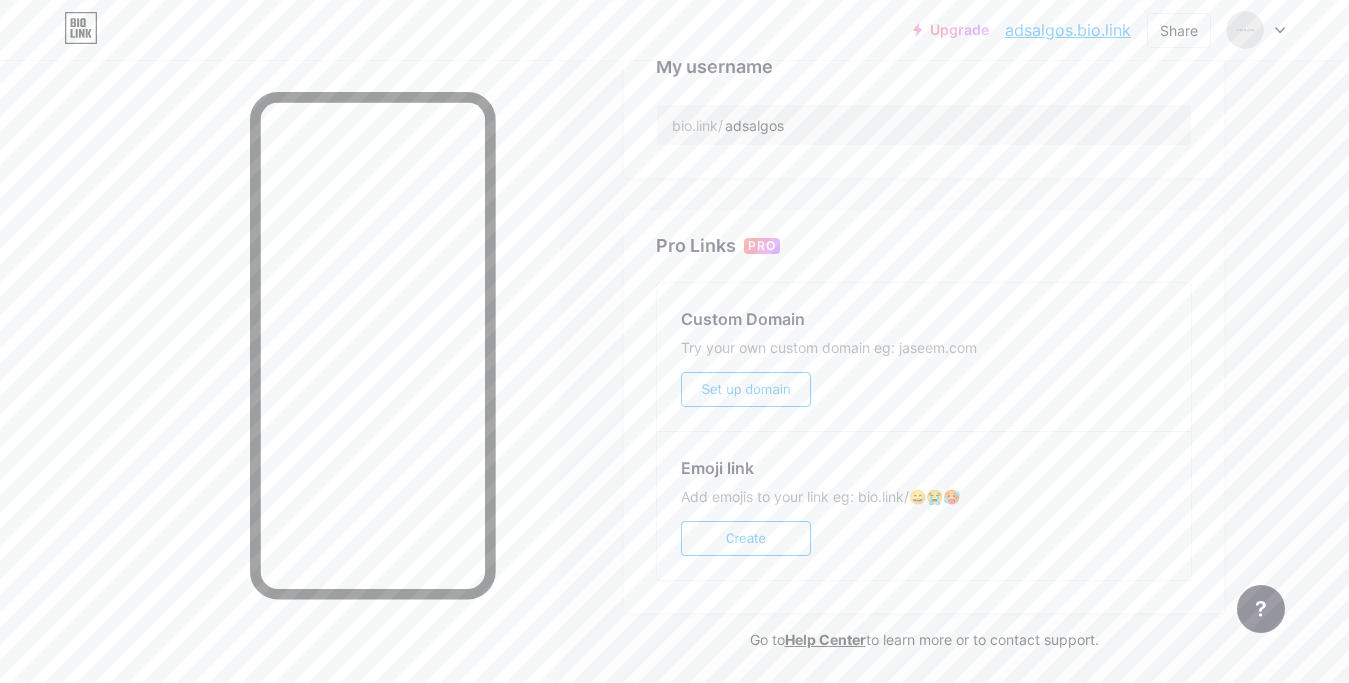 scroll, scrollTop: 882, scrollLeft: 0, axis: vertical 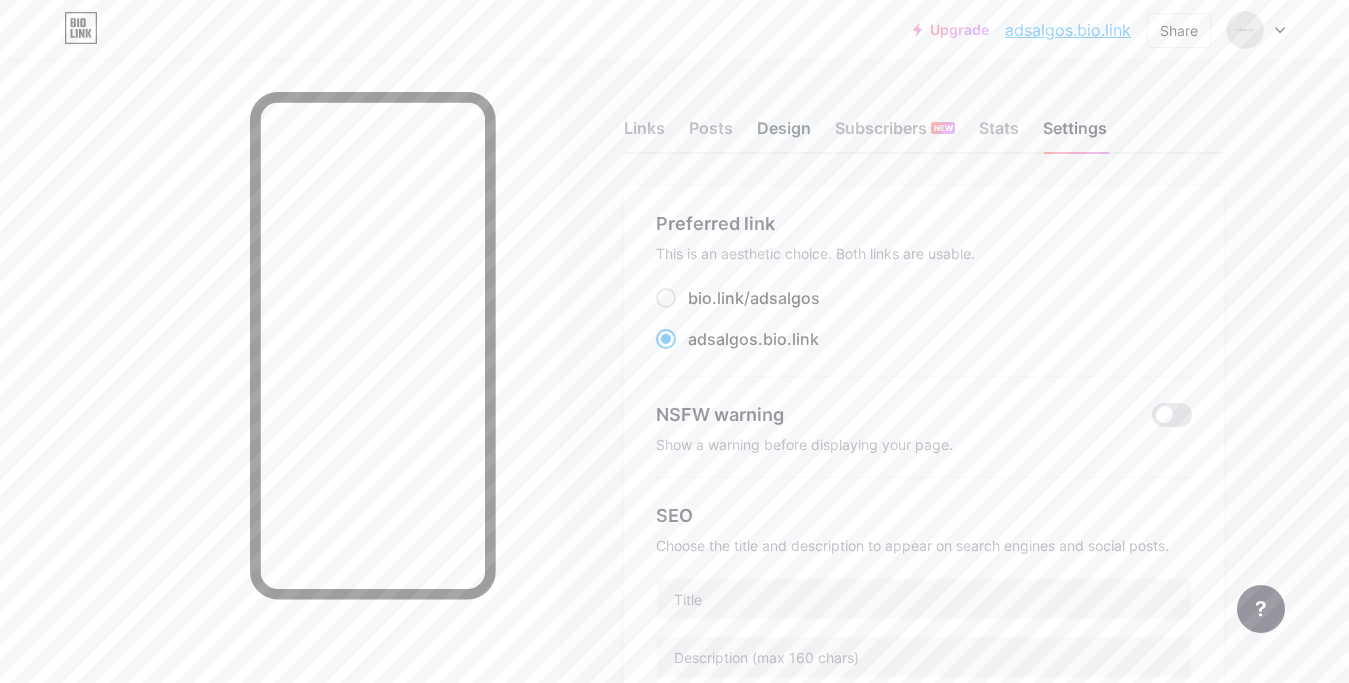 click on "Design" at bounding box center [784, 134] 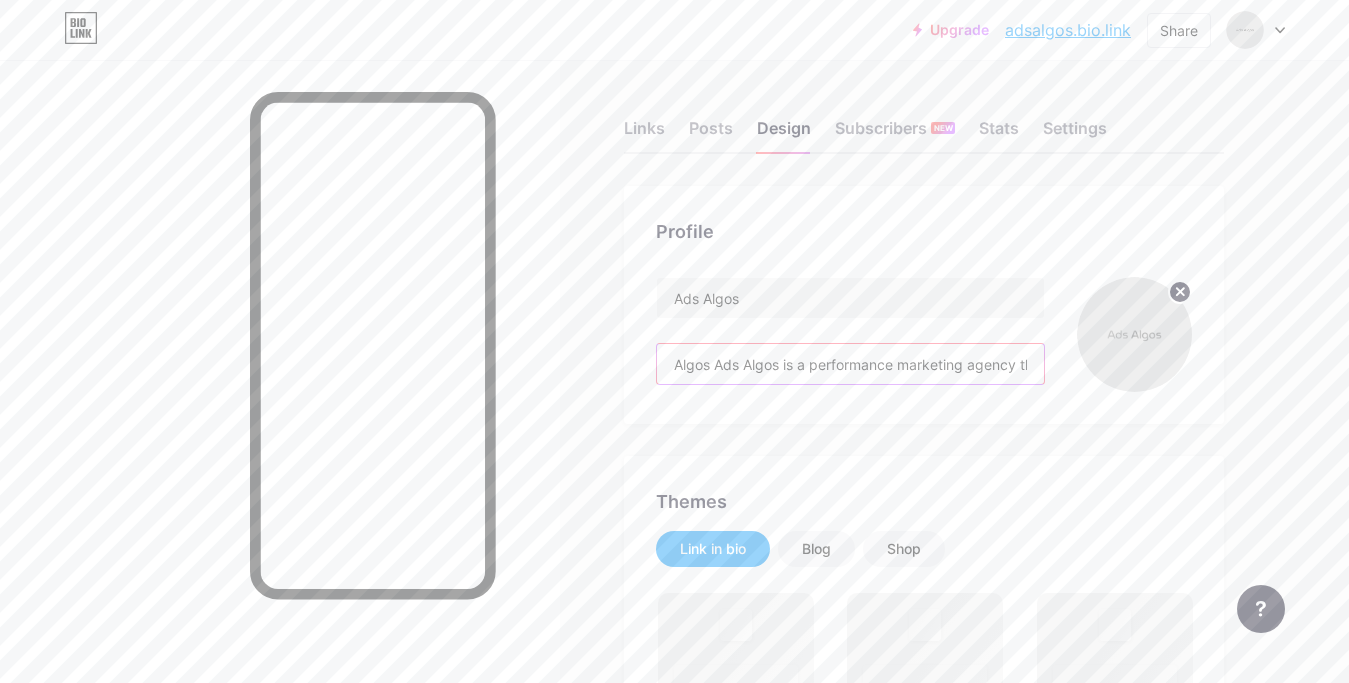 click on "Algos Ads Algos is a performance marketing agency that helps brands and e-commerce businesses grow their companies with profitable Facebook Ads and smart lead generation solutions. We specialize in helping niche-based brands scale their online business without needing a hefty budget or sophisticated tools." at bounding box center (850, 364) 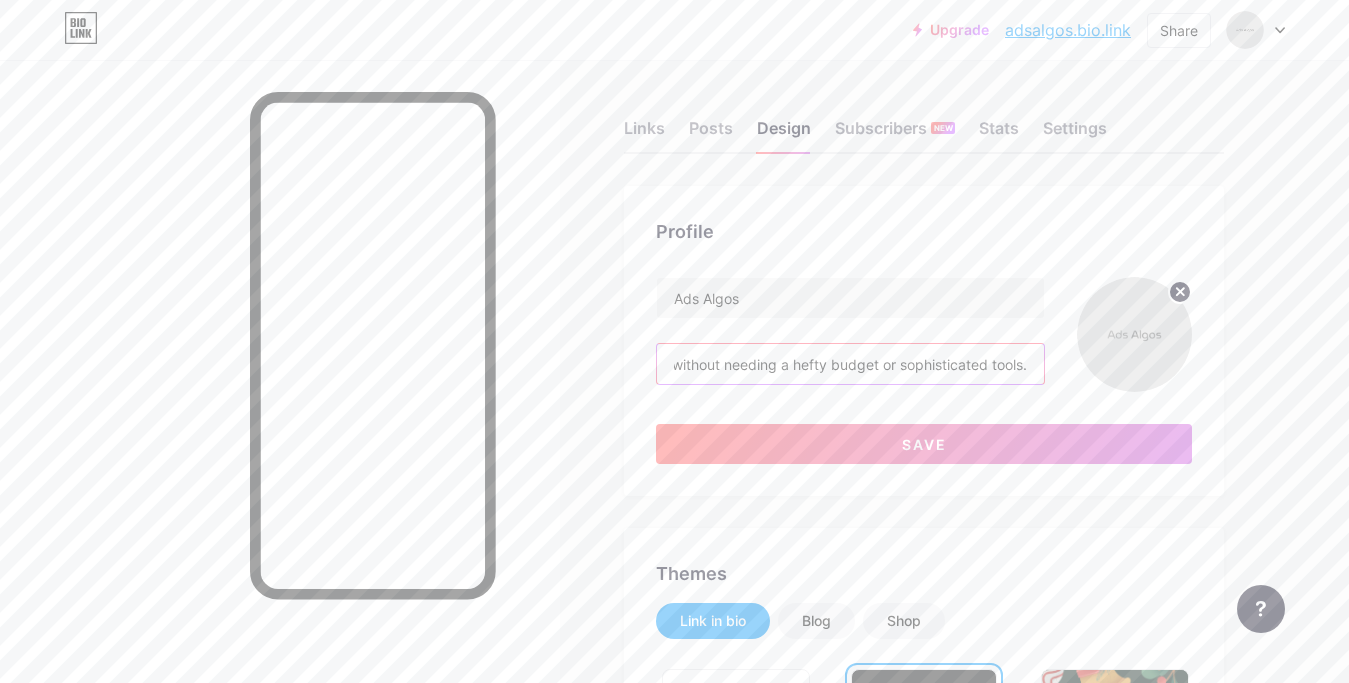 scroll, scrollTop: 0, scrollLeft: 1694, axis: horizontal 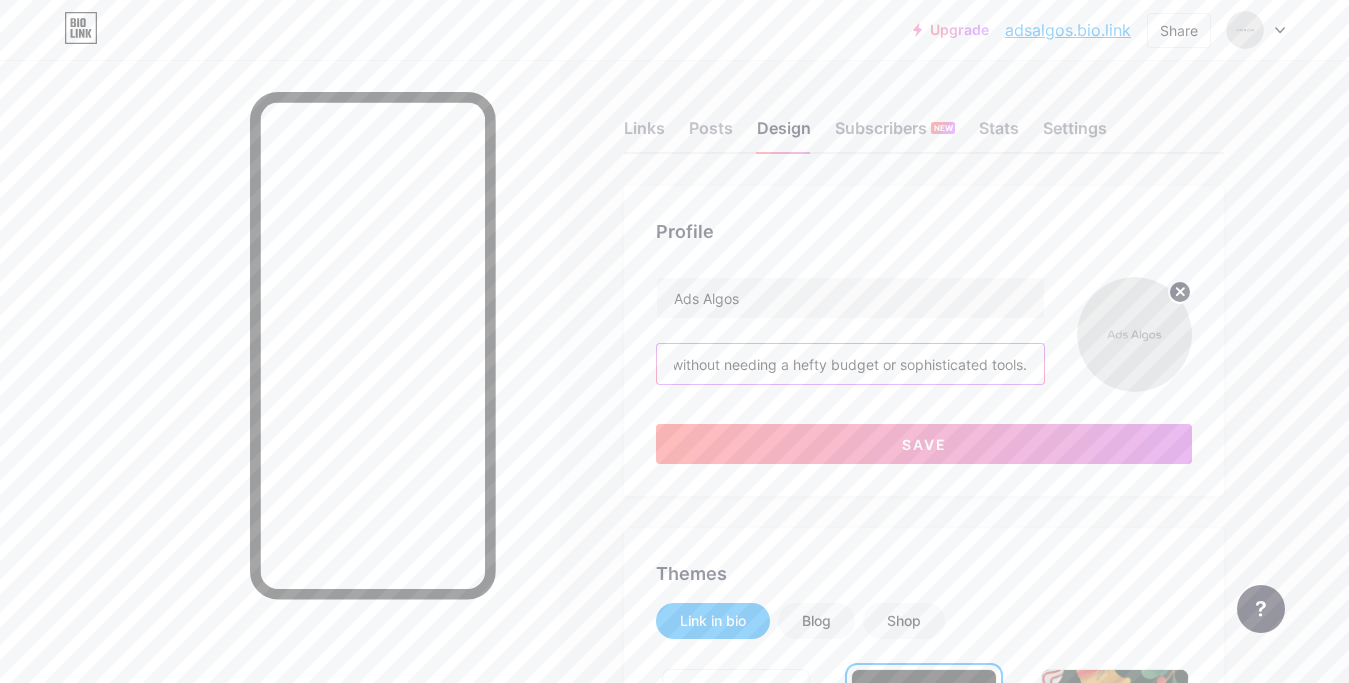click on "Ads Algos is a performance marketing agency that helps brands and e-commerce businesses grow their companies with profitable Facebook Ads and smart lead generation solutions. We specialize in helping niche-based brands scale their online business without needing a hefty budget or sophisticated tools." at bounding box center [850, 364] 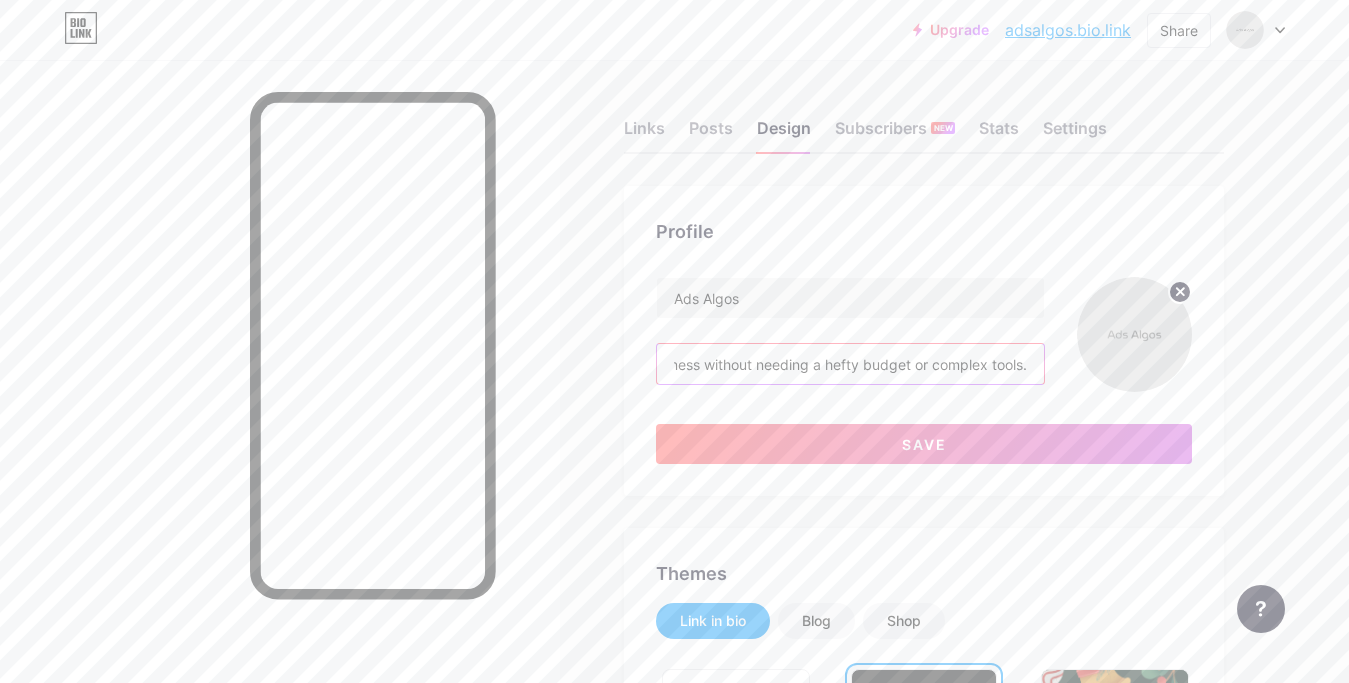 scroll, scrollTop: 0, scrollLeft: 1661, axis: horizontal 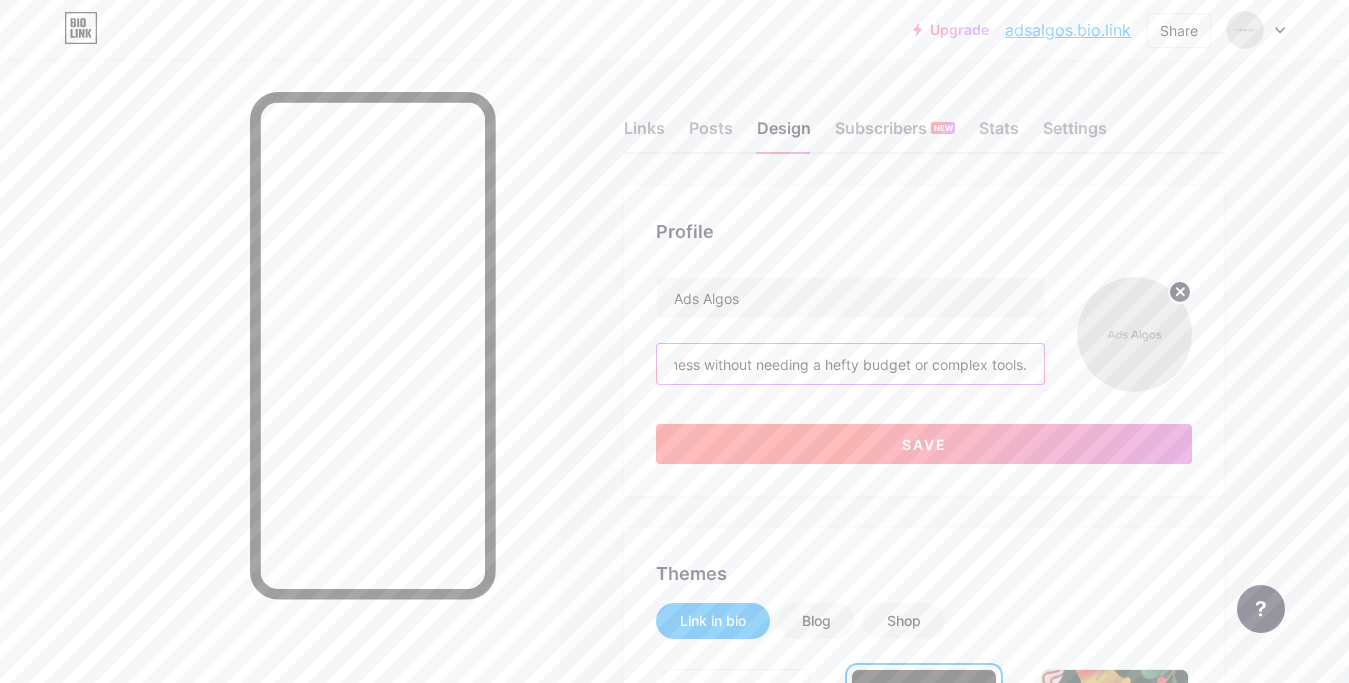type on "Ads Algos is a performance marketing agency that helps brands and e-commerce businesses grow their companies with profitable Facebook Ads and smart lead generation solutions. We specialize in helping niche-based brands scale their online business without needing a hefty budget or complex tools." 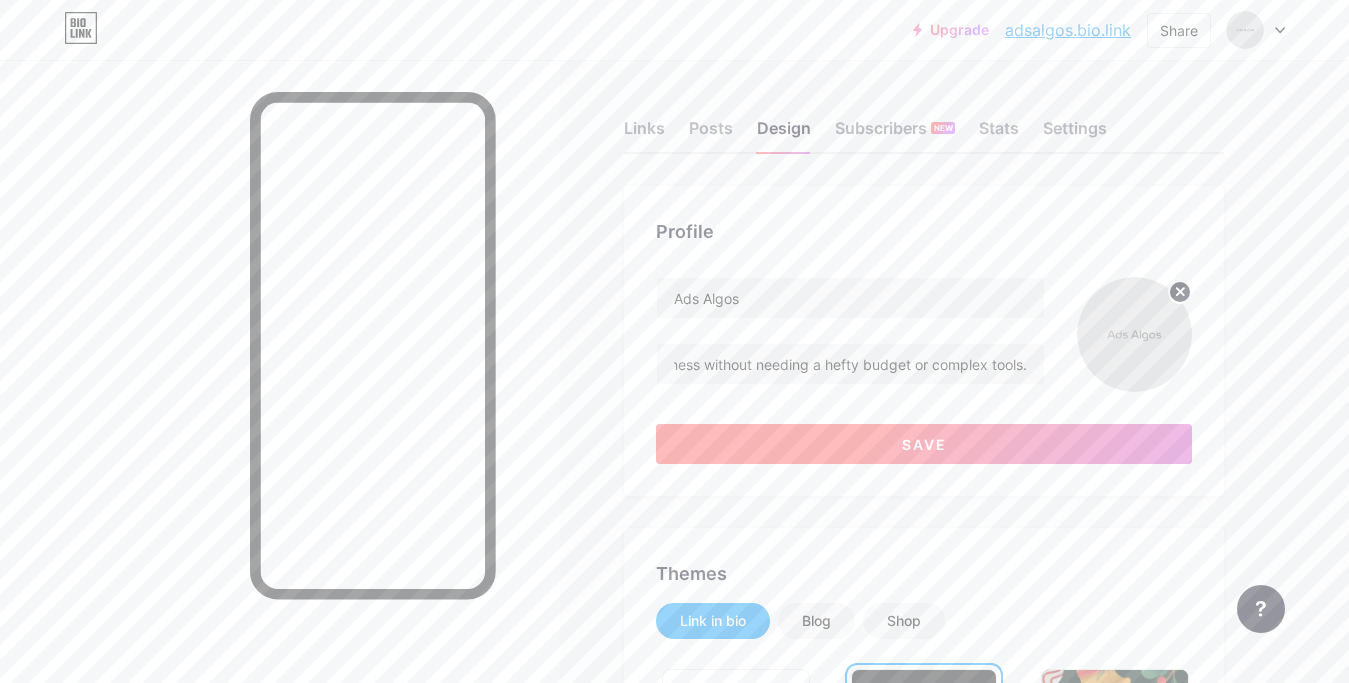 click on "Save" at bounding box center [924, 444] 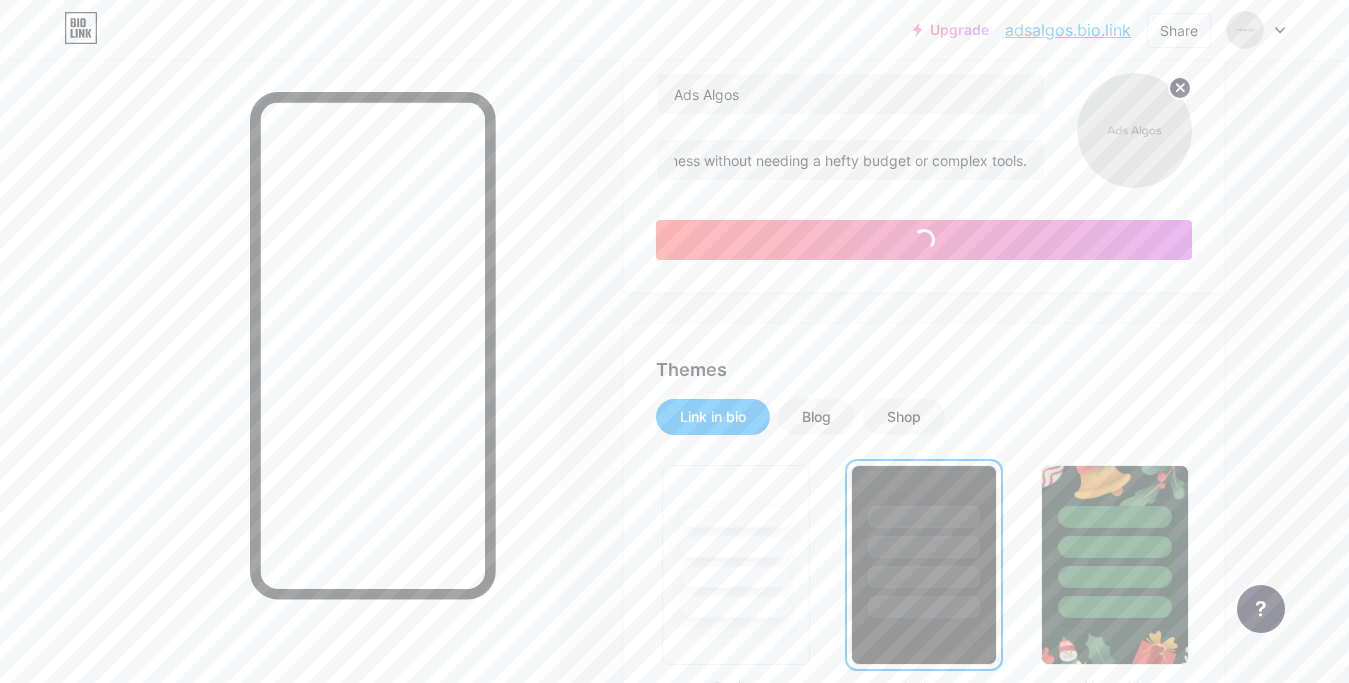 scroll, scrollTop: 0, scrollLeft: 0, axis: both 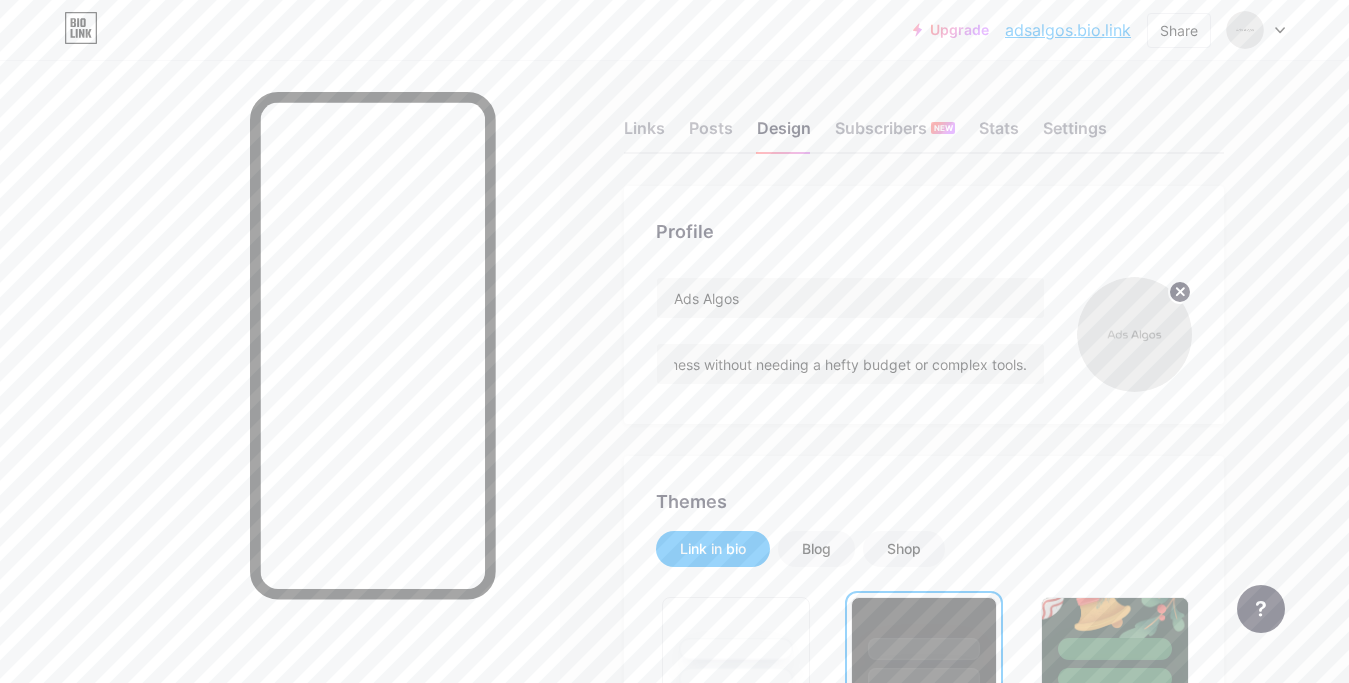 click on "Links
Posts
Design
Subscribers
NEW
Stats
Settings" at bounding box center (924, 119) 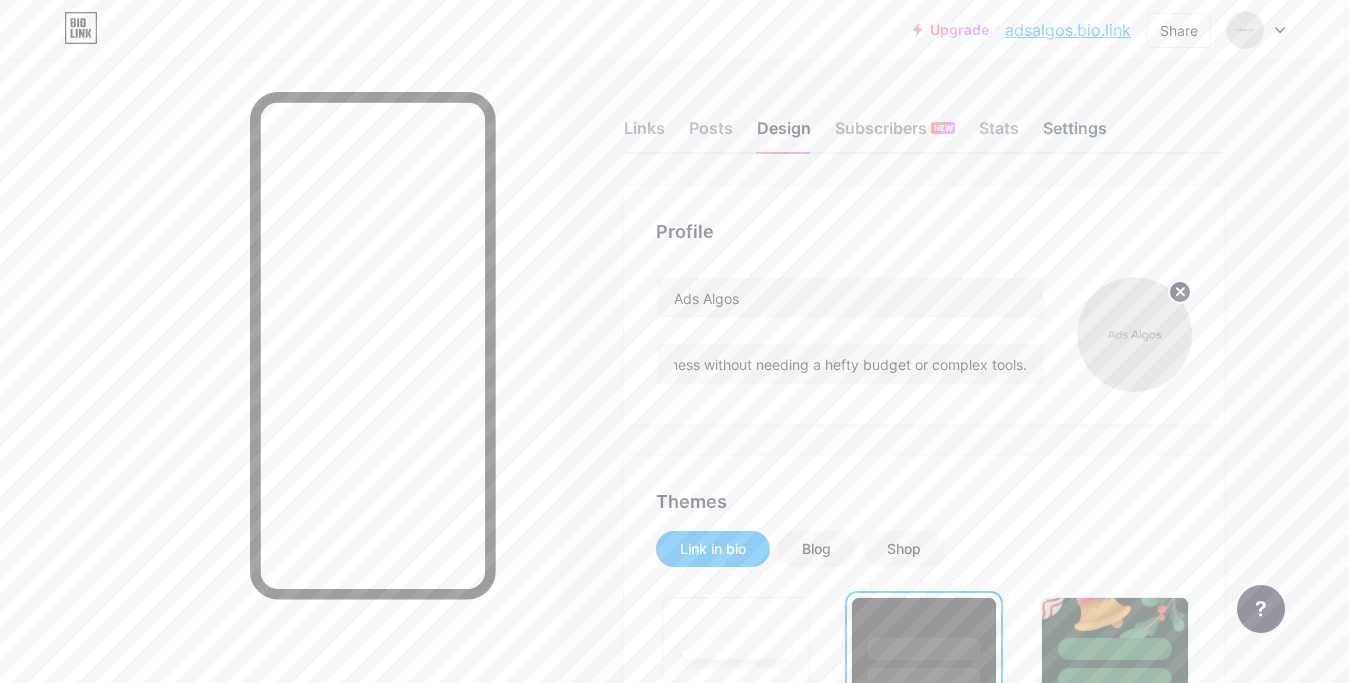 click on "Settings" at bounding box center [1075, 134] 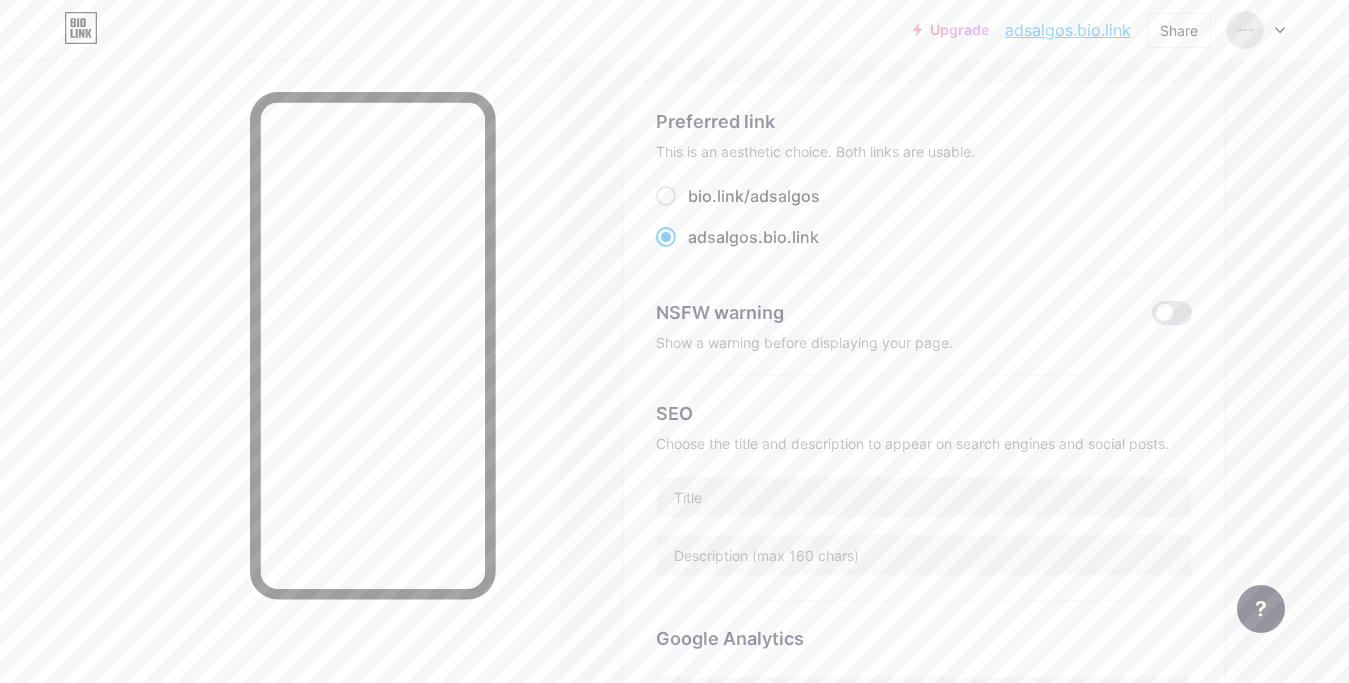 scroll, scrollTop: 306, scrollLeft: 0, axis: vertical 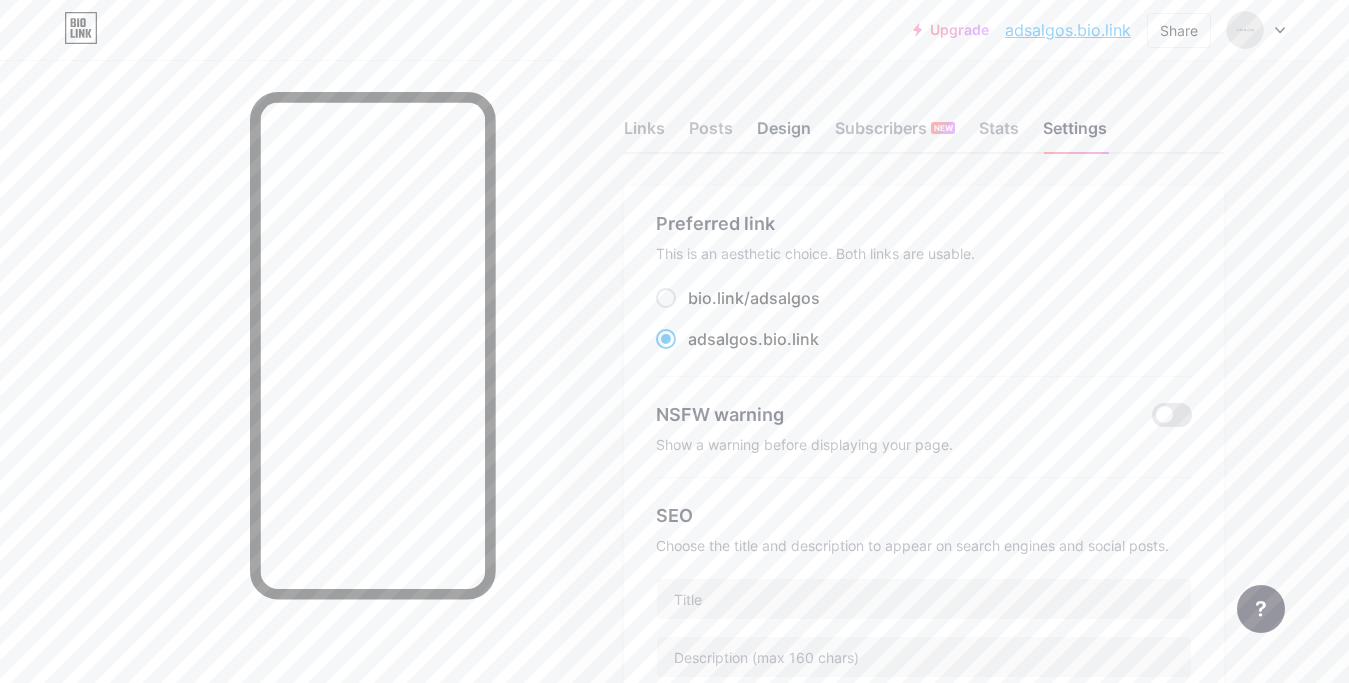 click on "Design" at bounding box center (784, 134) 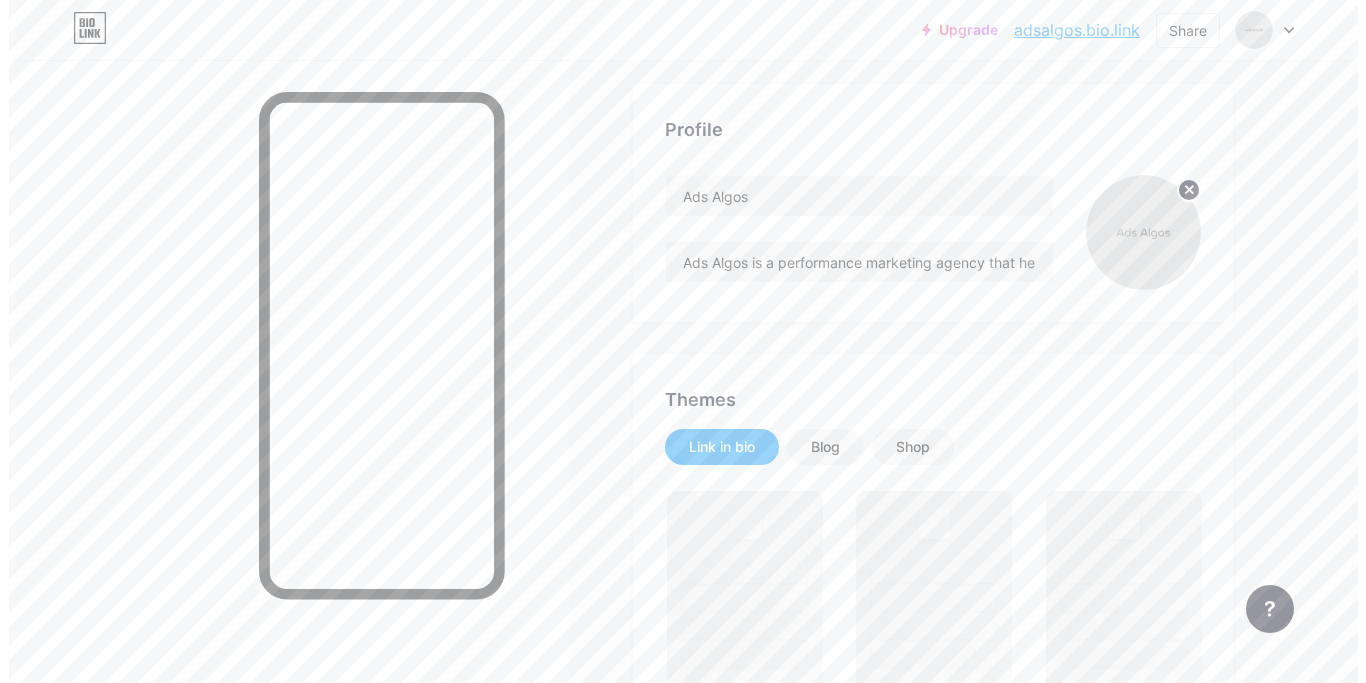 scroll, scrollTop: 0, scrollLeft: 0, axis: both 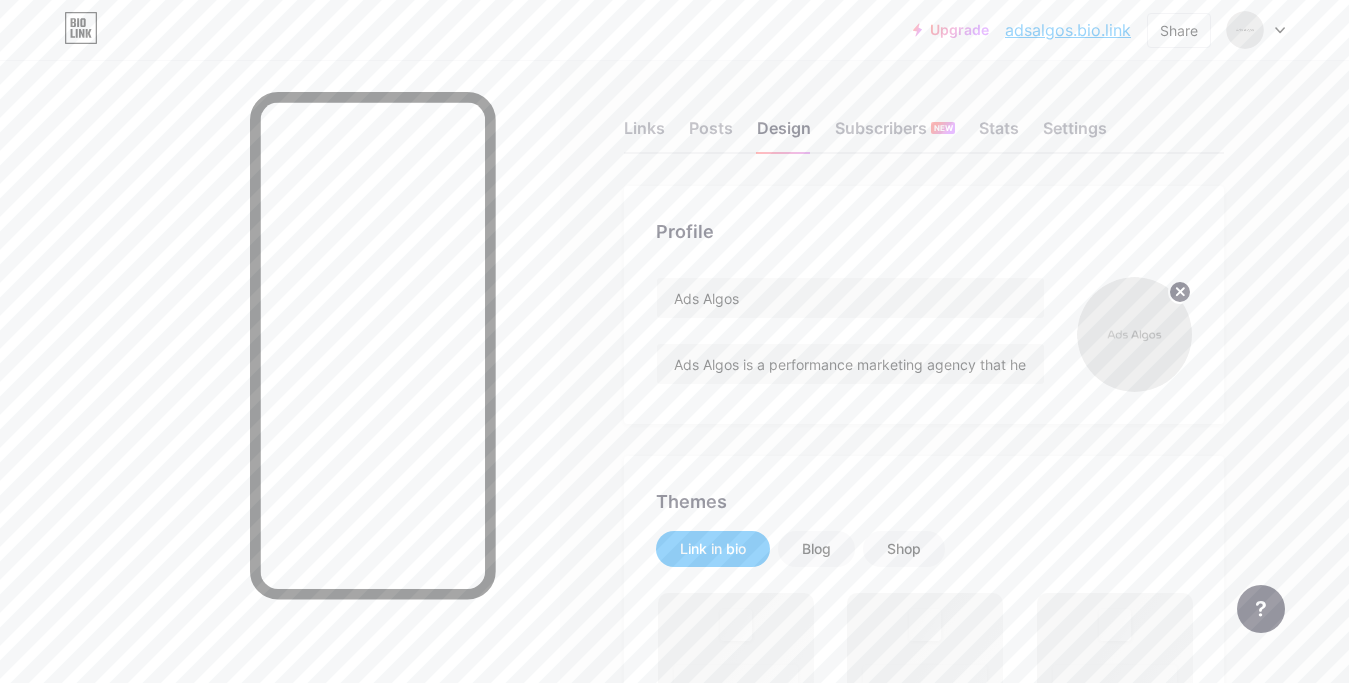 click on "Links
Posts
Design
Subscribers
NEW
Stats
Settings" at bounding box center (924, 119) 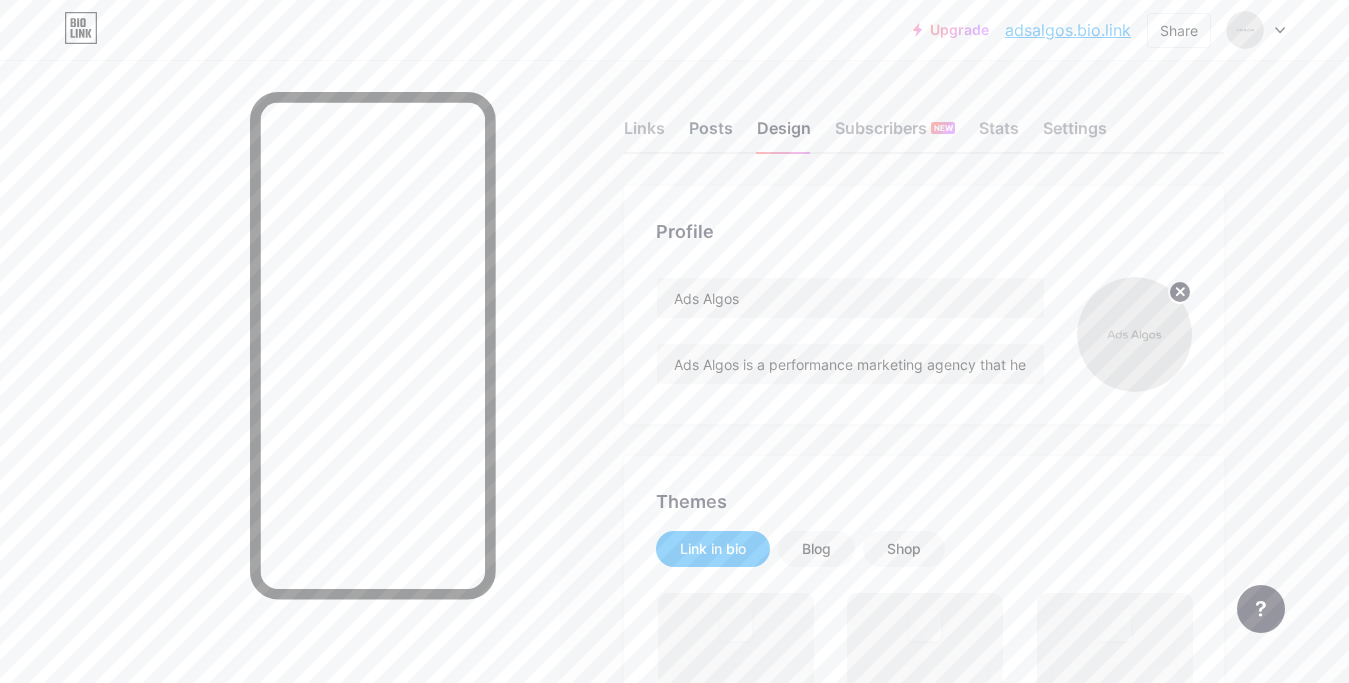 click on "Posts" at bounding box center [711, 134] 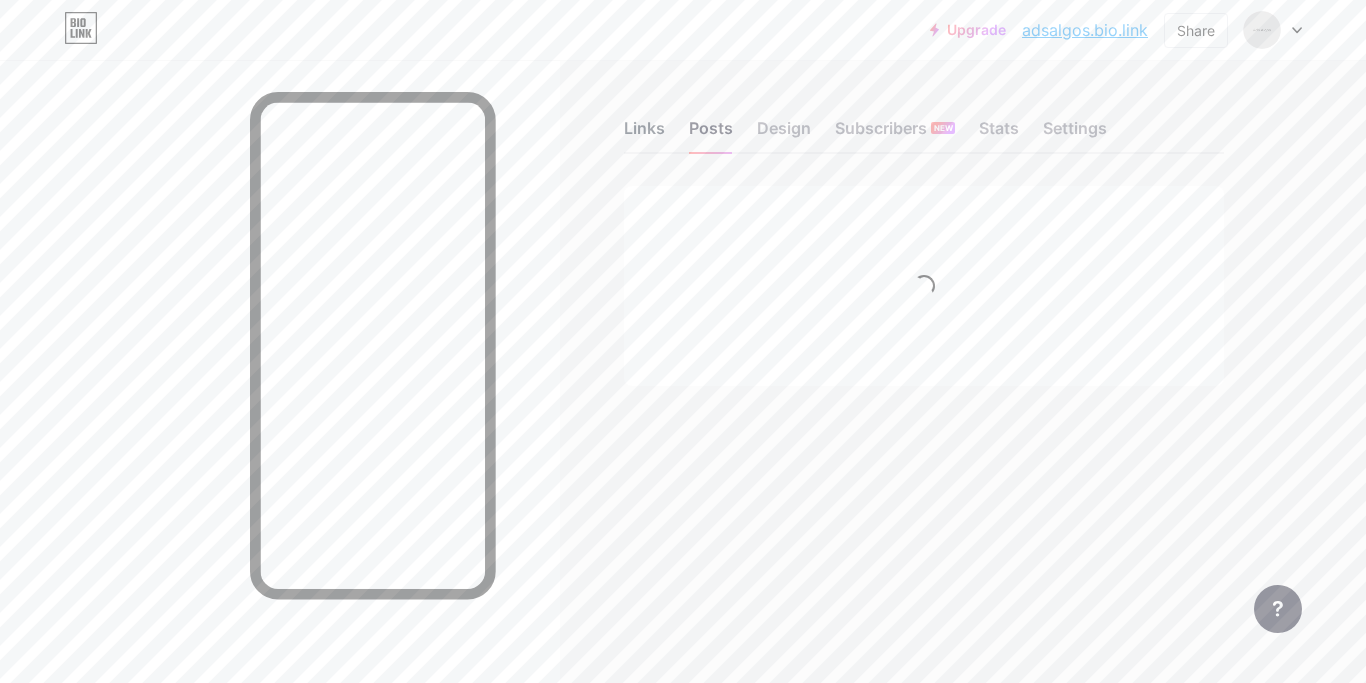 click on "Links" at bounding box center (644, 134) 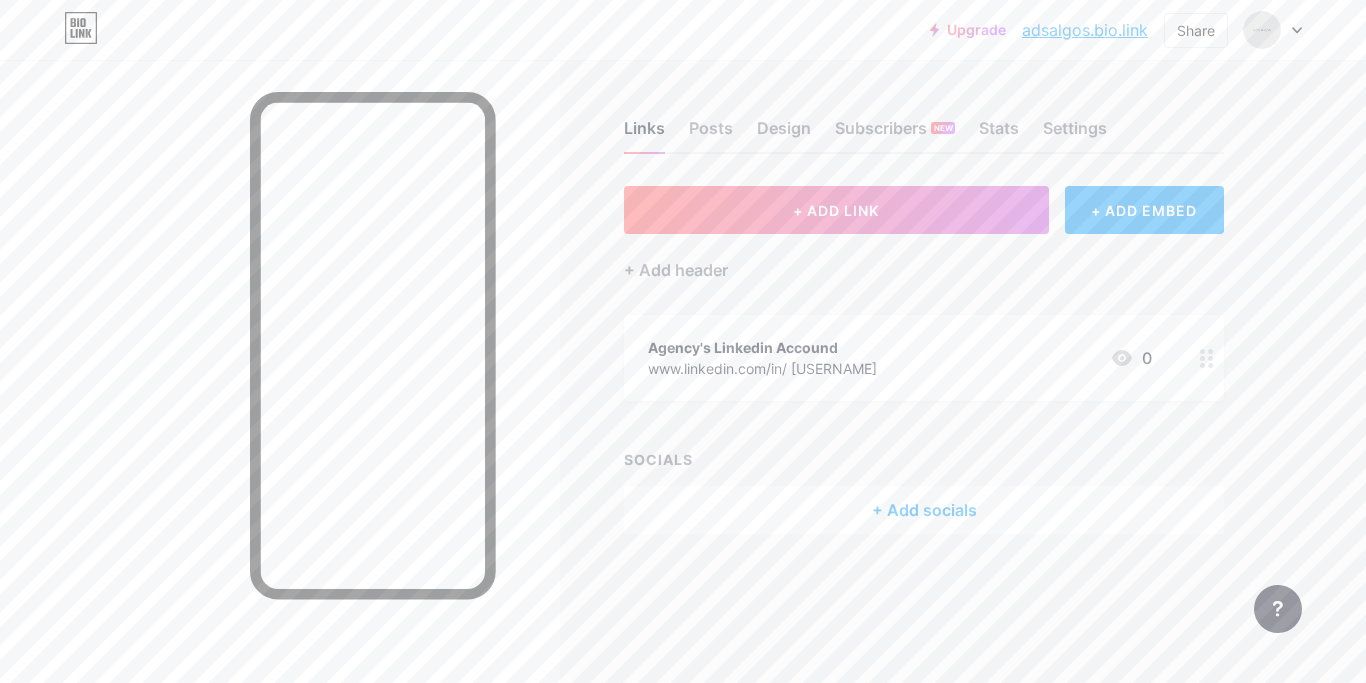 click on "+ Add socials" at bounding box center [924, 510] 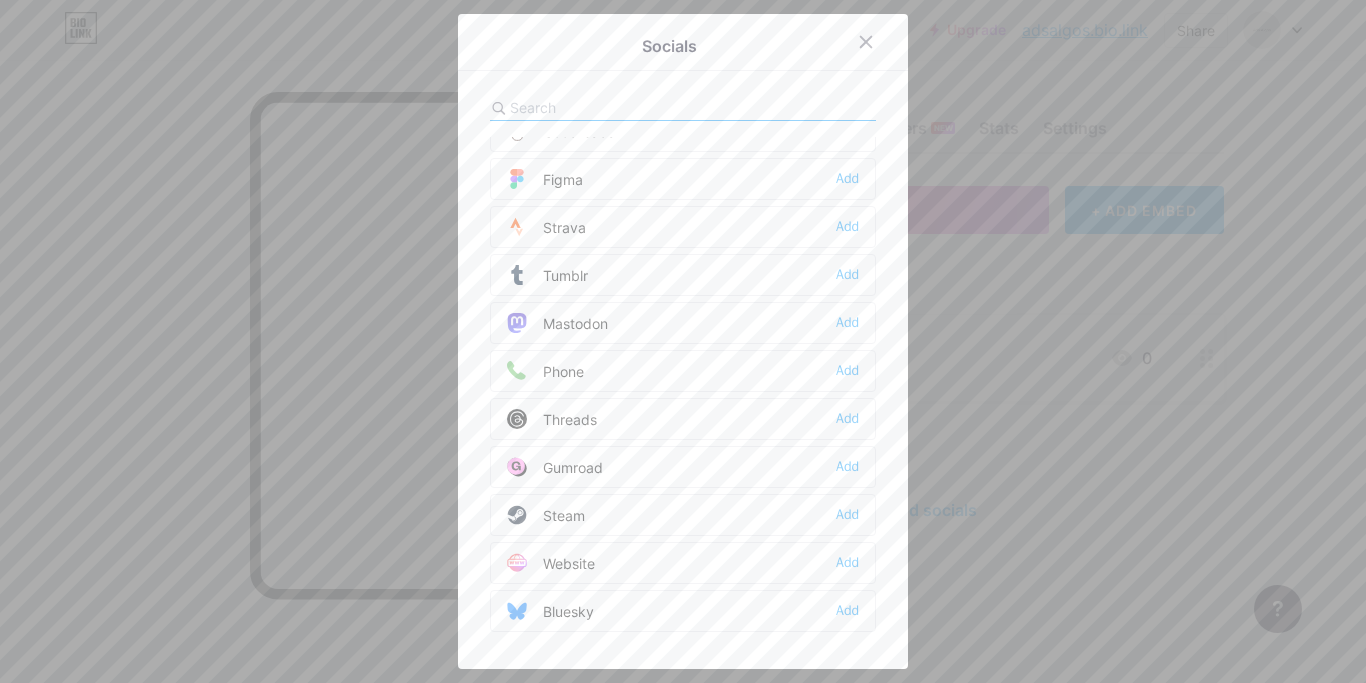 scroll, scrollTop: 1804, scrollLeft: 0, axis: vertical 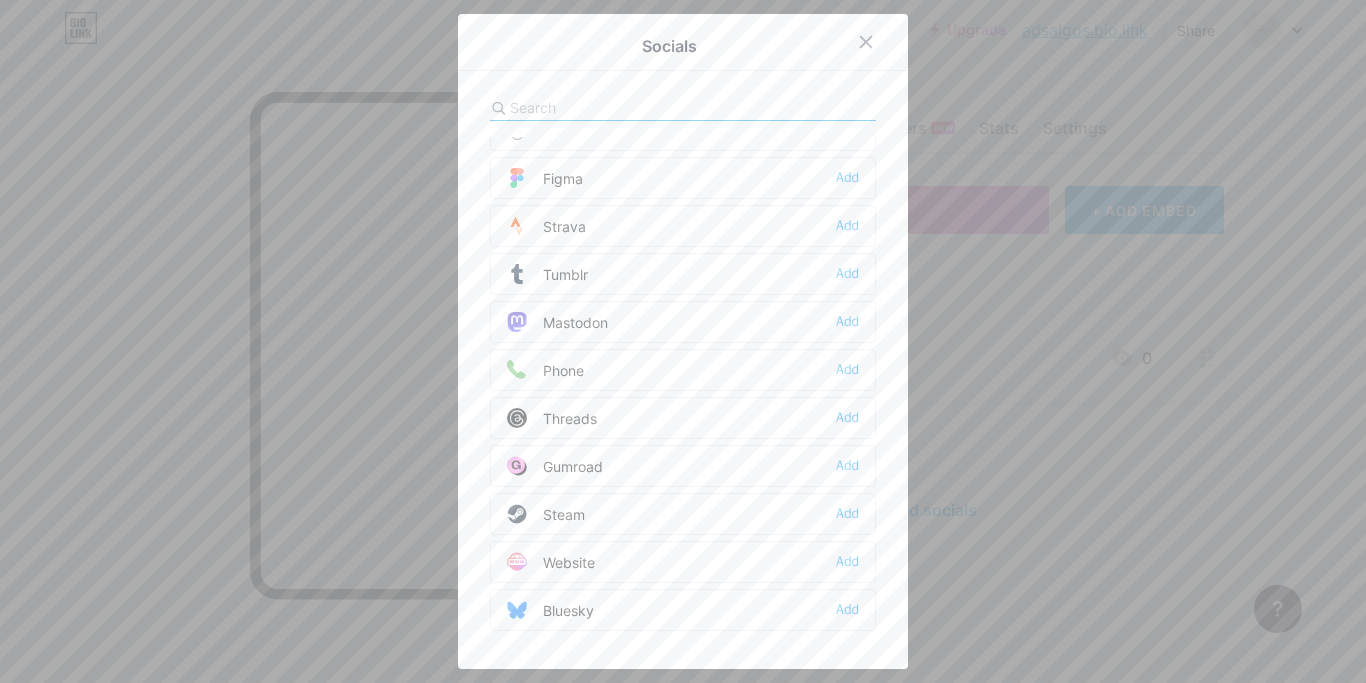 click at bounding box center (620, 107) 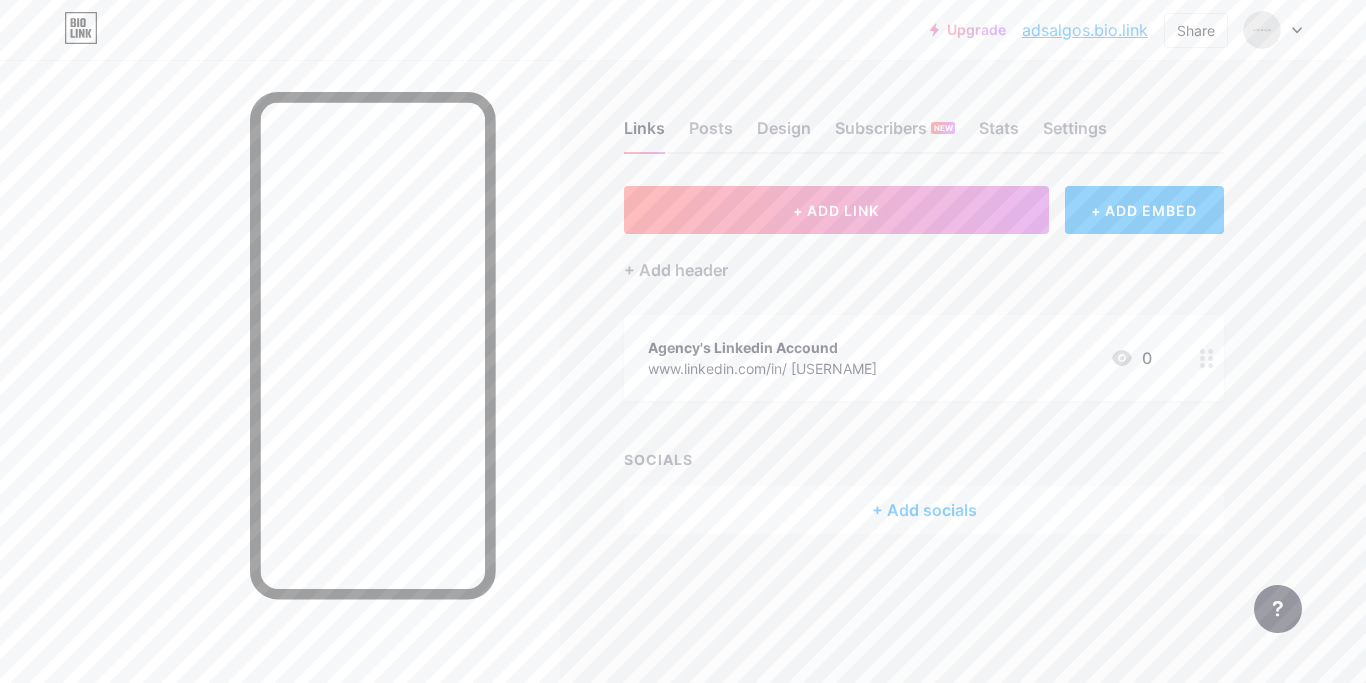 click on "Agency's Linkedin Accound
www.linkedin.com/in/ [USERNAME]
0" at bounding box center [900, 358] 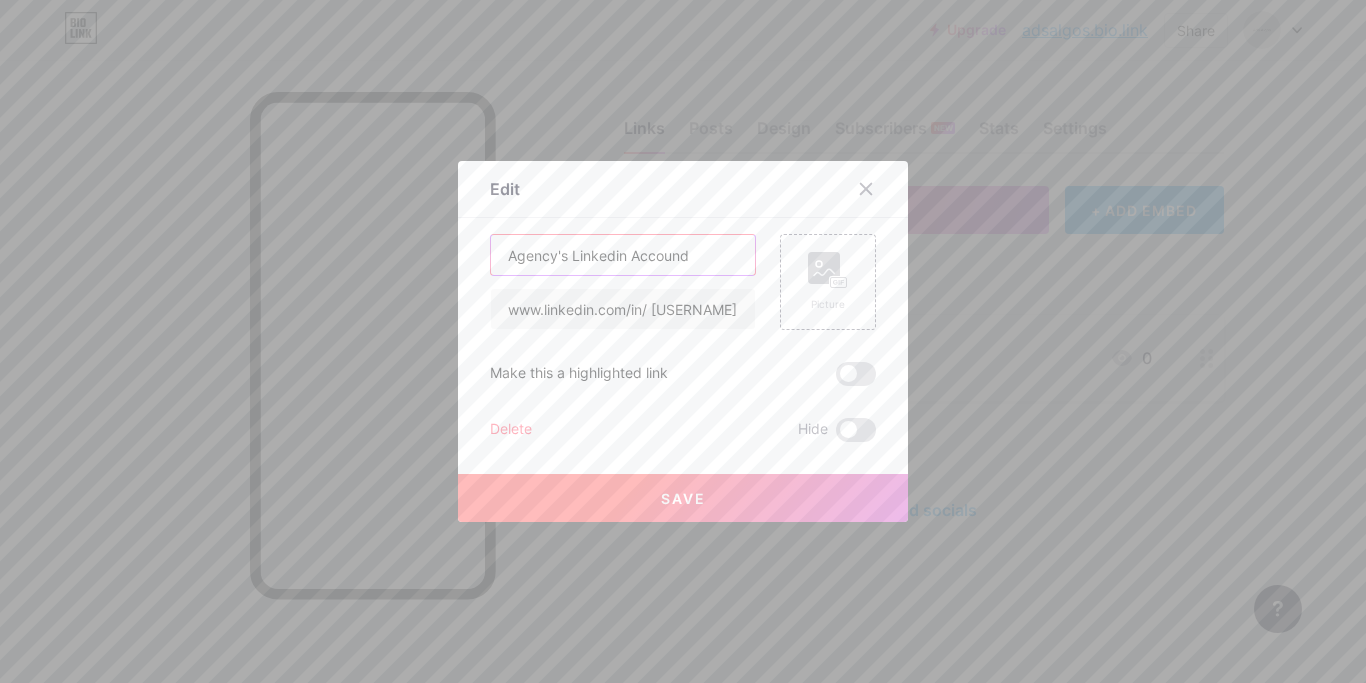click on "Agency's Linkedin Accound" at bounding box center [623, 255] 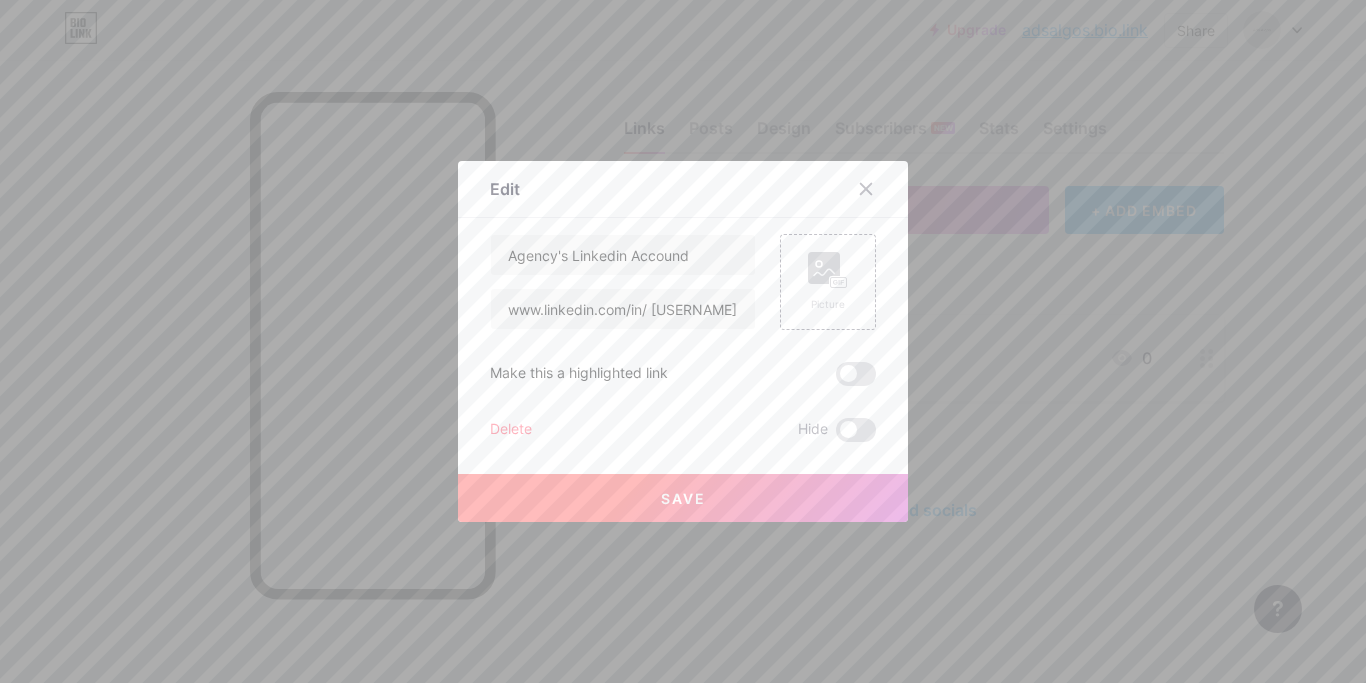 click on "Agency's Linkedin Accound     www.linkedin.com/in/ [USERNAME]                     Picture
Make this a highlighted link
Delete
Hide         Save" at bounding box center (683, 338) 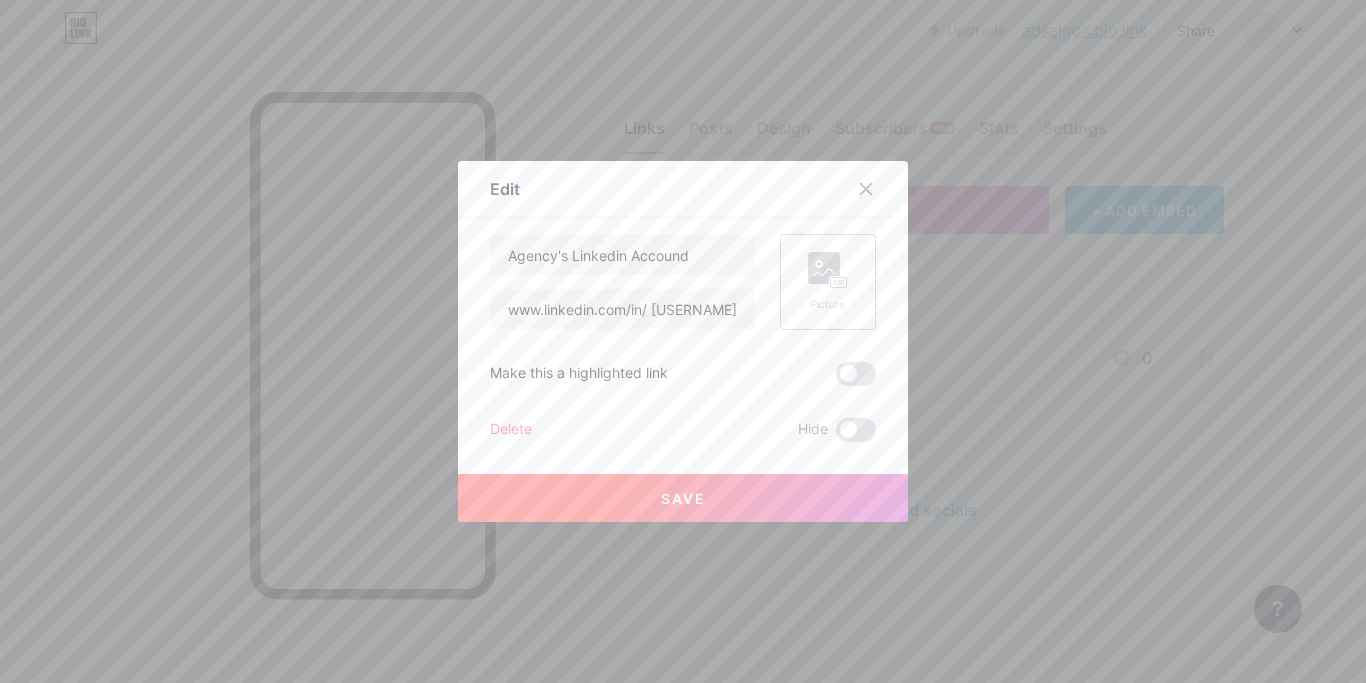 click on "Picture" at bounding box center (828, 282) 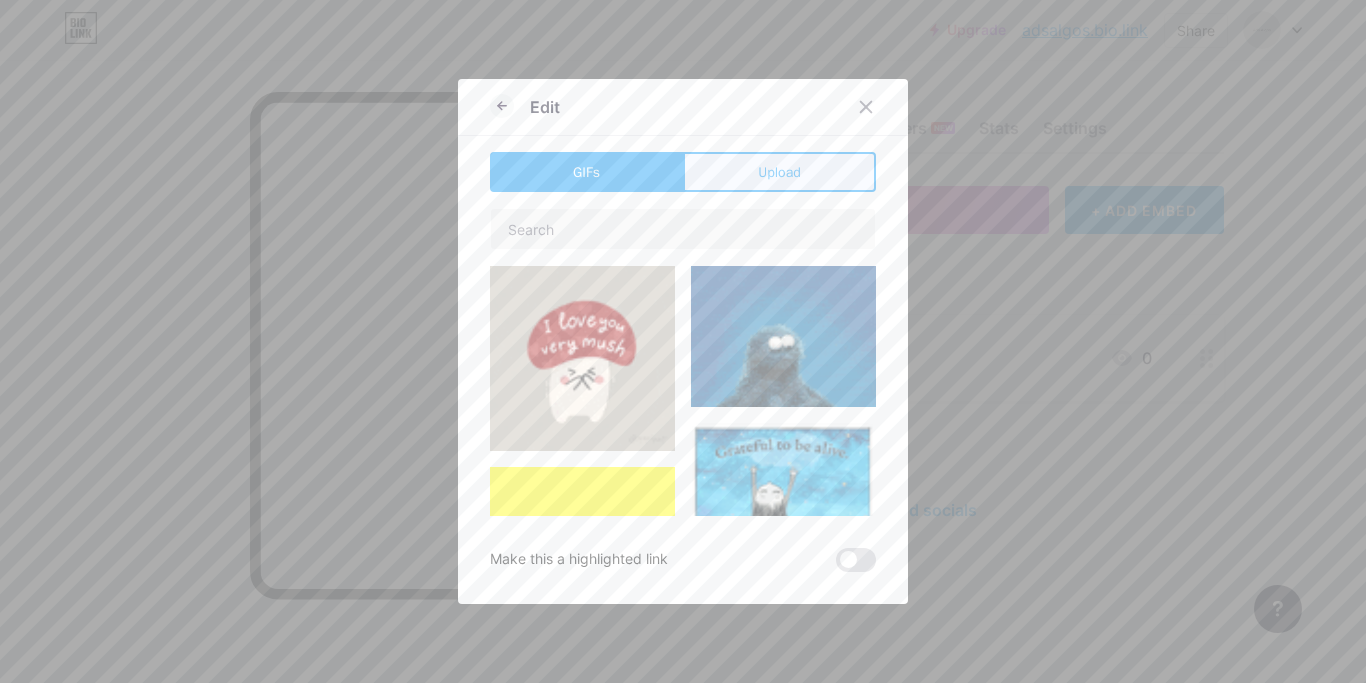 click on "Upload" at bounding box center [779, 172] 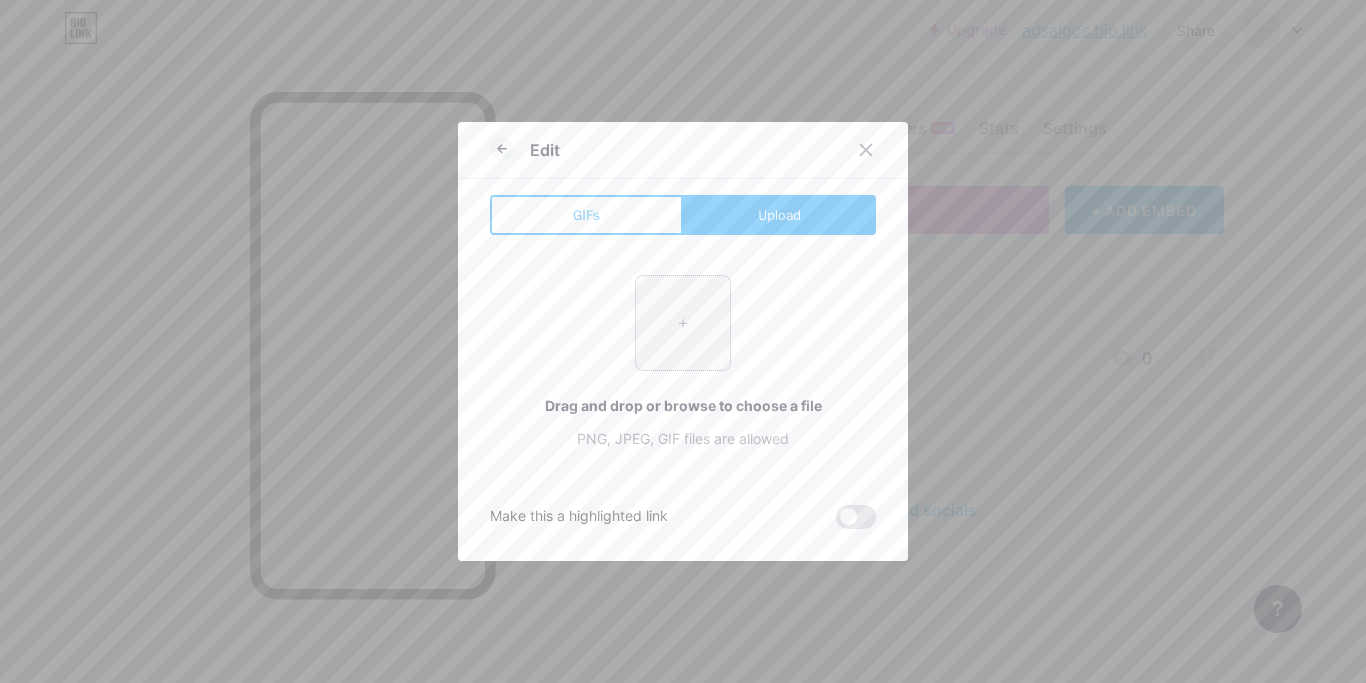 click at bounding box center [683, 323] 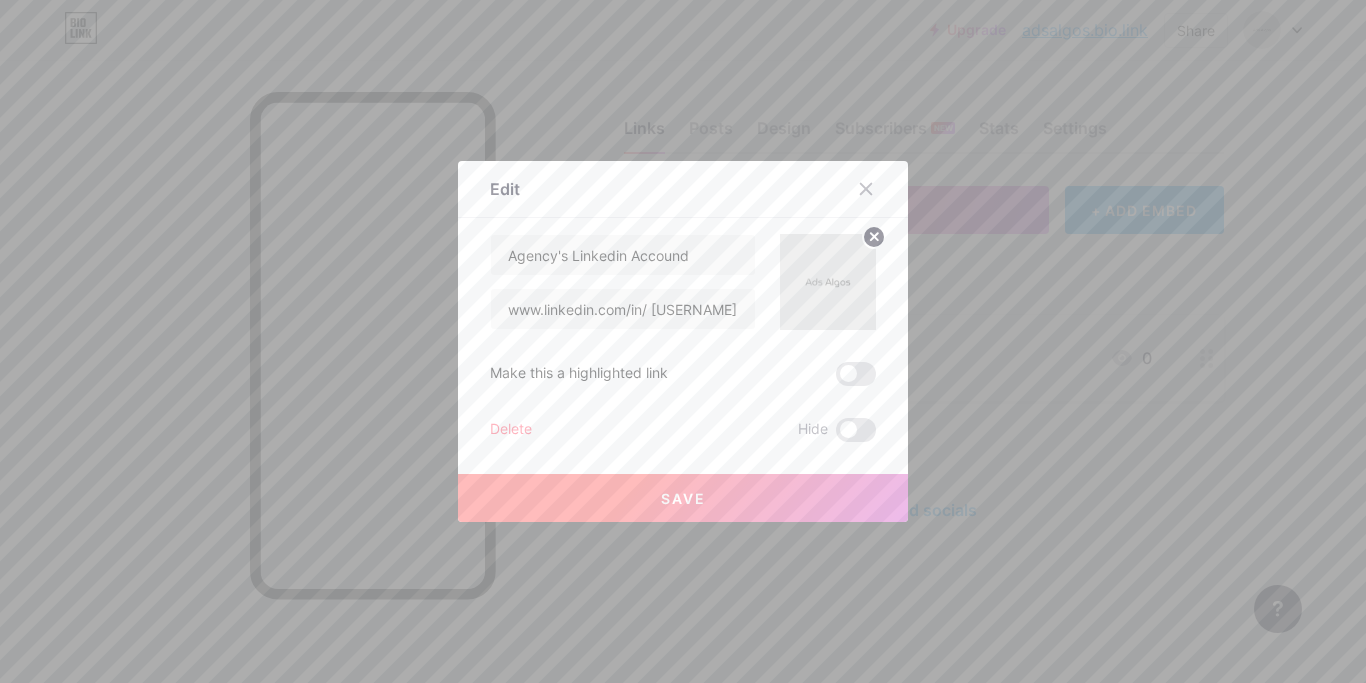 click on "Save" at bounding box center [683, 498] 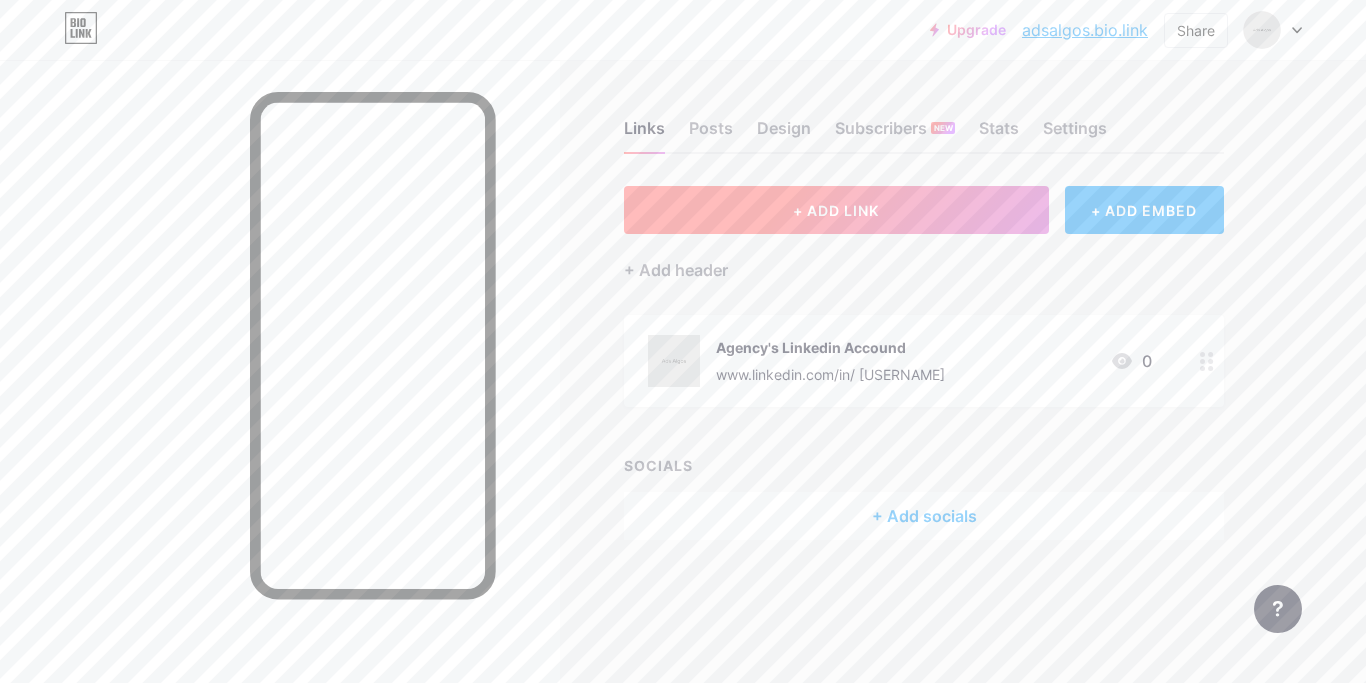 click on "+ ADD LINK" at bounding box center (836, 210) 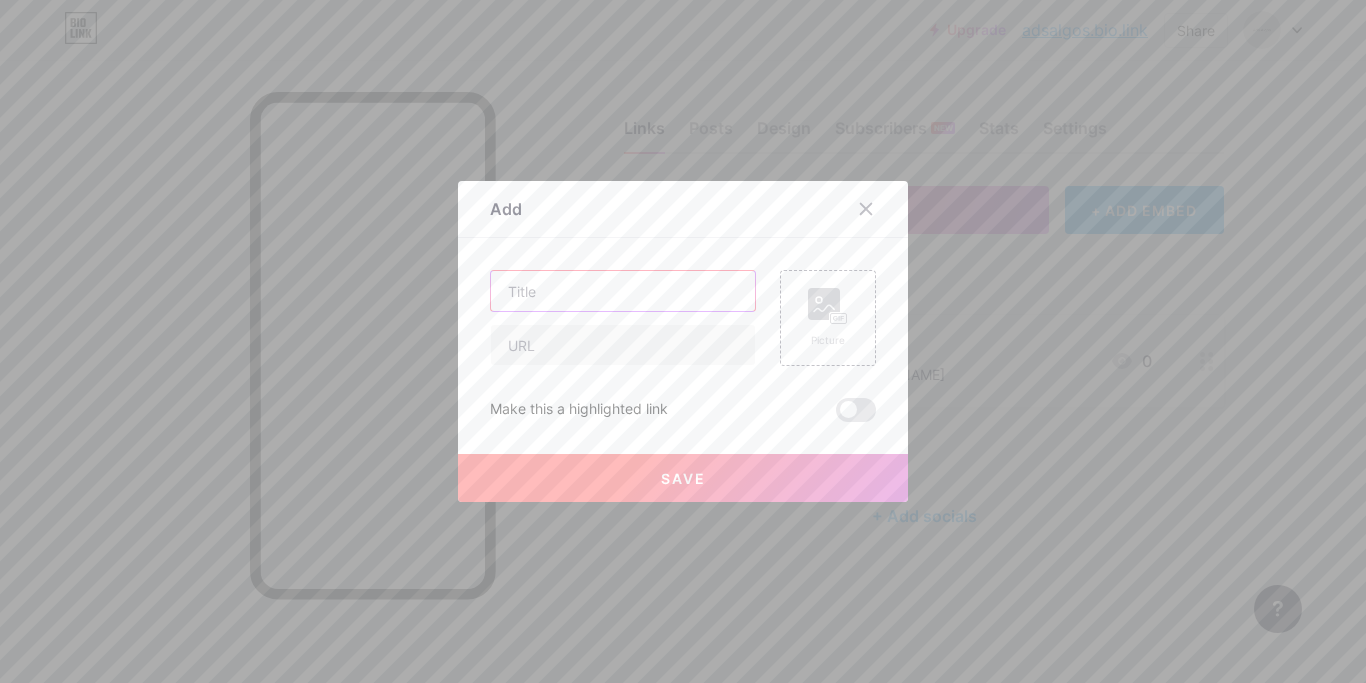 click at bounding box center [623, 291] 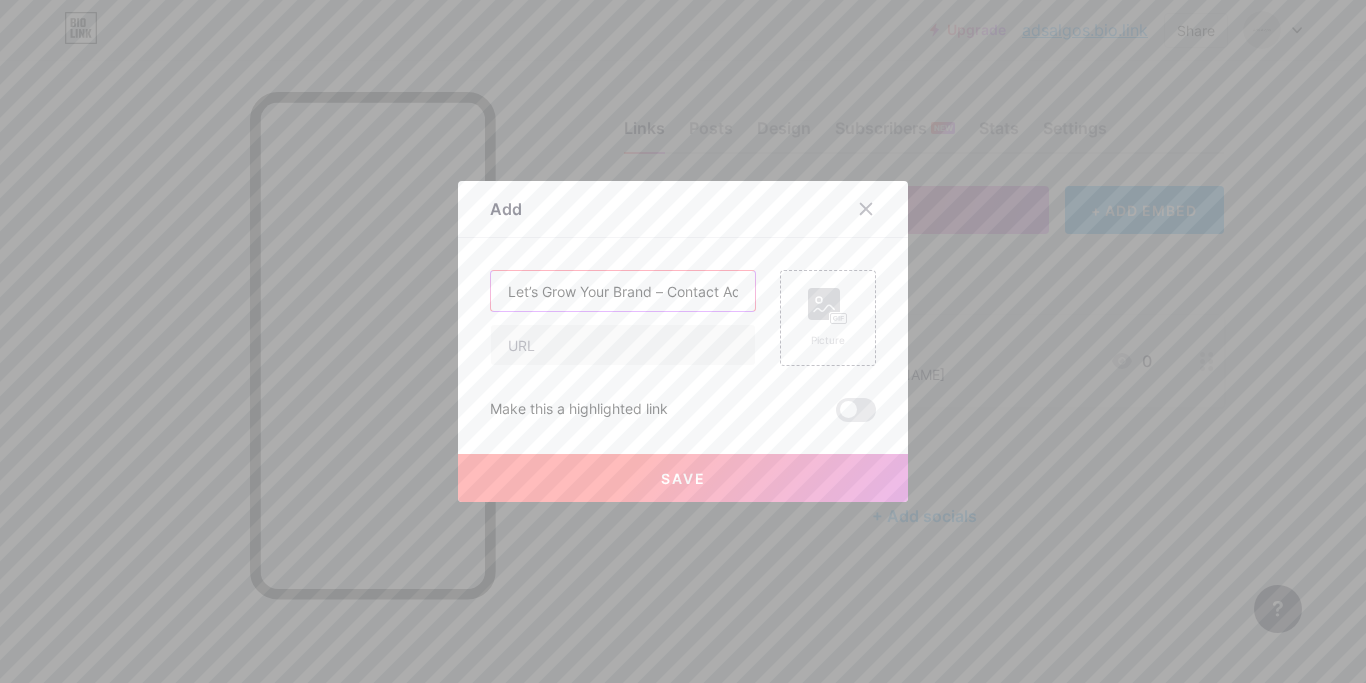 scroll, scrollTop: 0, scrollLeft: 61, axis: horizontal 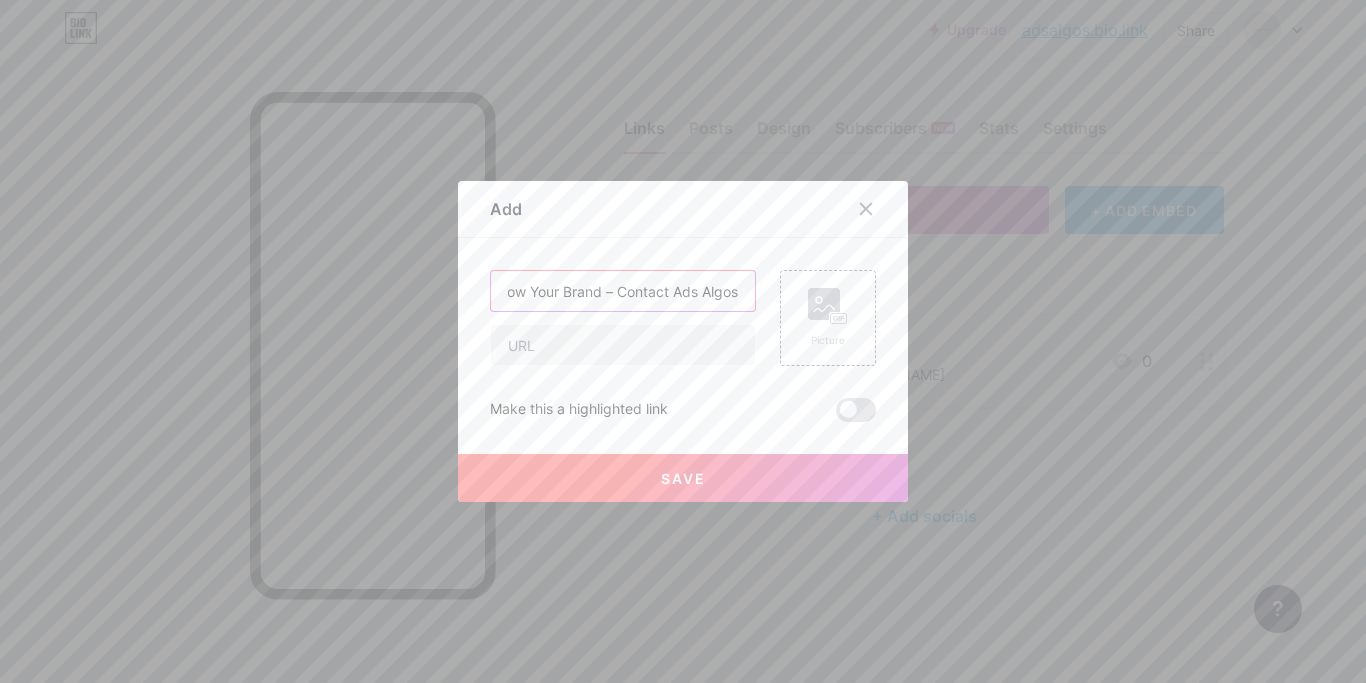 drag, startPoint x: 603, startPoint y: 286, endPoint x: 737, endPoint y: 289, distance: 134.03358 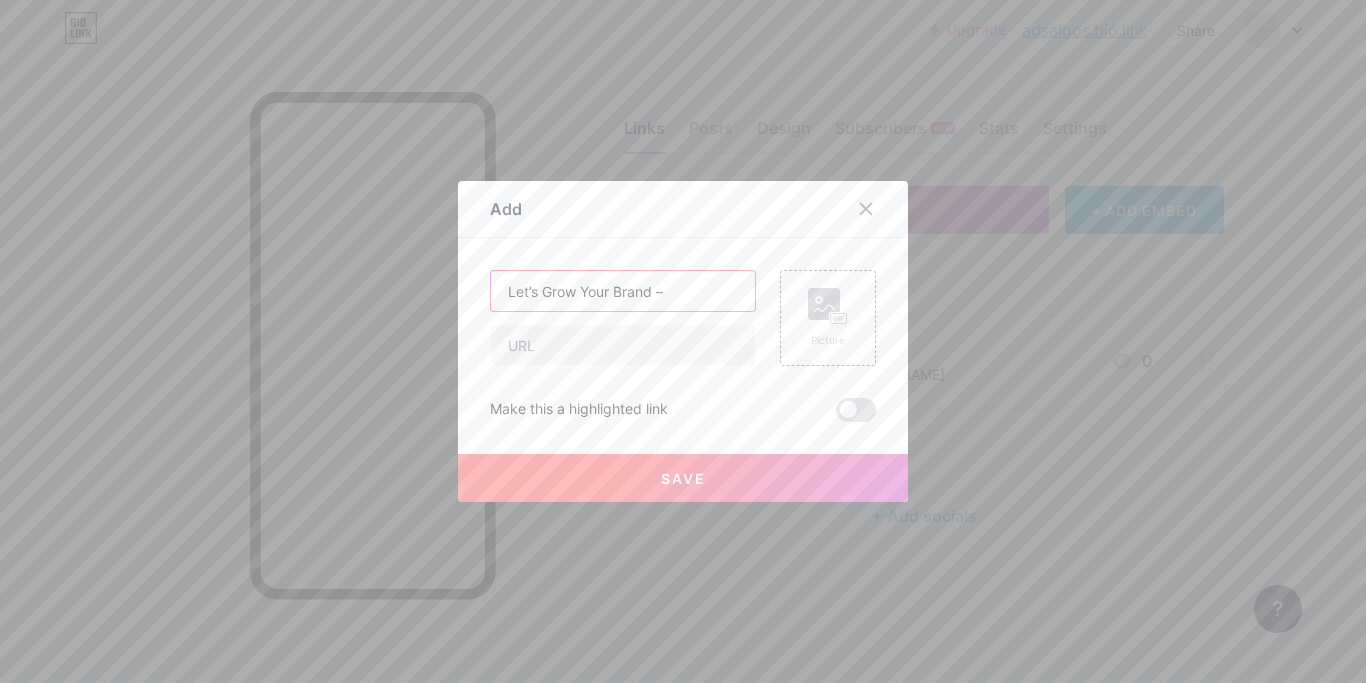 scroll, scrollTop: 0, scrollLeft: 0, axis: both 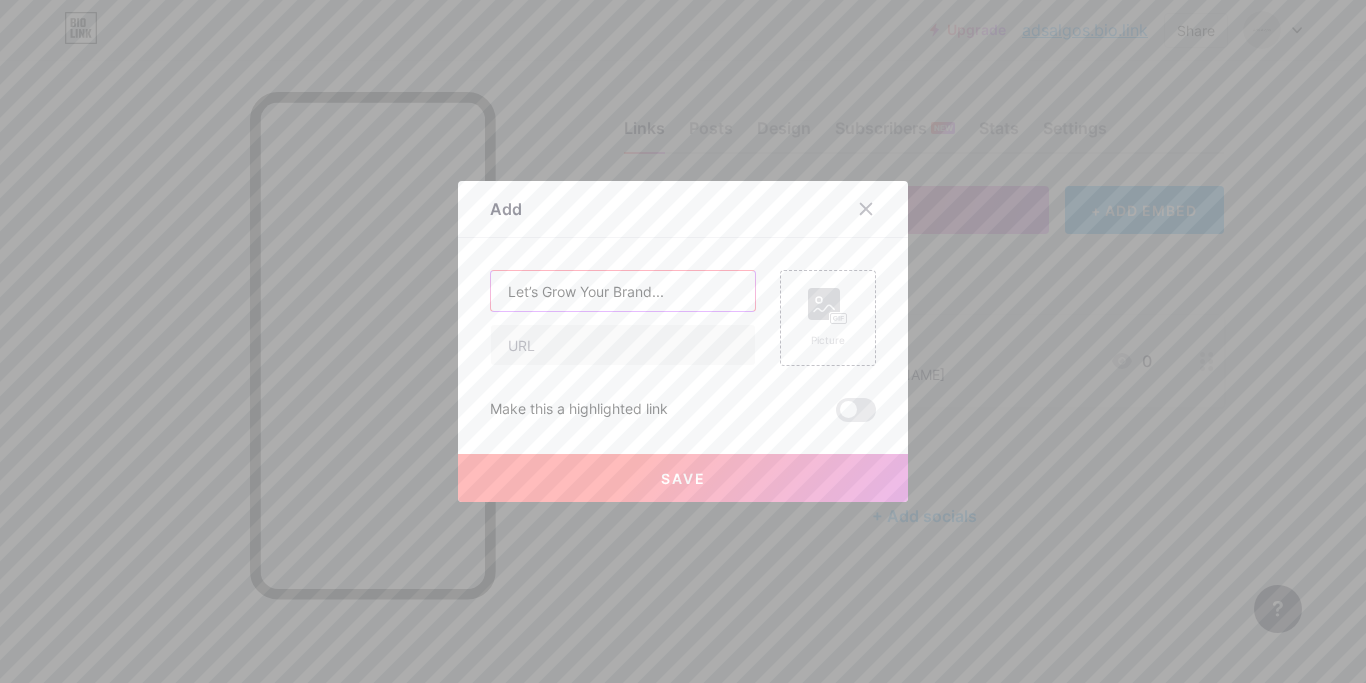 type on "Let’s Grow Your Brand..." 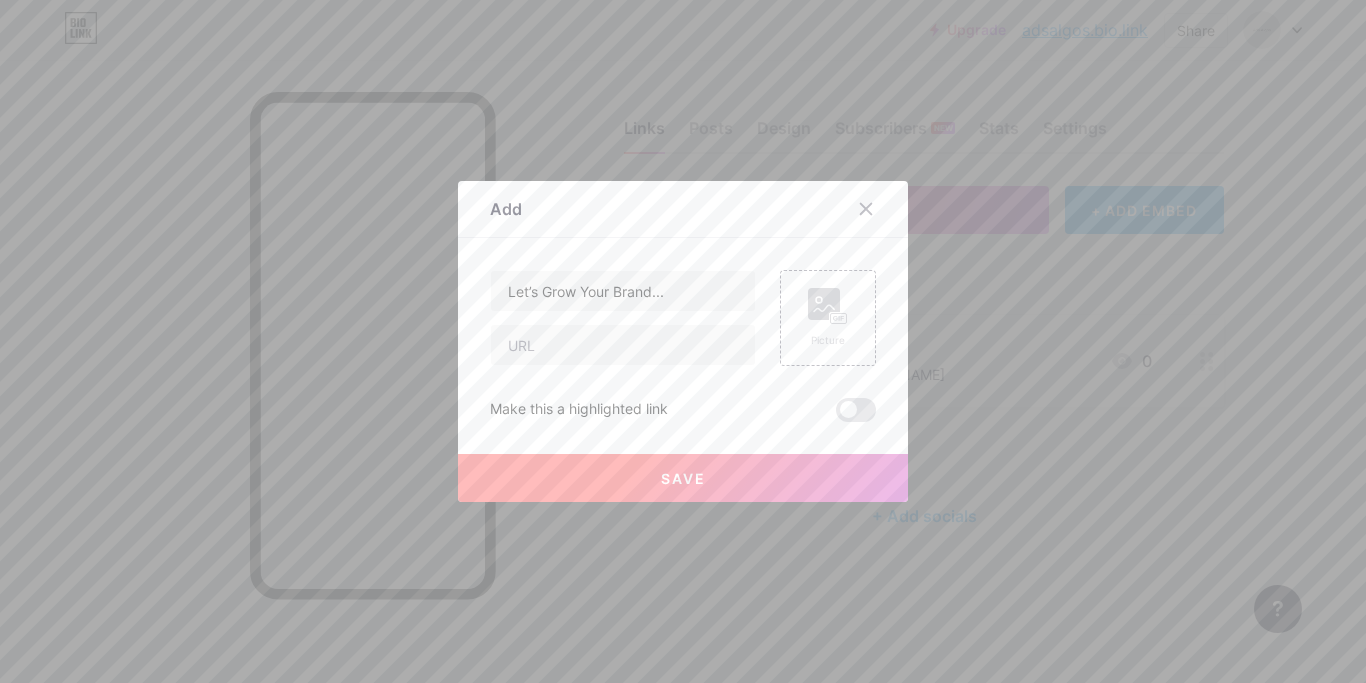 click on "Picture" at bounding box center [816, 318] 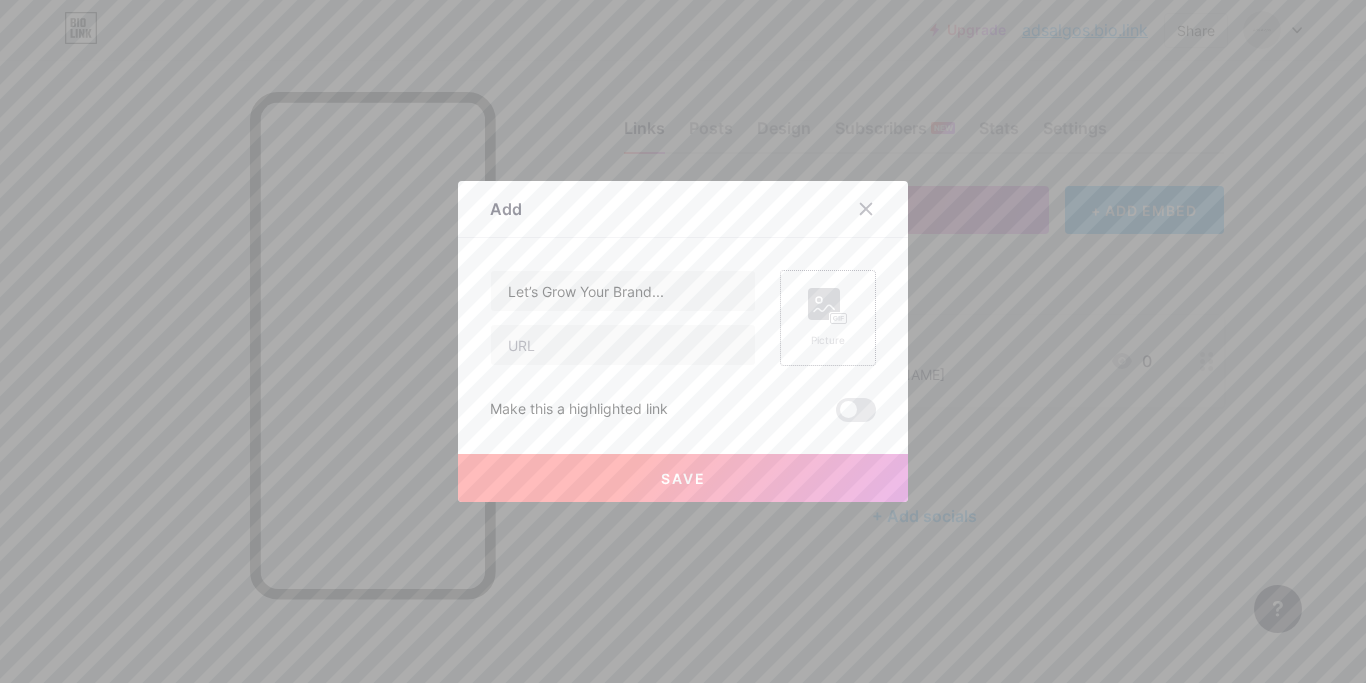 click on "Picture" at bounding box center (828, 318) 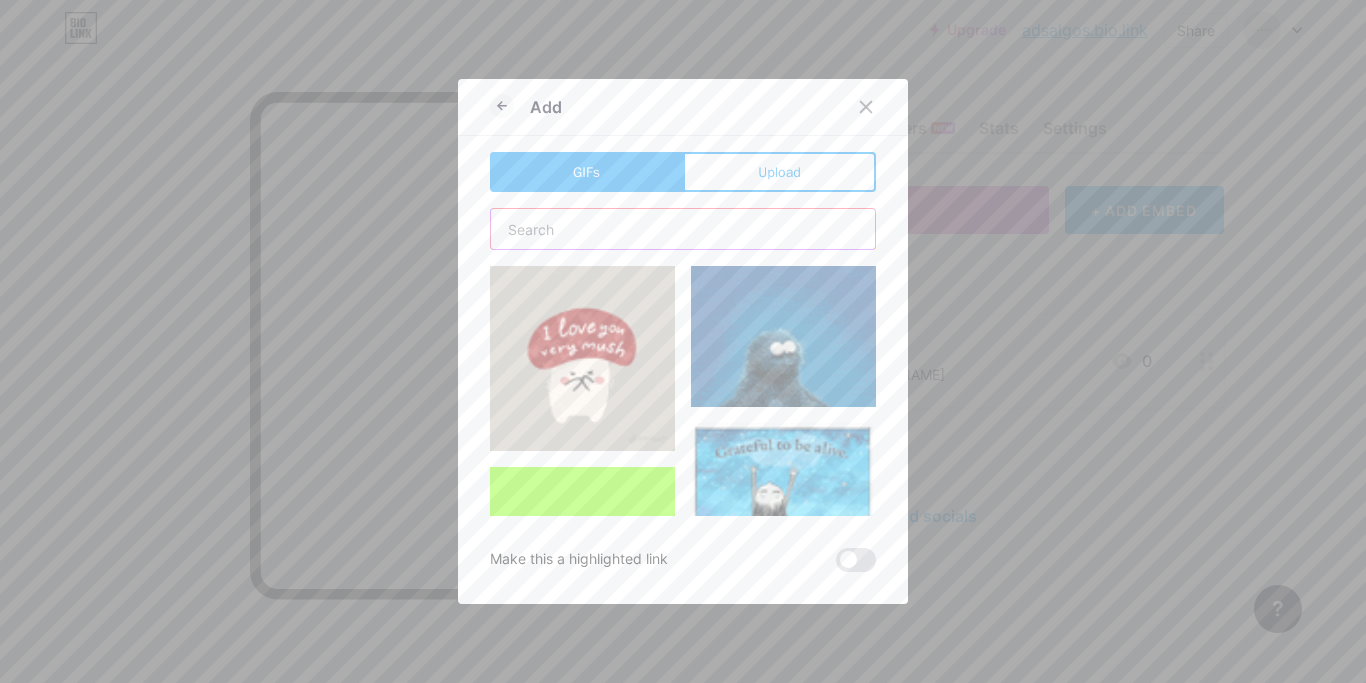 click at bounding box center [683, 229] 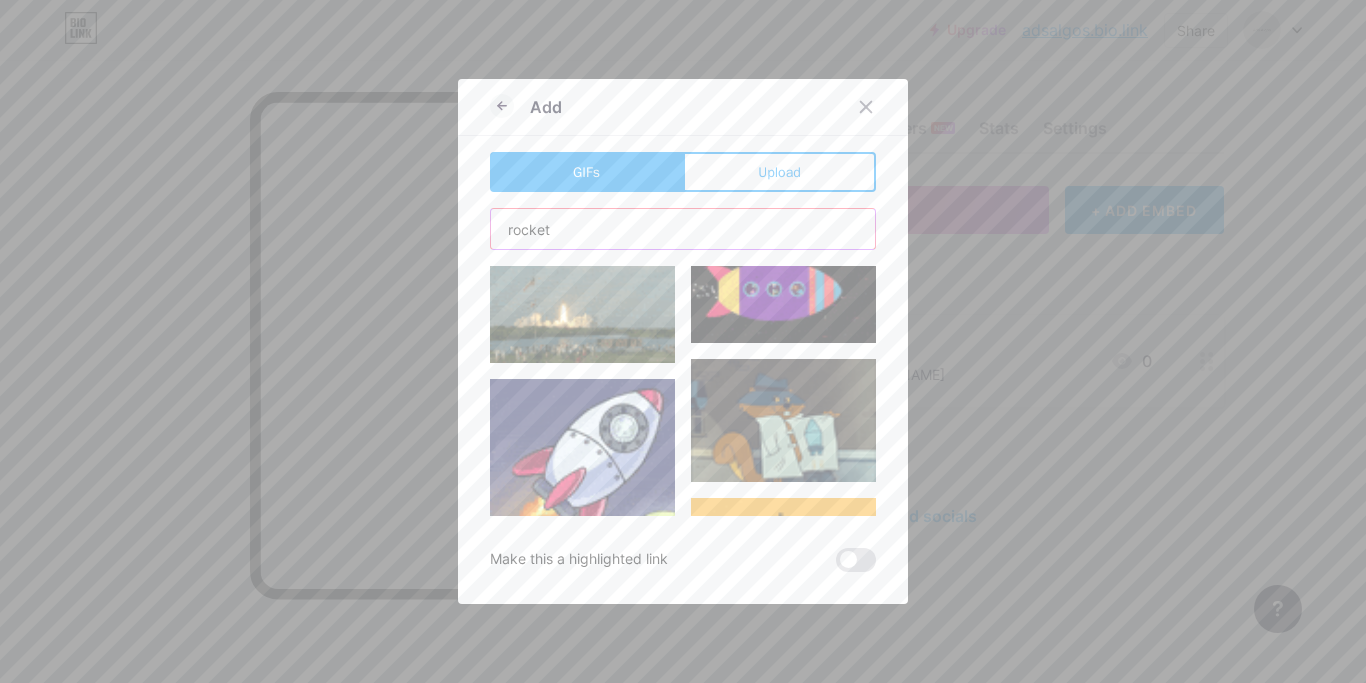 scroll, scrollTop: 630, scrollLeft: 0, axis: vertical 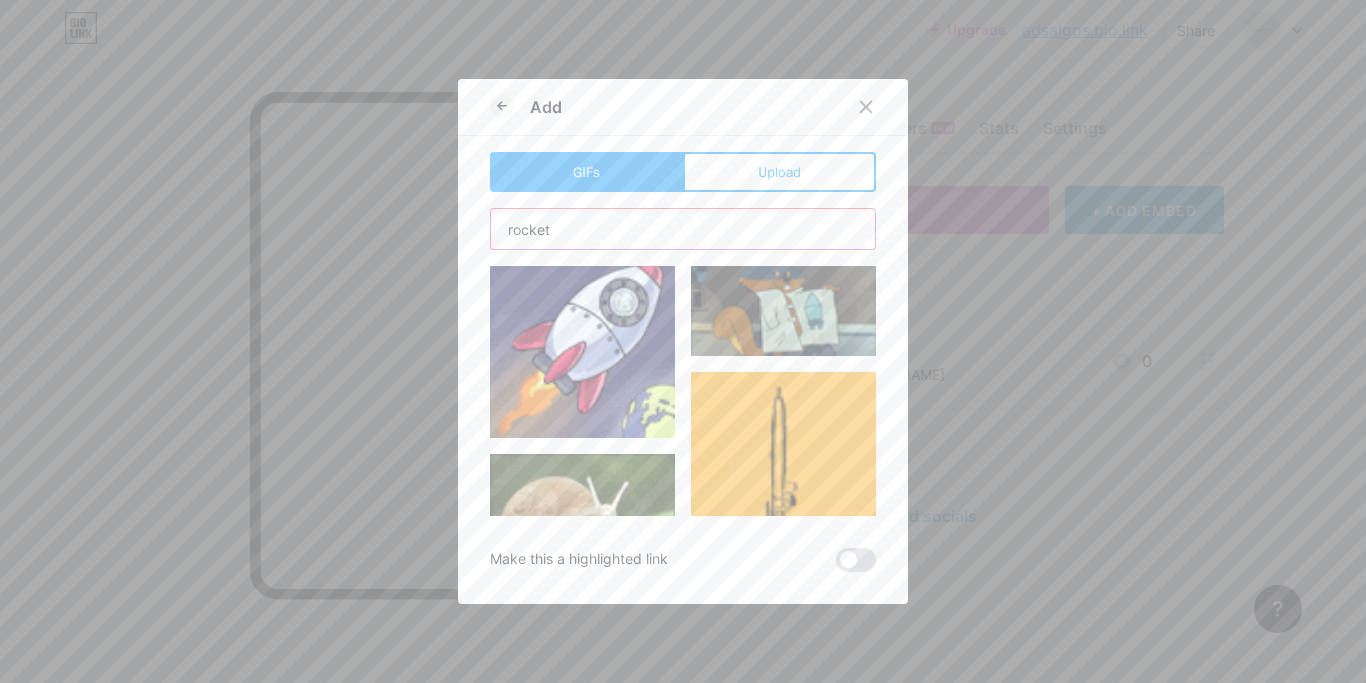 type on "rocket" 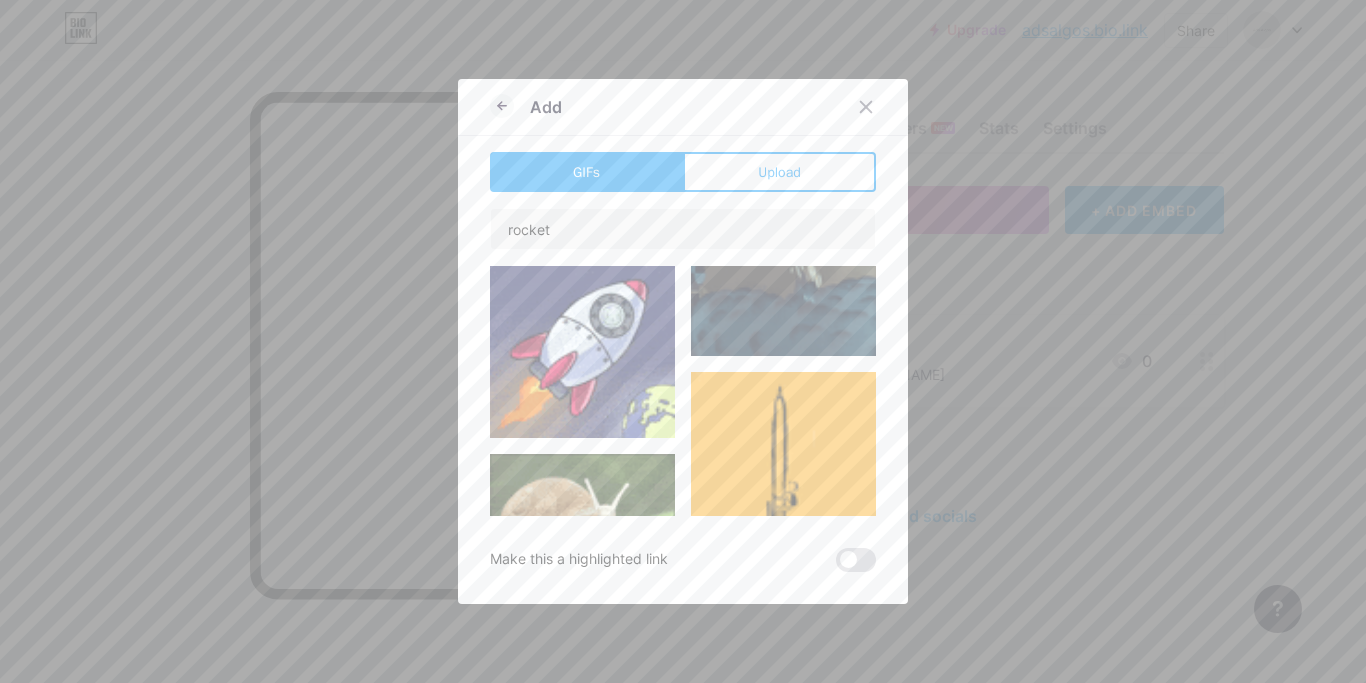 click at bounding box center (582, 345) 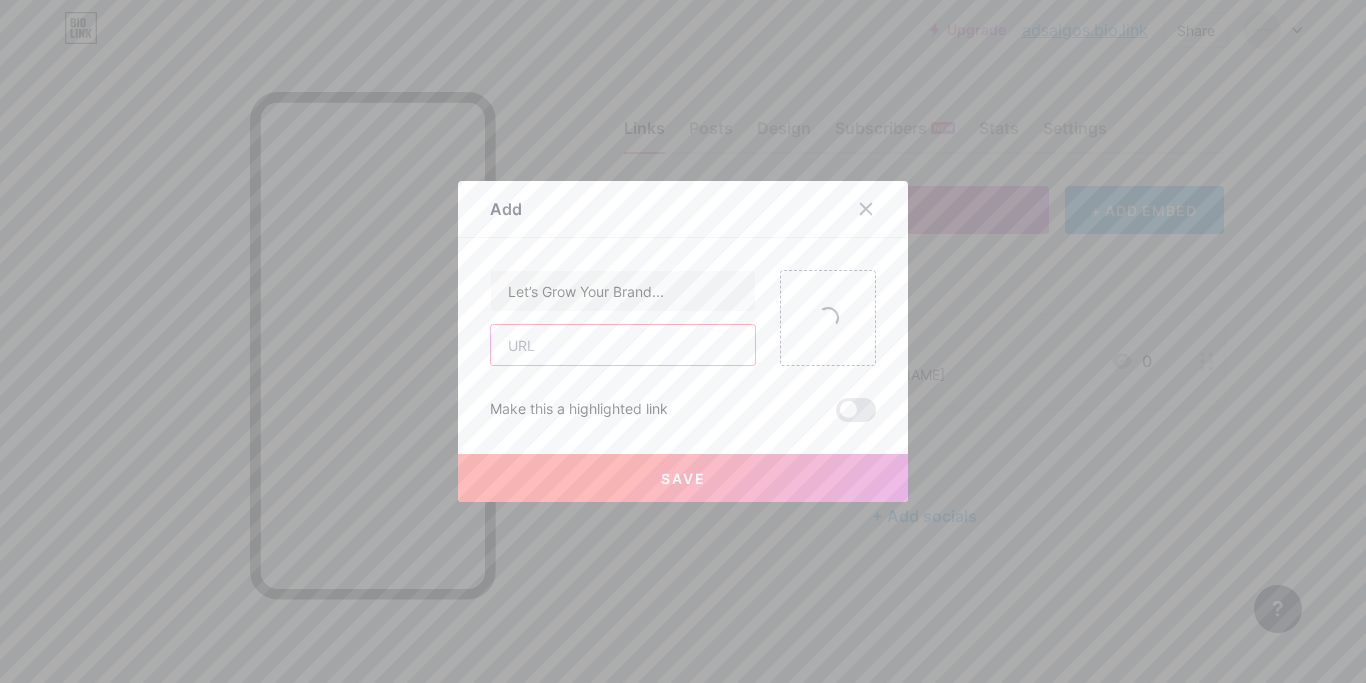 paste on "Let’s Grow Your Brand – Contact Ads Algos" 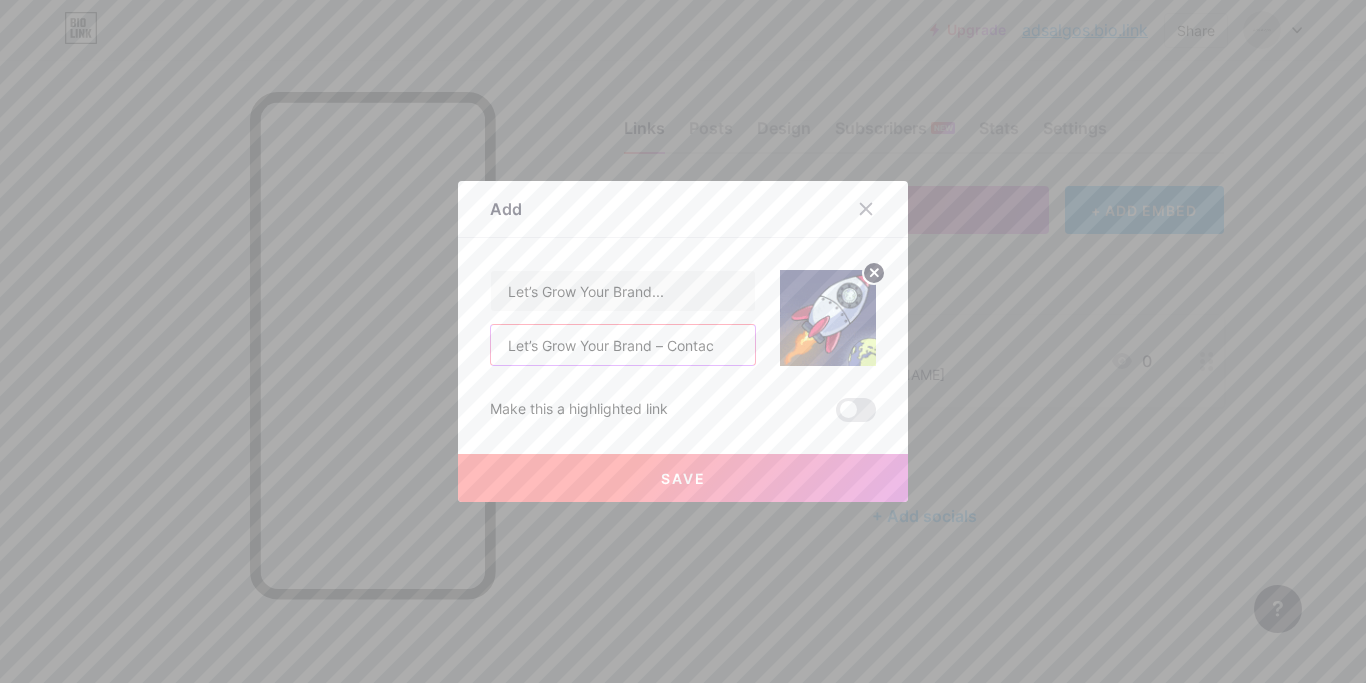 scroll, scrollTop: 0, scrollLeft: 0, axis: both 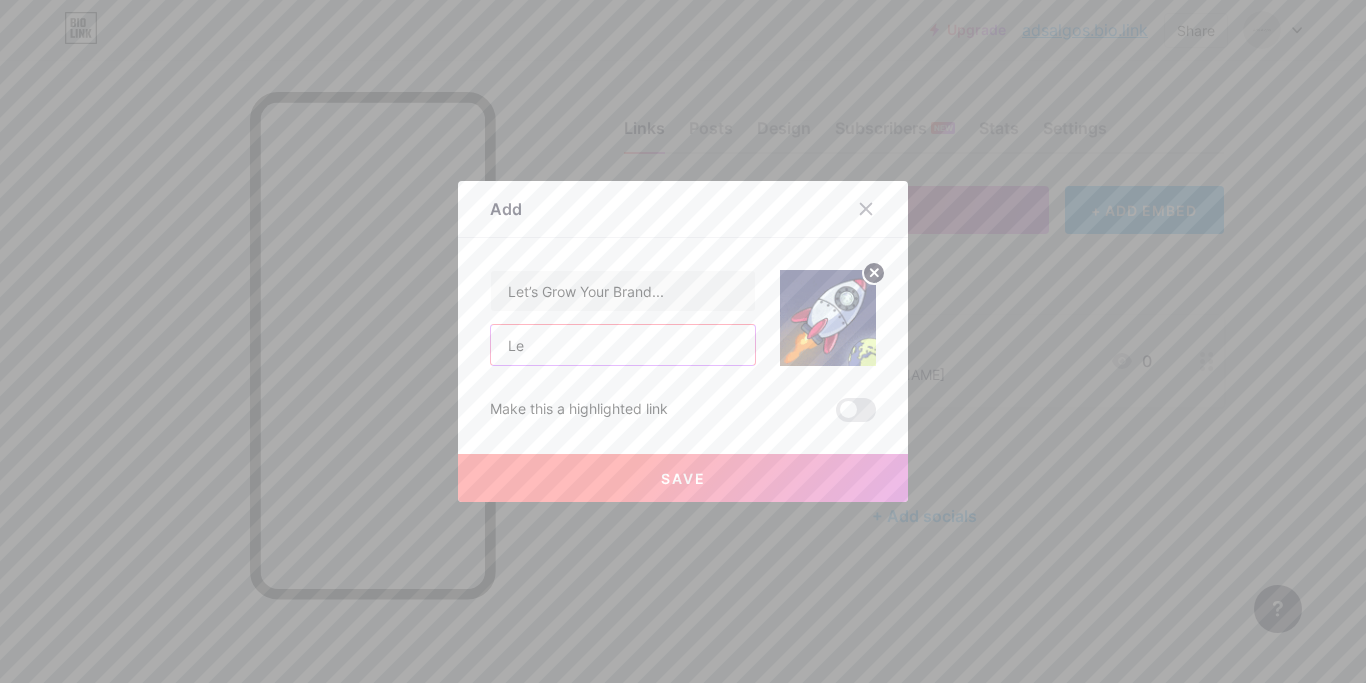 type on "L" 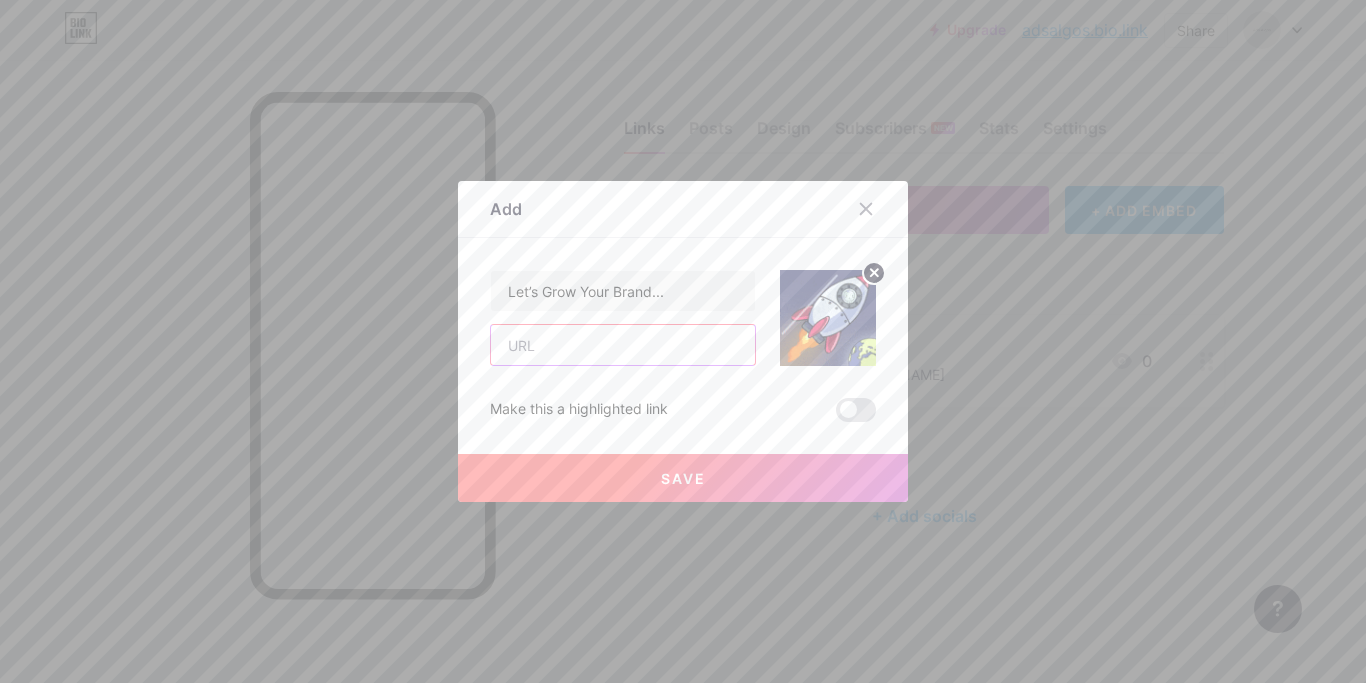 paste on "https://docs.google.com/forms/d/1ofItogzhuUoH0g8MuzY9t_xqd7tXjM10DUQJhZTbX-s/edit" 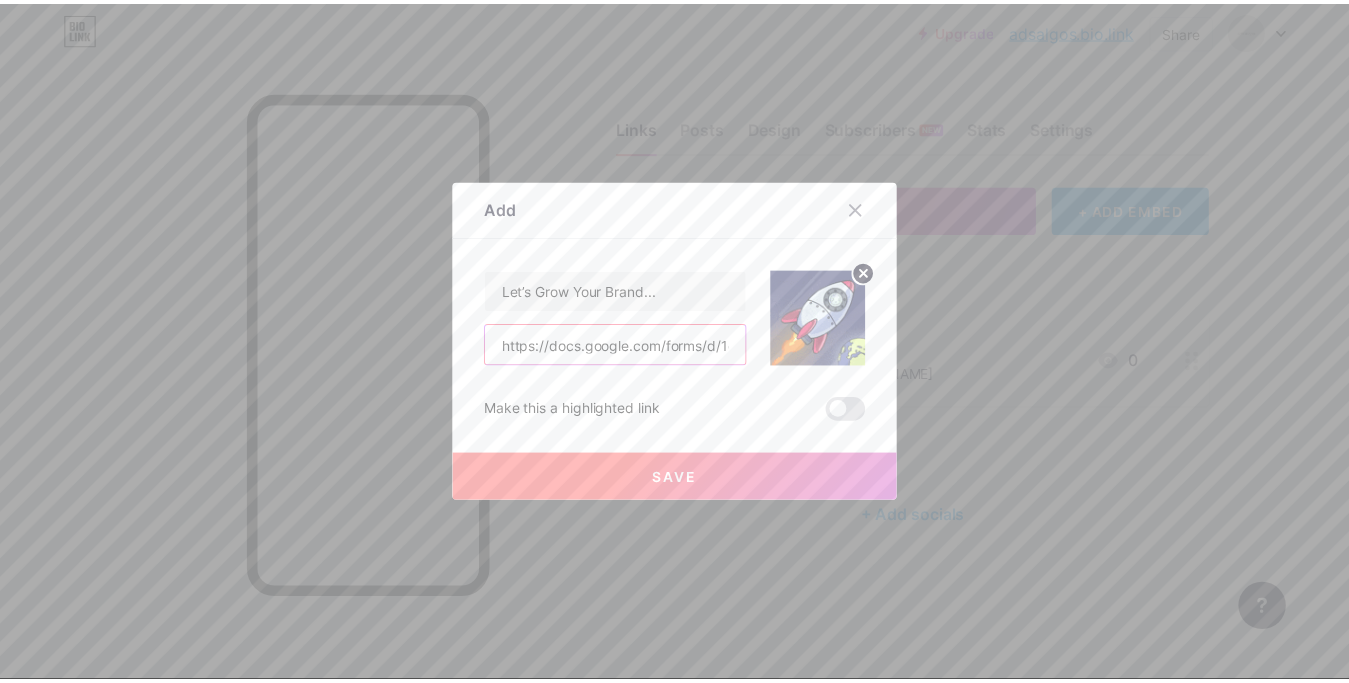 scroll, scrollTop: 0, scrollLeft: 377, axis: horizontal 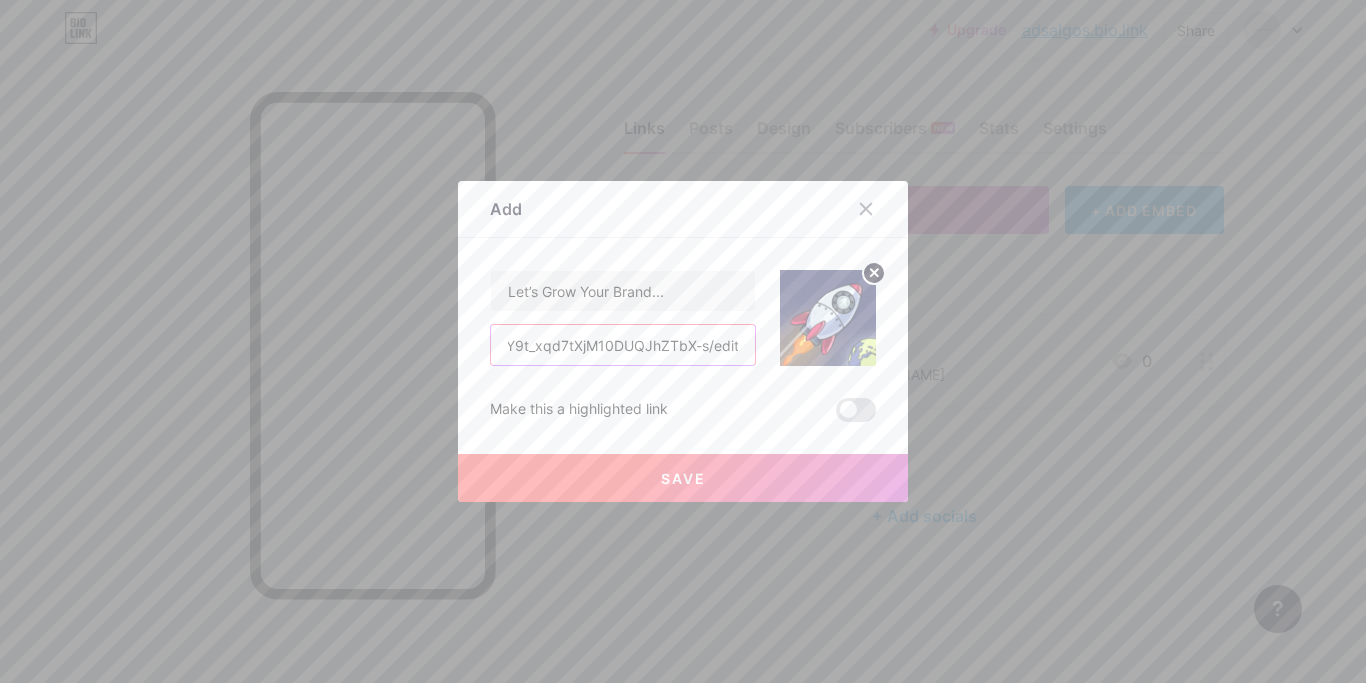 type on "https://docs.google.com/forms/d/1ofItogzhuUoH0g8MuzY9t_xqd7tXjM10DUQJhZTbX-s/edit" 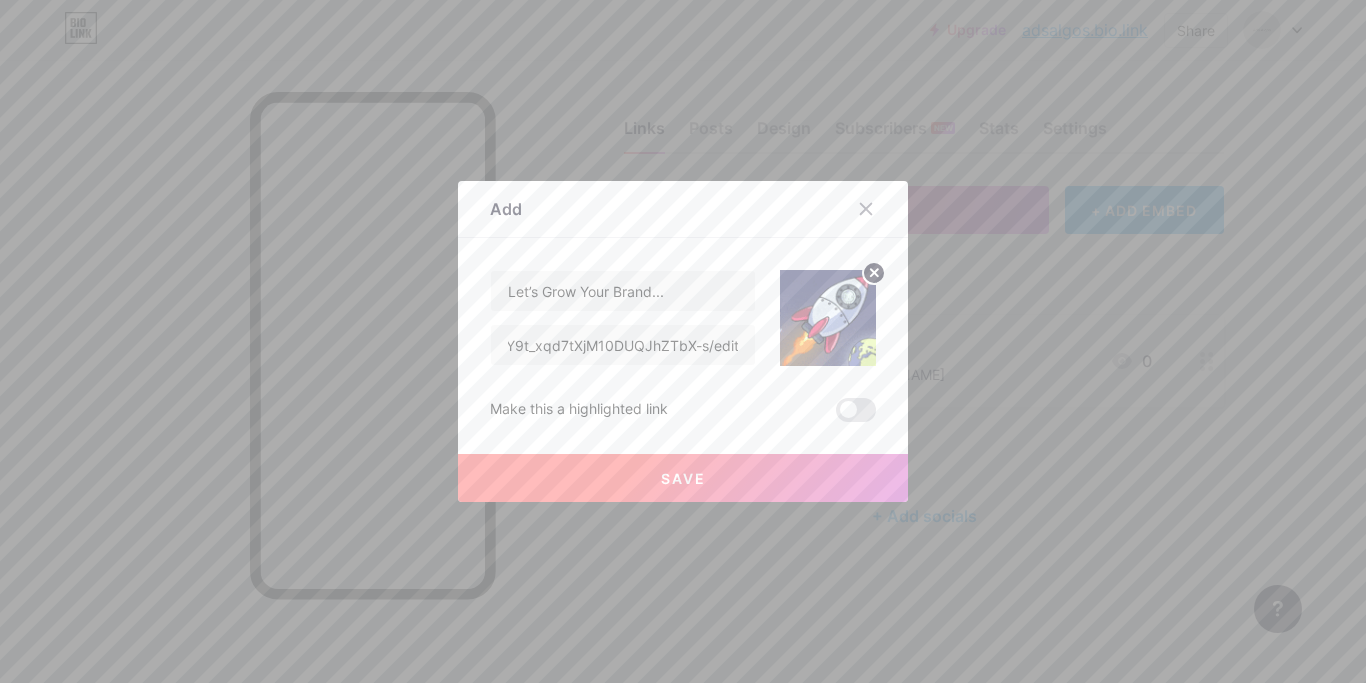 click on "Save" at bounding box center [683, 478] 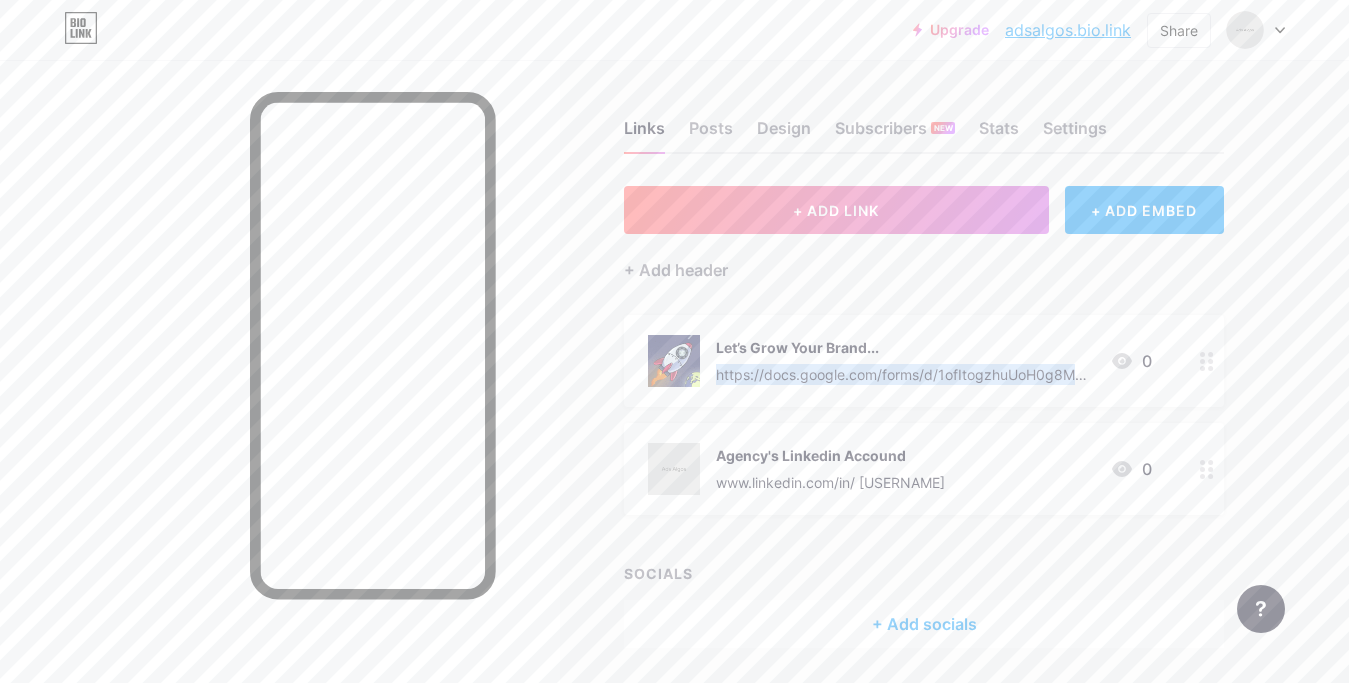 drag, startPoint x: 786, startPoint y: 452, endPoint x: 793, endPoint y: 329, distance: 123.19903 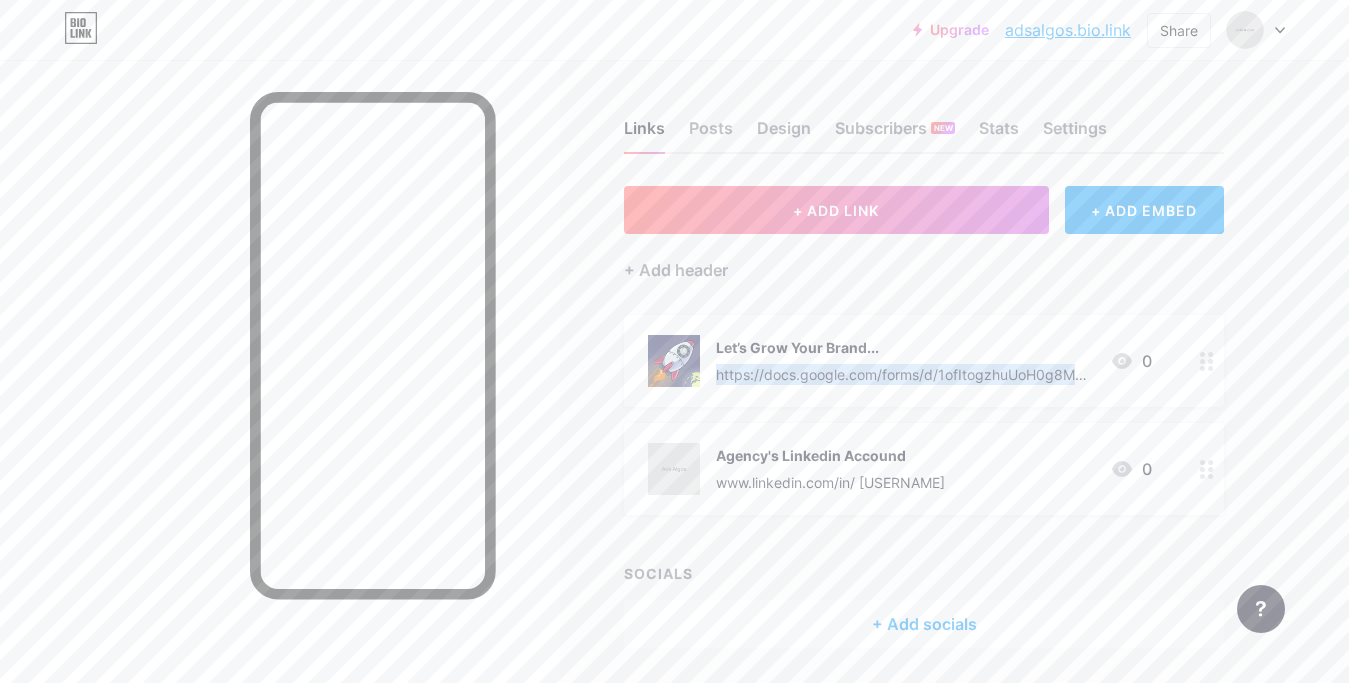 click on "Let’s Grow Your Brand...
https://docs.google.com/forms/d/1ofItogzhuUoH0g8MuzY9t_xqd7tXjM10DUQJhZTbX-s/edit
0
Agency's Linkedin Accound
www.linkedin.com/in/ [USERNAME]
0" at bounding box center (924, 415) 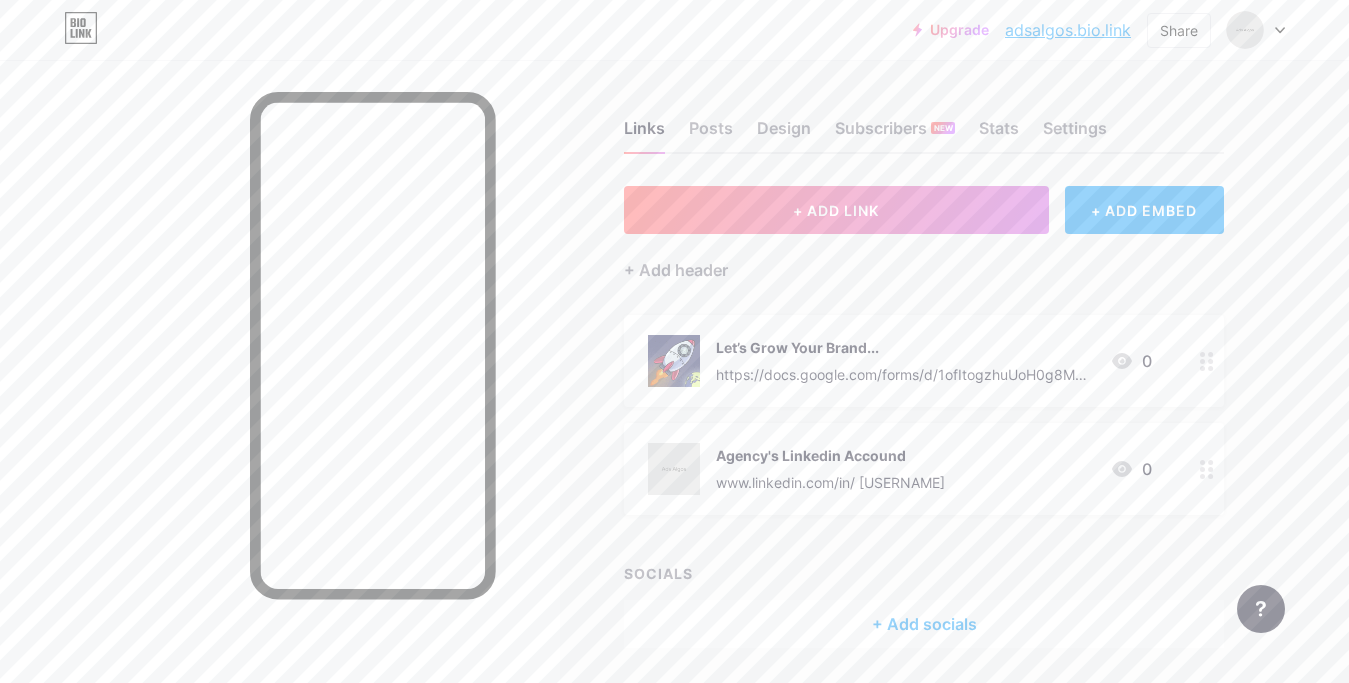 click on "+ ADD LINK     + ADD EMBED
+ Add header
Let’s Grow Your Brand...
https://docs.google.com/forms/d/1ofItogzhuUoH0g8MuzY9t_xqd7tXjM10DUQJhZTbX-s/edit
0
Agency's Linkedin Accound
www.linkedin.com/in/ ads-algos-03b9b2341
0
SOCIALS     + Add socials" at bounding box center (924, 417) 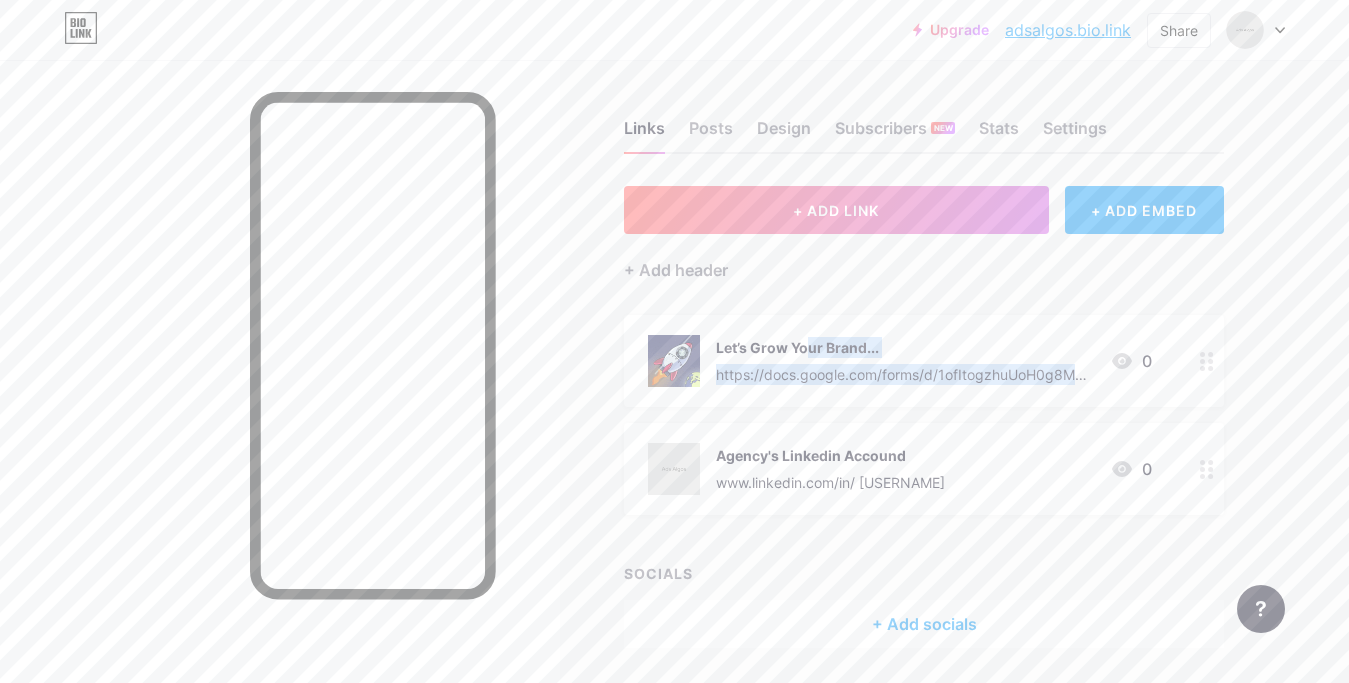 drag, startPoint x: 758, startPoint y: 450, endPoint x: 715, endPoint y: 331, distance: 126.53063 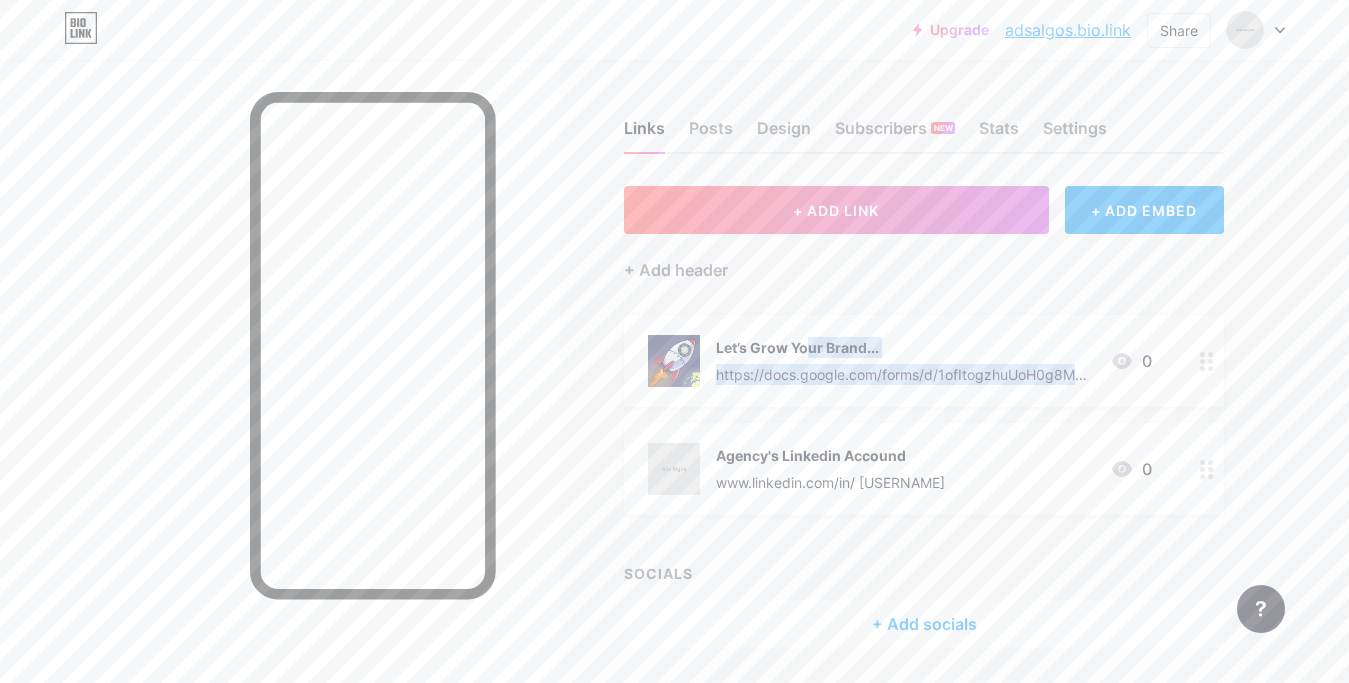 click on "Let’s Grow Your Brand...
https://docs.google.com/forms/d/1ofItogzhuUoH0g8MuzY9t_xqd7tXjM10DUQJhZTbX-s/edit
0
Agency's Linkedin Accound
www.linkedin.com/in/ [USERNAME]
0" at bounding box center (924, 415) 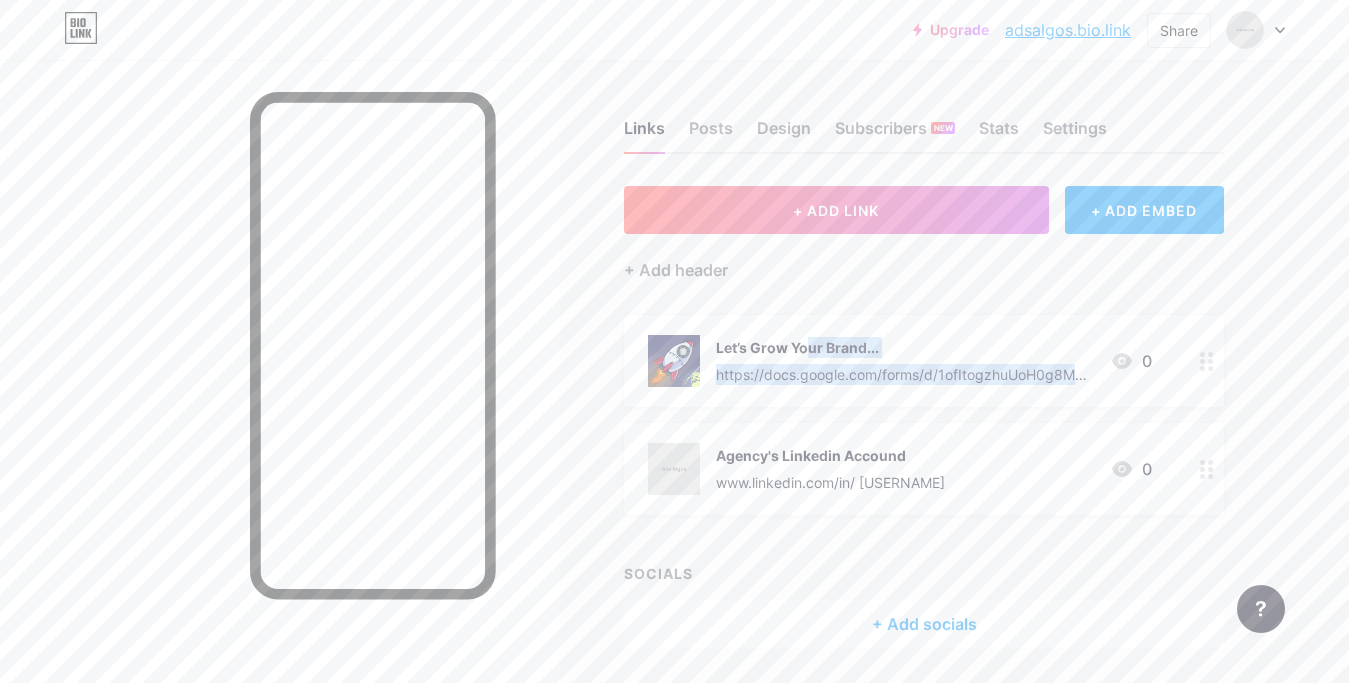 click at bounding box center [280, 401] 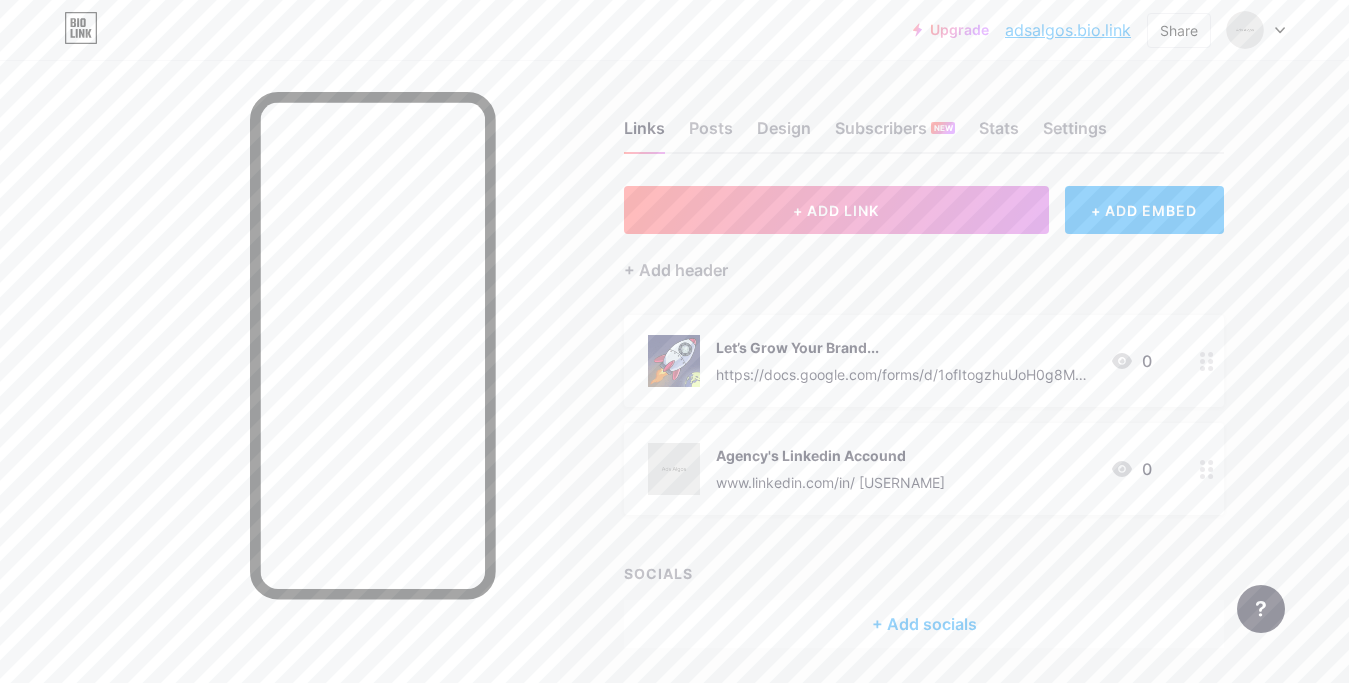 click on "SOCIALS     + Add socials                       Feature requests             Help center         Contact support" at bounding box center (654, 404) 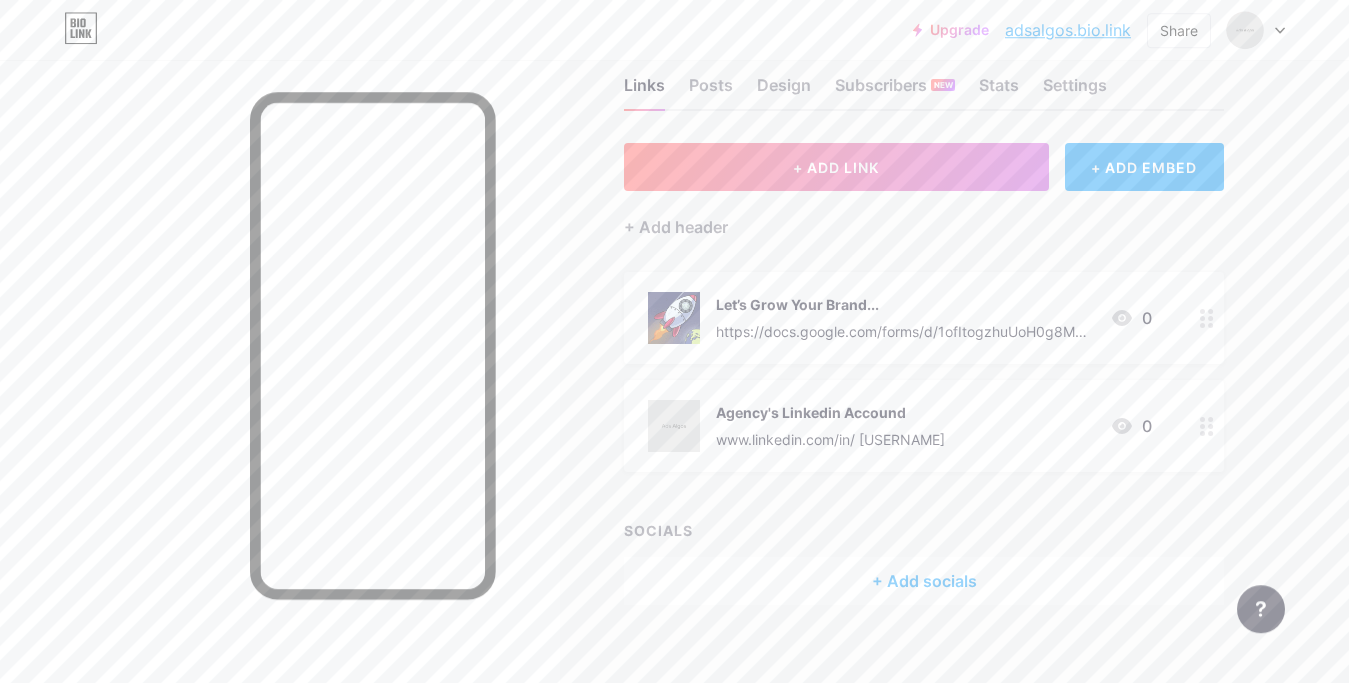 scroll, scrollTop: 64, scrollLeft: 0, axis: vertical 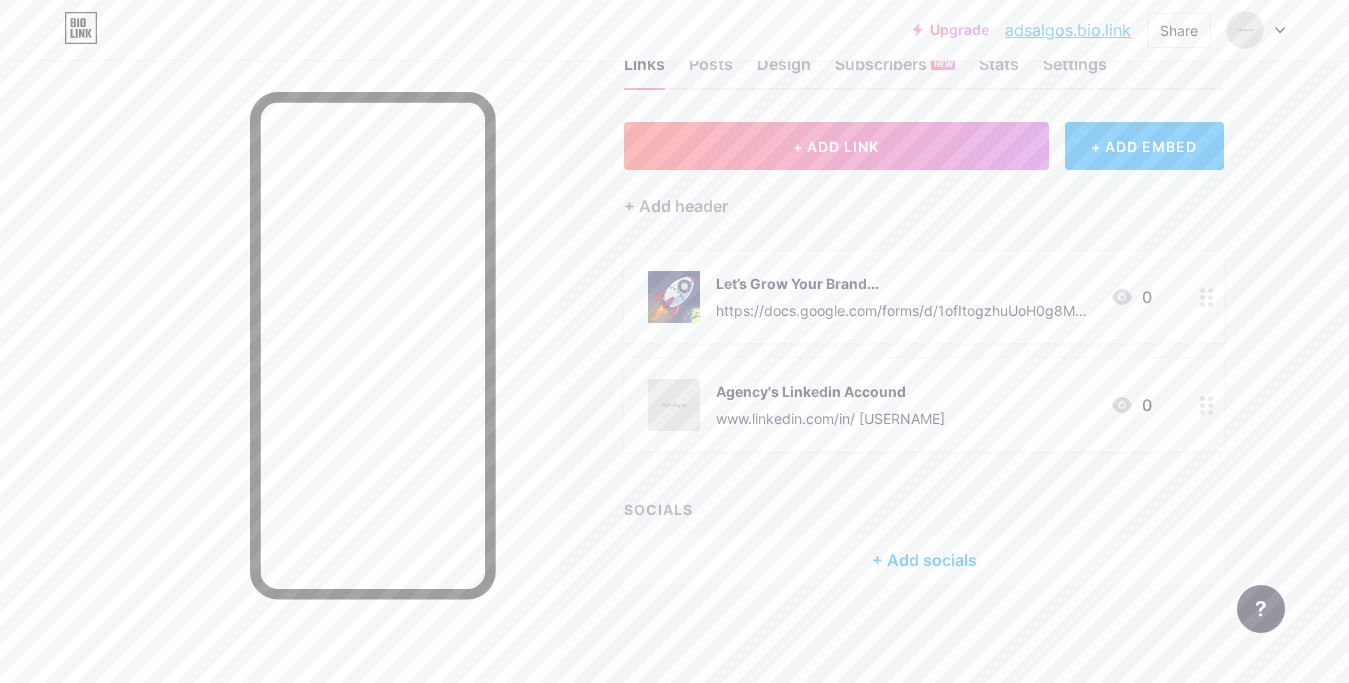 click 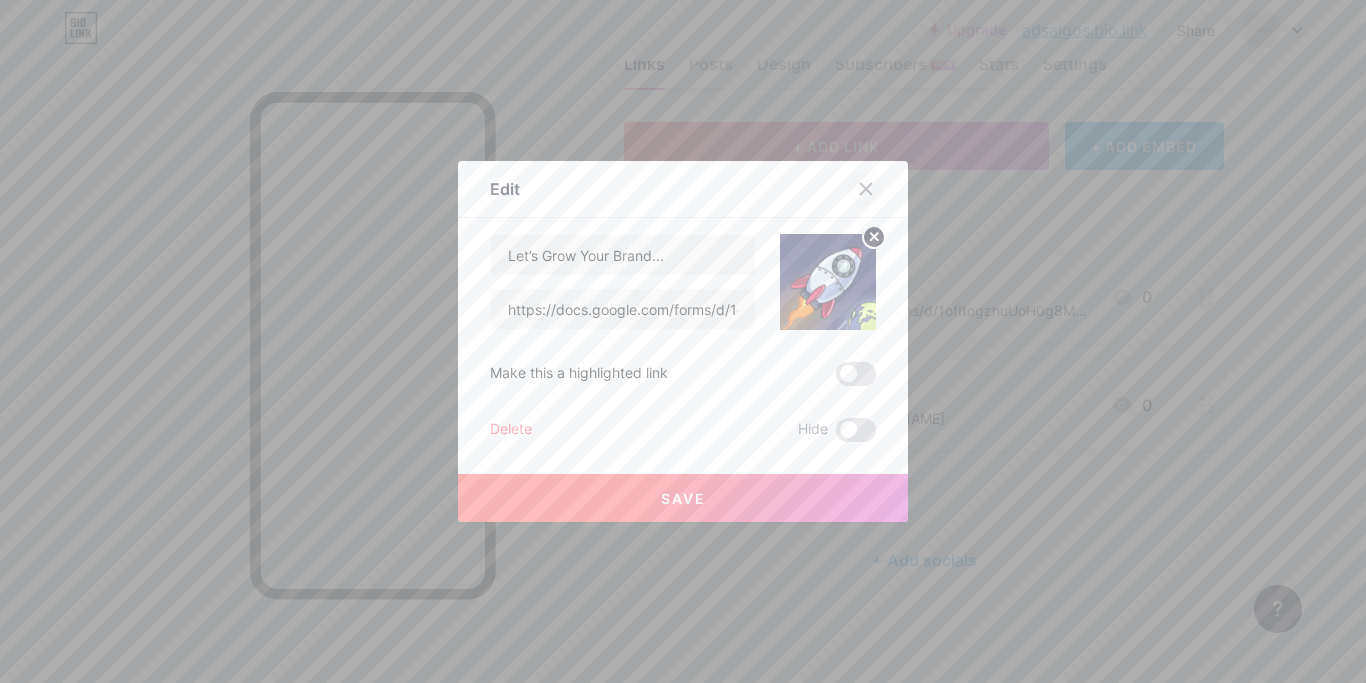 click at bounding box center (866, 189) 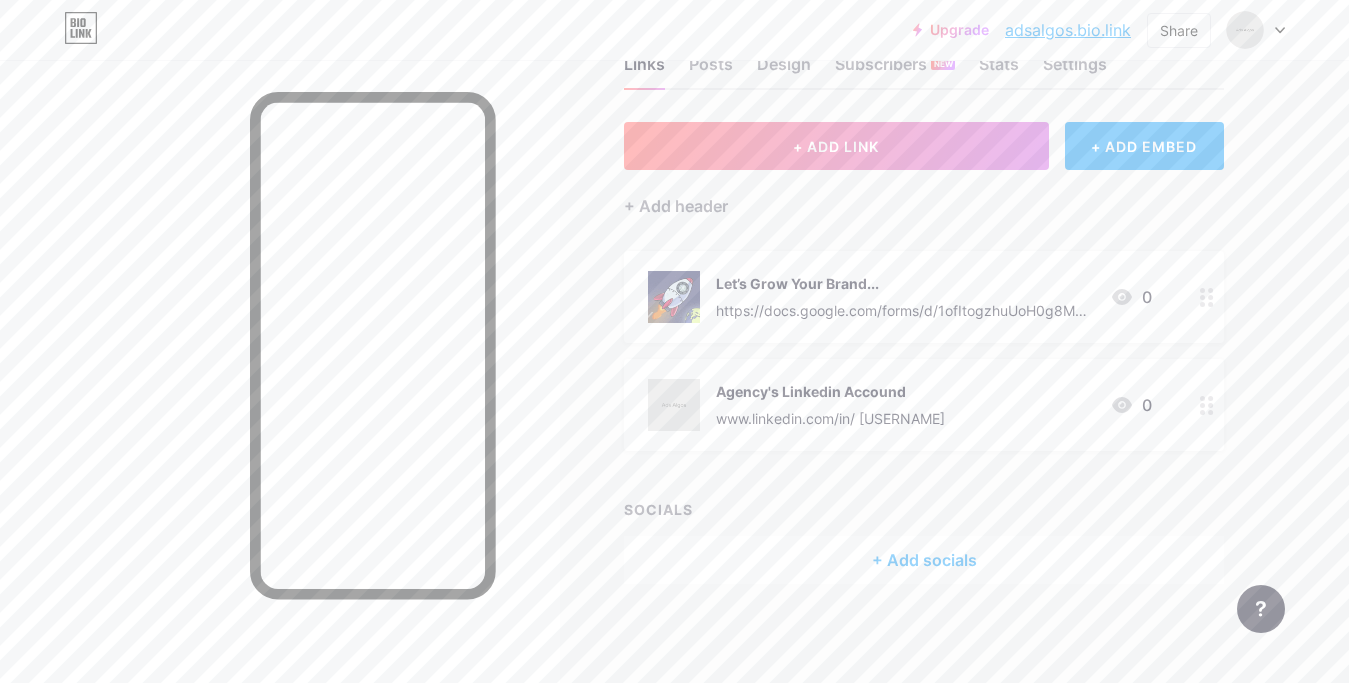 type 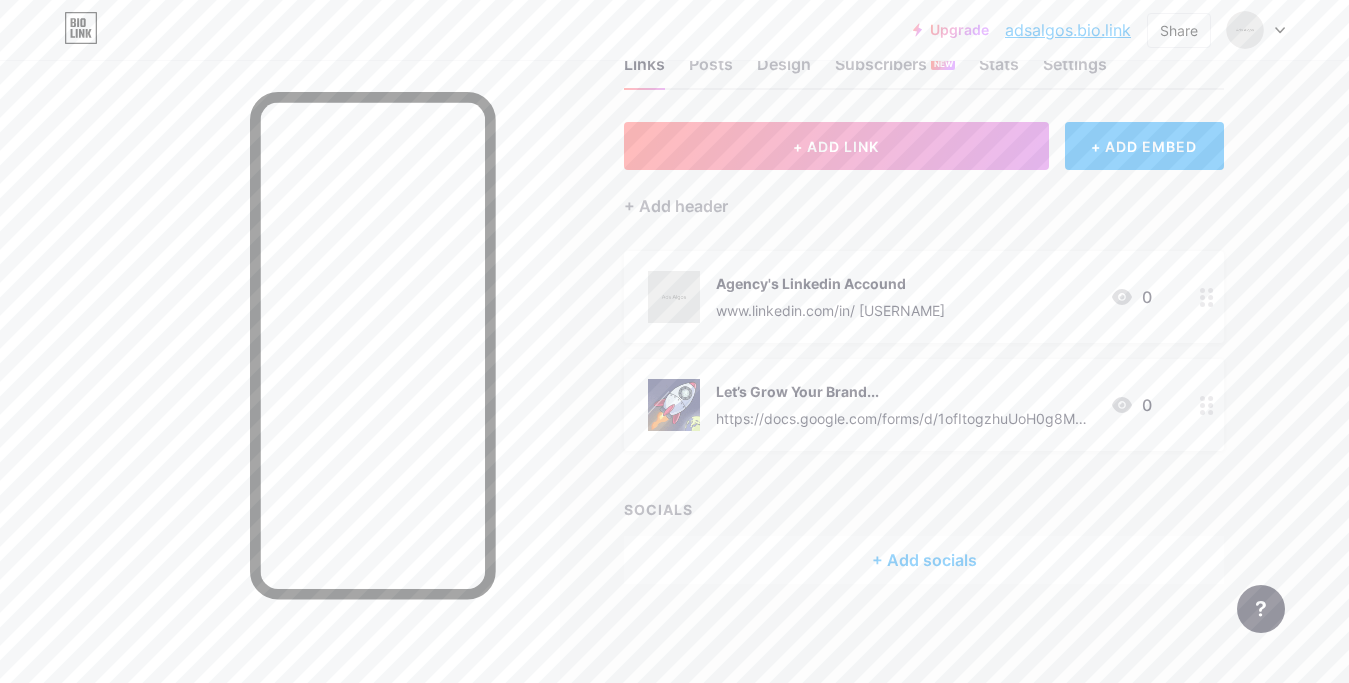 click on "+ ADD LINK     + ADD EMBED
+ Add header
Let’s Grow Your Brand...
https://docs.google.com/forms/d/1ofItogzhuUoH0g8MuzY9t_xqd7tXjM10DUQJhZTbX-s/edit
0
SOCIALS     + Add socials" at bounding box center (924, 353) 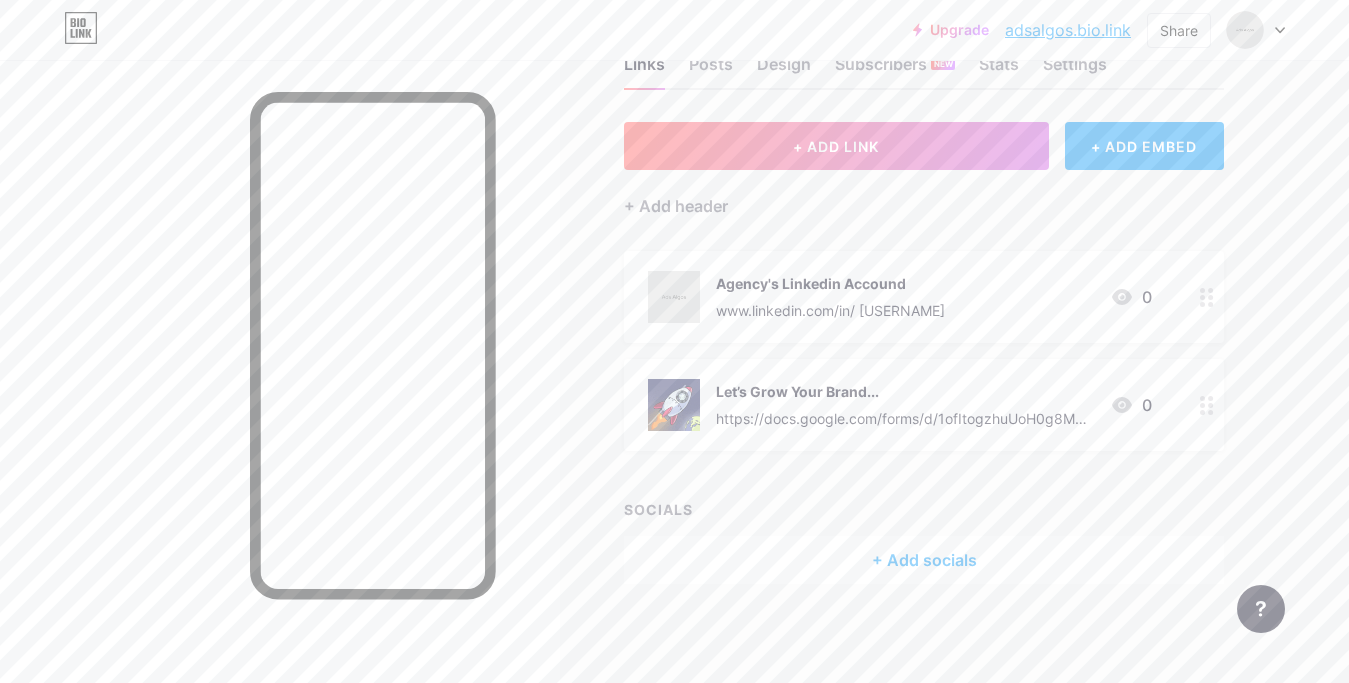 click on "Agency's Linkedin Accound
www.linkedin.com/in/ [USERNAME]
0" at bounding box center (900, 297) 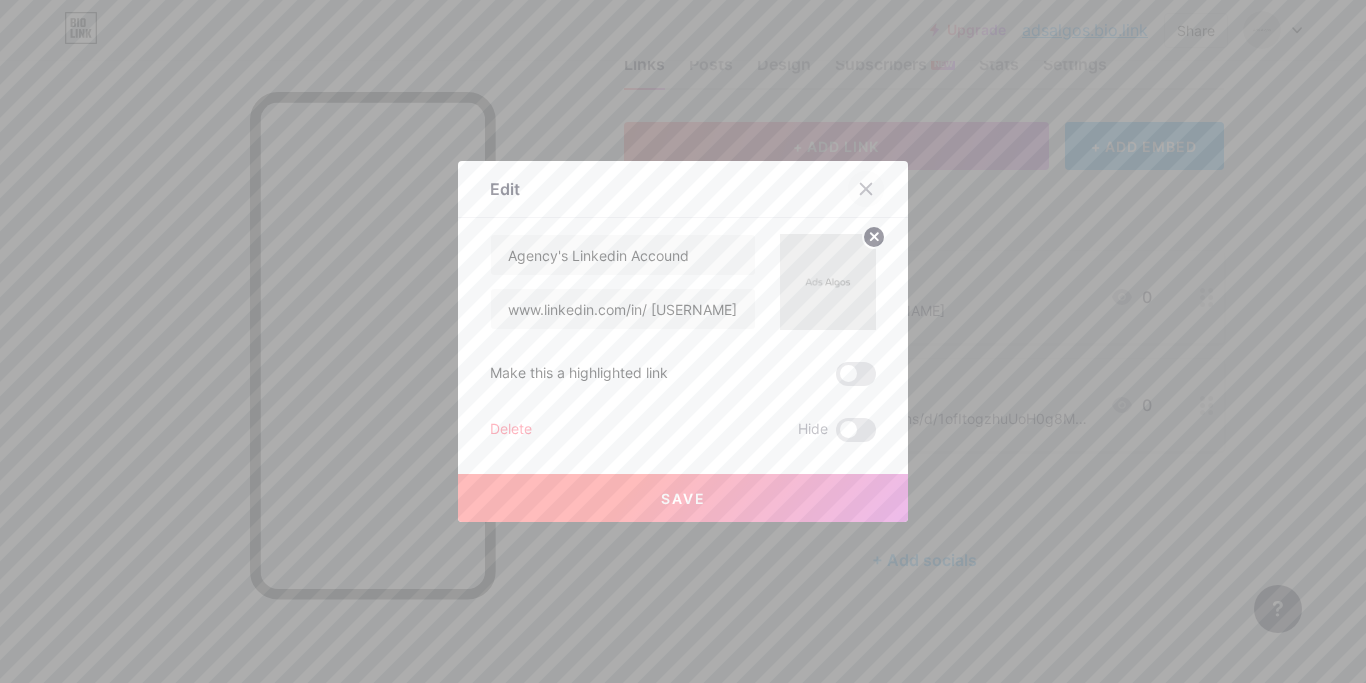 click 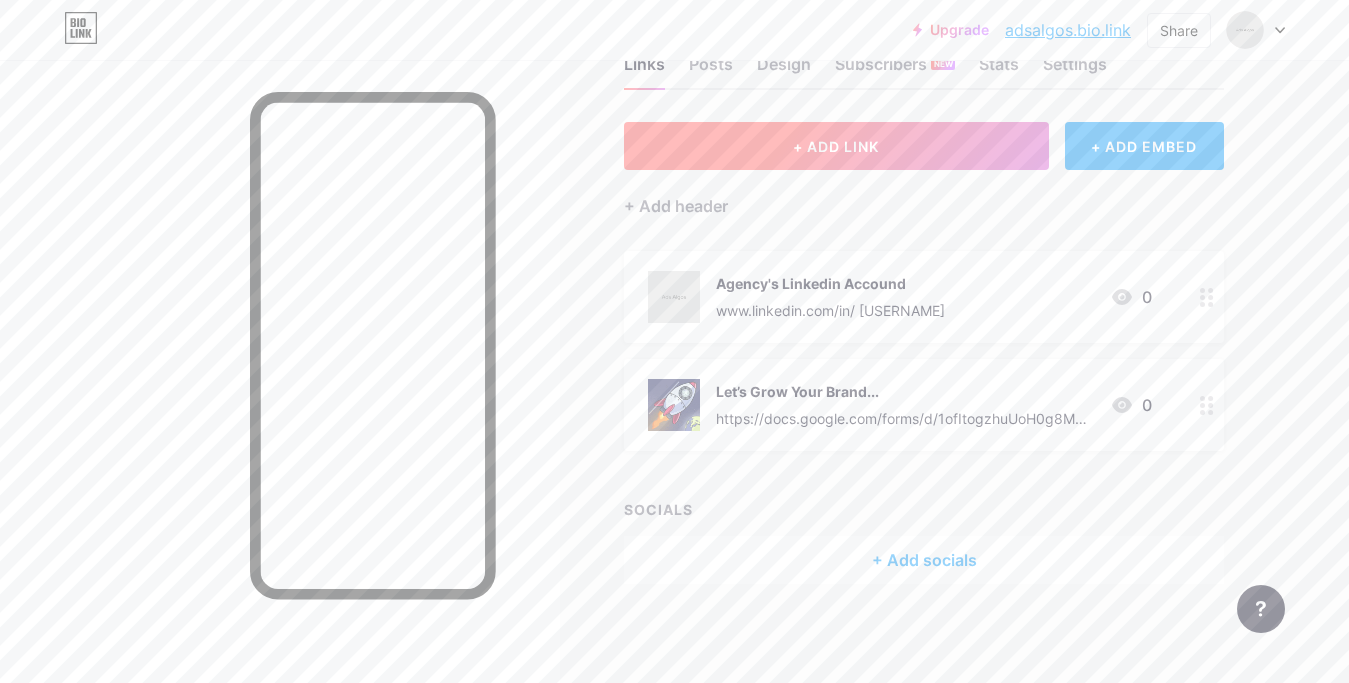 click on "+ ADD LINK" at bounding box center (836, 146) 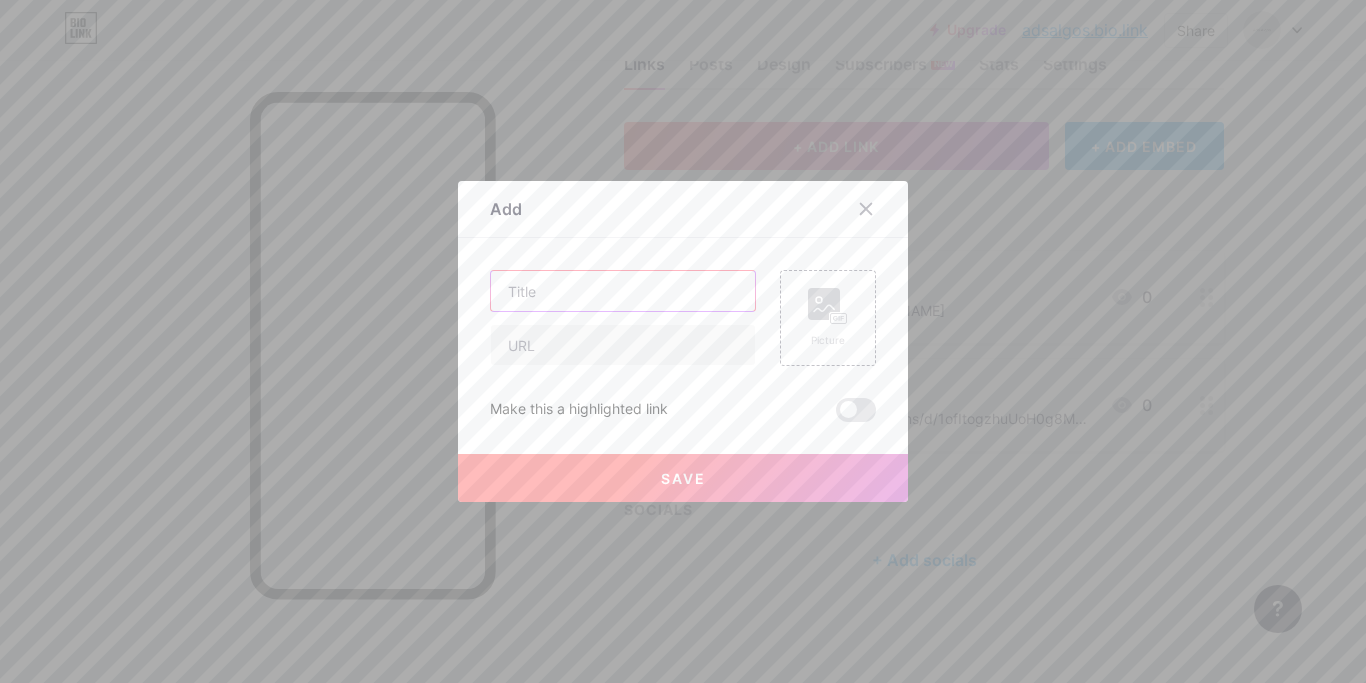 click at bounding box center [623, 291] 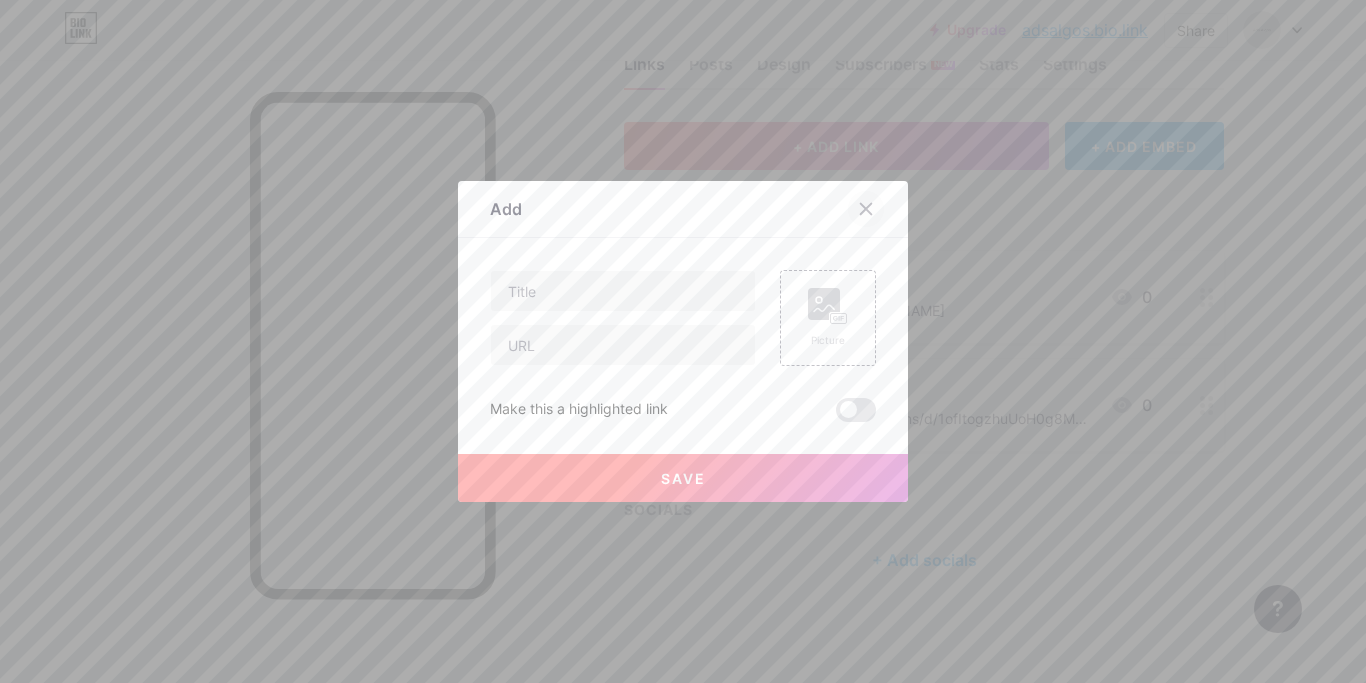 click at bounding box center [866, 209] 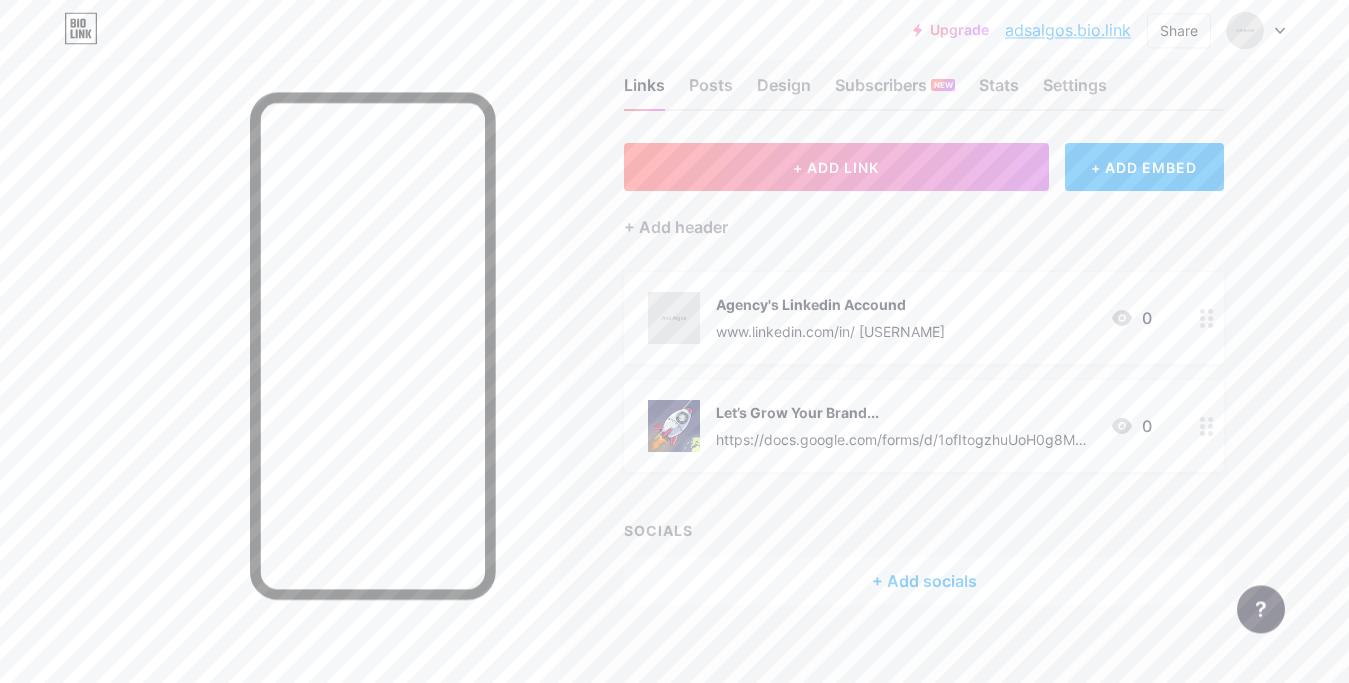 scroll, scrollTop: 0, scrollLeft: 0, axis: both 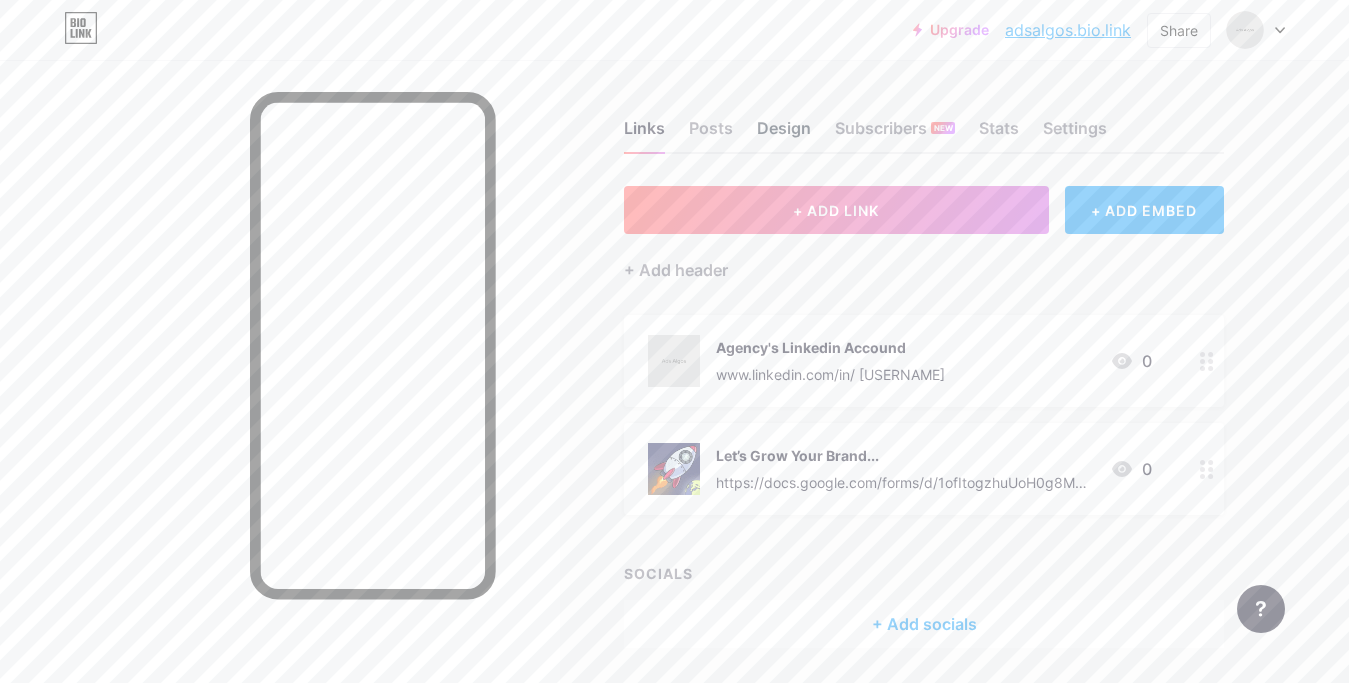 click on "Design" at bounding box center [784, 134] 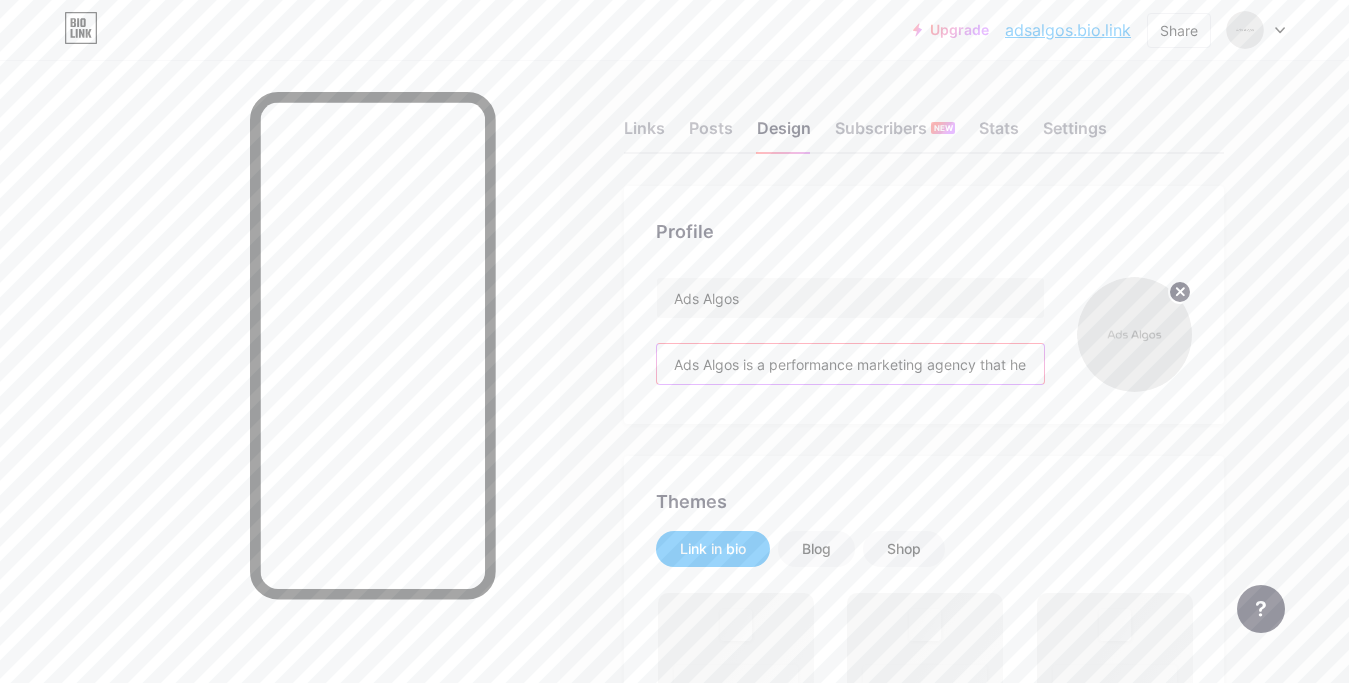 click on "Ads Algos is a performance marketing agency that helps brands and e-commerce businesses grow their companies with profitable Facebook Ads and smart lead generation solutions. We specialize in helping niche-based brands scale their online business without needing a hefty budget or complex tools." at bounding box center (850, 364) 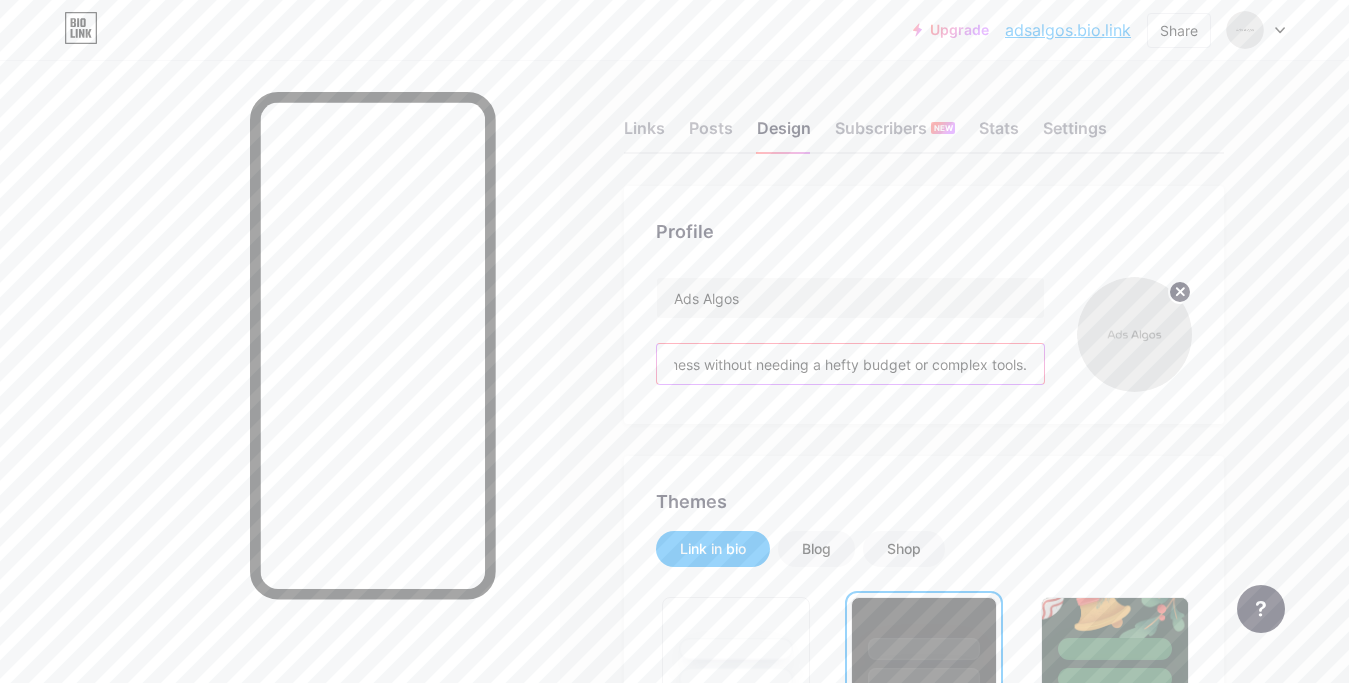 scroll, scrollTop: 0, scrollLeft: 1661, axis: horizontal 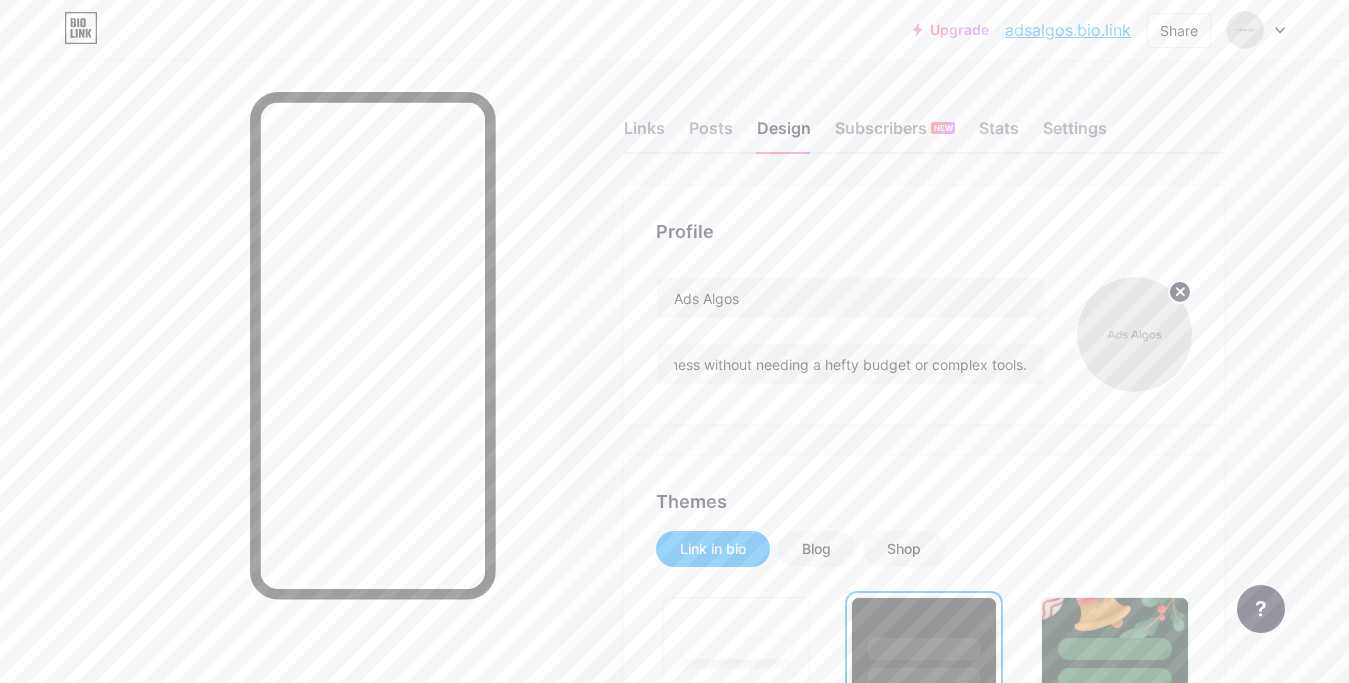 click on "Themes   Link in bio   Blog   Shop       Basics       Carbon       Xmas 23       Pride       Glitch       Winter · Live       Glassy · Live       Chameleon · Live       Rainy Night · Live       Neon · Live       Summer       Retro       Strawberry · Live       Desert       Sunny       Autumn       Leaf       Clear Sky       Blush       Unicorn       Minimal       Cloudy       Shadow     Create your own           Changes saved" at bounding box center (924, 1579) 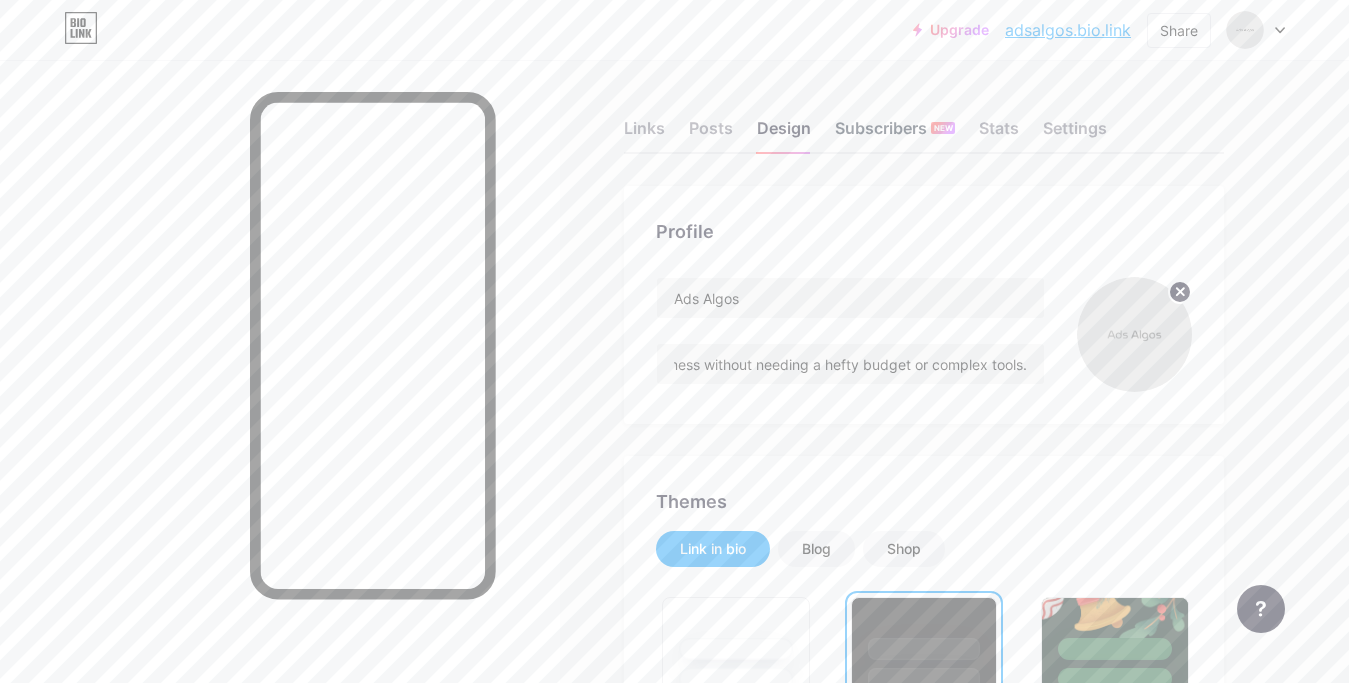 click on "Subscribers
NEW" at bounding box center [895, 134] 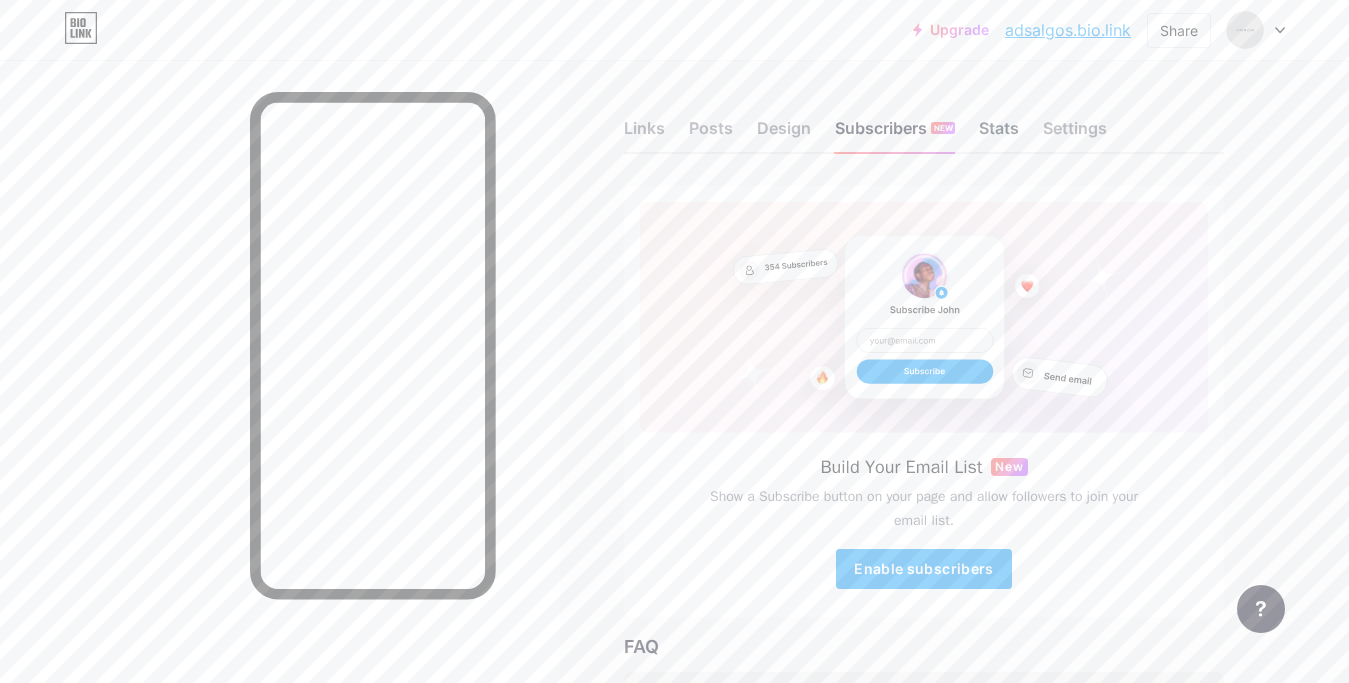click on "Stats" at bounding box center [999, 134] 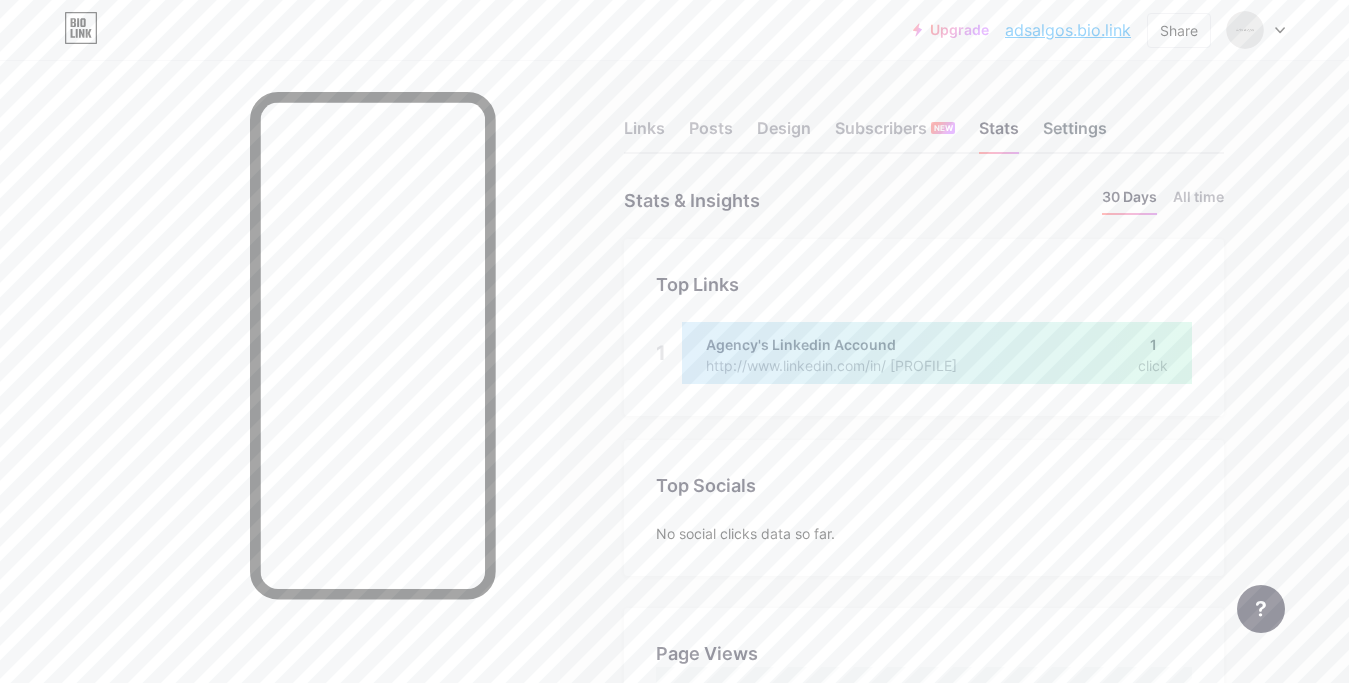 scroll, scrollTop: 999317, scrollLeft: 998651, axis: both 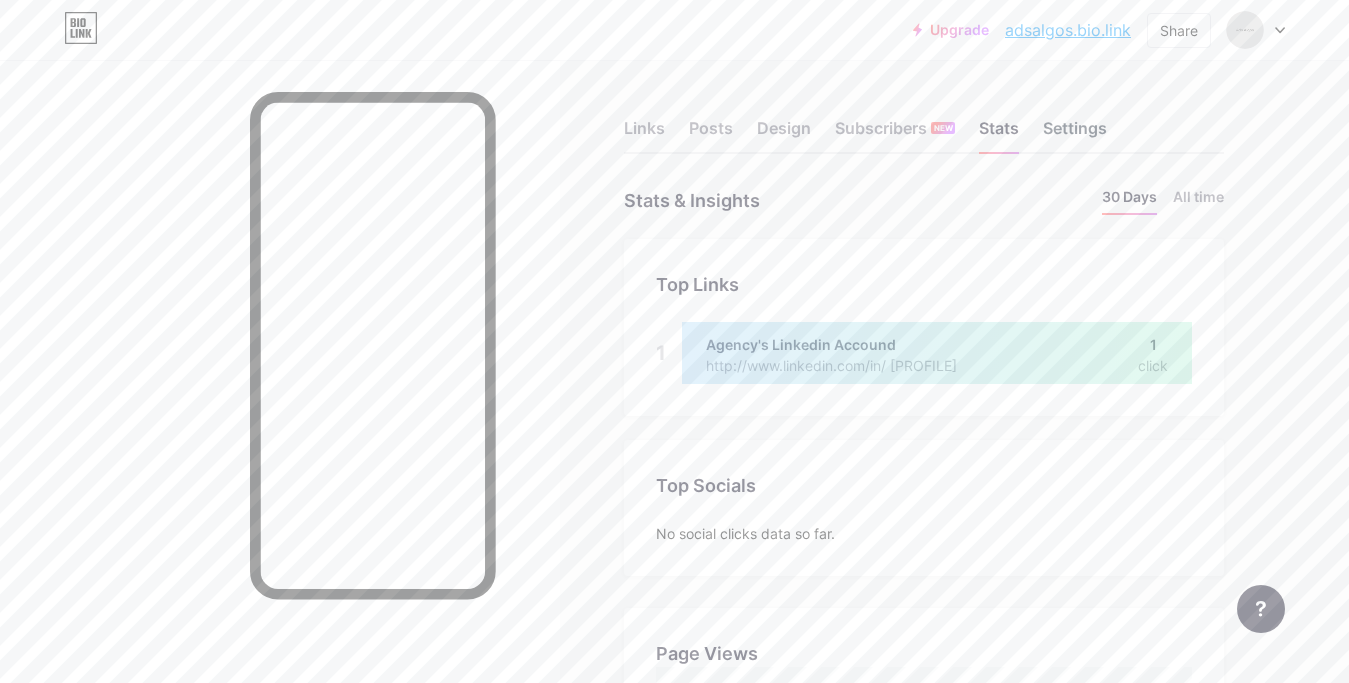 click on "Settings" at bounding box center [1075, 134] 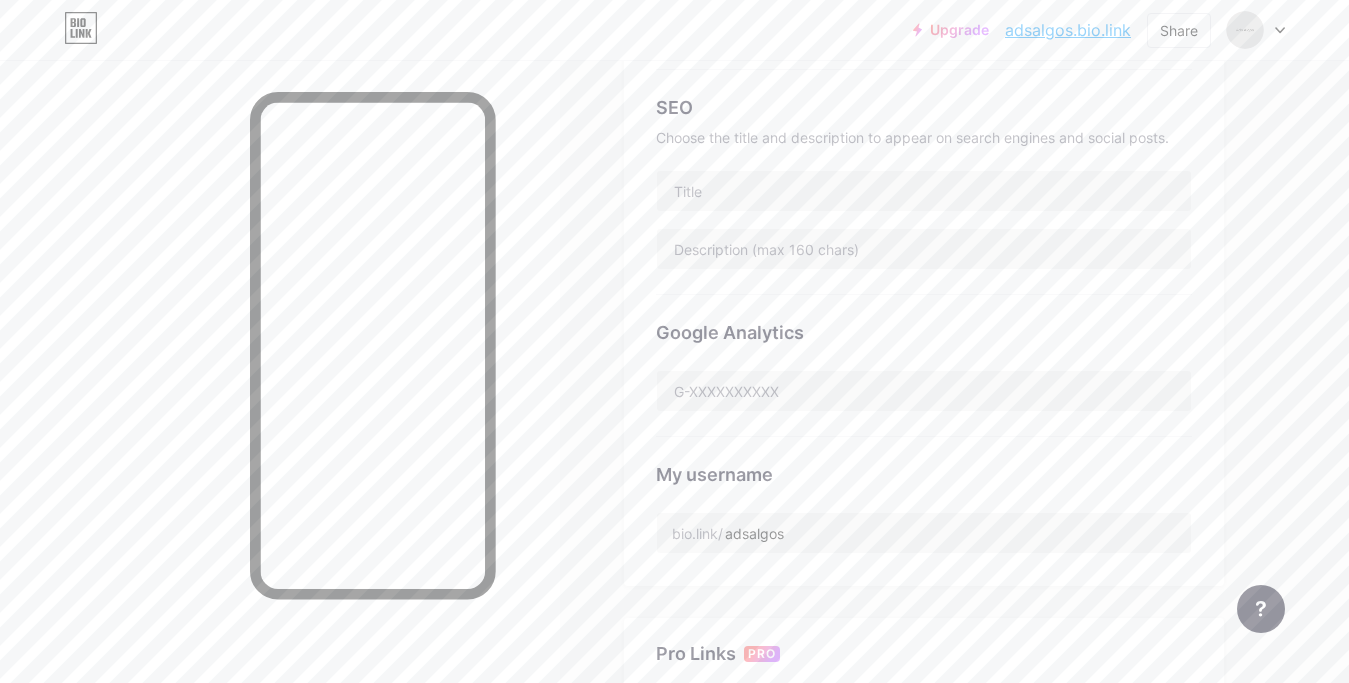 scroll, scrollTop: 0, scrollLeft: 0, axis: both 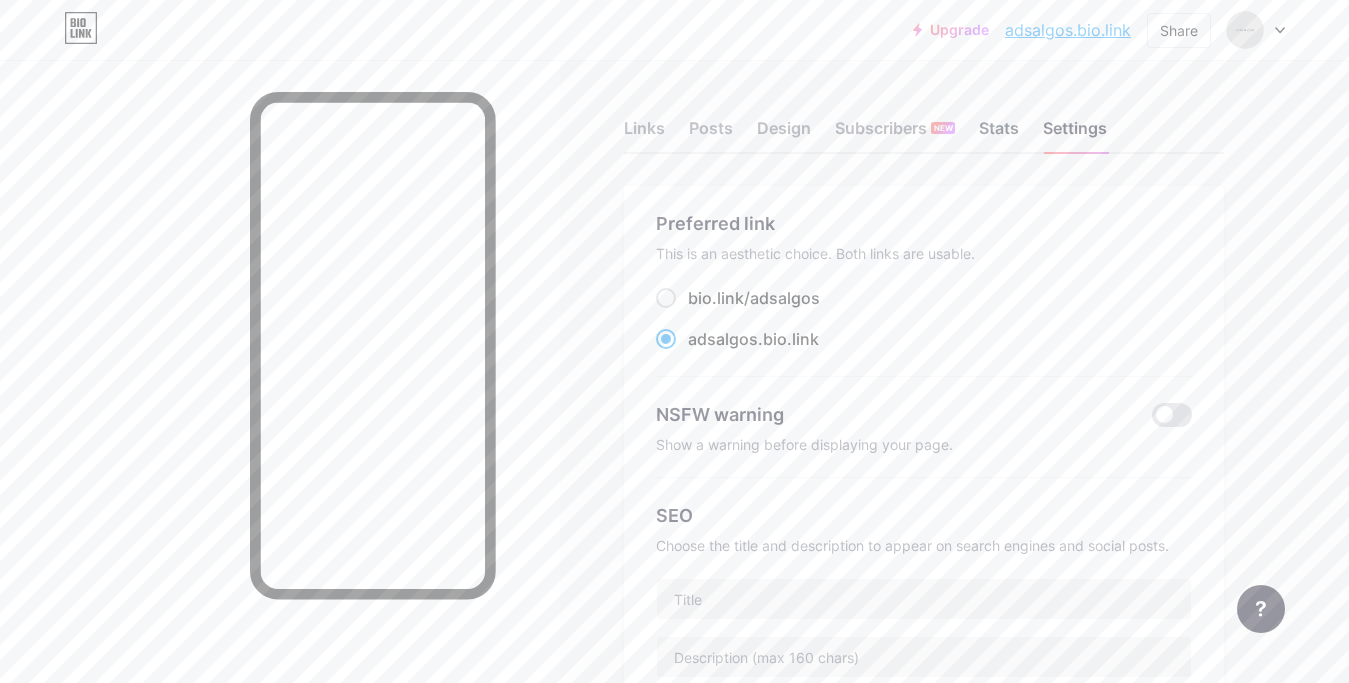 click on "Stats" at bounding box center [999, 134] 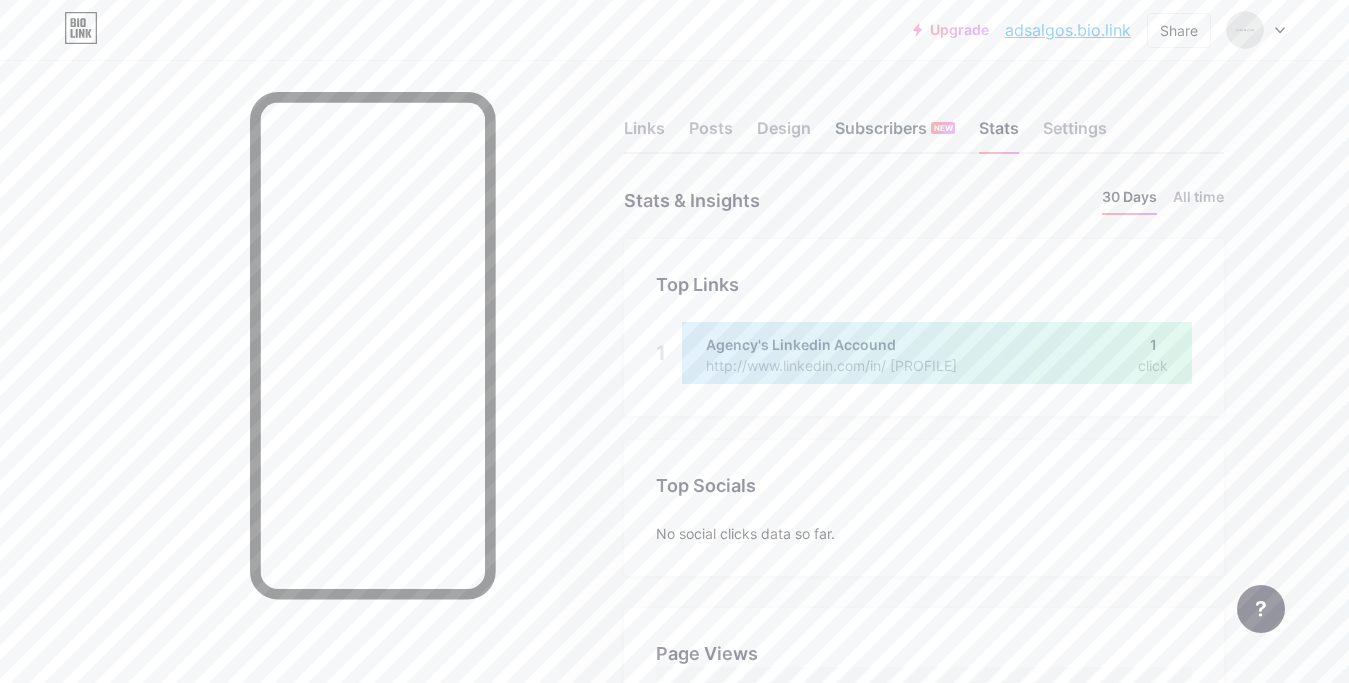 scroll, scrollTop: 999317, scrollLeft: 998651, axis: both 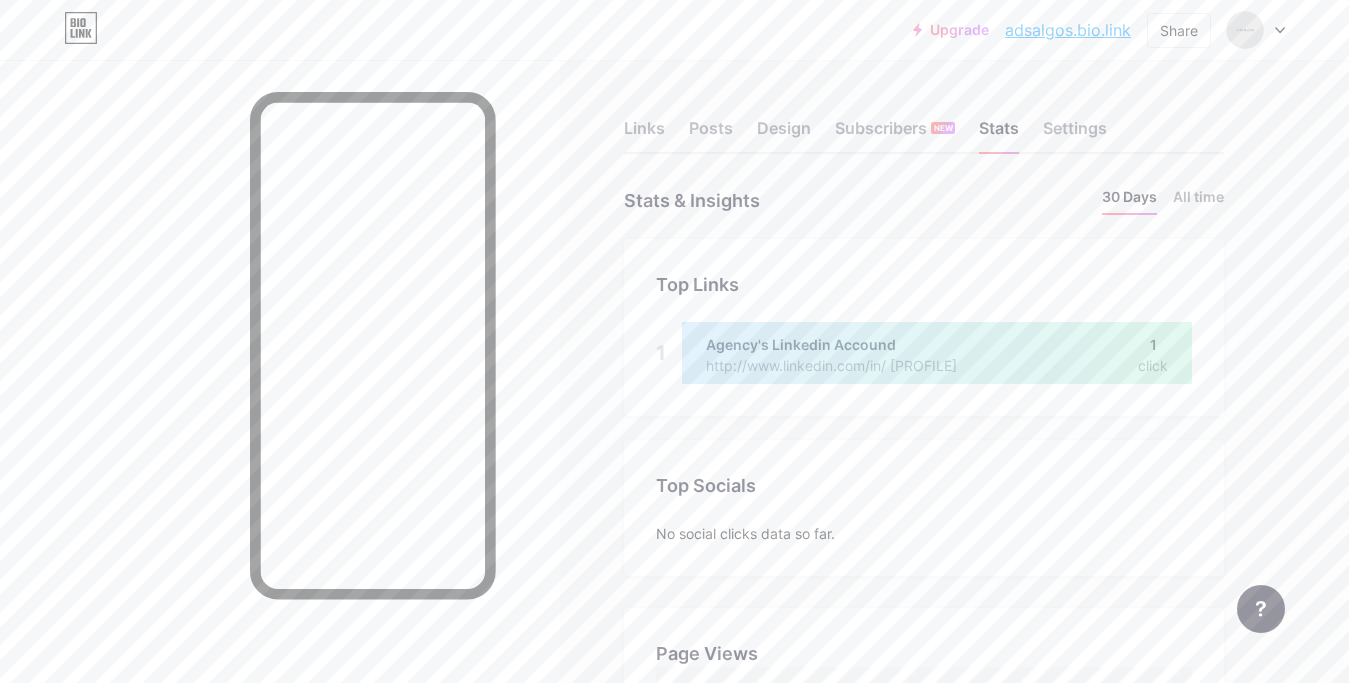 click on "Links
Posts
Design
Subscribers
NEW
Stats
Settings" at bounding box center (924, 119) 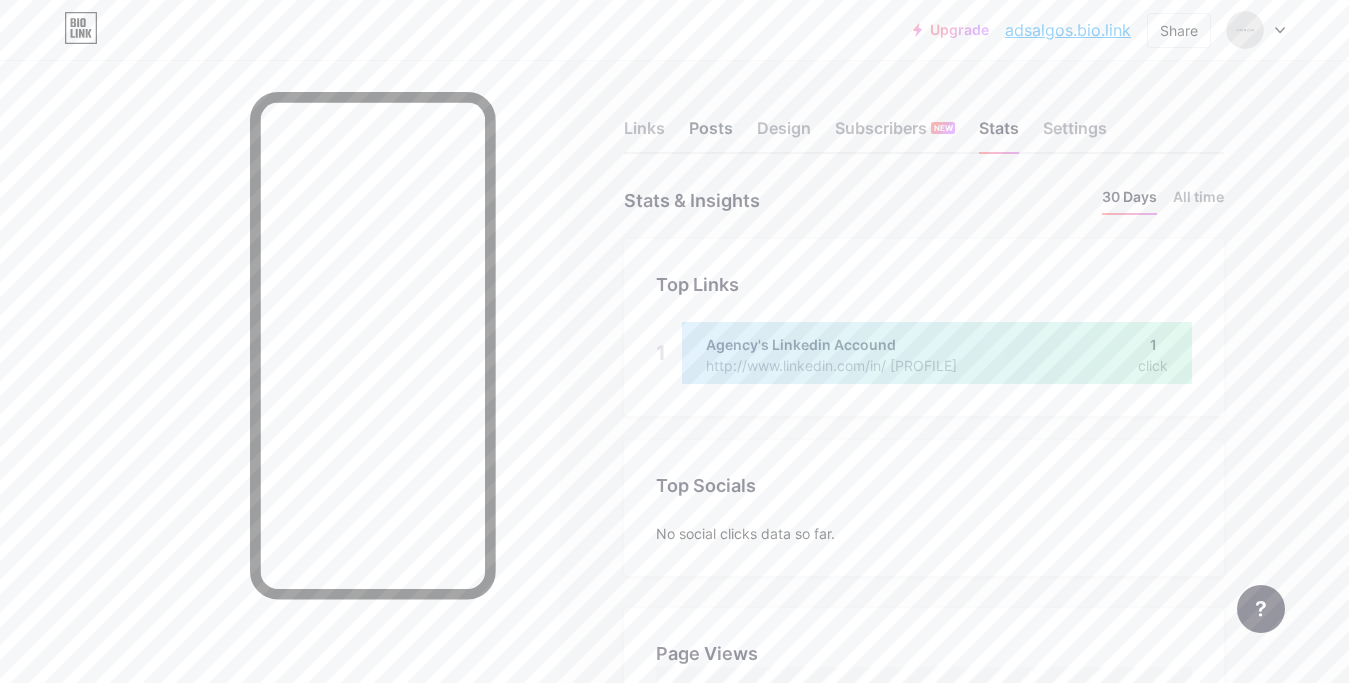 click on "Posts" at bounding box center (711, 134) 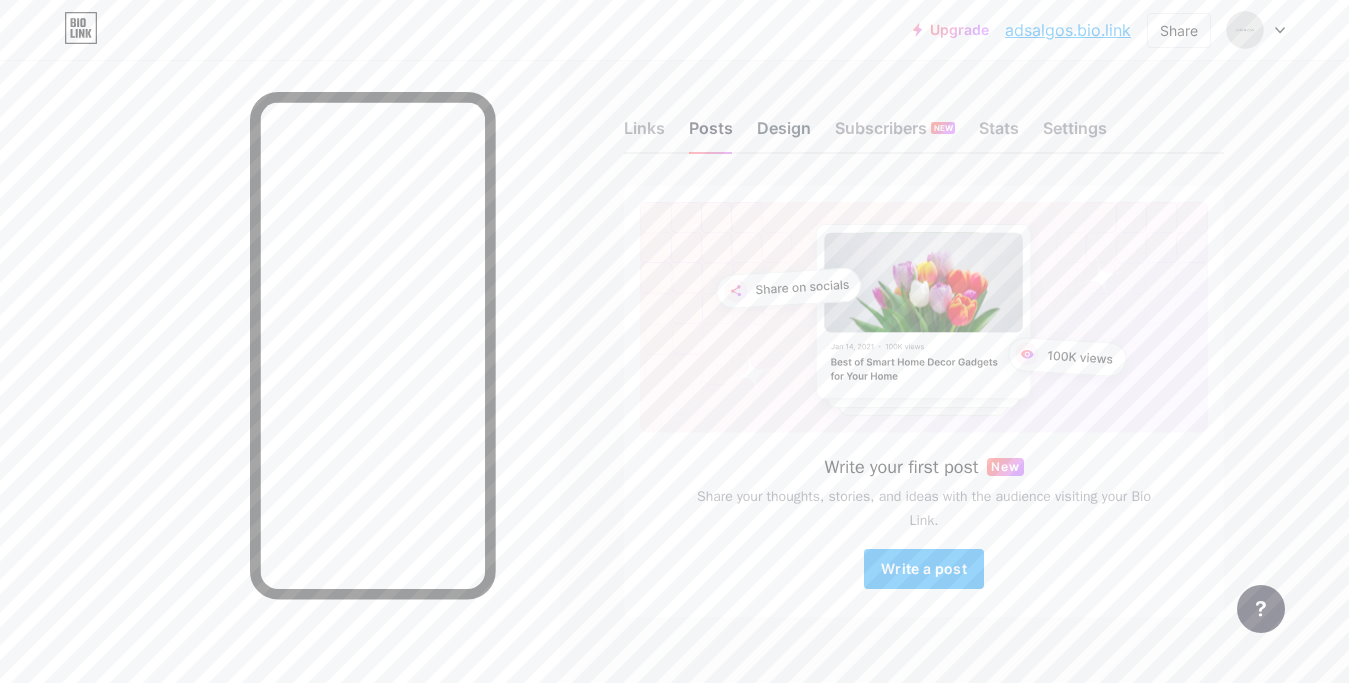 click on "Design" at bounding box center [784, 134] 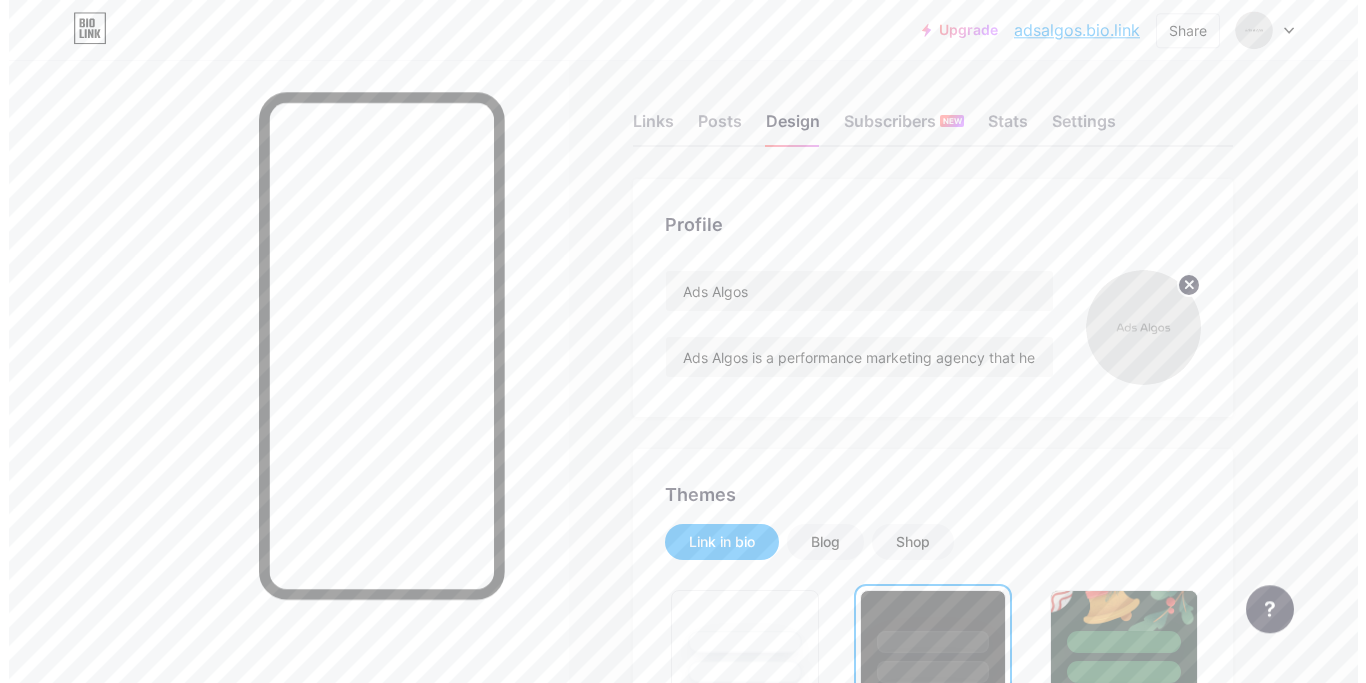 scroll, scrollTop: 0, scrollLeft: 0, axis: both 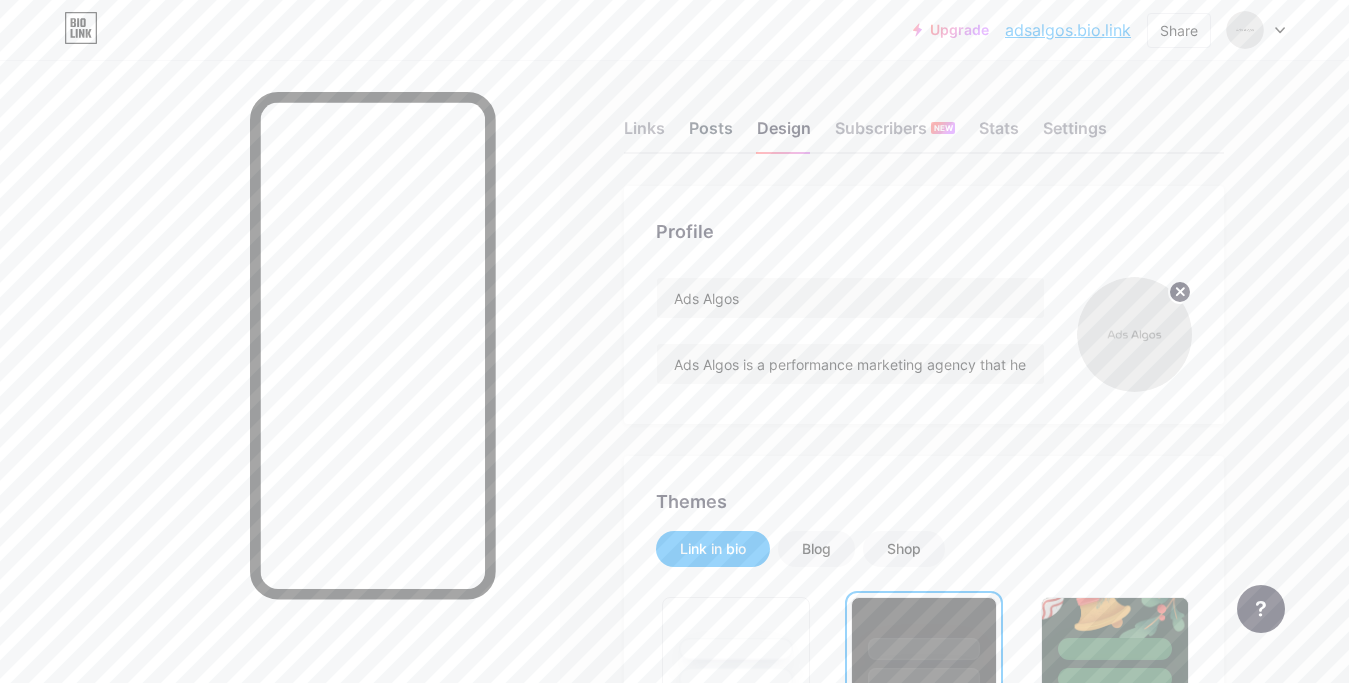 click on "Posts" at bounding box center (711, 134) 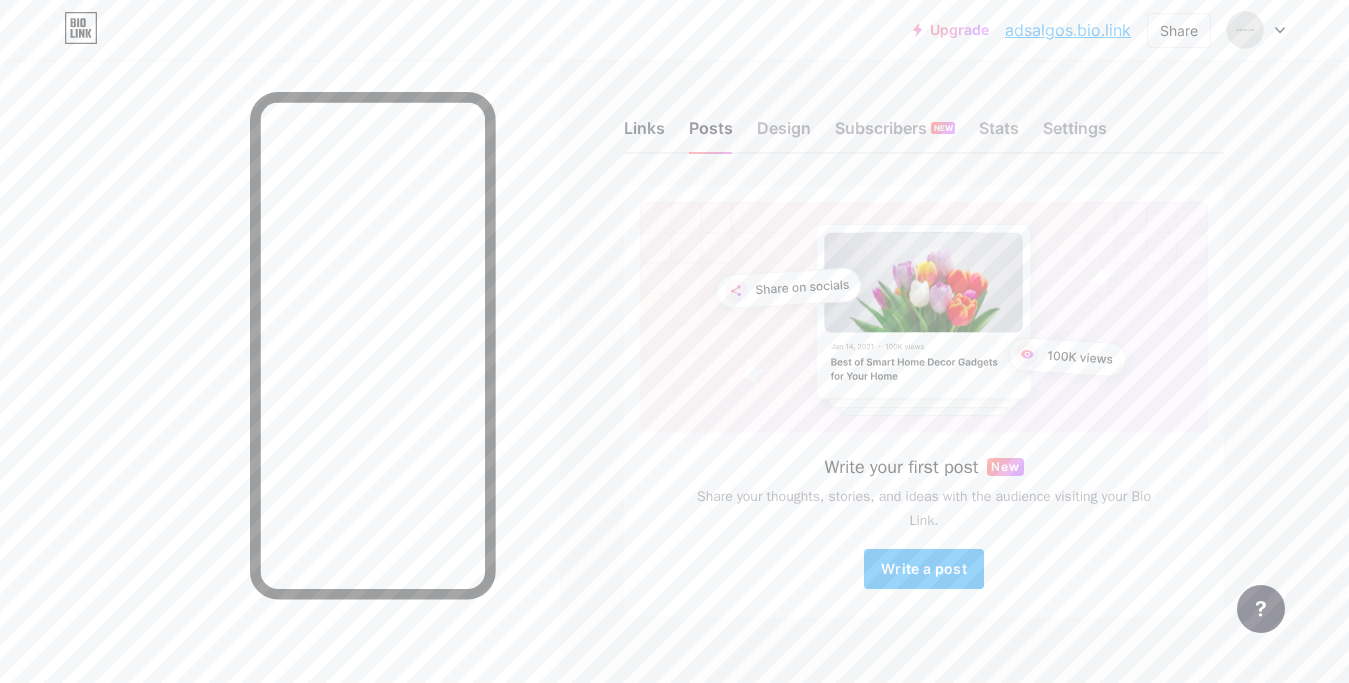 click on "Links" at bounding box center (644, 134) 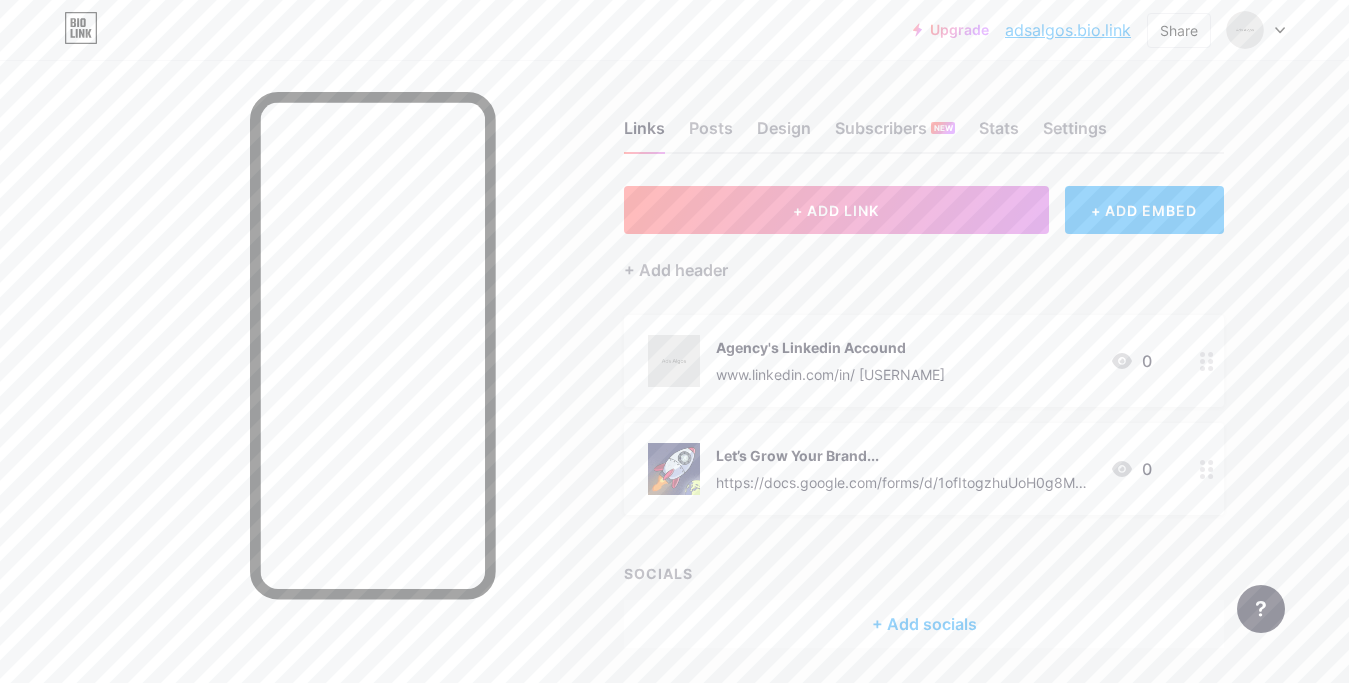 click on "+ ADD EMBED" at bounding box center [1144, 210] 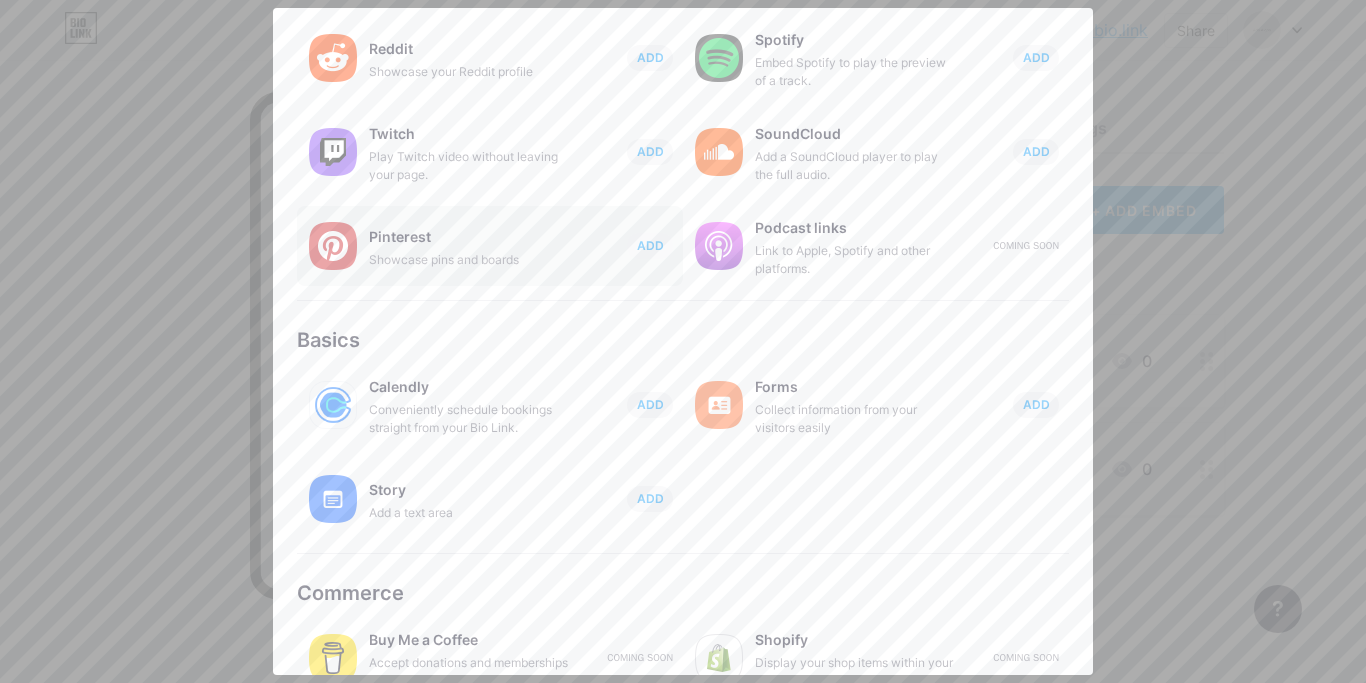 scroll, scrollTop: 352, scrollLeft: 0, axis: vertical 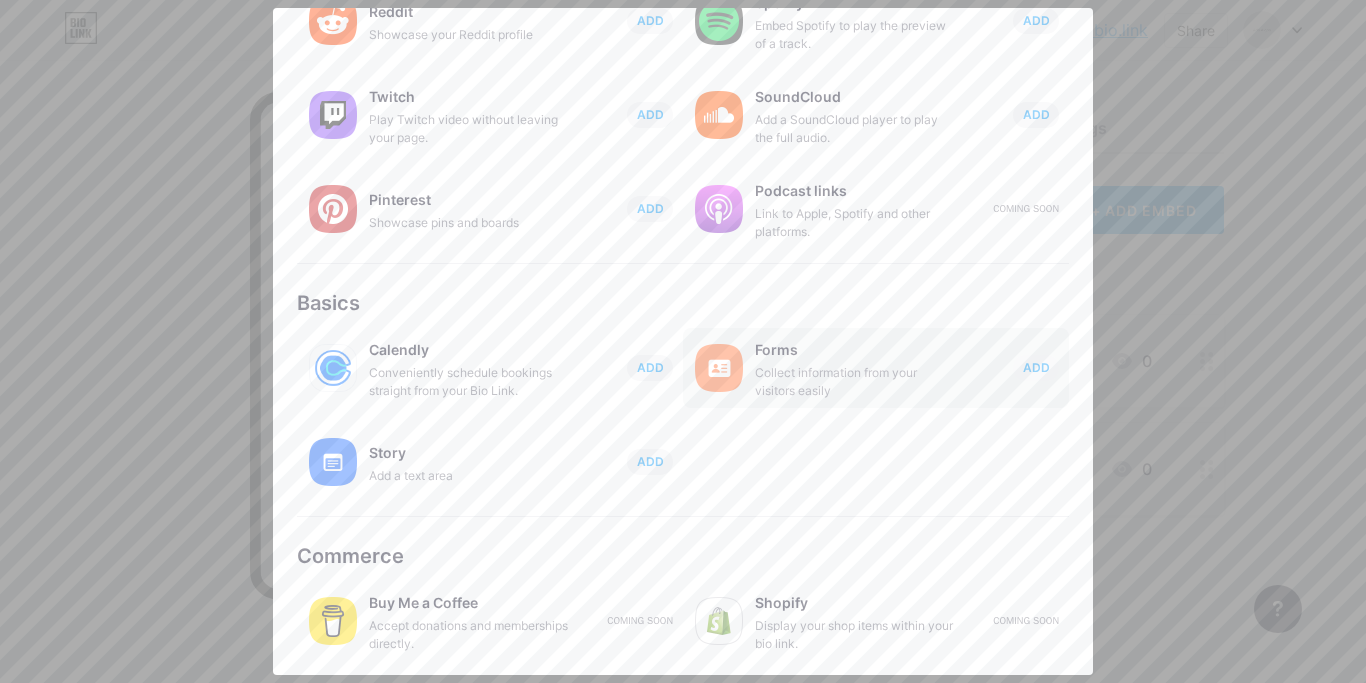 click at bounding box center [719, 368] 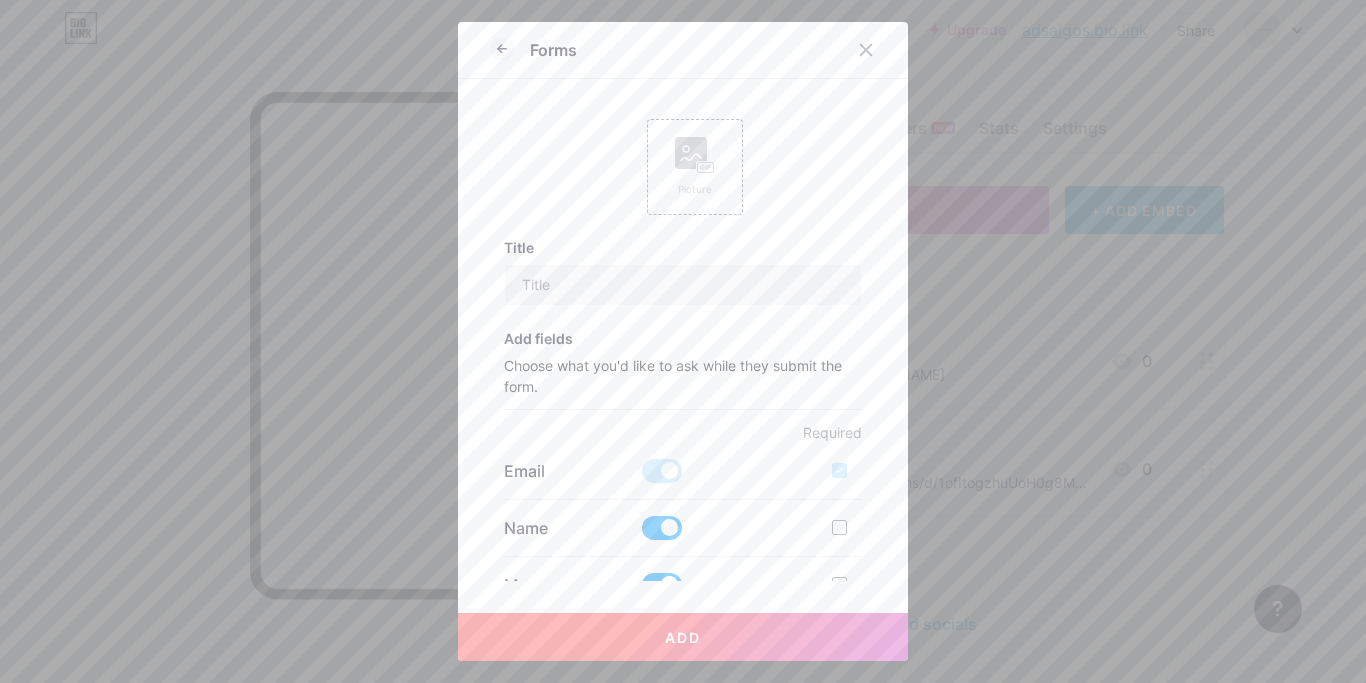scroll, scrollTop: 0, scrollLeft: 0, axis: both 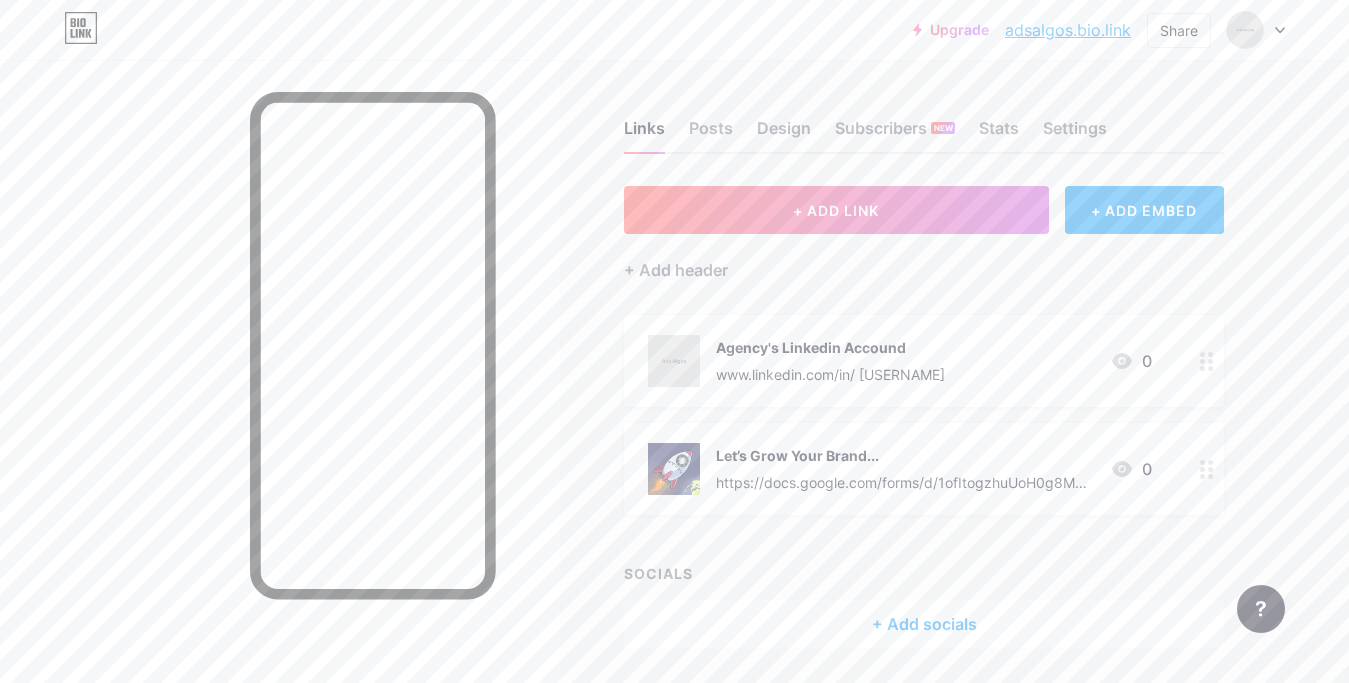 click on "https://docs.google.com/forms/d/1ofItogzhuUoH0g8MuzY9t_xqd7tXjM10DUQJhZTbX-s/edit" at bounding box center (905, 482) 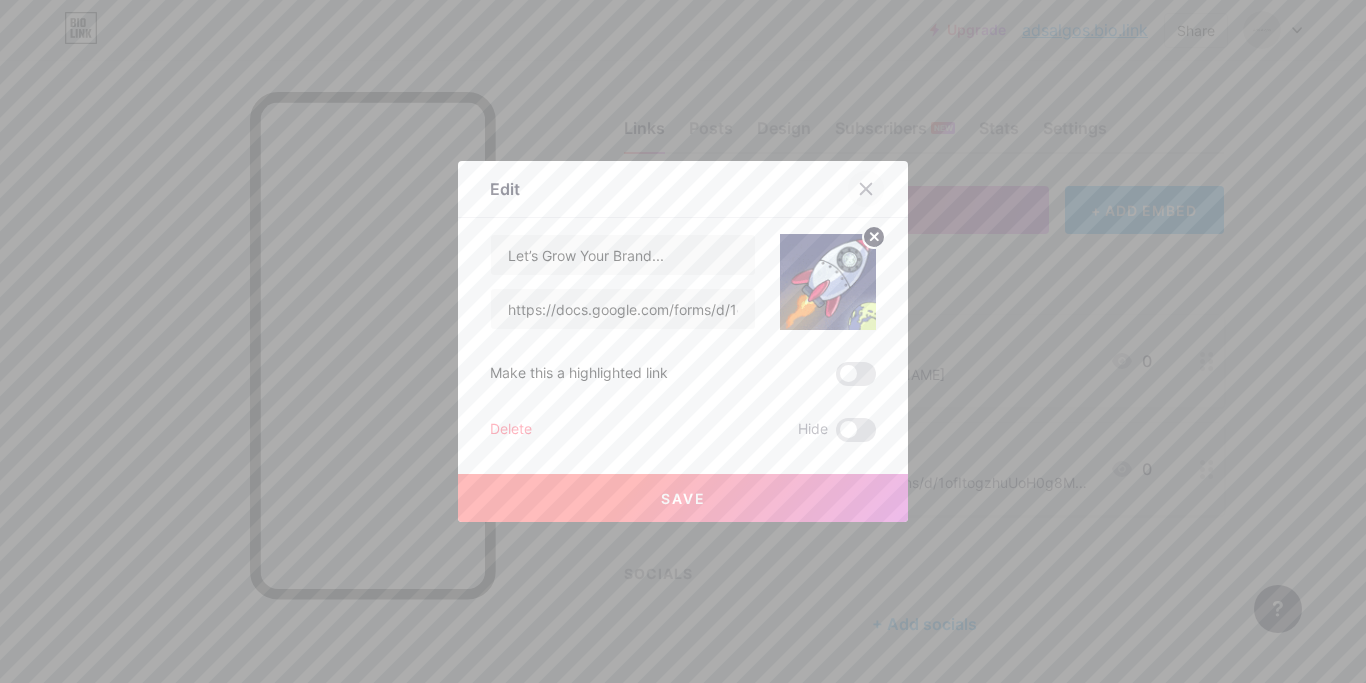 click 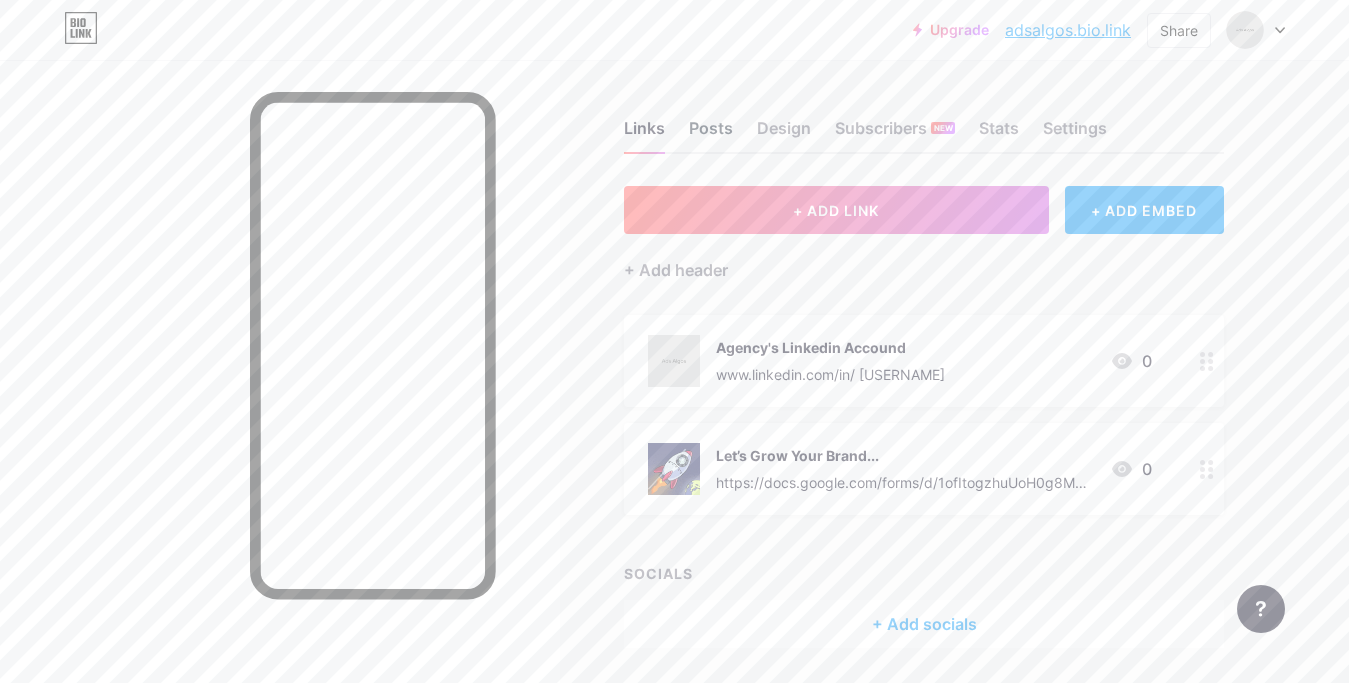 click on "Posts" at bounding box center [711, 134] 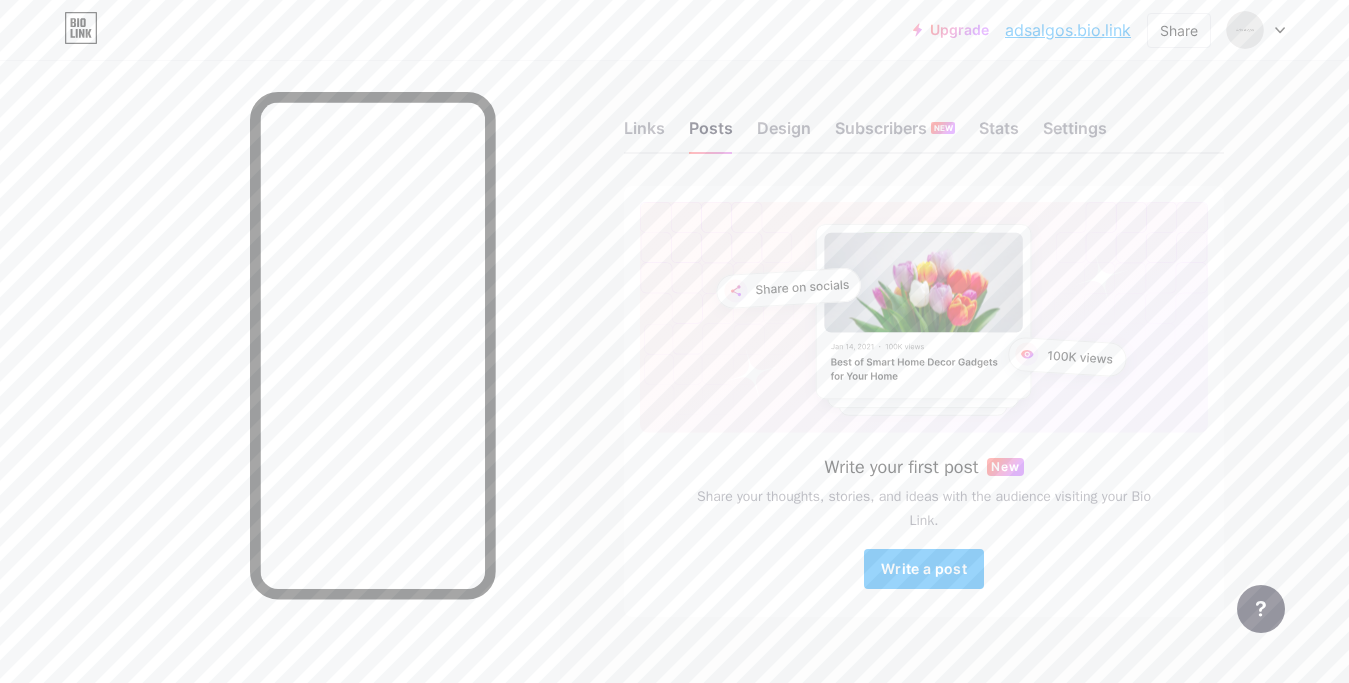 scroll, scrollTop: 34, scrollLeft: 0, axis: vertical 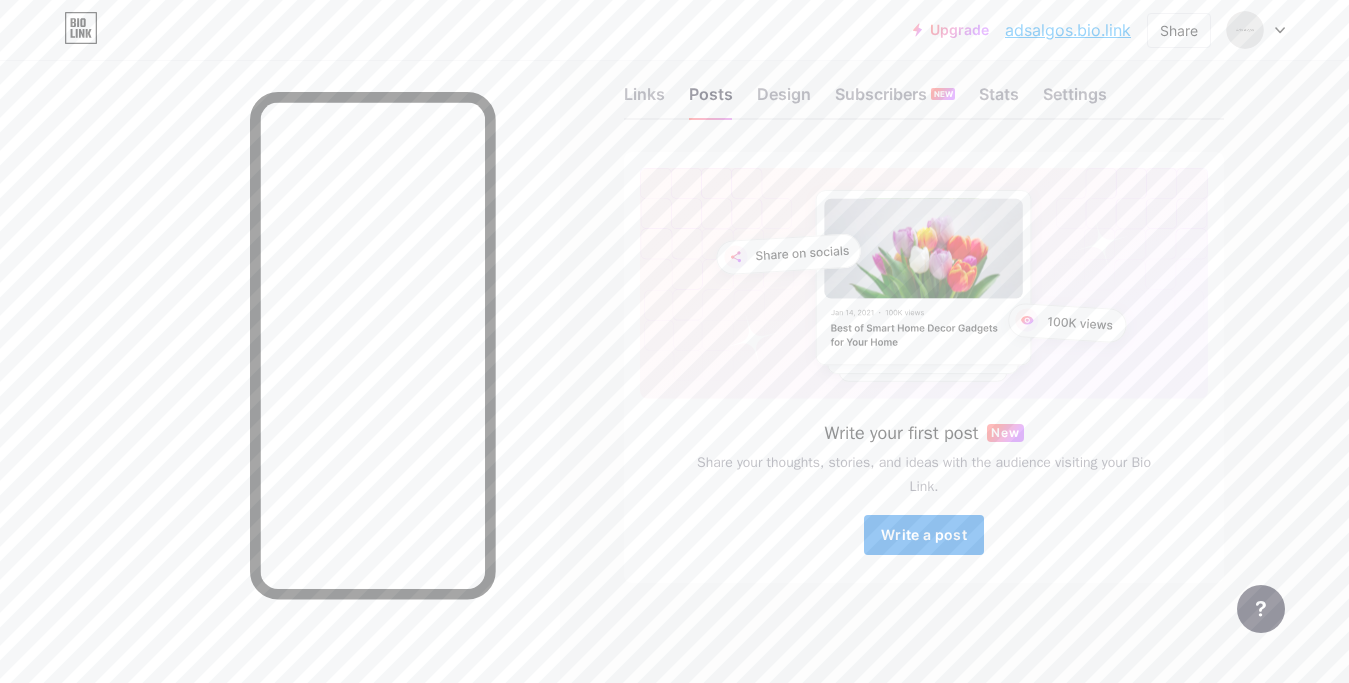 click on "Write a post" at bounding box center (924, 535) 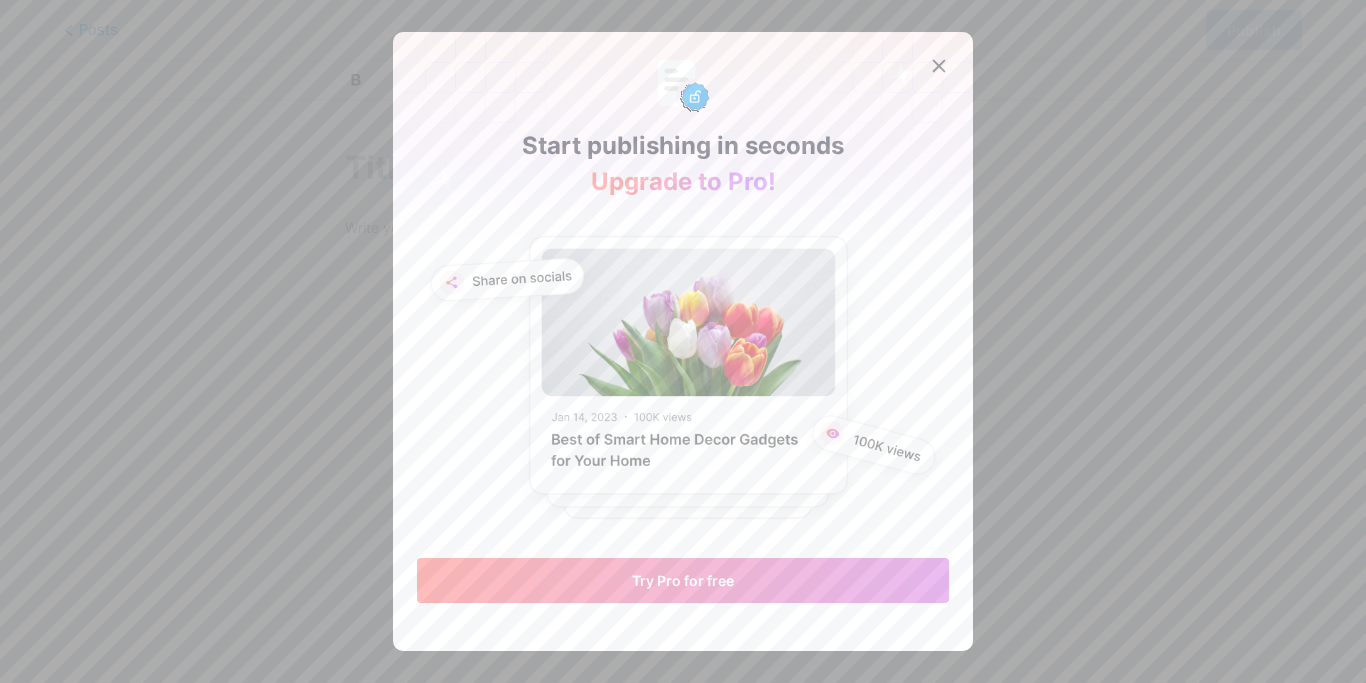 click 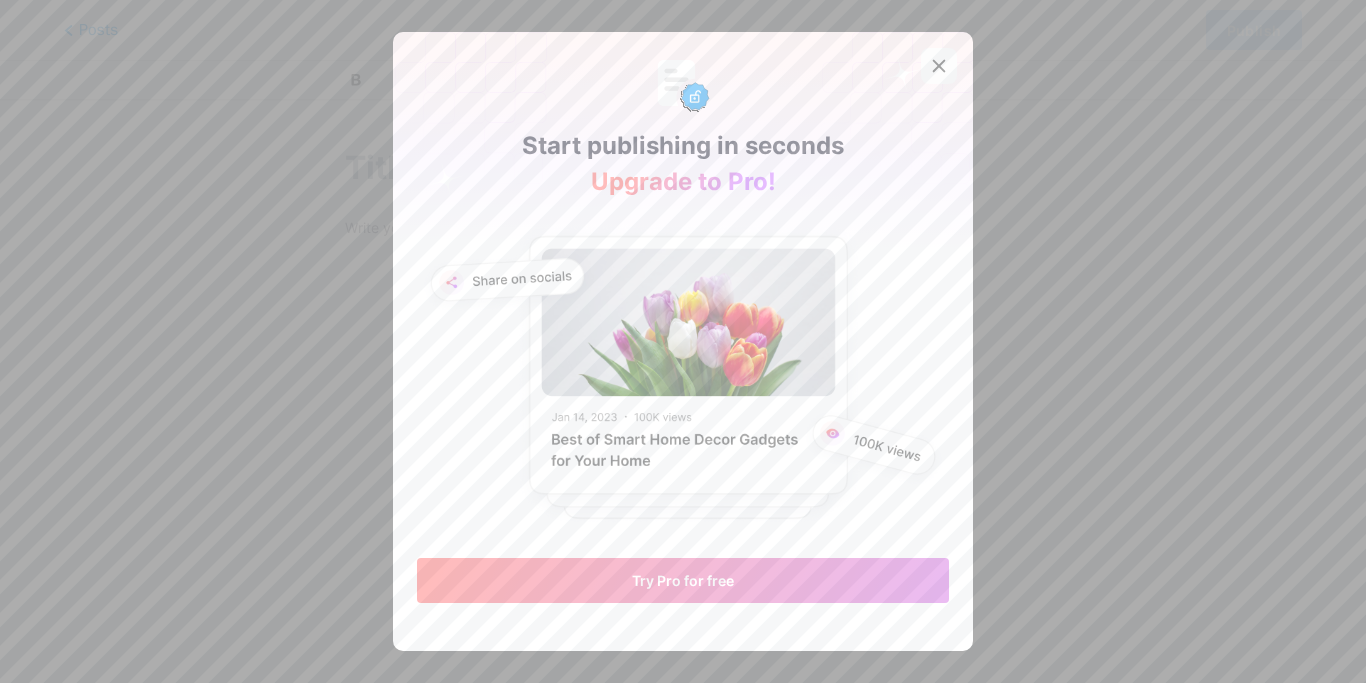 click at bounding box center [939, 66] 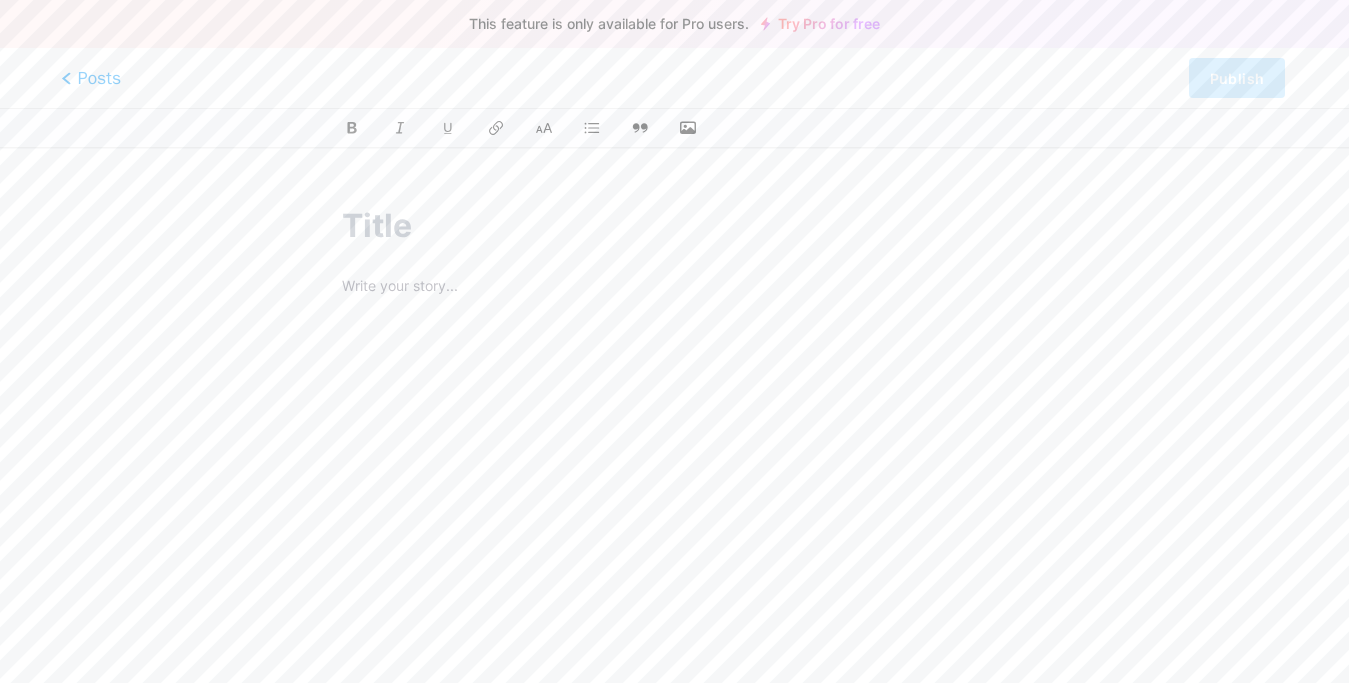 click on "Posts" at bounding box center (91, 78) 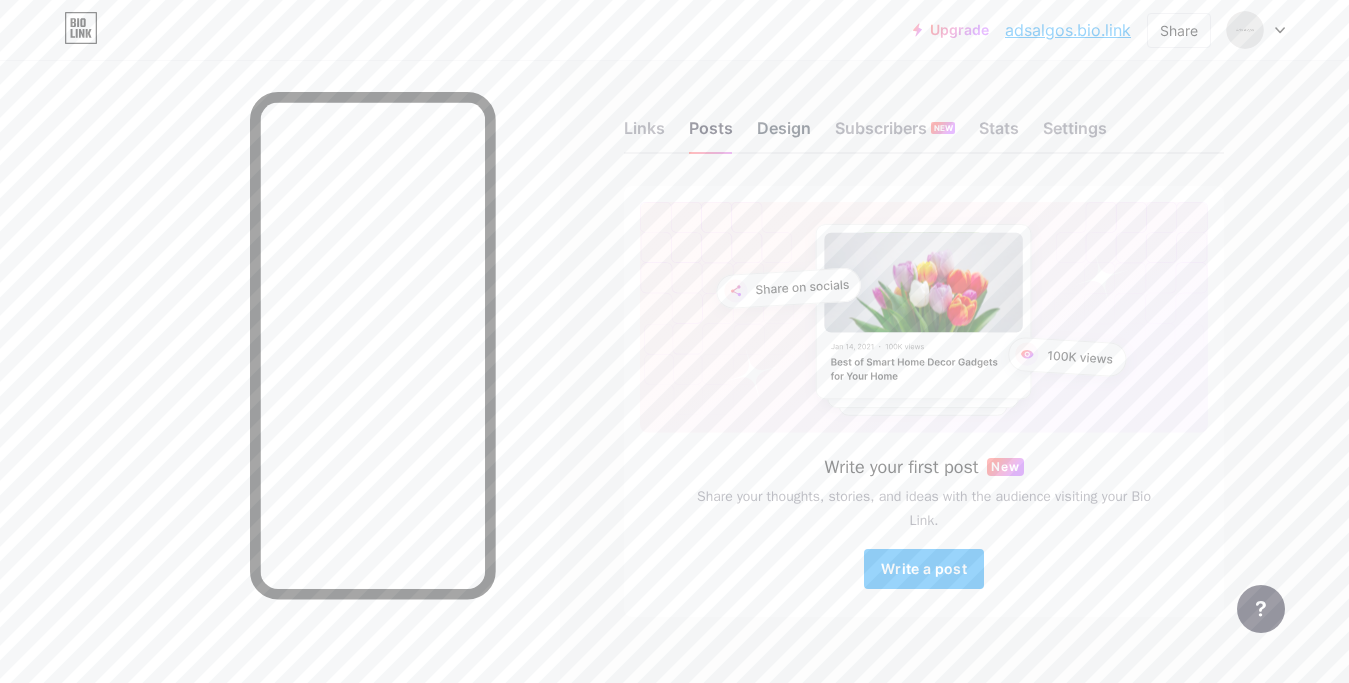 click on "Design" at bounding box center (784, 134) 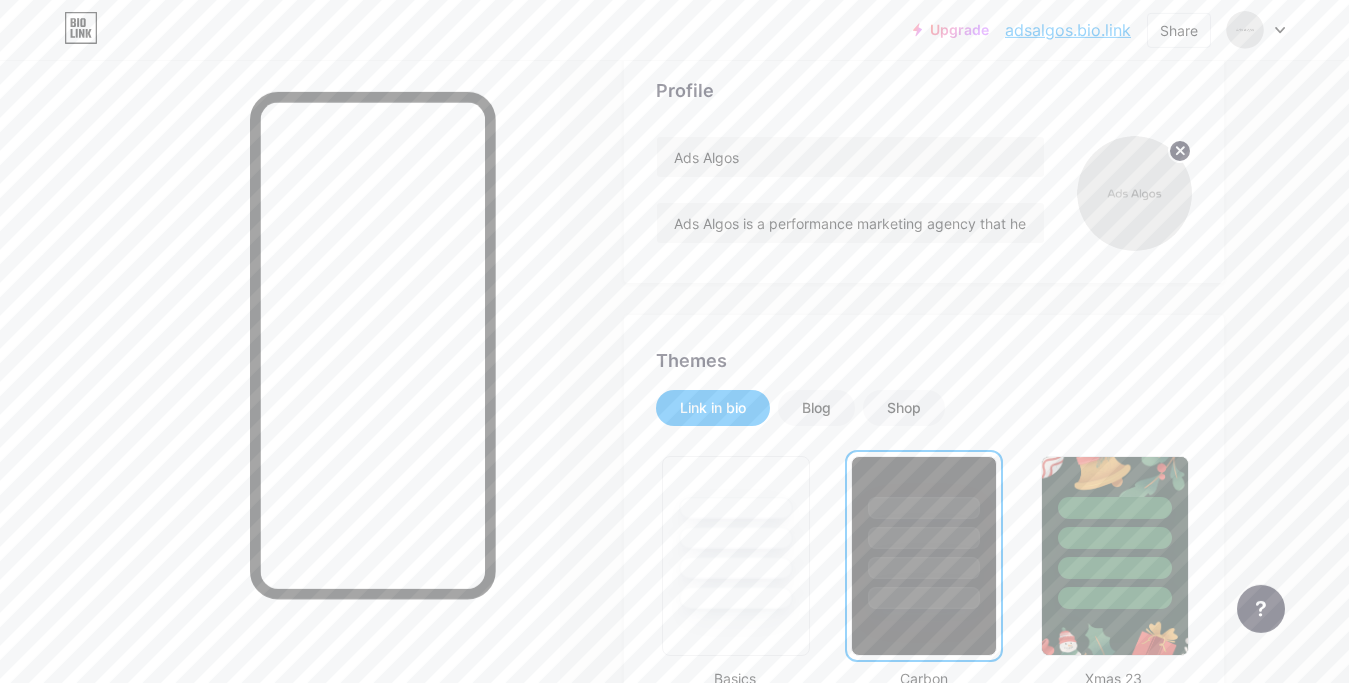 scroll, scrollTop: 102, scrollLeft: 0, axis: vertical 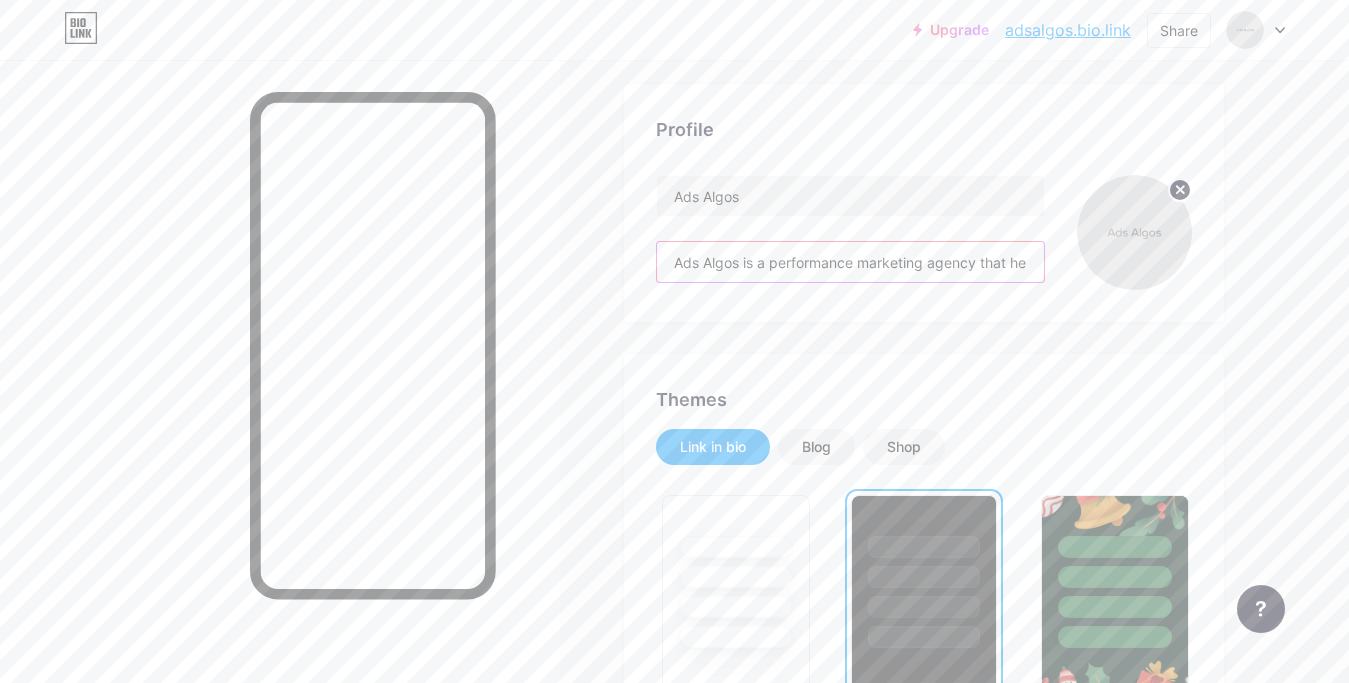 click on "Ads Algos is a performance marketing agency that helps brands and e-commerce businesses grow their companies with profitable Facebook Ads and smart lead generation solutions. We specialize in helping niche-based brands scale their online business without needing a hefty budget or complex tools." at bounding box center [850, 262] 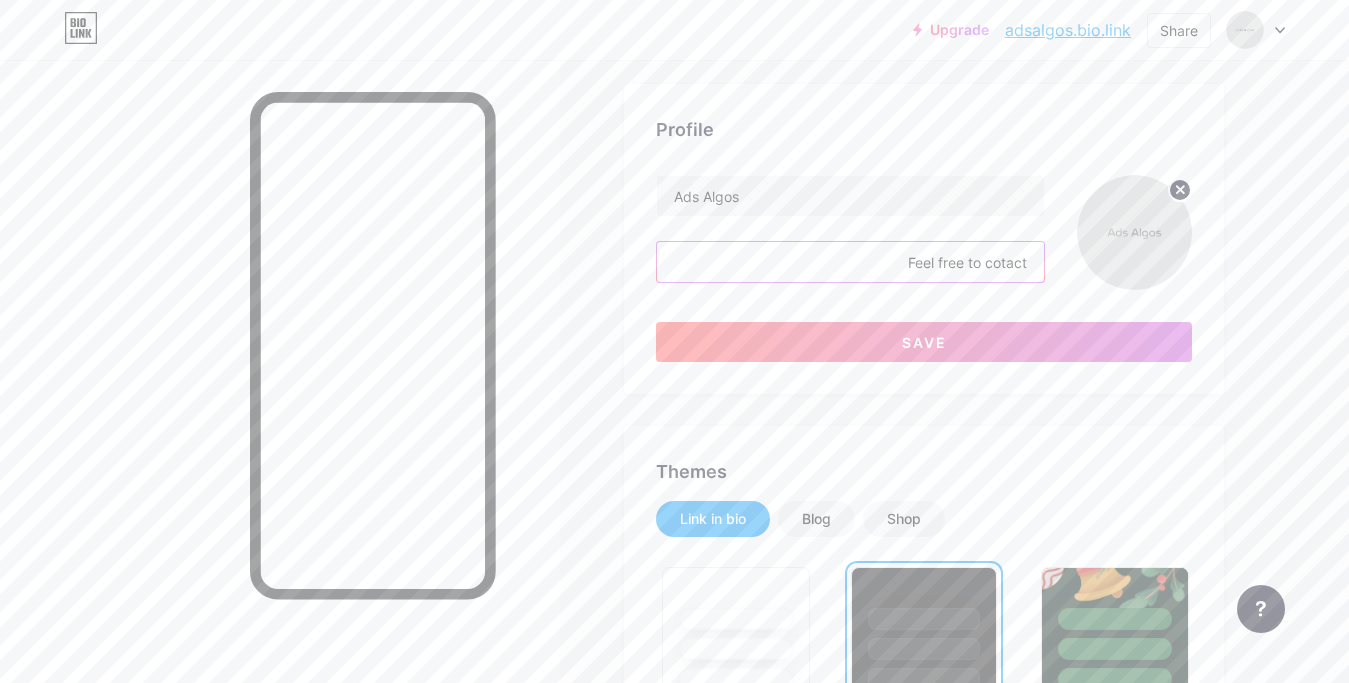 scroll, scrollTop: 0, scrollLeft: 2112, axis: horizontal 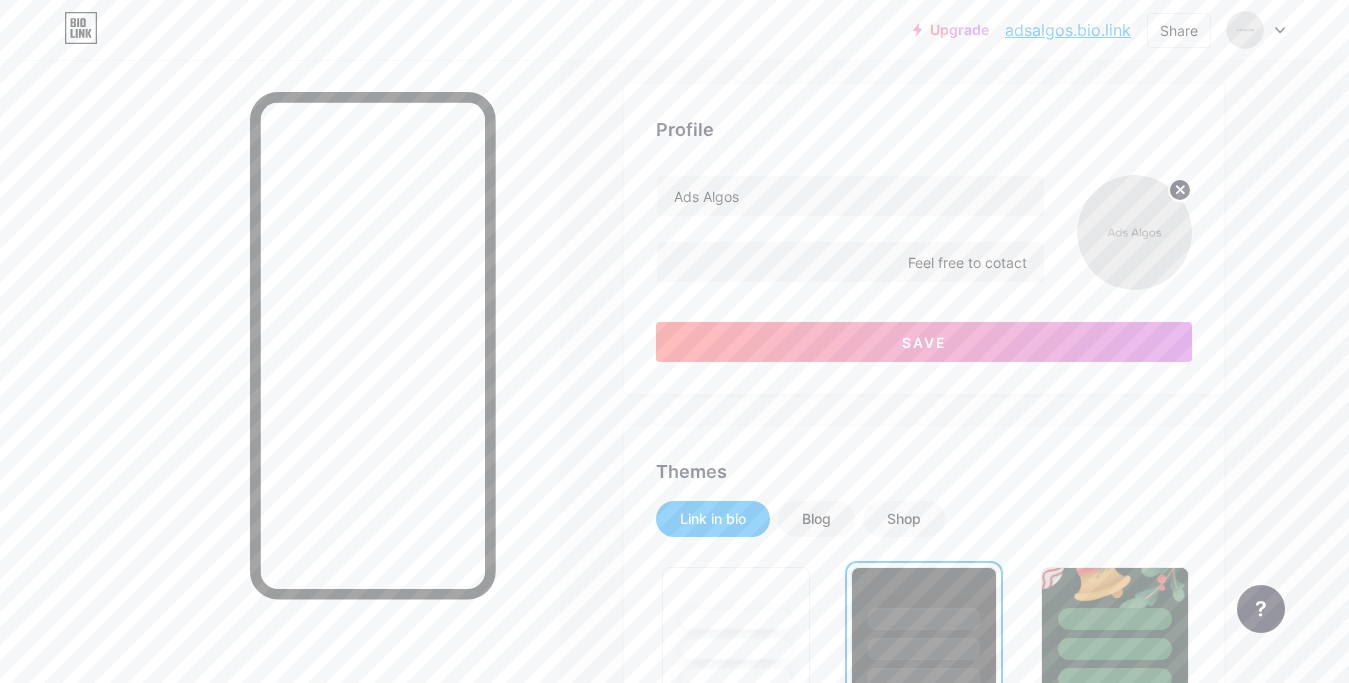 click on "Links
Posts
Design
Subscribers
NEW
Stats
Settings     Profile   Ads Algos     Ads Algos is a performance marketing agency that helps brands and e-commerce businesses grow their companies with profitable Facebook Ads and smart lead generation solutions. We specialize in helping niche-based brands scale their online business without needing a hefty budget or complex tools.                                                                                   Feel free to cotact                   Save     Themes   Link in bio   Blog   Shop       Basics       Carbon       Xmas 23       Pride       Glitch       Winter · Live       Glassy · Live       Chameleon · Live       Rainy Night · Live       Neon · Live       Summer       Retro       Strawberry · Live       Desert       Sunny       Autumn       Leaf       Clear Sky       Blush       Unicorn       Minimal       Cloudy       Shadow     Create your own           Changes saved" at bounding box center [654, 1662] 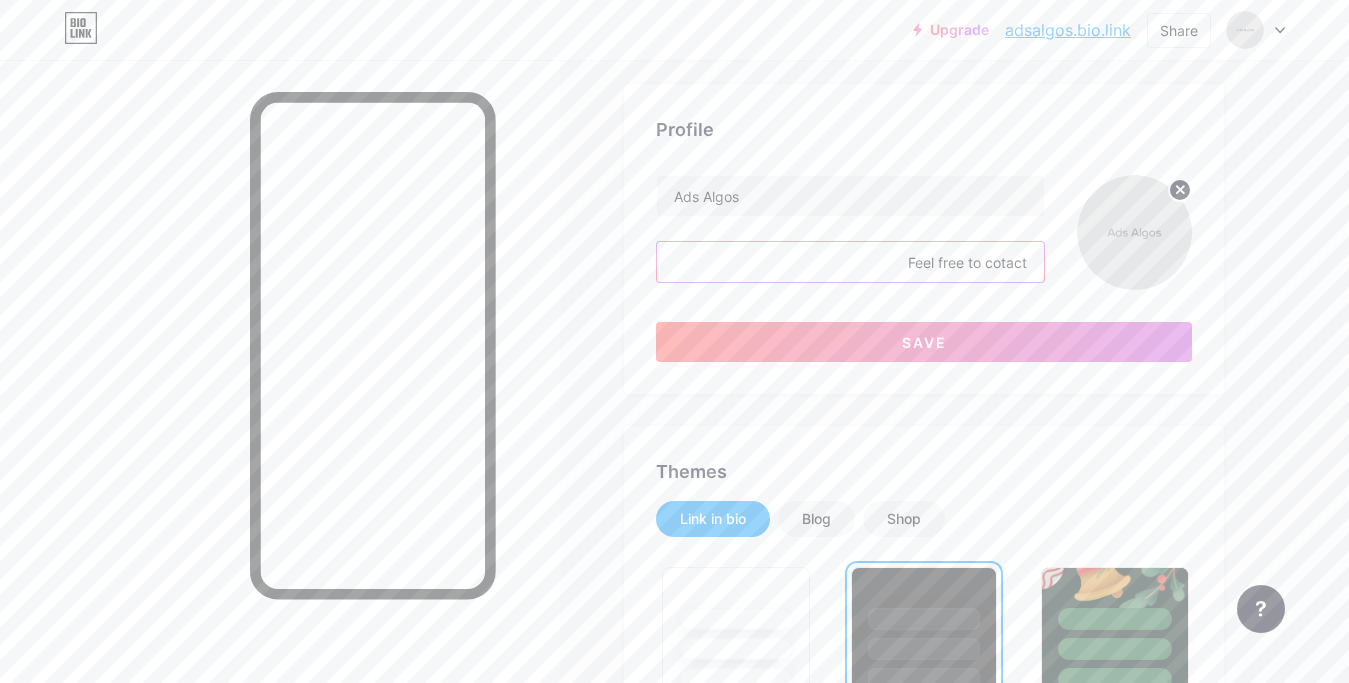 click on "Ads Algos is a performance marketing agency that helps brands and e-commerce businesses grow their companies with profitable Facebook Ads and smart lead generation solutions. We specialize in helping niche-based brands scale their online business without needing a hefty budget or complex tools.                                                                                   Feel free to cotact" at bounding box center (850, 262) 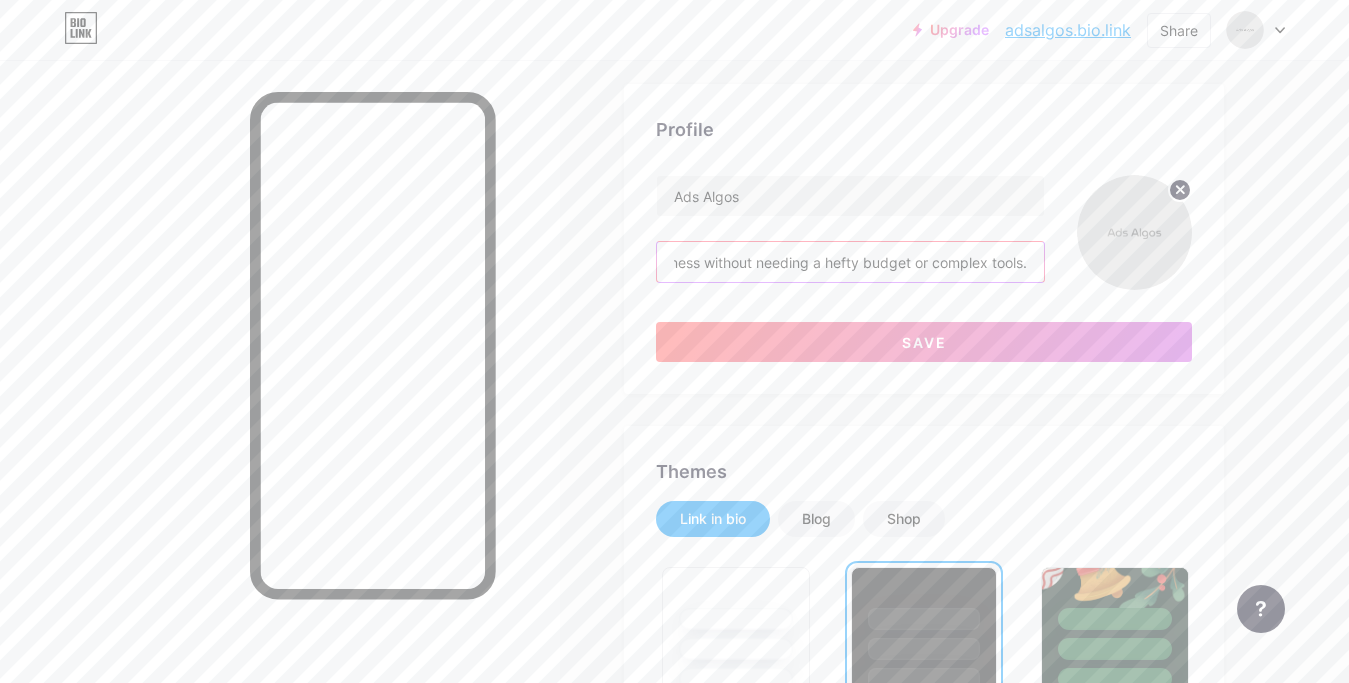 scroll, scrollTop: 0, scrollLeft: 1991, axis: horizontal 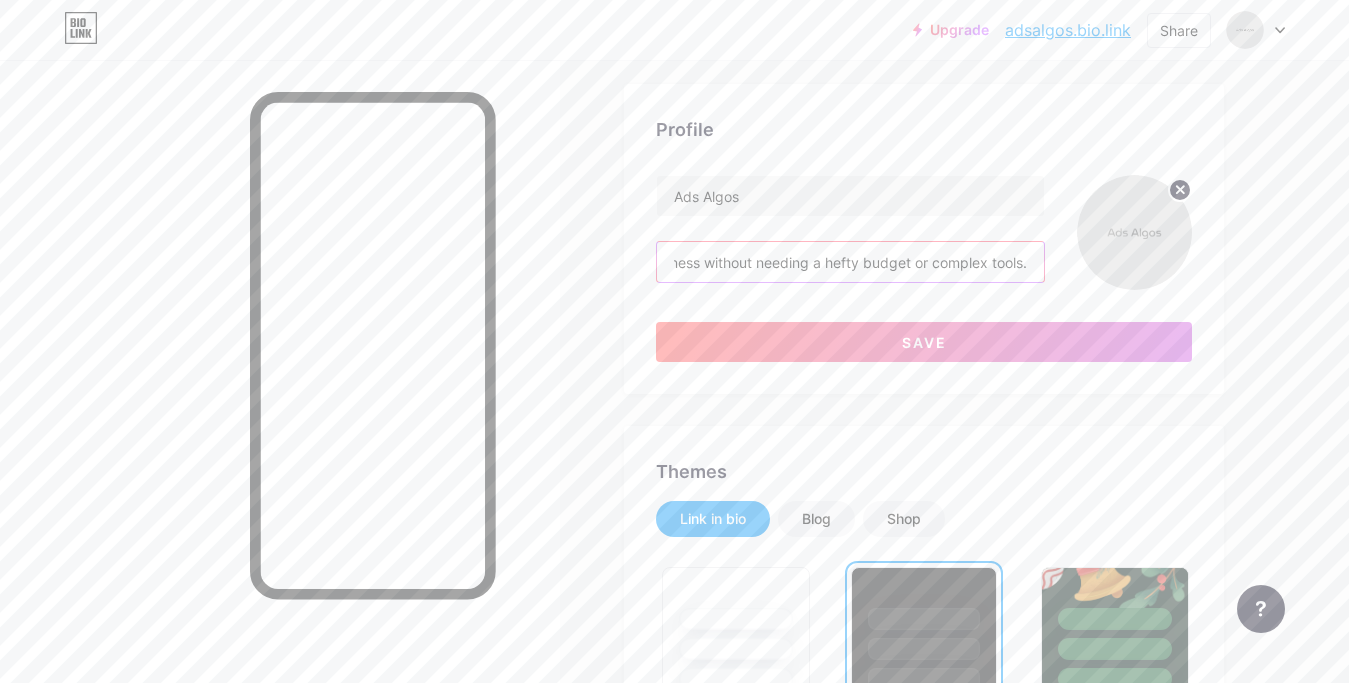click on "Ads Algos is a performance marketing agency that helps brands and e-commerce businesses grow their companies with profitable Facebook Ads and smart lead generation solutions. We specialize in helping niche-based brands scale their online business without needing a hefty budget or complex tools." at bounding box center (850, 262) 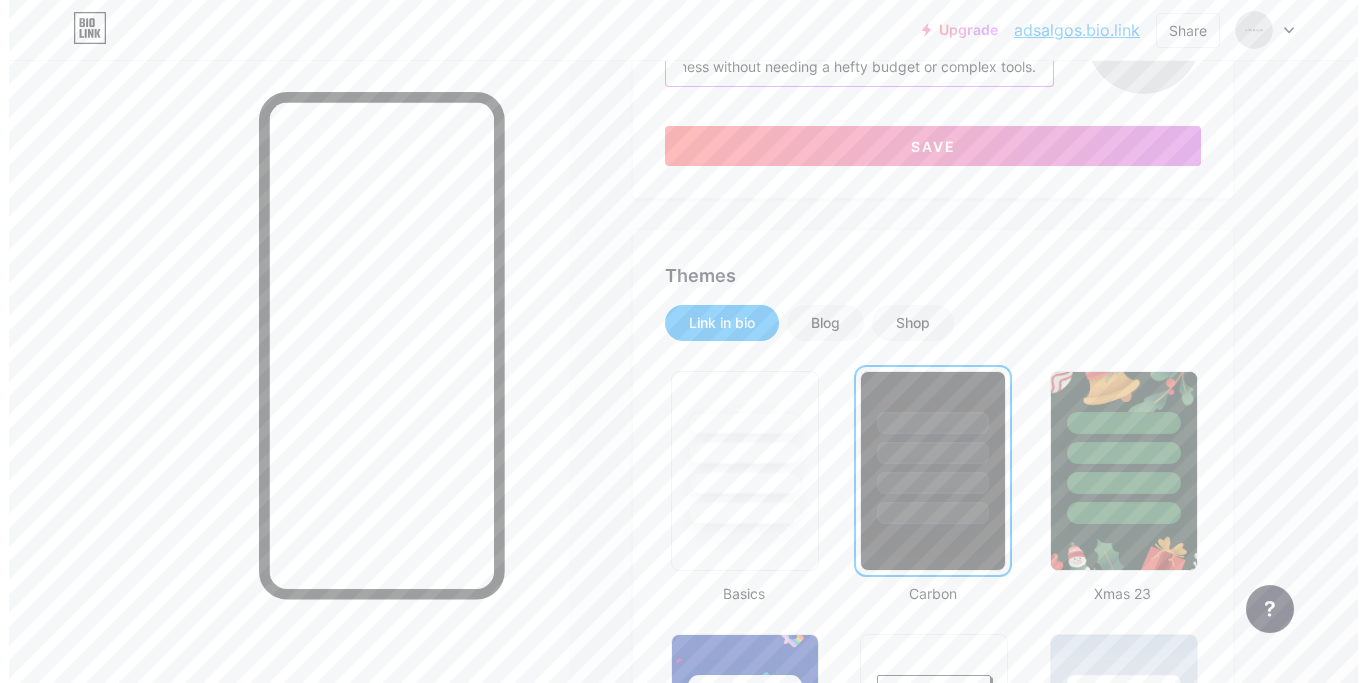 scroll, scrollTop: 0, scrollLeft: 0, axis: both 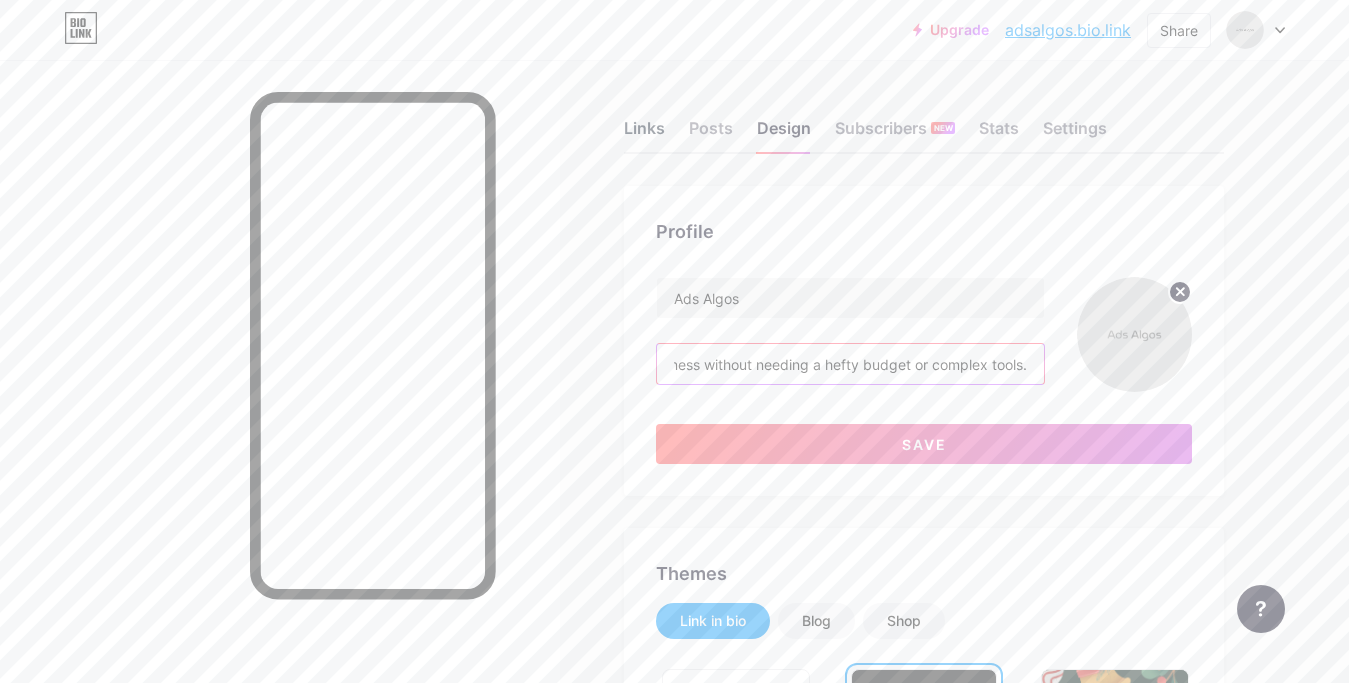 type on "Ads Algos is a performance marketing agency that helps brands and e-commerce businesses grow their companies with profitable Facebook Ads and smart lead generation solutions. We specialize in helping niche-based brands scale their online business without needing a hefty budget or complex tools." 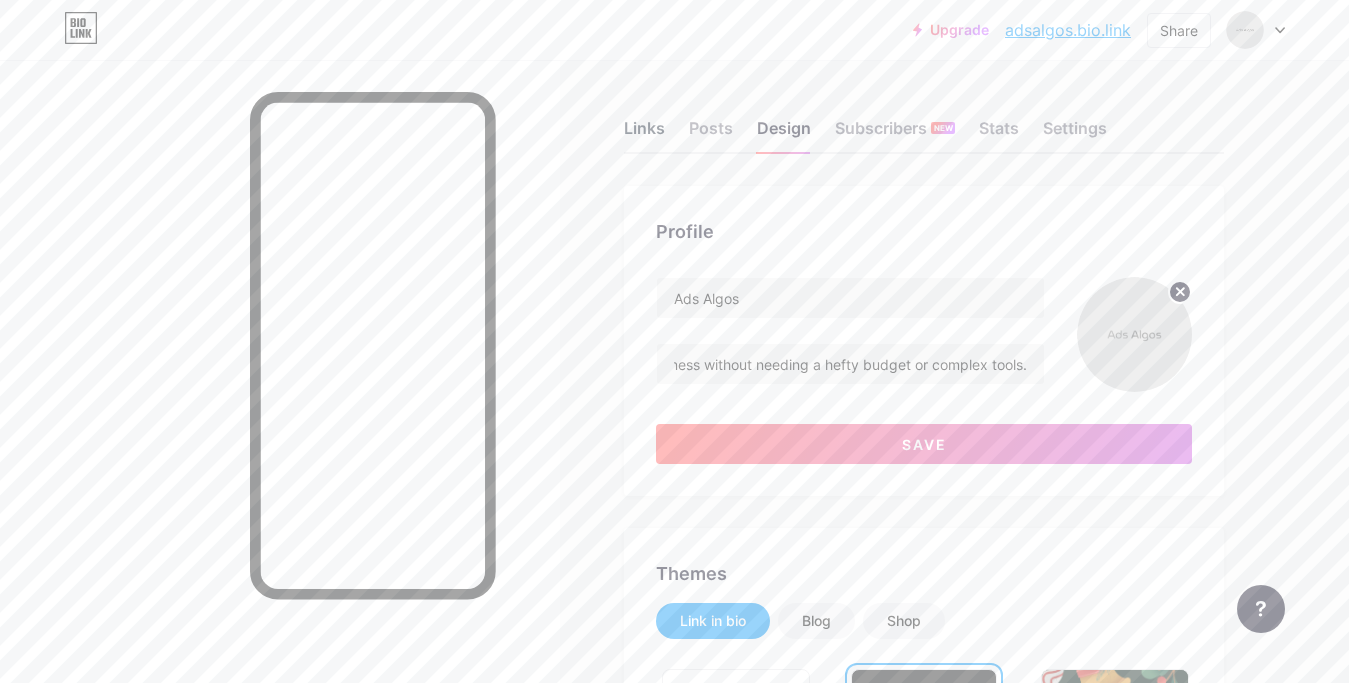 click on "Links" at bounding box center (644, 134) 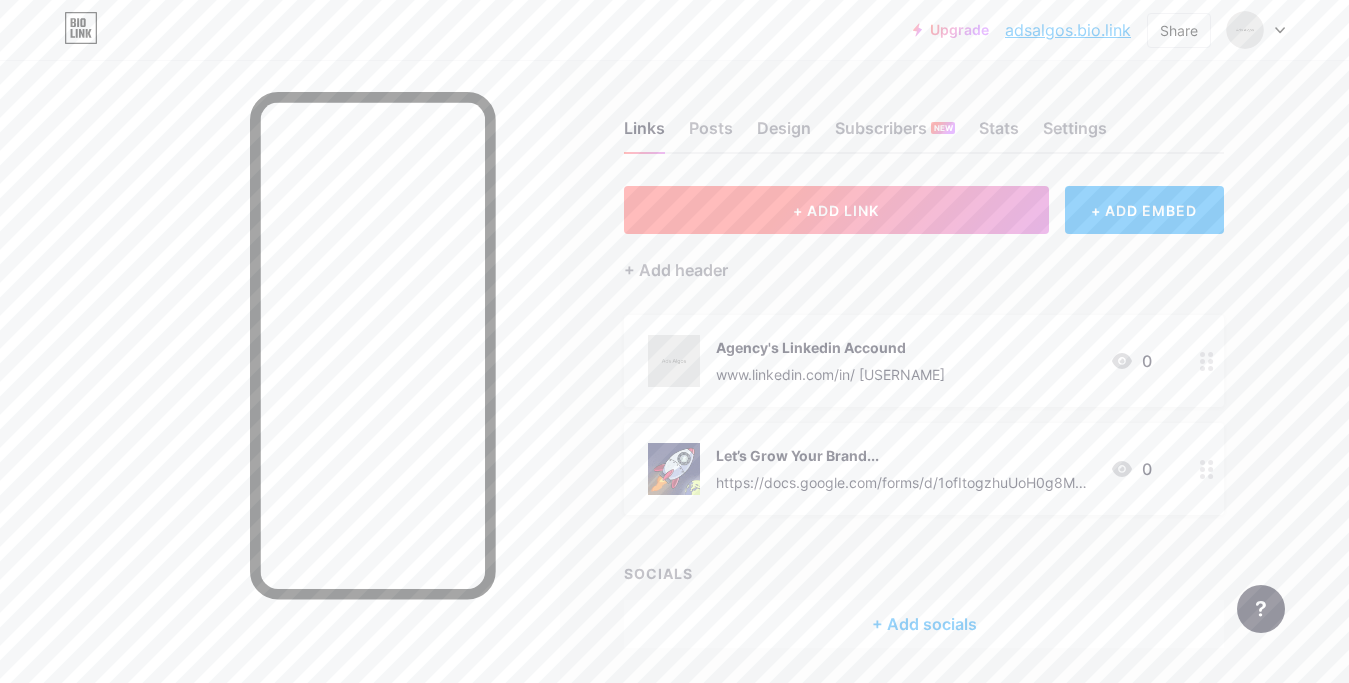 click on "+ ADD LINK" at bounding box center [836, 210] 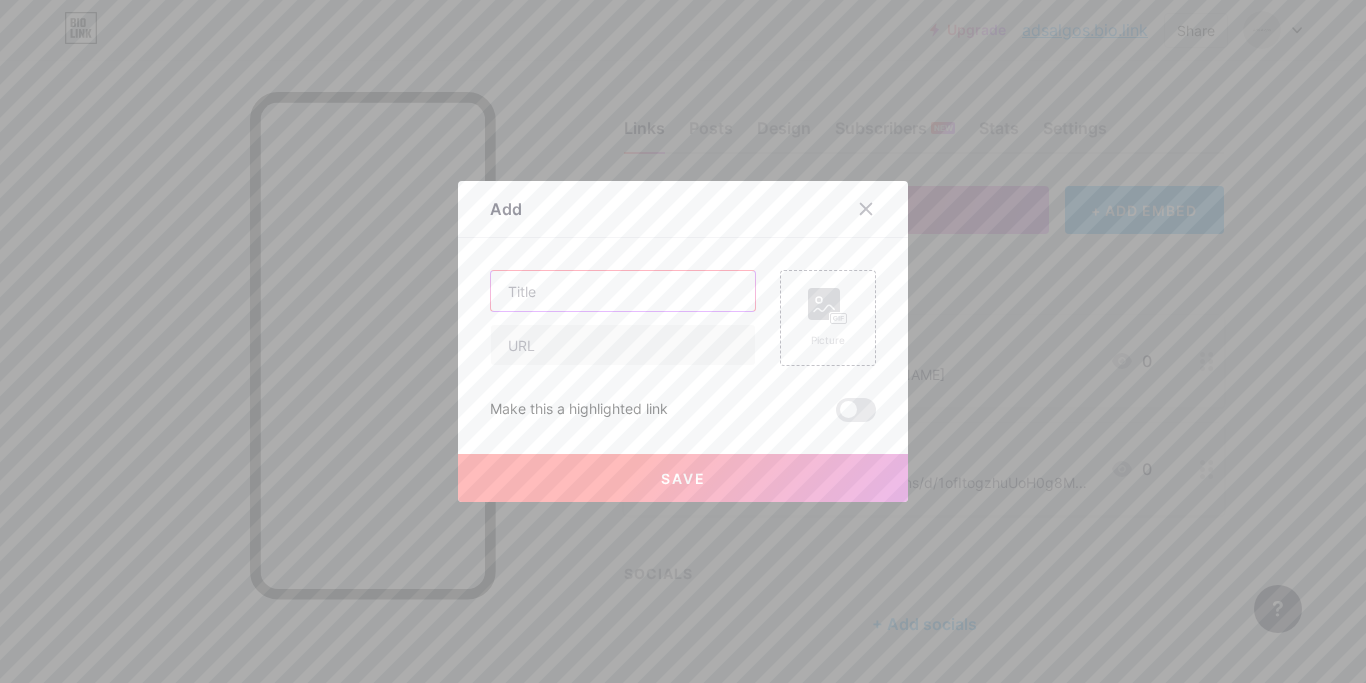 click at bounding box center (623, 291) 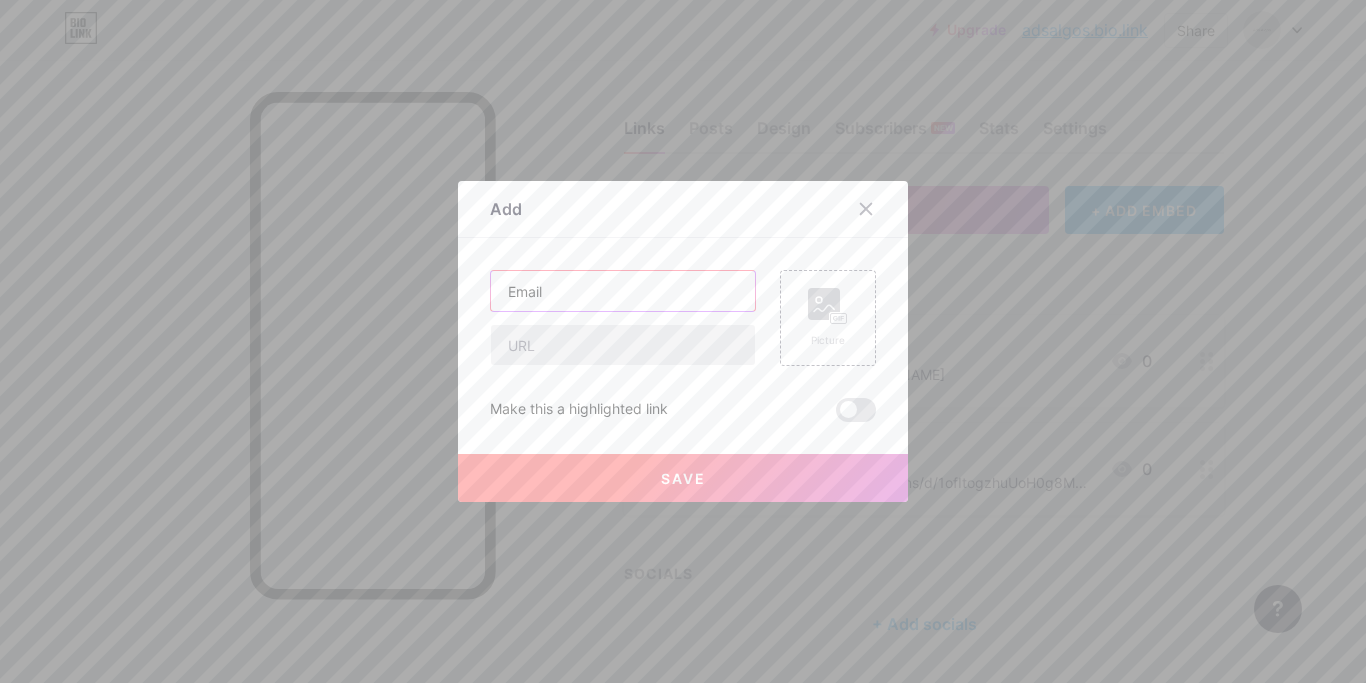 type on "Email" 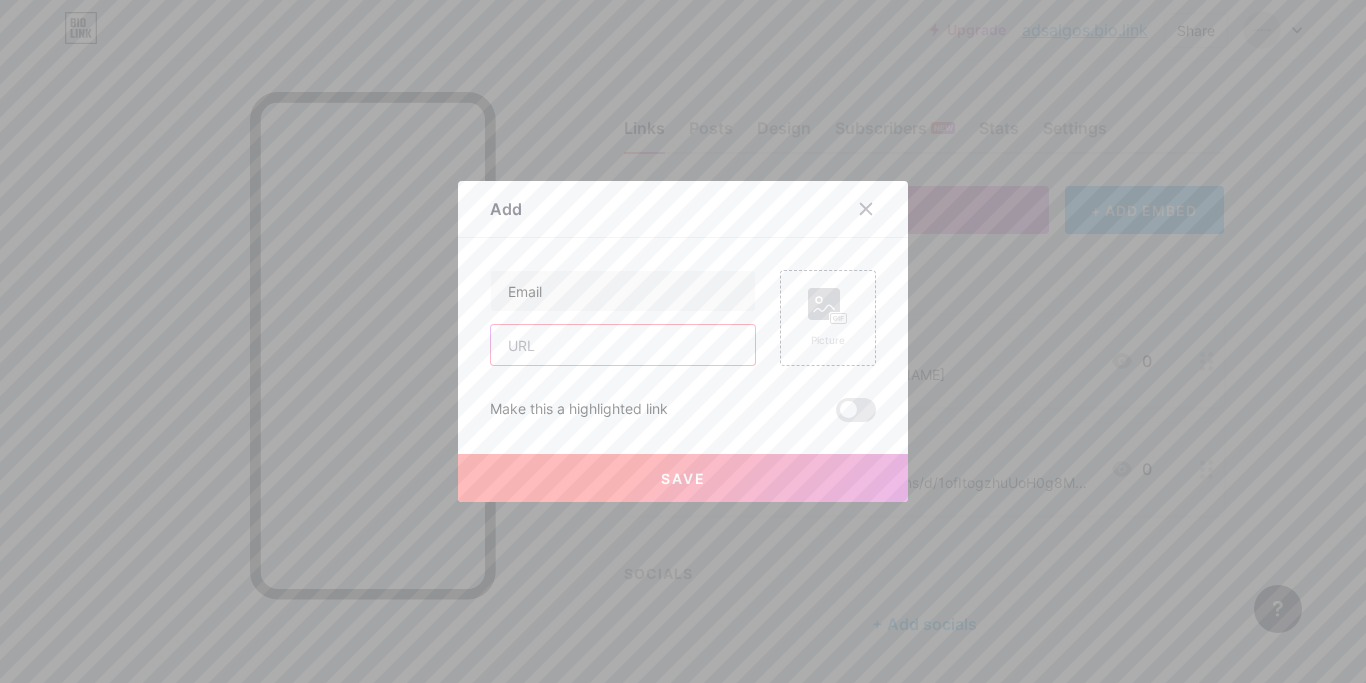 click at bounding box center (623, 345) 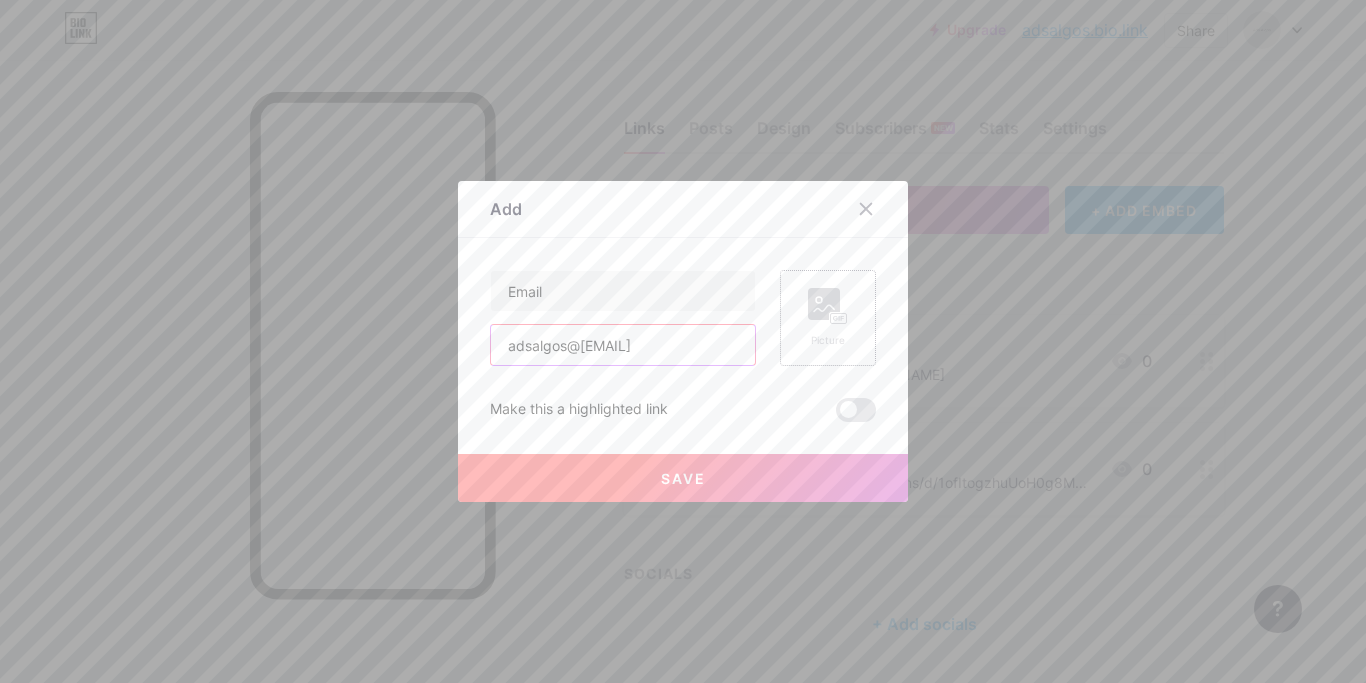 type on "adsalgos@[EMAIL]" 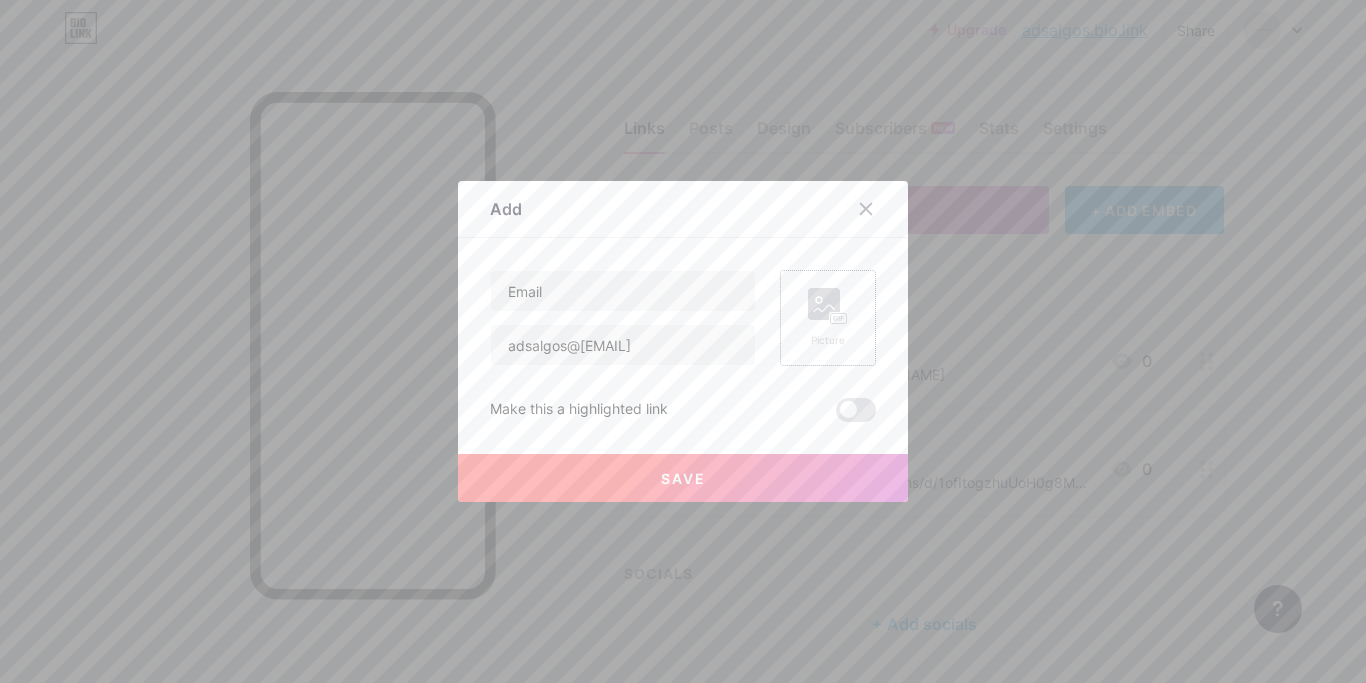 click 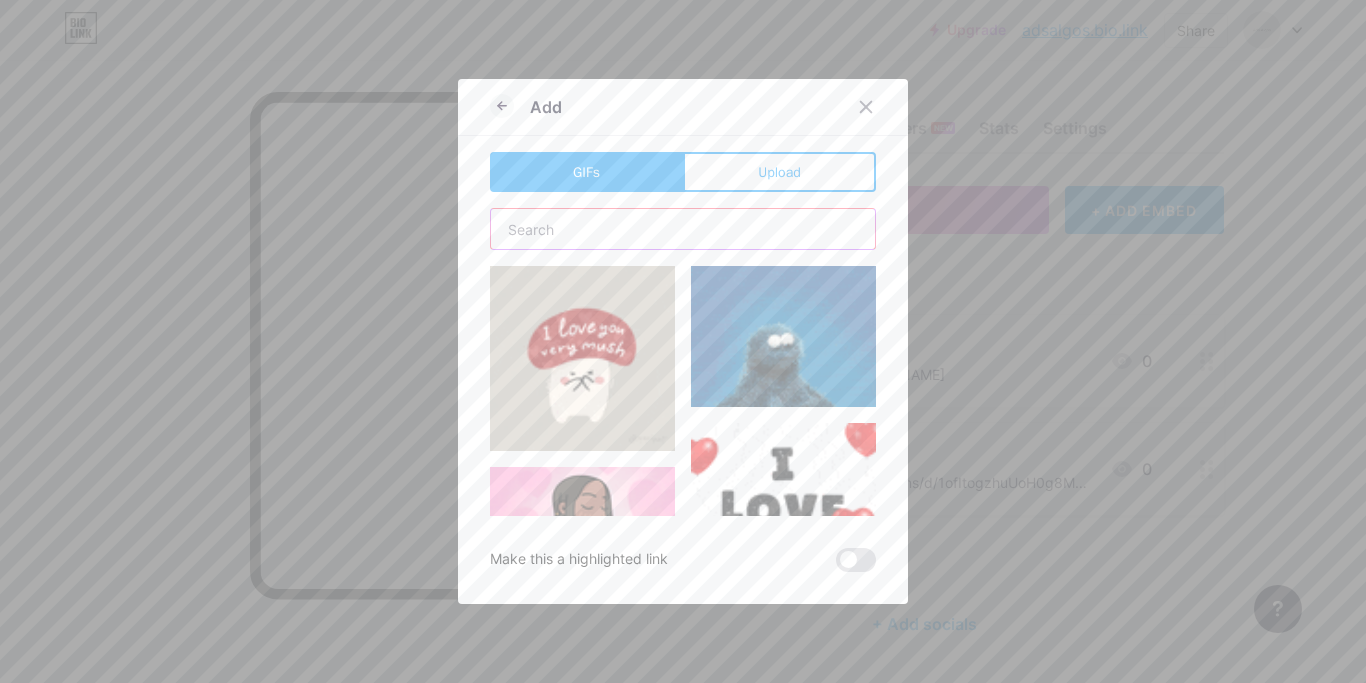 click at bounding box center [683, 229] 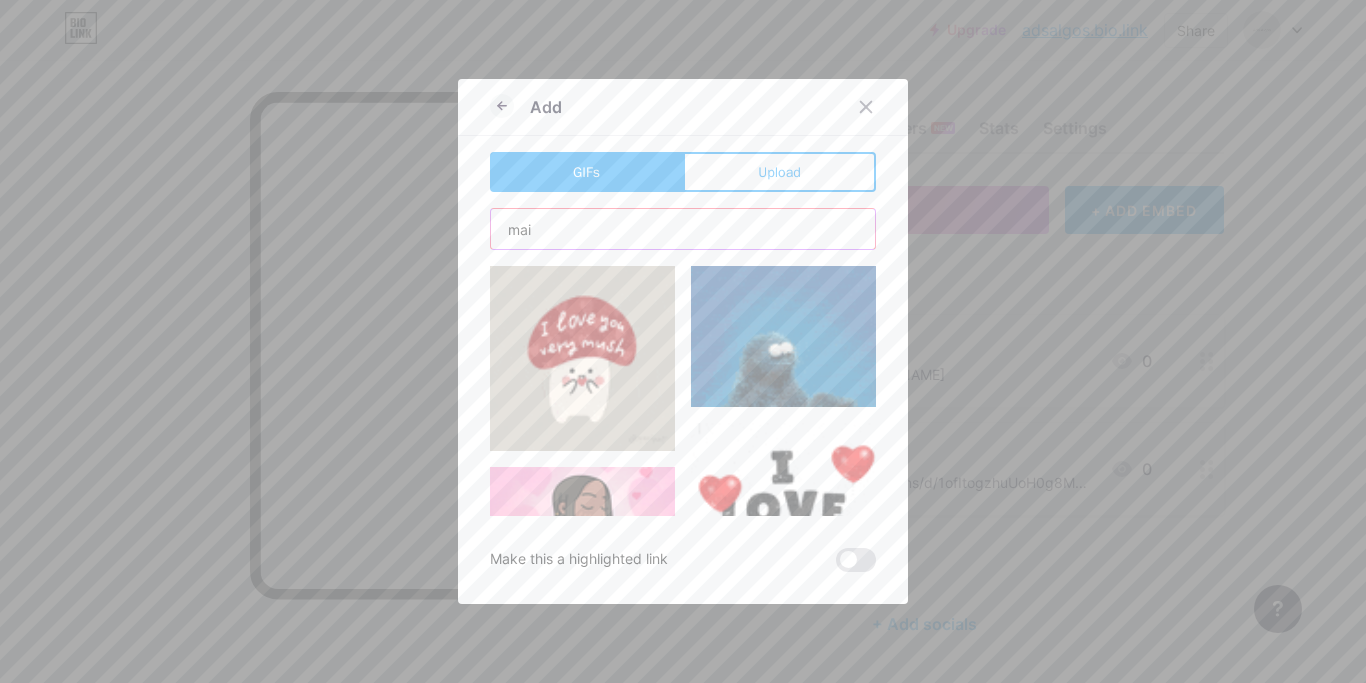 type on "mail" 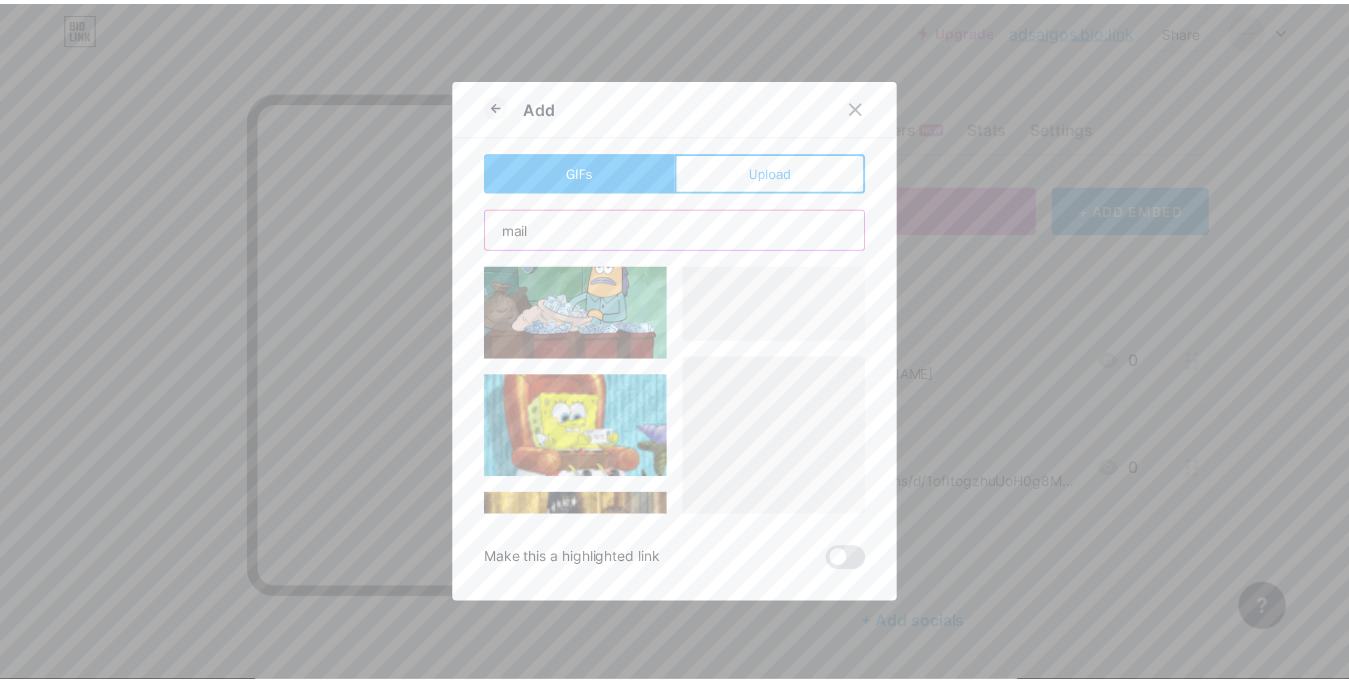 scroll, scrollTop: 4584, scrollLeft: 0, axis: vertical 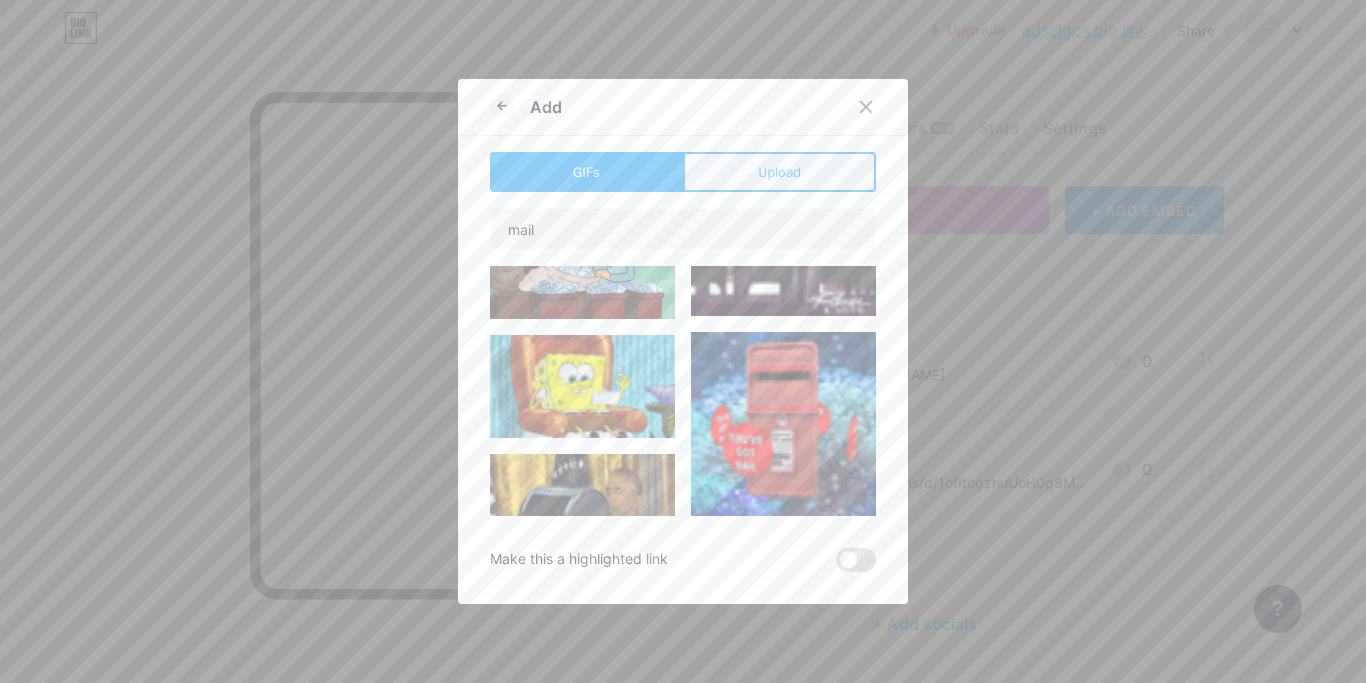 click on "Upload" at bounding box center [779, 172] 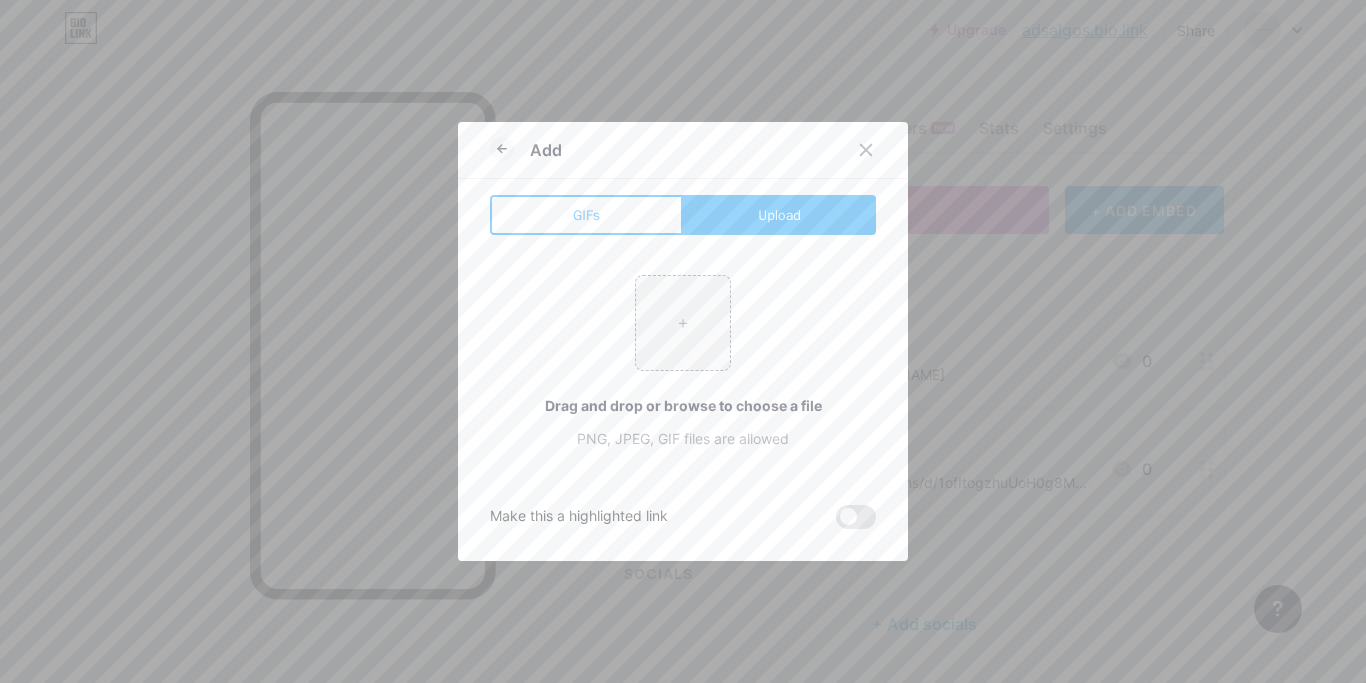 click on "Upload" at bounding box center (779, 215) 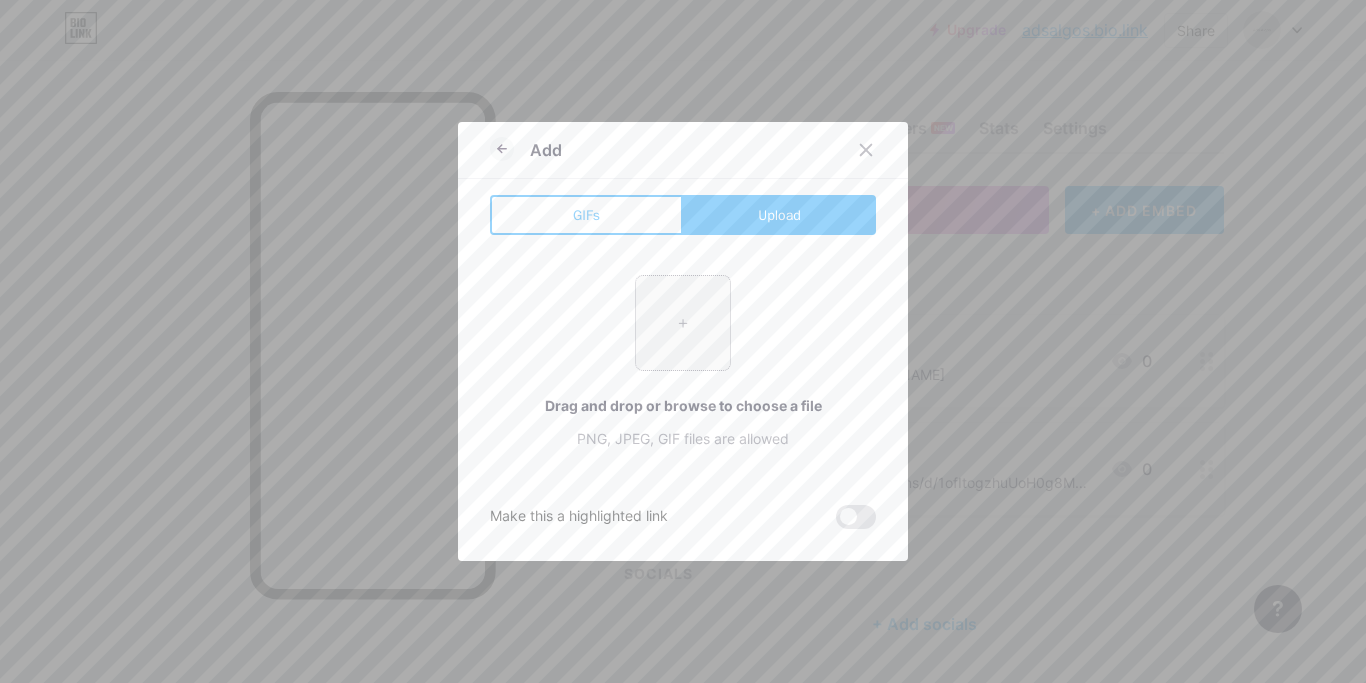 click at bounding box center [683, 323] 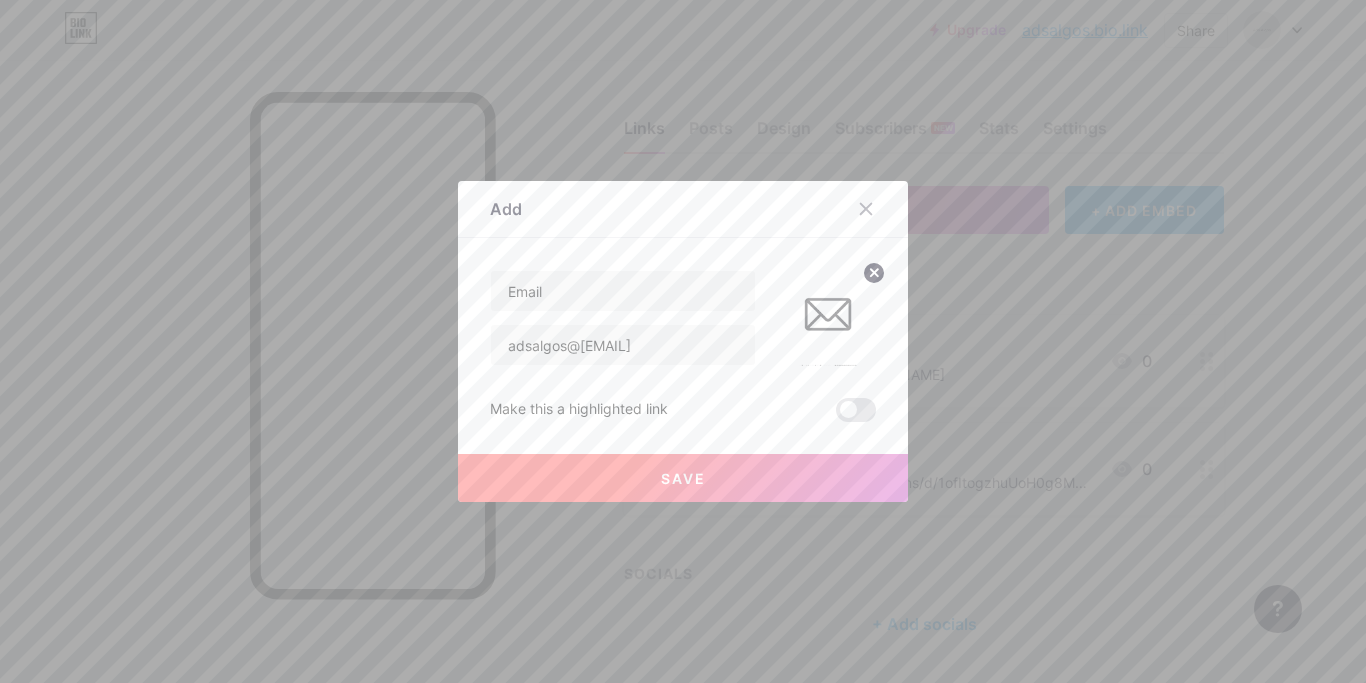 click on "Save" at bounding box center (683, 478) 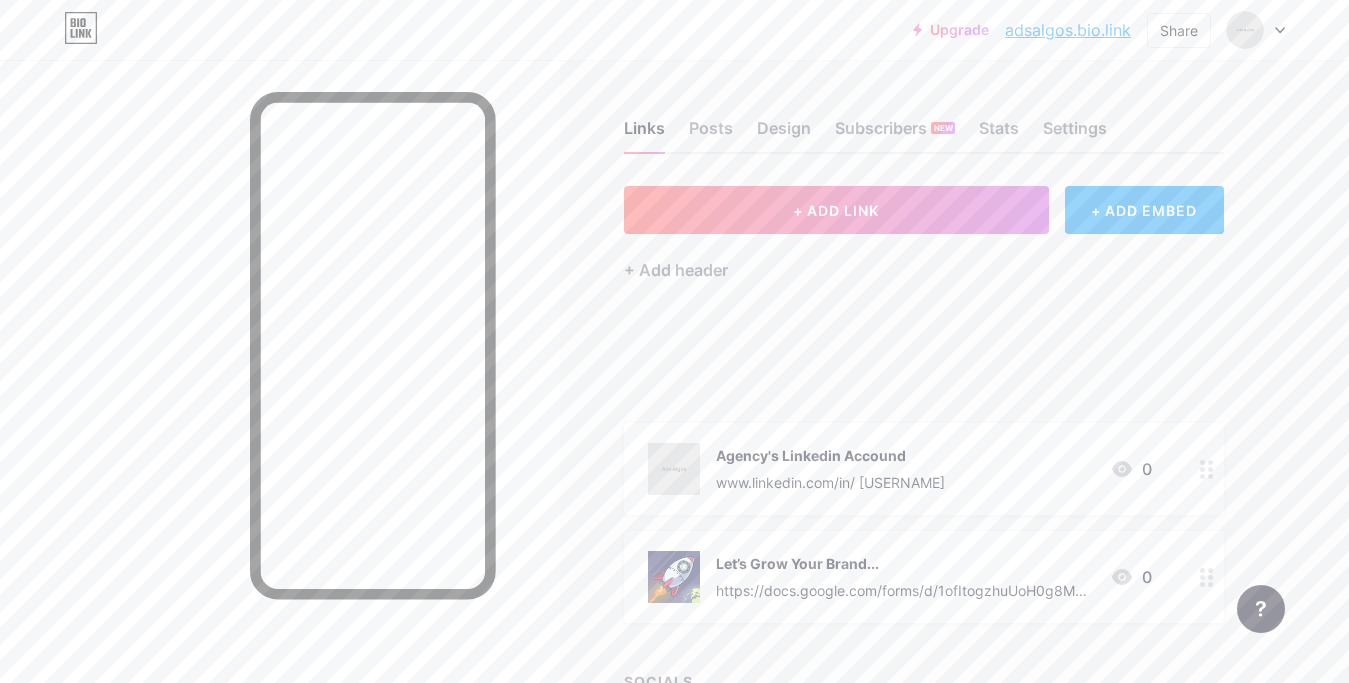type 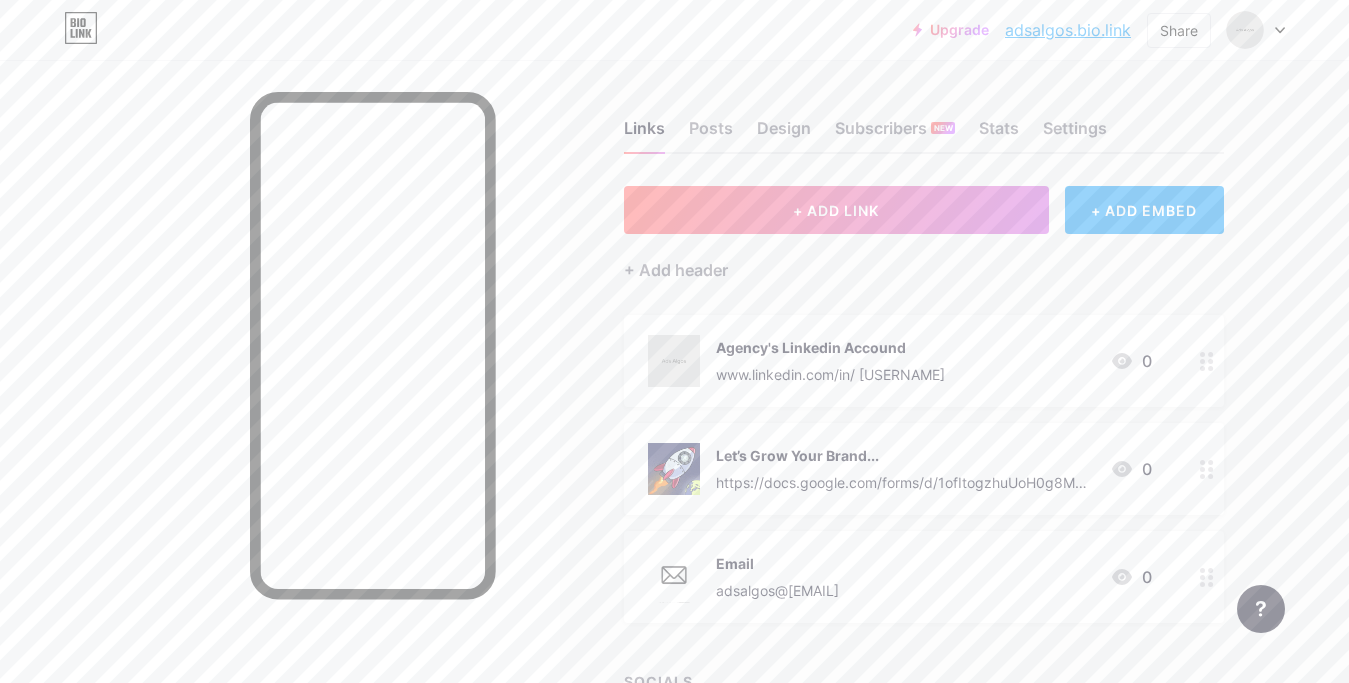 click on "Email
adsalgos@[EMAIL]
0
SOCIALS     + Add socials                       Feature requests             Help center         Contact support" at bounding box center [654, 458] 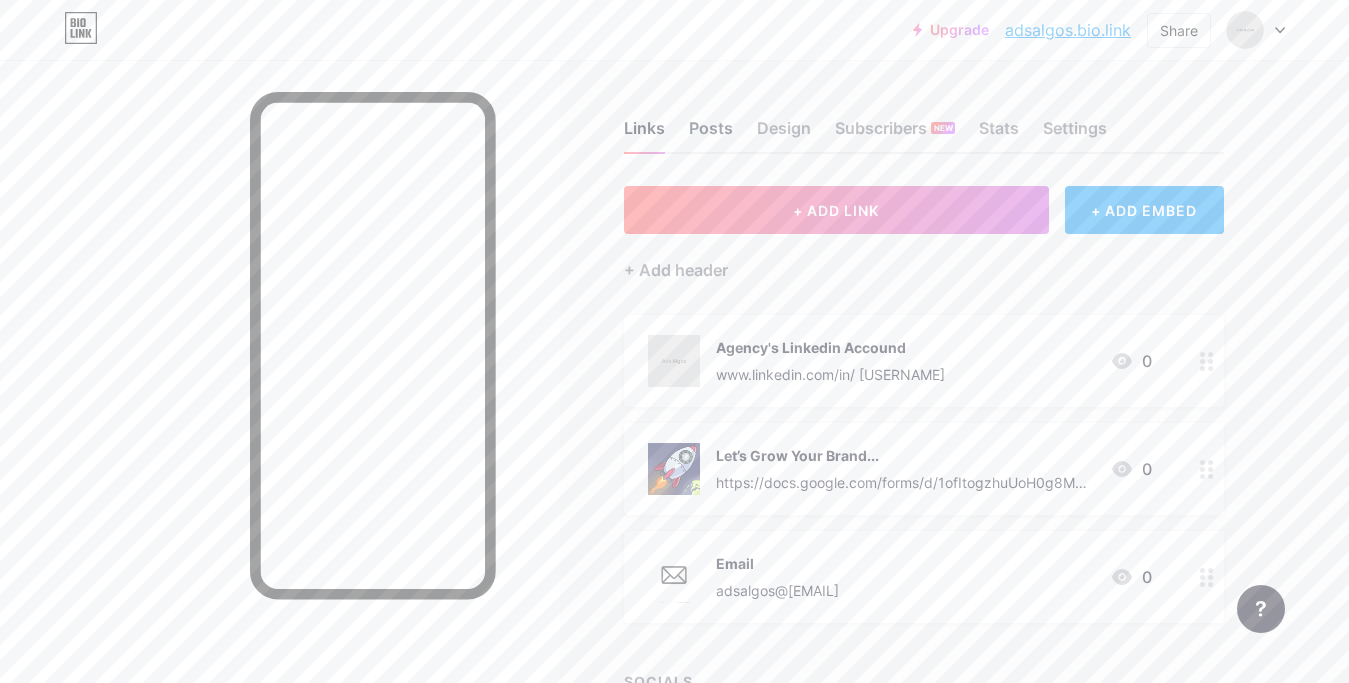 click on "Posts" at bounding box center (711, 134) 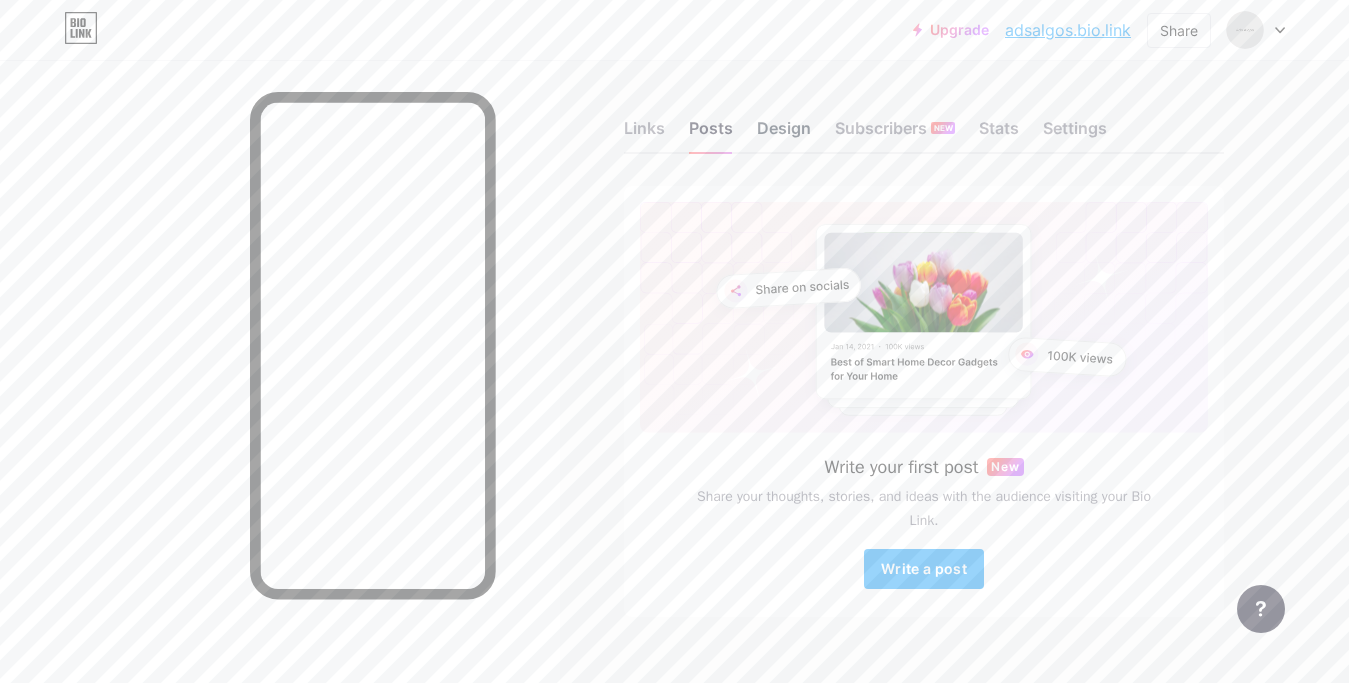 click on "Design" at bounding box center (784, 134) 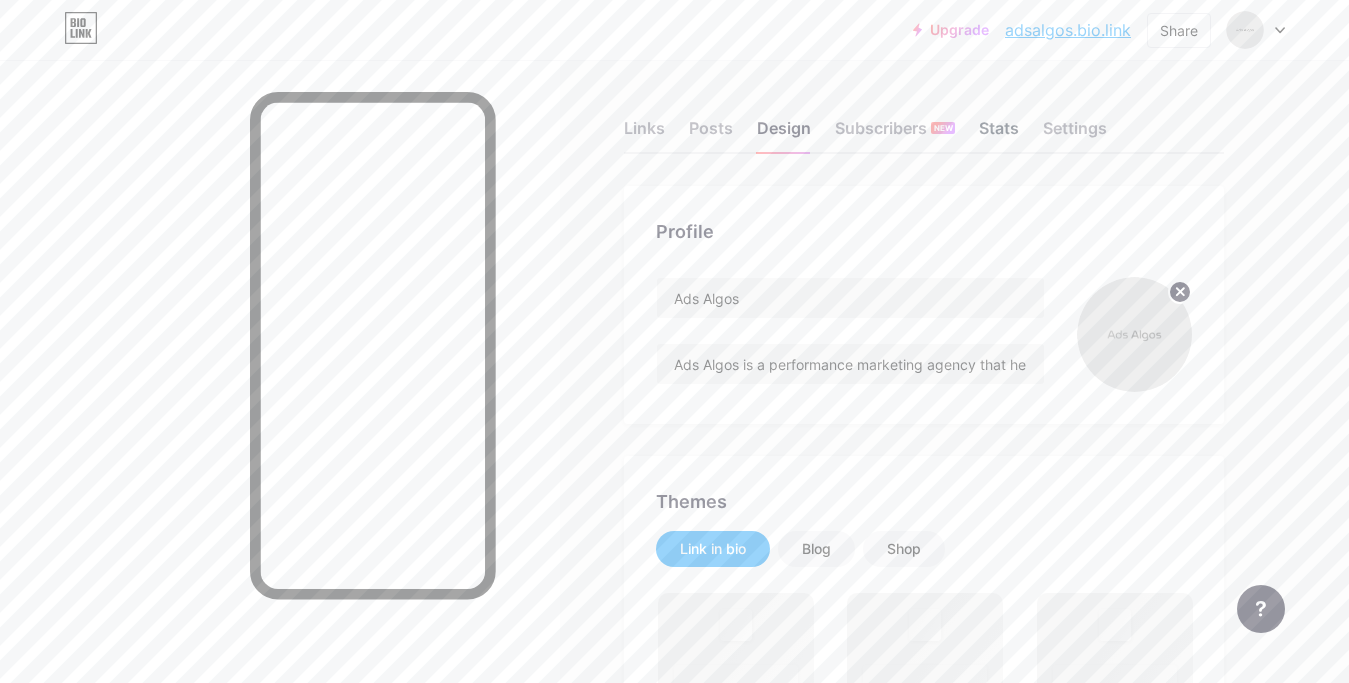 click on "Stats" at bounding box center (999, 134) 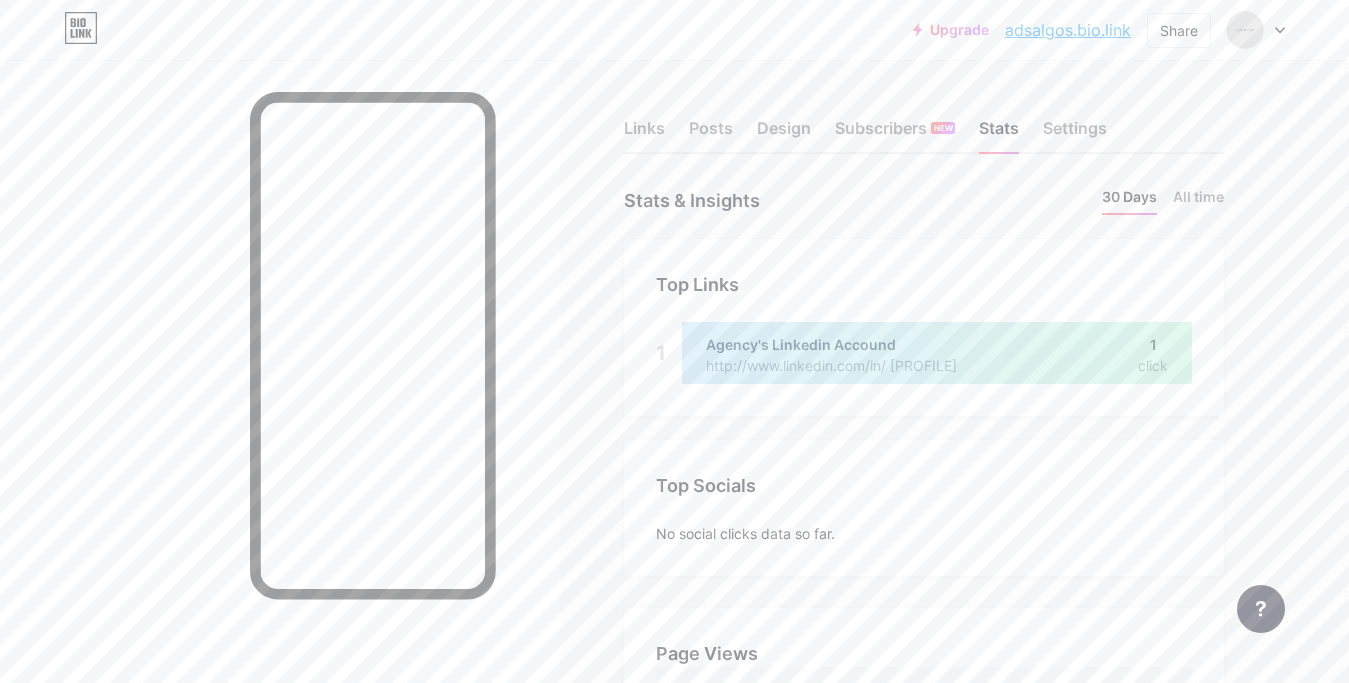 scroll, scrollTop: 999317, scrollLeft: 998651, axis: both 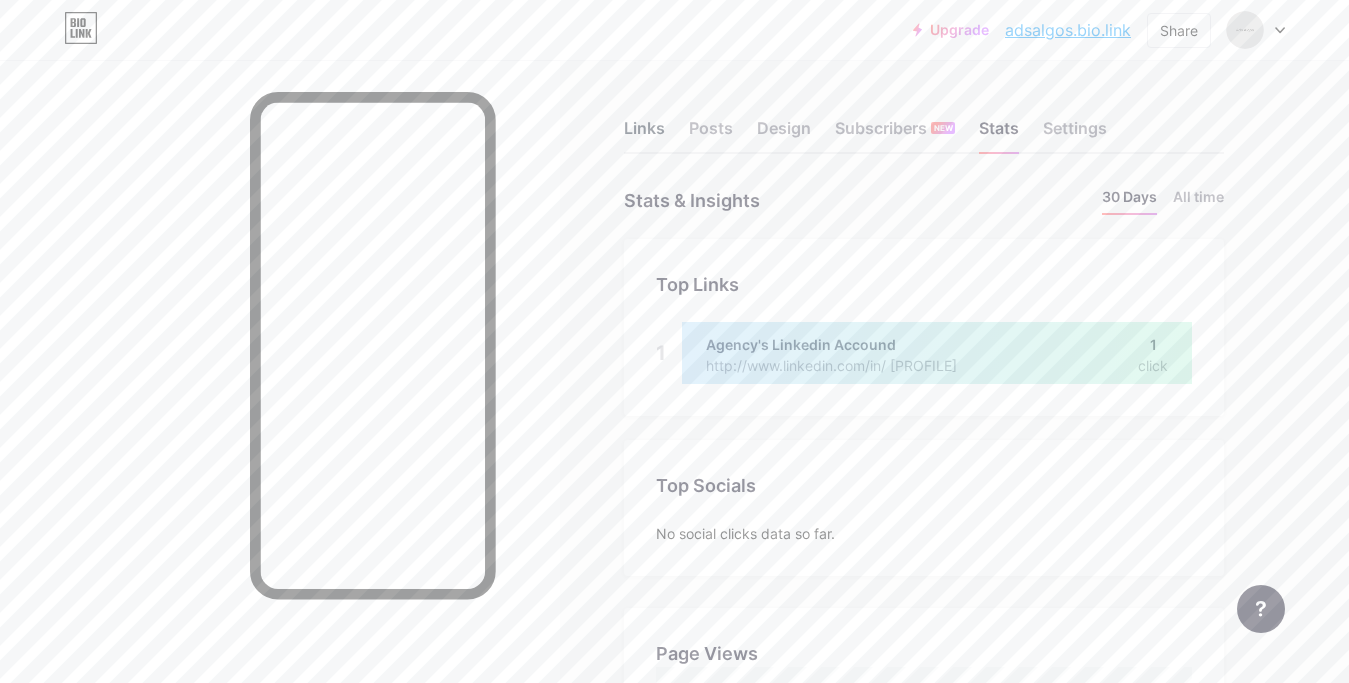click on "Links" at bounding box center [644, 134] 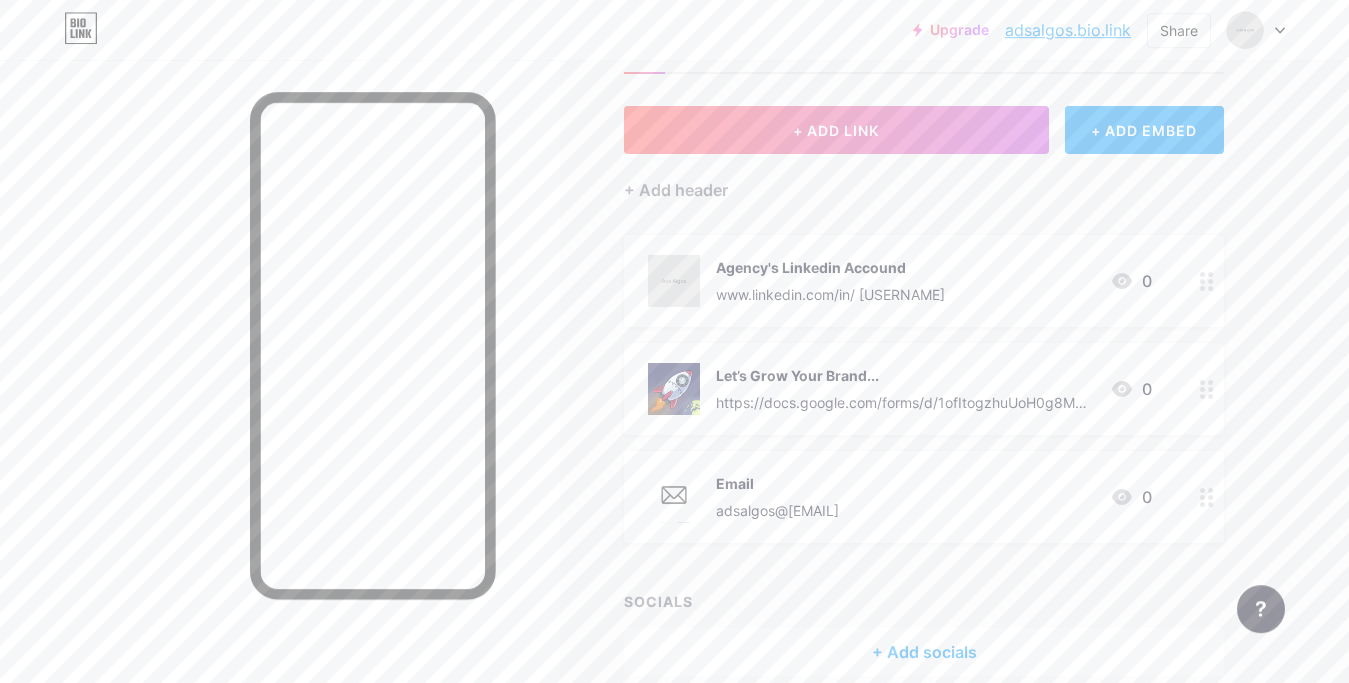scroll, scrollTop: 172, scrollLeft: 0, axis: vertical 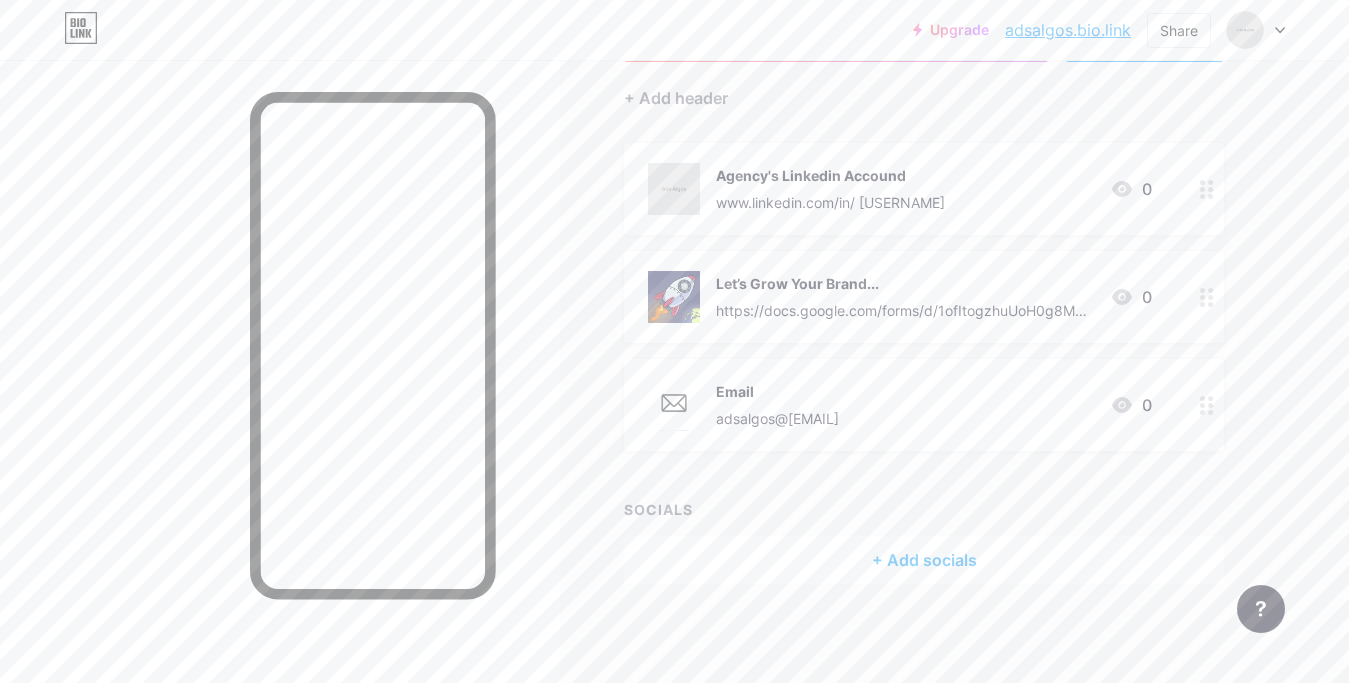 click at bounding box center (1207, 405) 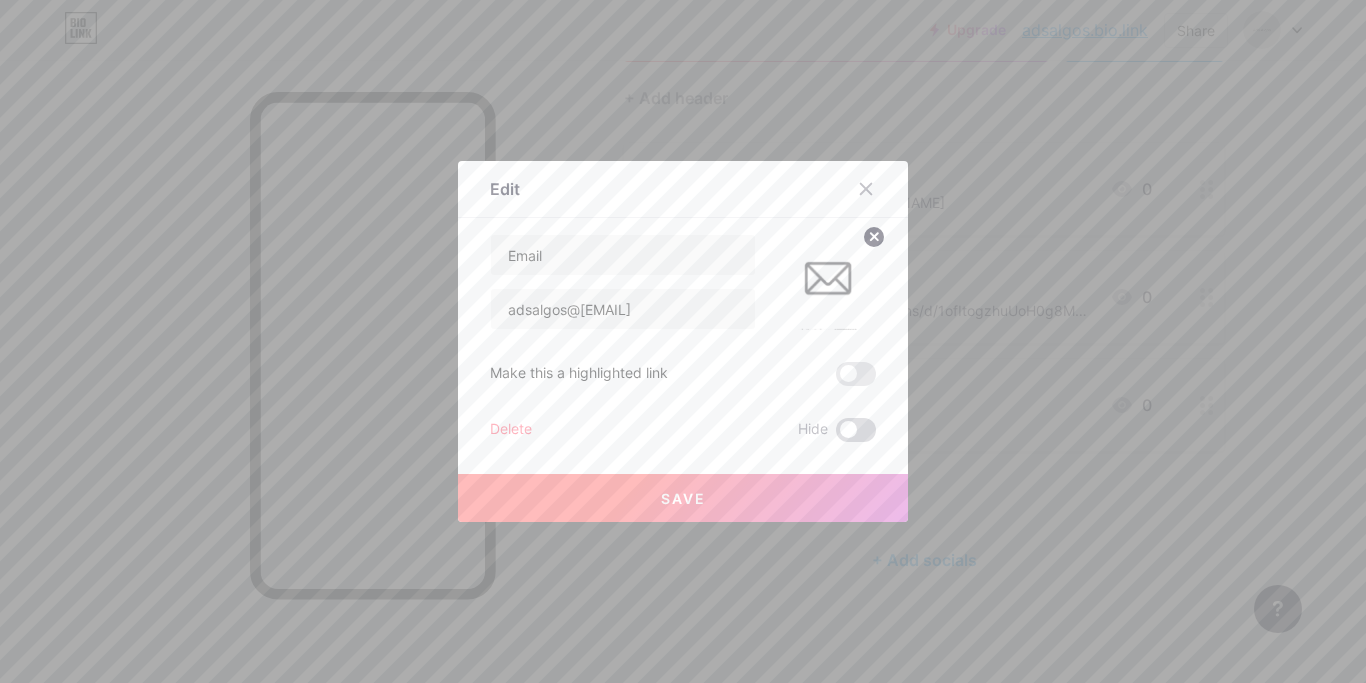 click at bounding box center (856, 430) 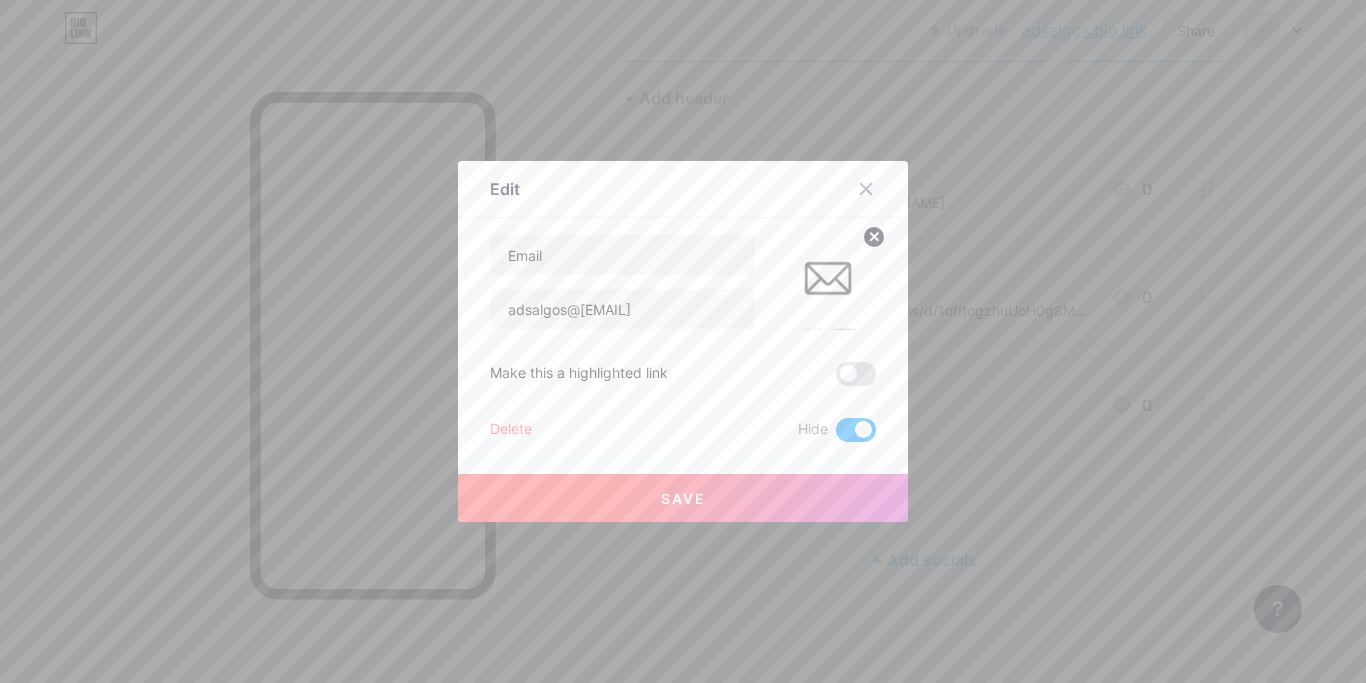 click at bounding box center (683, 341) 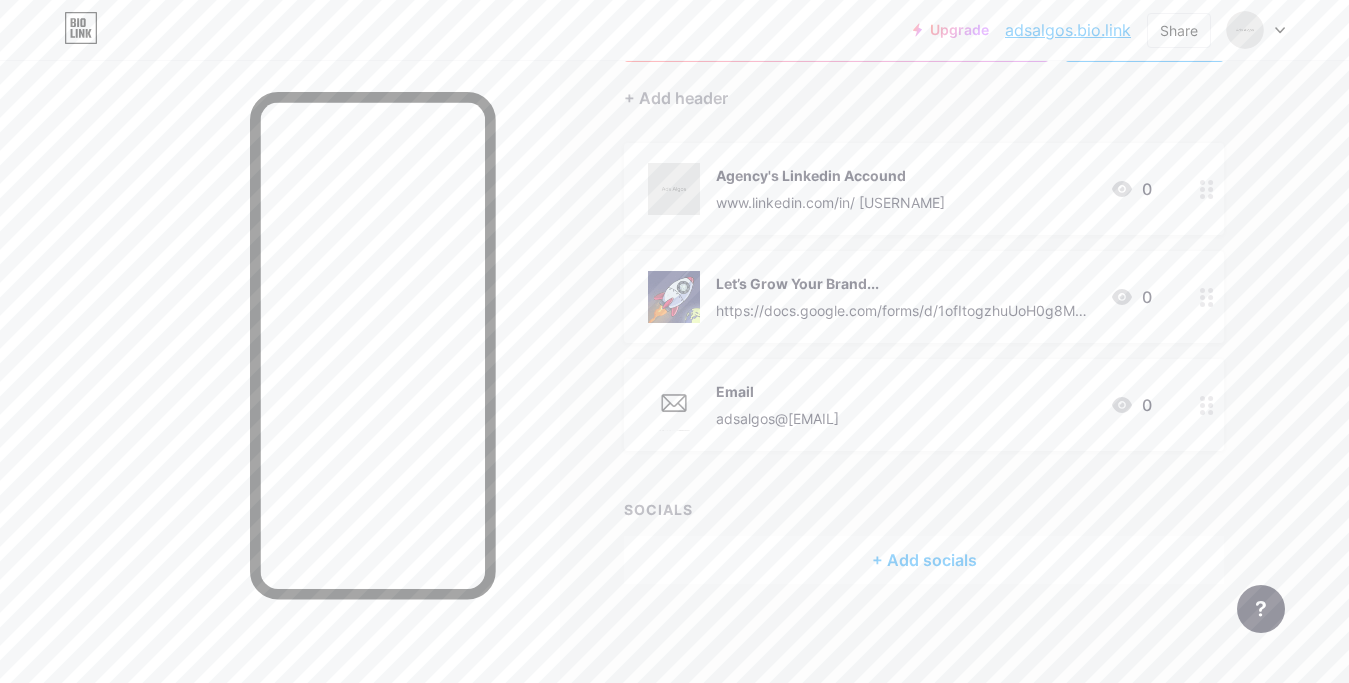 click at bounding box center (1207, 405) 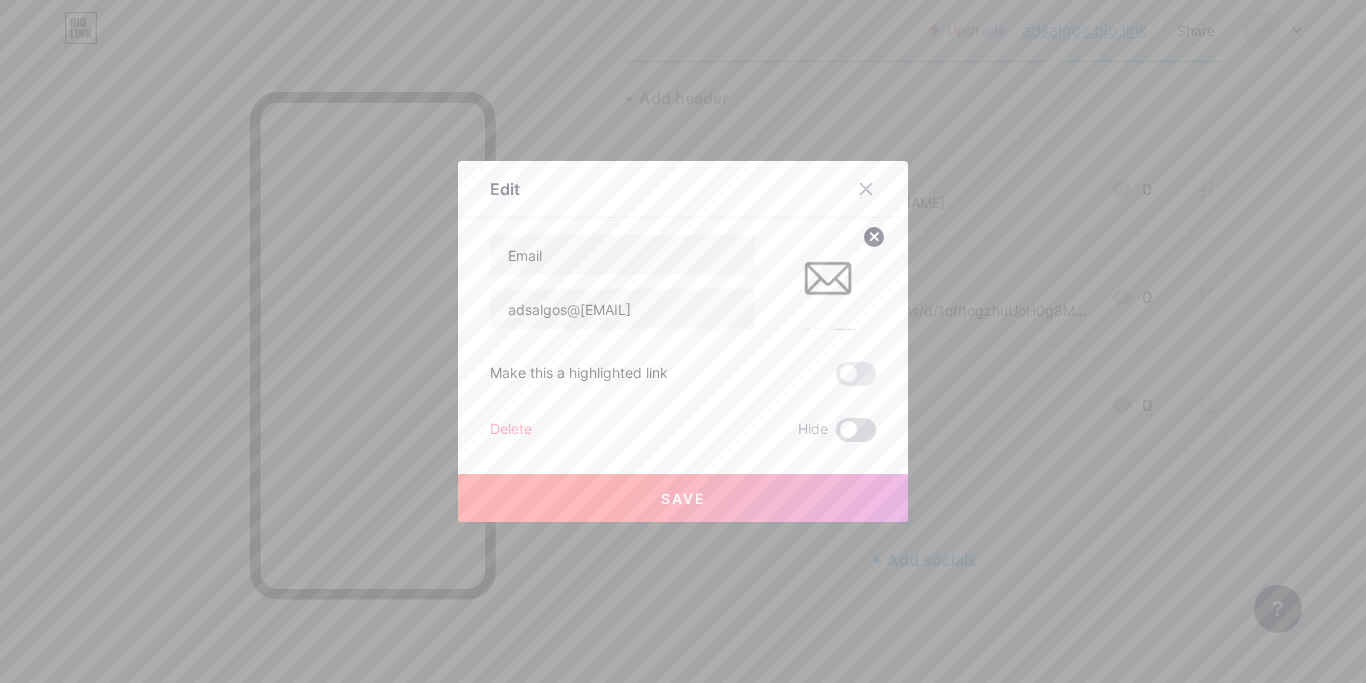click at bounding box center [856, 430] 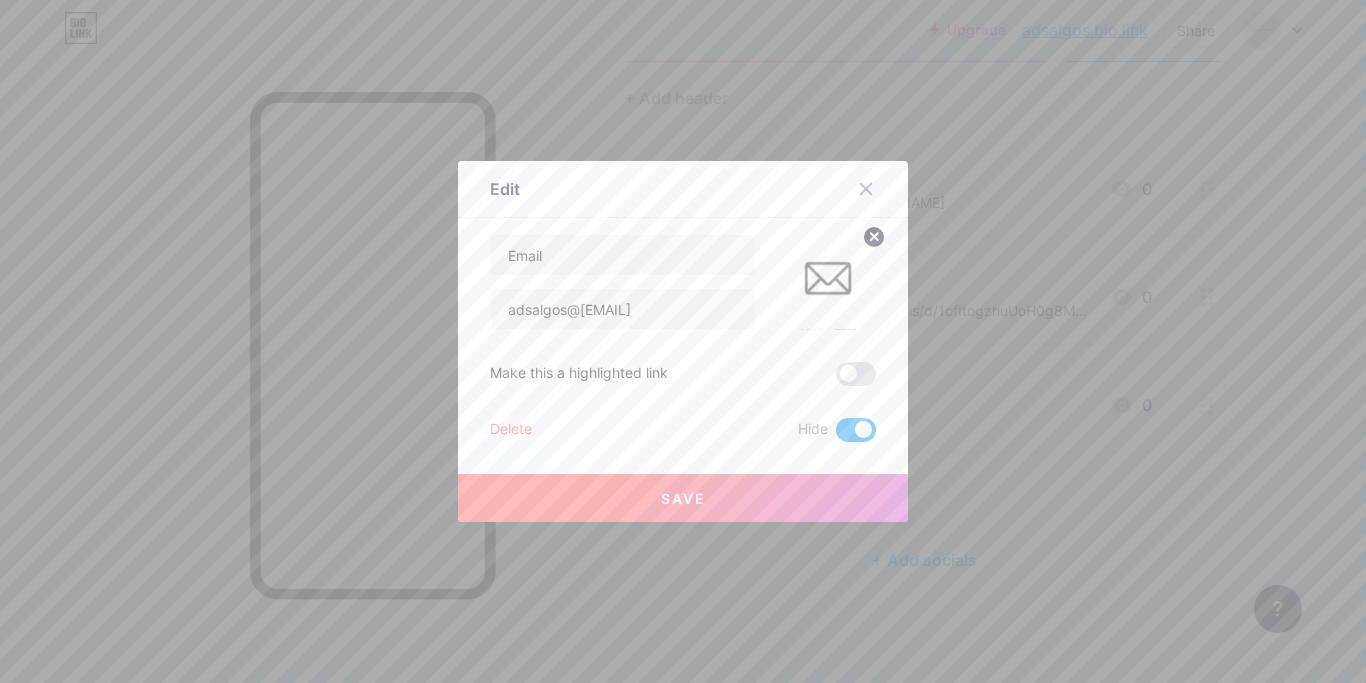 click on "Save" at bounding box center (683, 498) 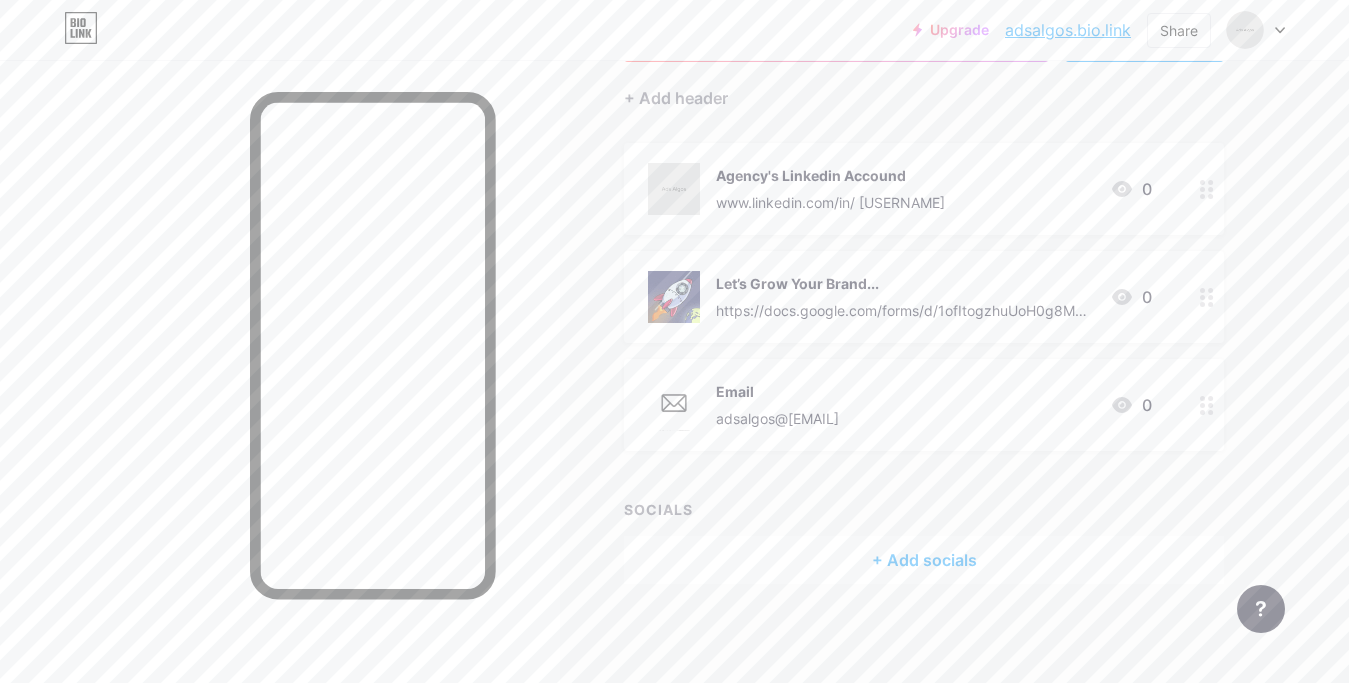 click on "+ ADD LINK     + ADD EMBED
+ Add header
Agency's Linkedin Accound
www.linkedin.com/in/ [USERNAME]
0
Let’s Grow Your Brand...
https://docs.google.com/forms/d/1ofItogzhuUoH0g8MuzY9t_xqd7tXjM10DUQJhZTbX-s/edit
0
Email
adsalgos@[EXAMPLE.COM]
0
SOCIALS     + Add socials                       Feature requests             Help center         Contact support" at bounding box center (924, 299) 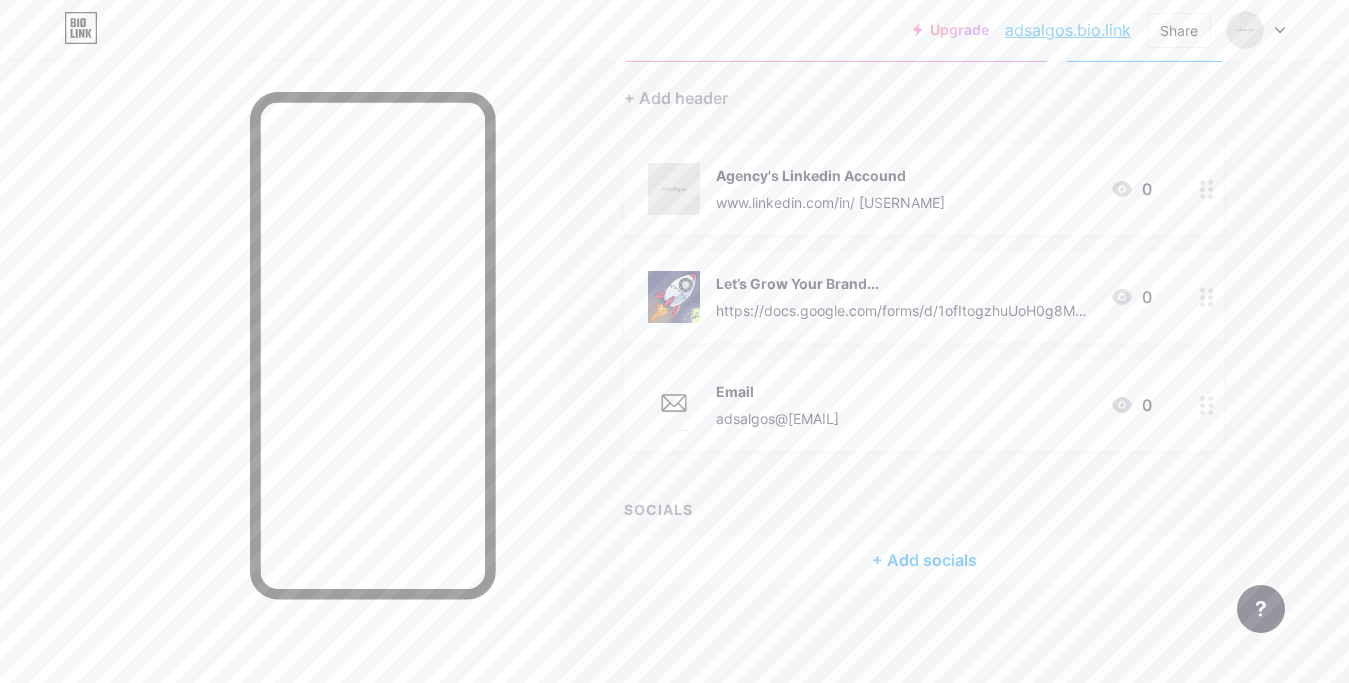 click on "+ Add socials" at bounding box center (924, 560) 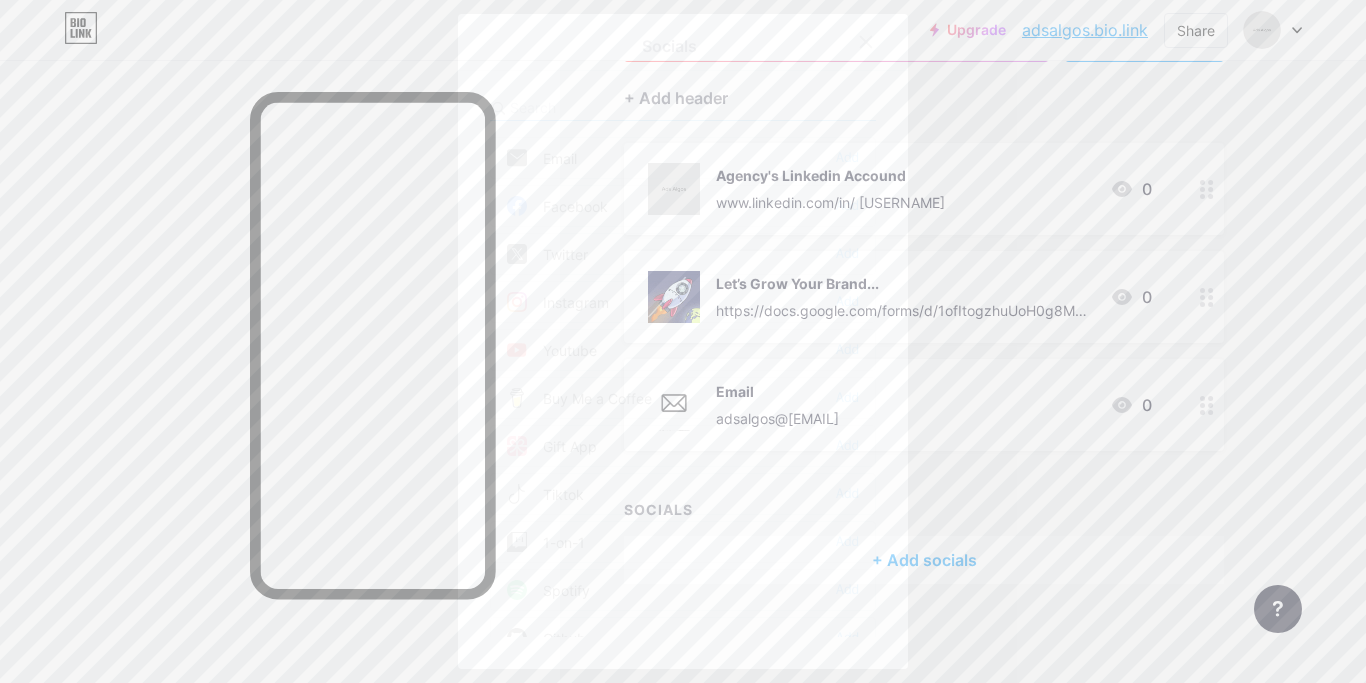 click on "Email
Add" at bounding box center (683, 158) 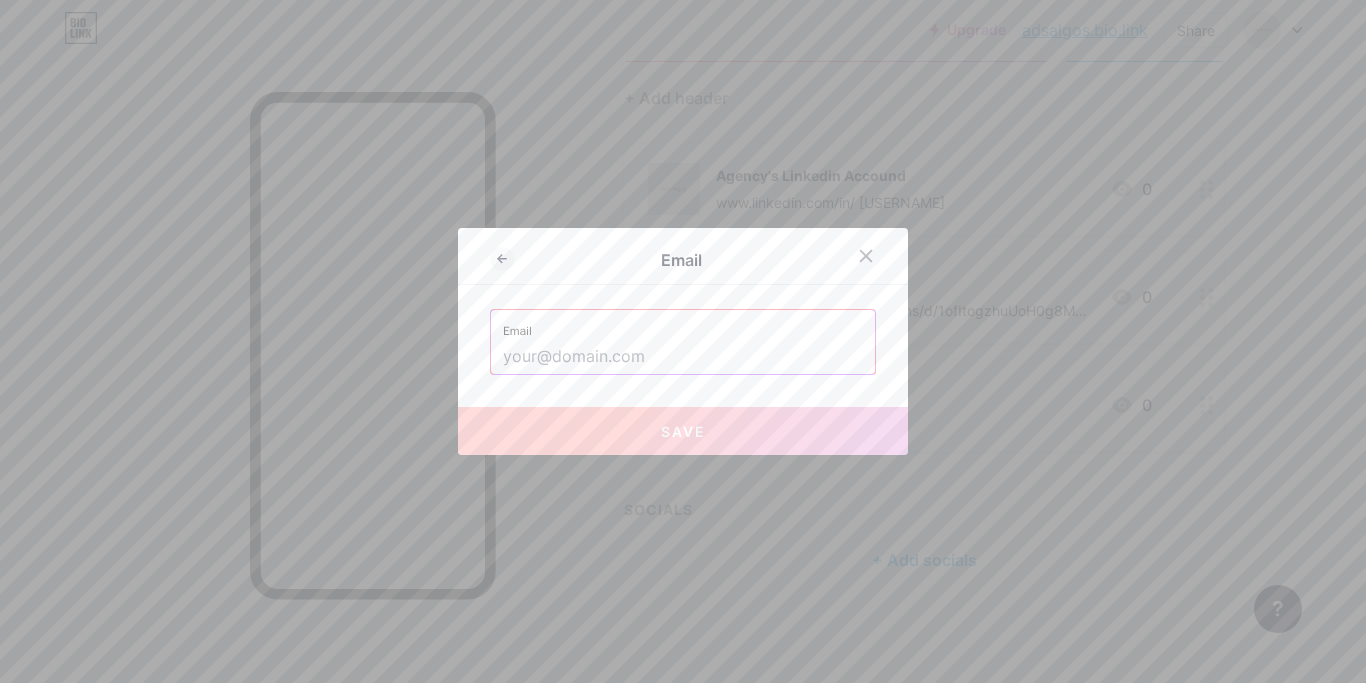 click at bounding box center [683, 357] 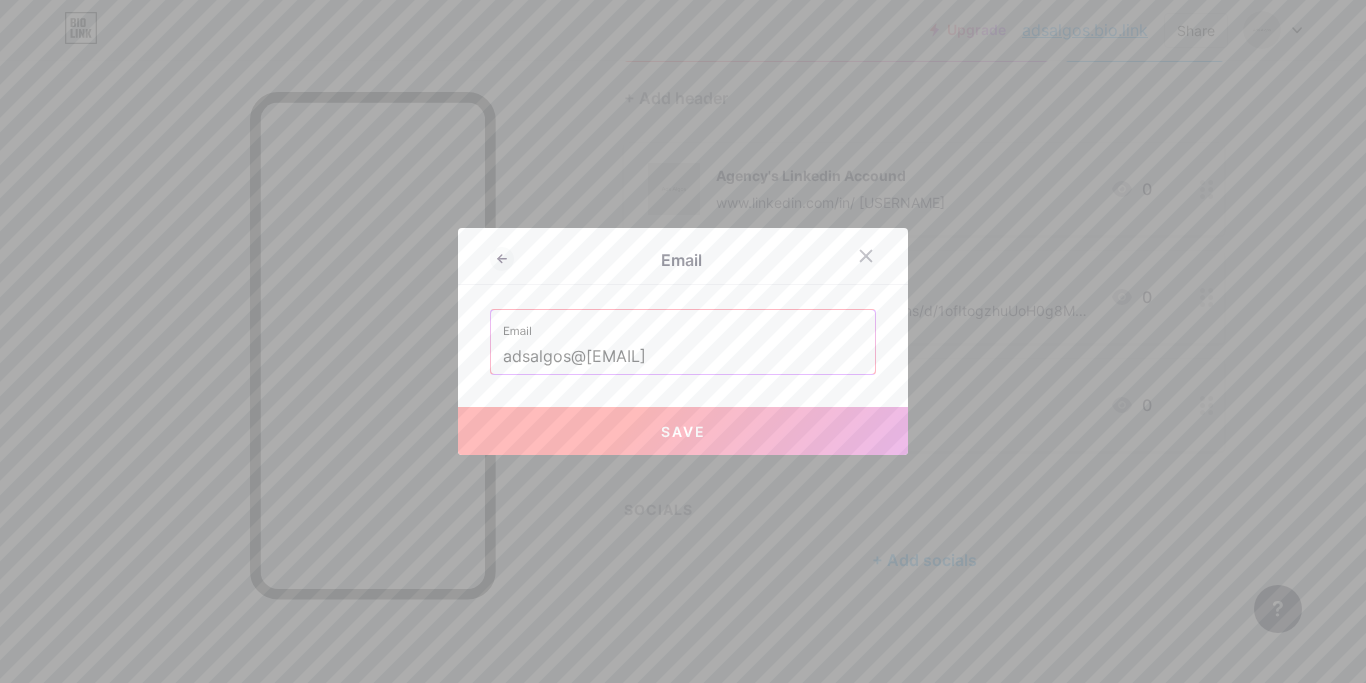 click on "Save" at bounding box center [683, 431] 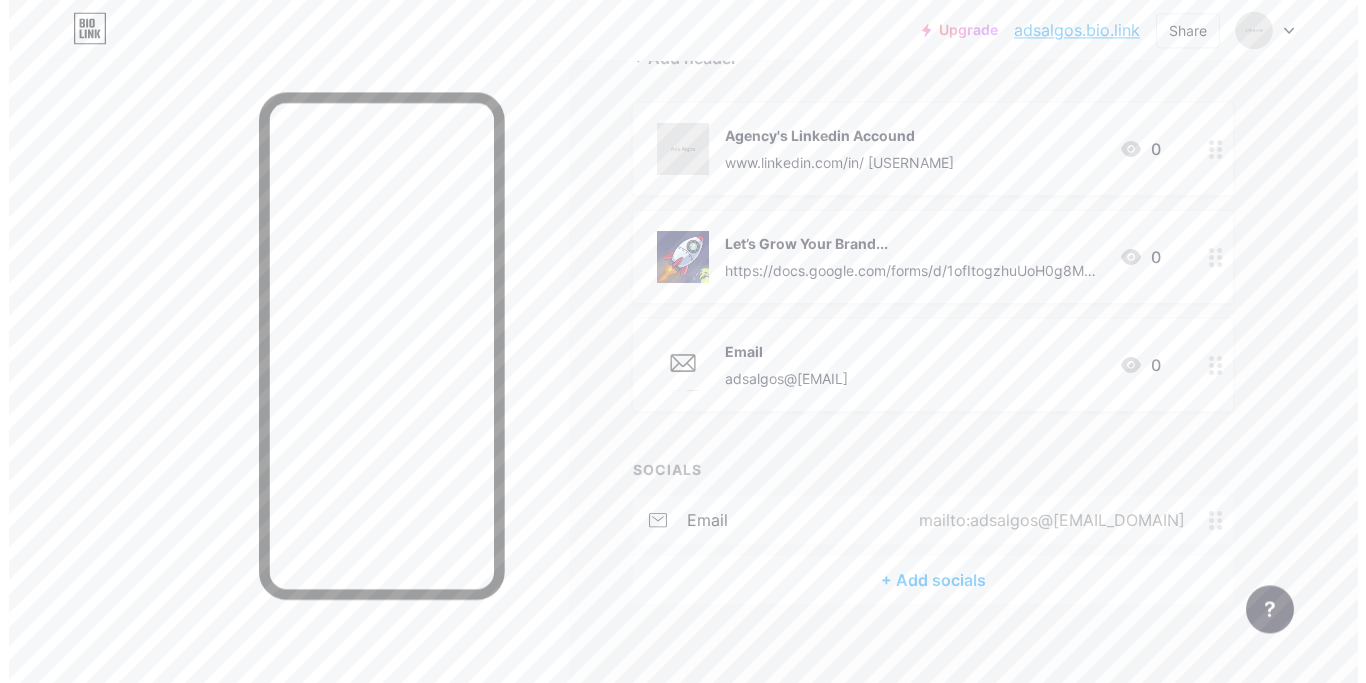 scroll, scrollTop: 232, scrollLeft: 0, axis: vertical 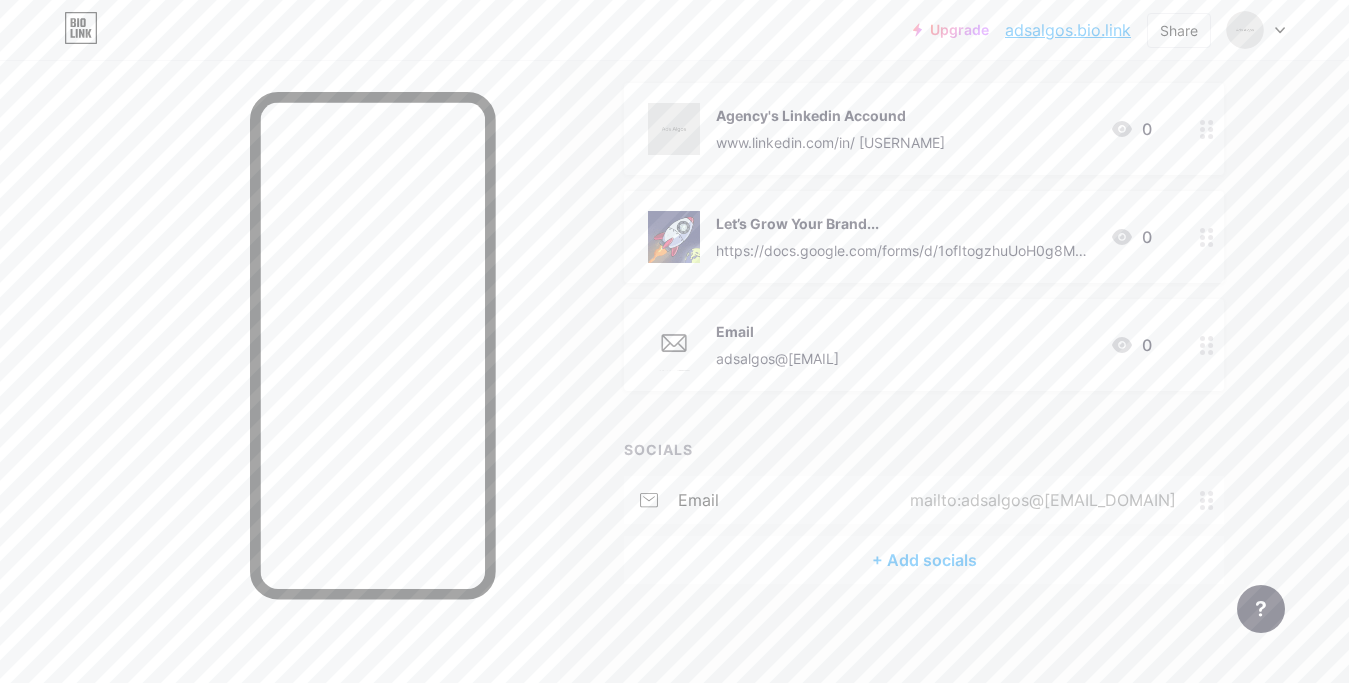 click on "+ Add socials" at bounding box center [924, 560] 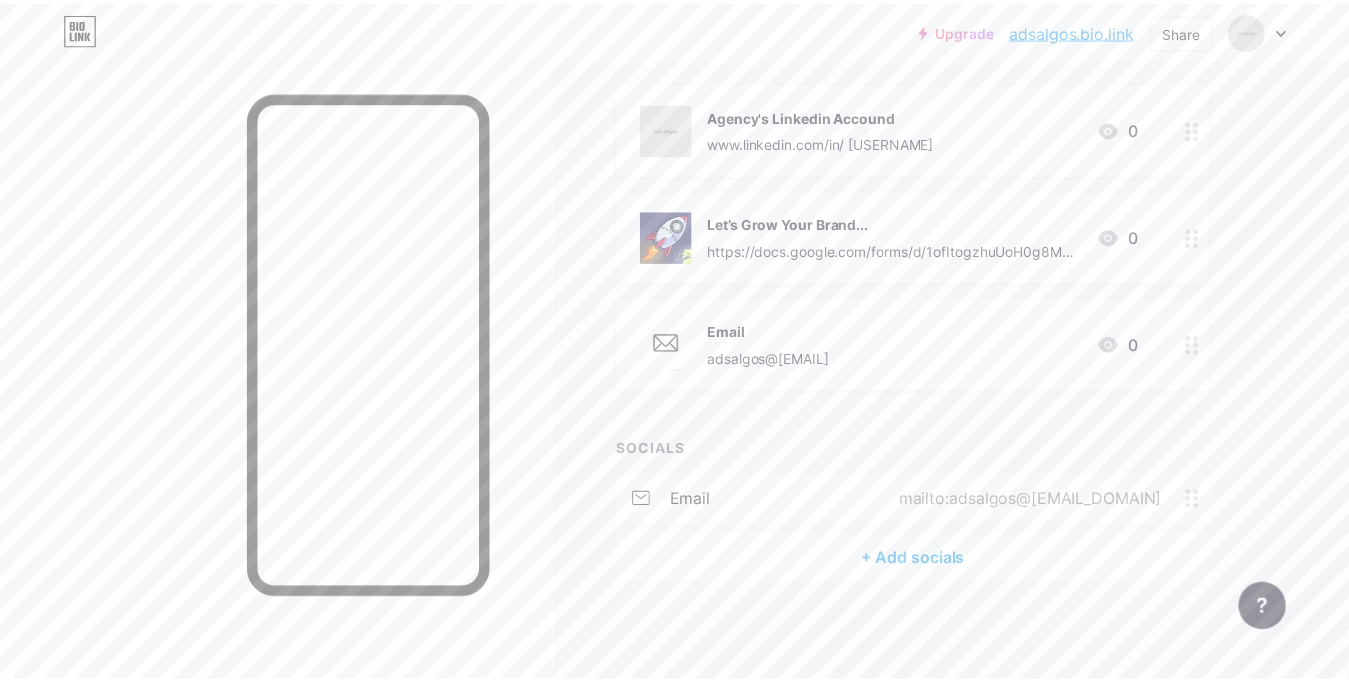 scroll, scrollTop: 796, scrollLeft: 0, axis: vertical 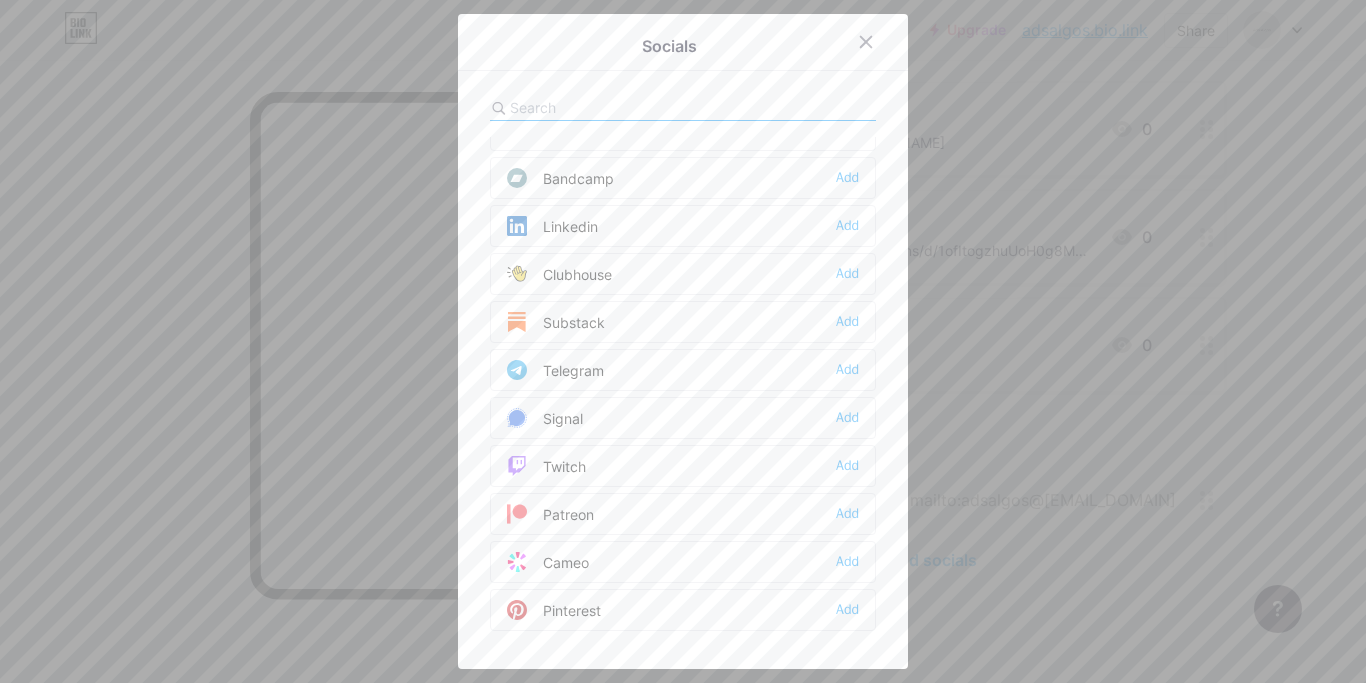 click at bounding box center (683, 341) 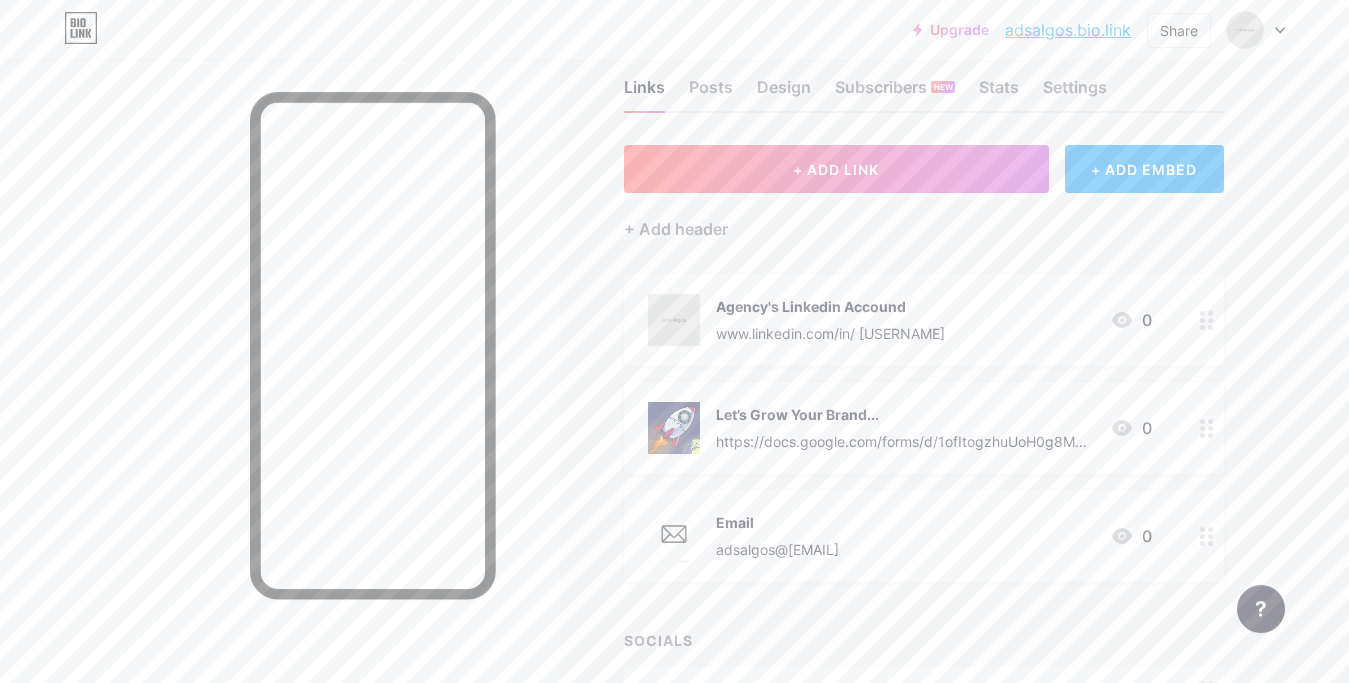 scroll, scrollTop: 28, scrollLeft: 0, axis: vertical 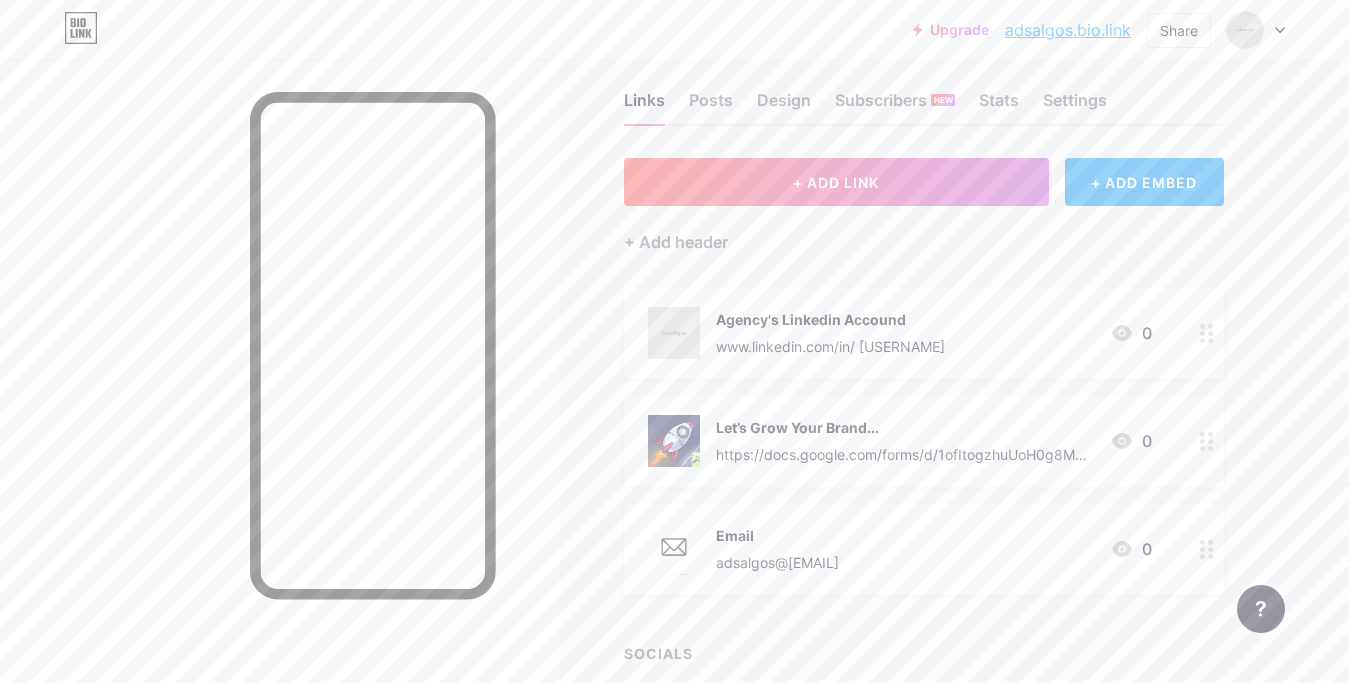 click on "Agency's Linkedin Accound
www.linkedin.com/in/ [USERNAME]
0" at bounding box center (900, 333) 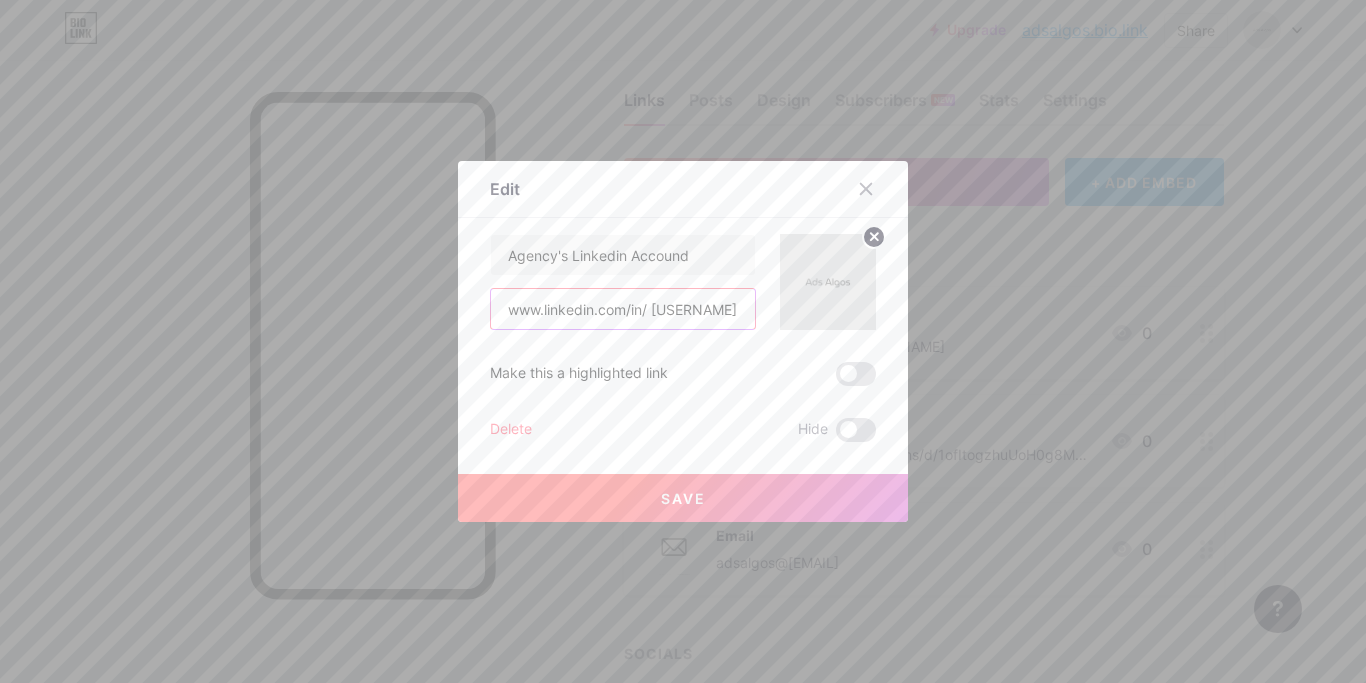 click on "www.linkedin.com/in/ [USERNAME]" at bounding box center (623, 309) 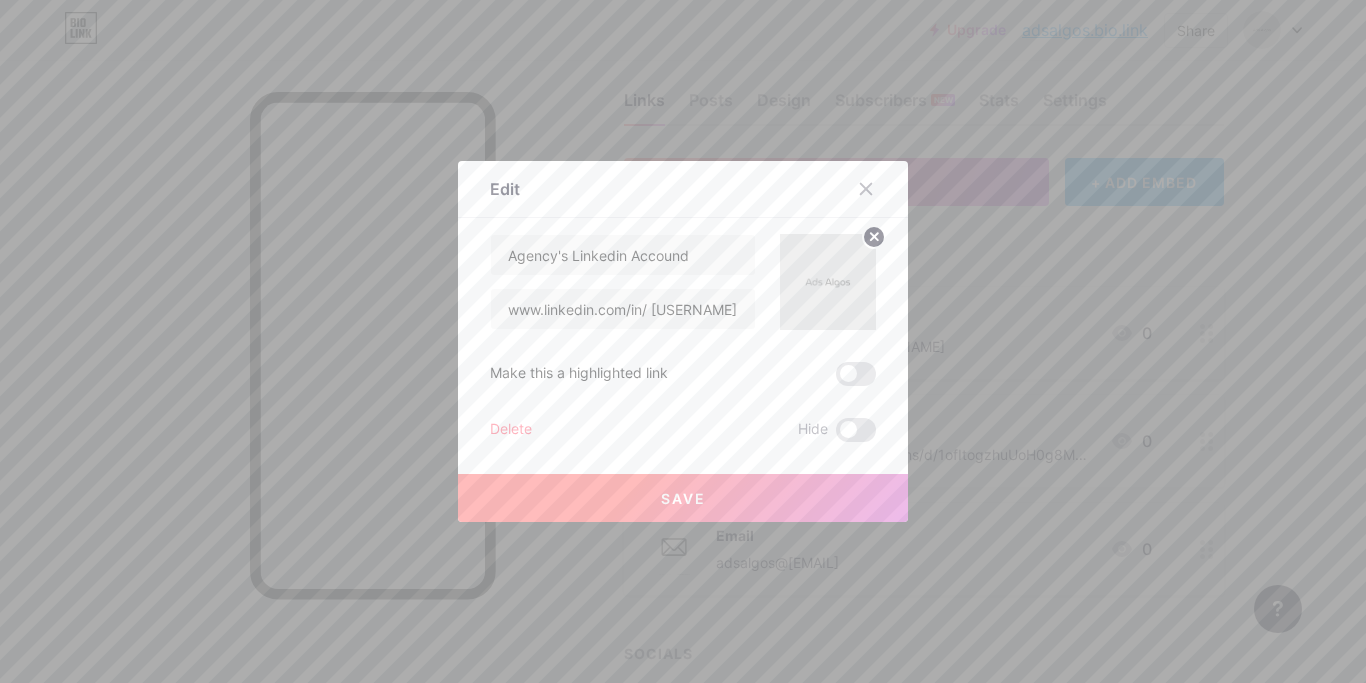 click at bounding box center (683, 341) 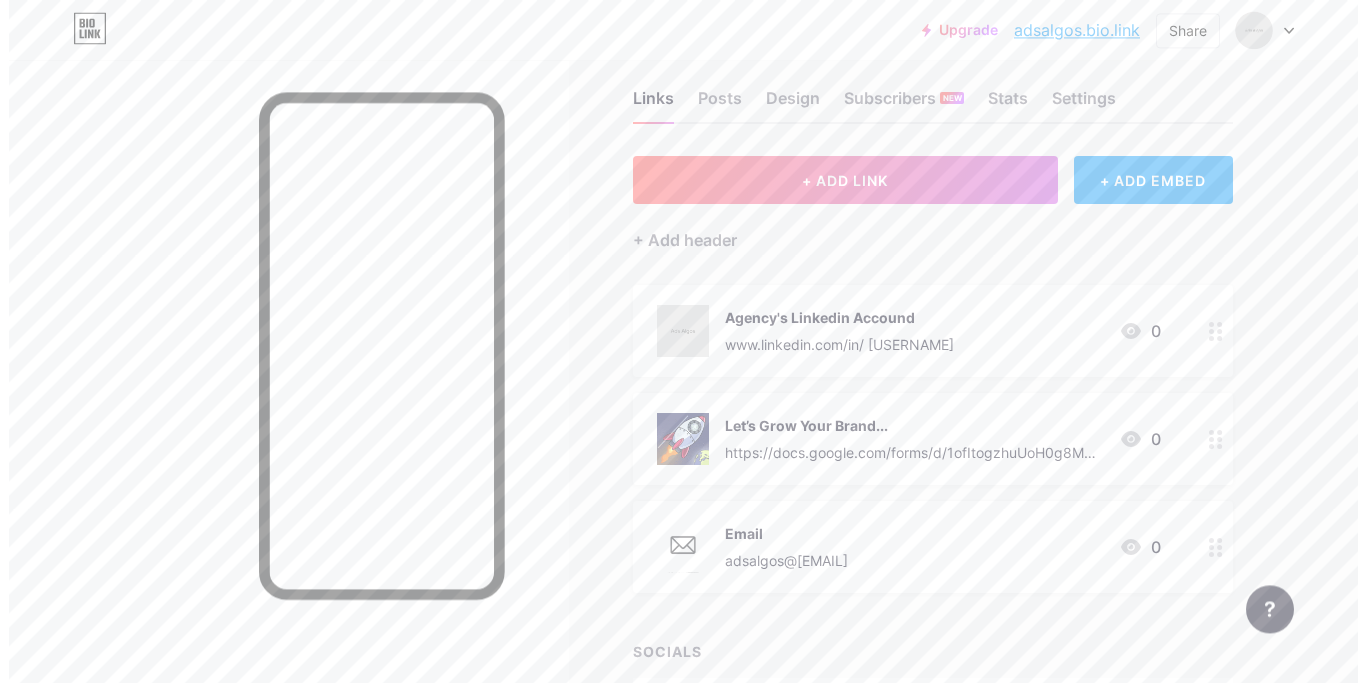 scroll, scrollTop: 232, scrollLeft: 0, axis: vertical 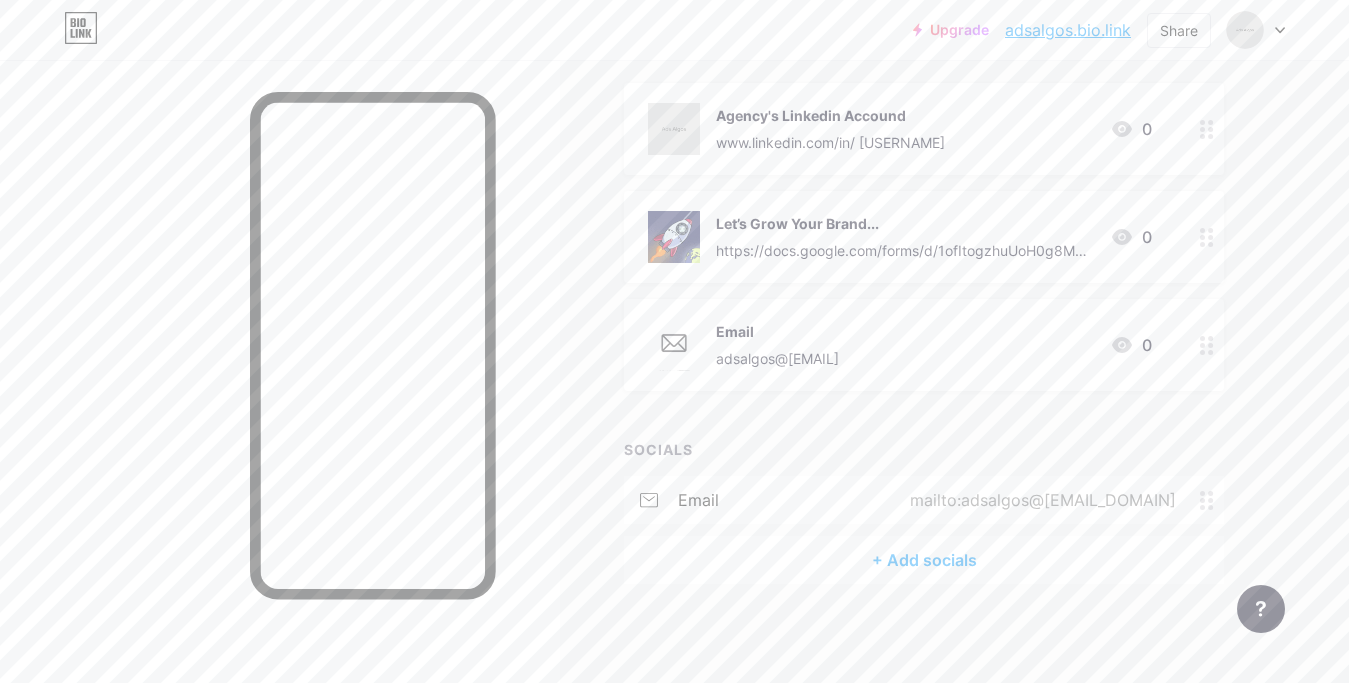 click on "+ Add socials" at bounding box center [924, 560] 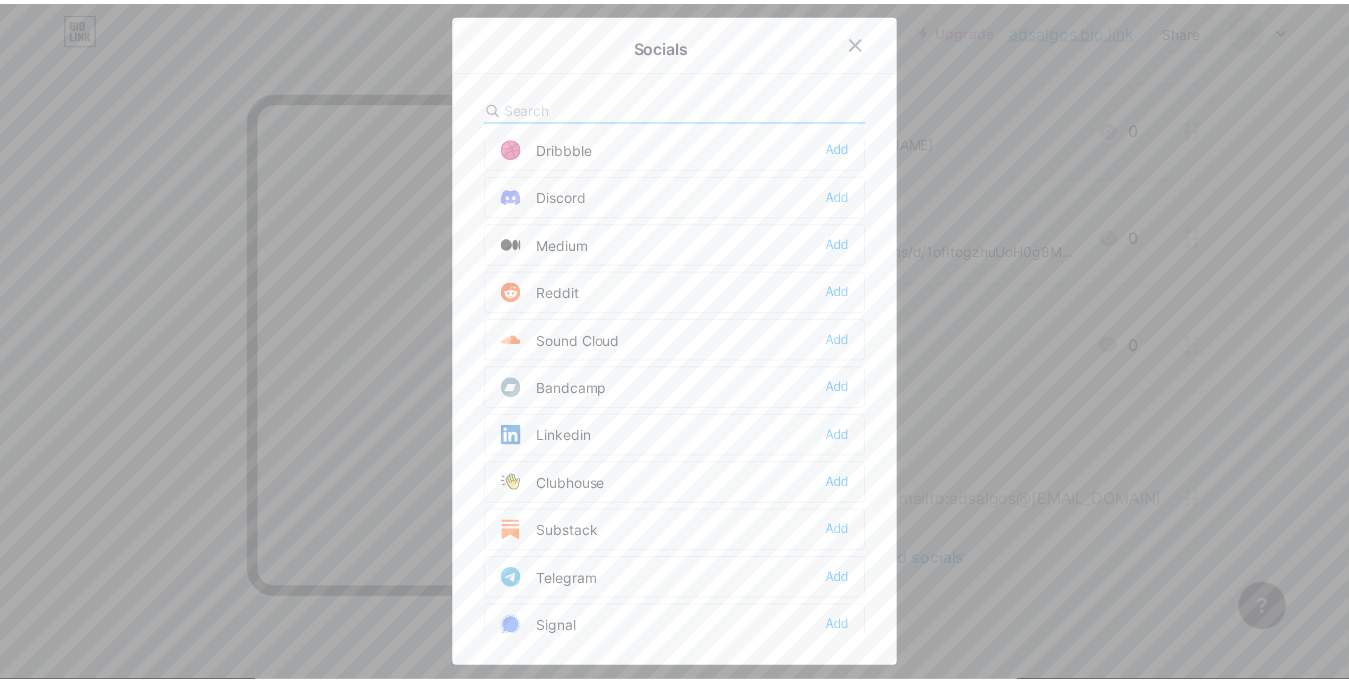 scroll, scrollTop: 630, scrollLeft: 0, axis: vertical 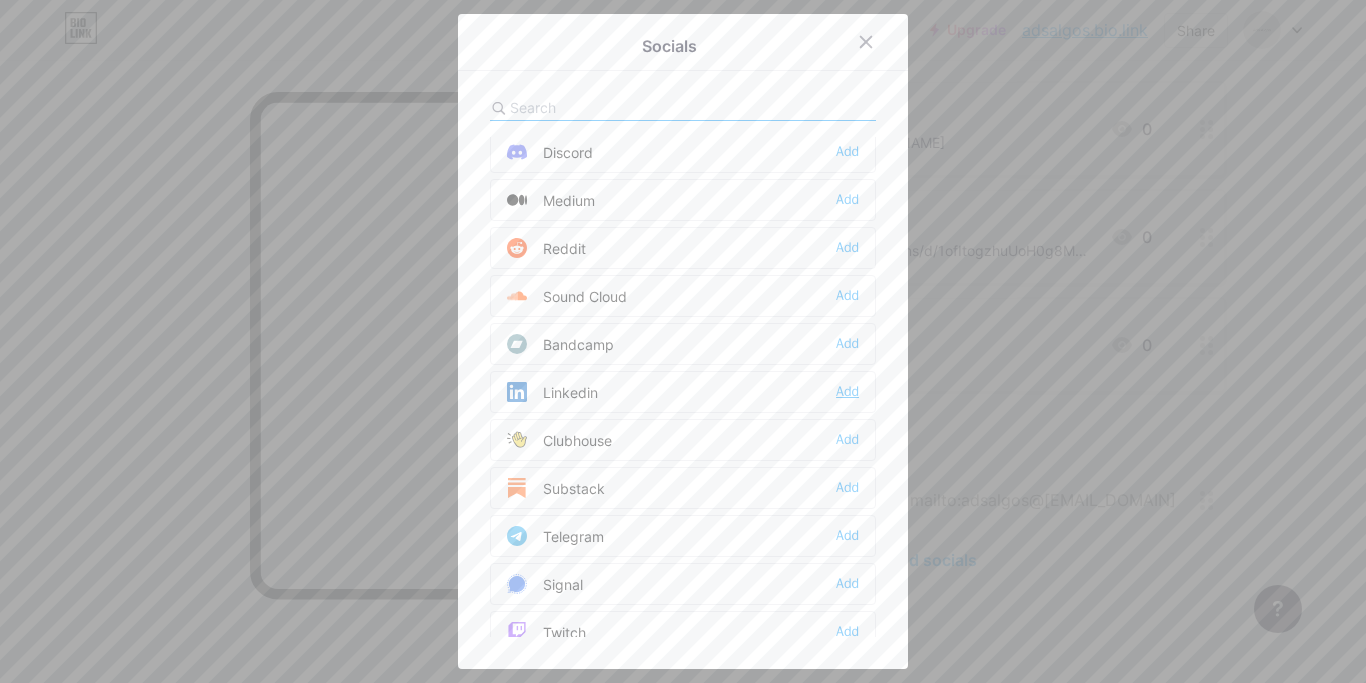 click on "Add" at bounding box center [847, 392] 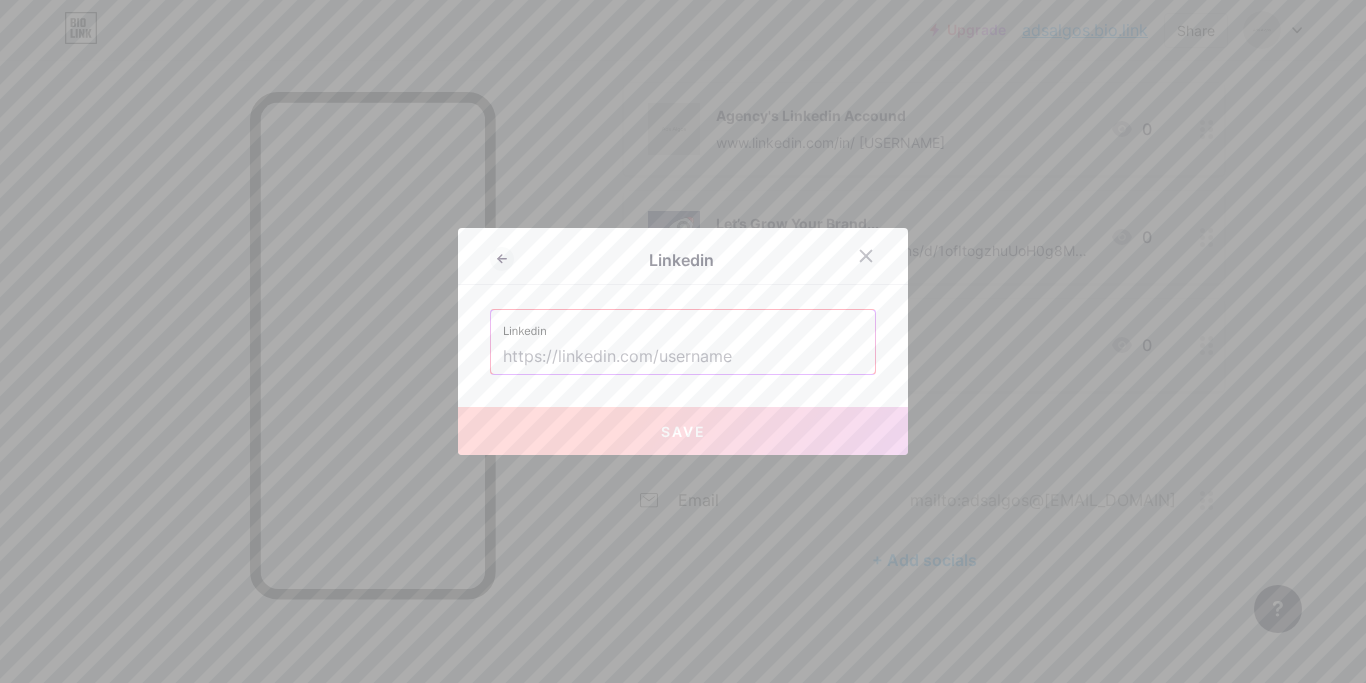 click at bounding box center (683, 357) 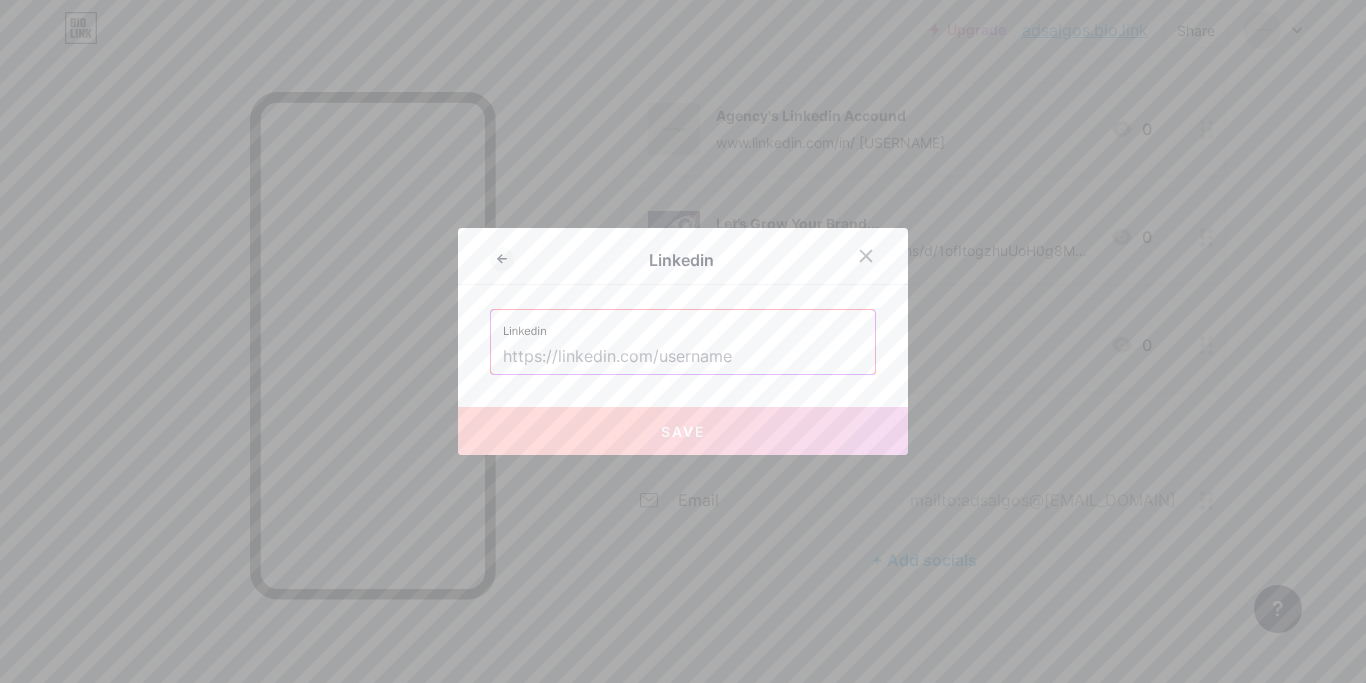 paste on "www.linkedin.com/in/ [USERNAME]" 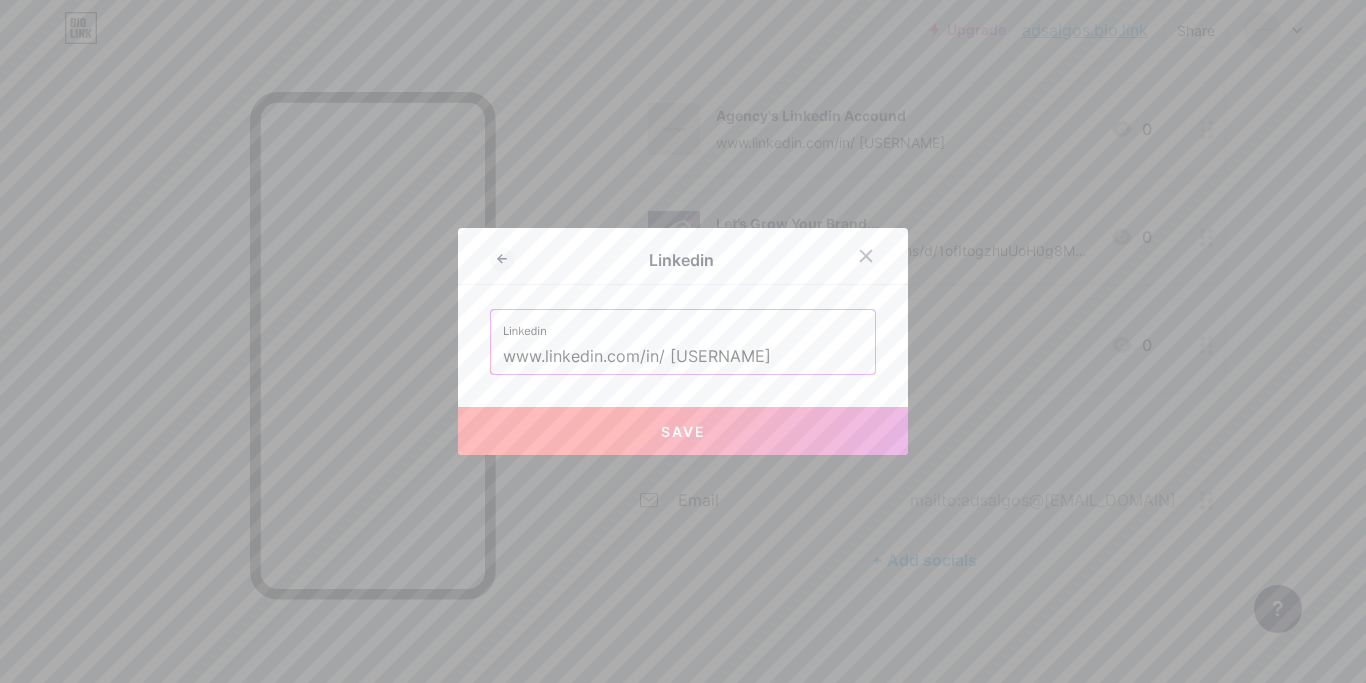 click on "Save" at bounding box center (683, 431) 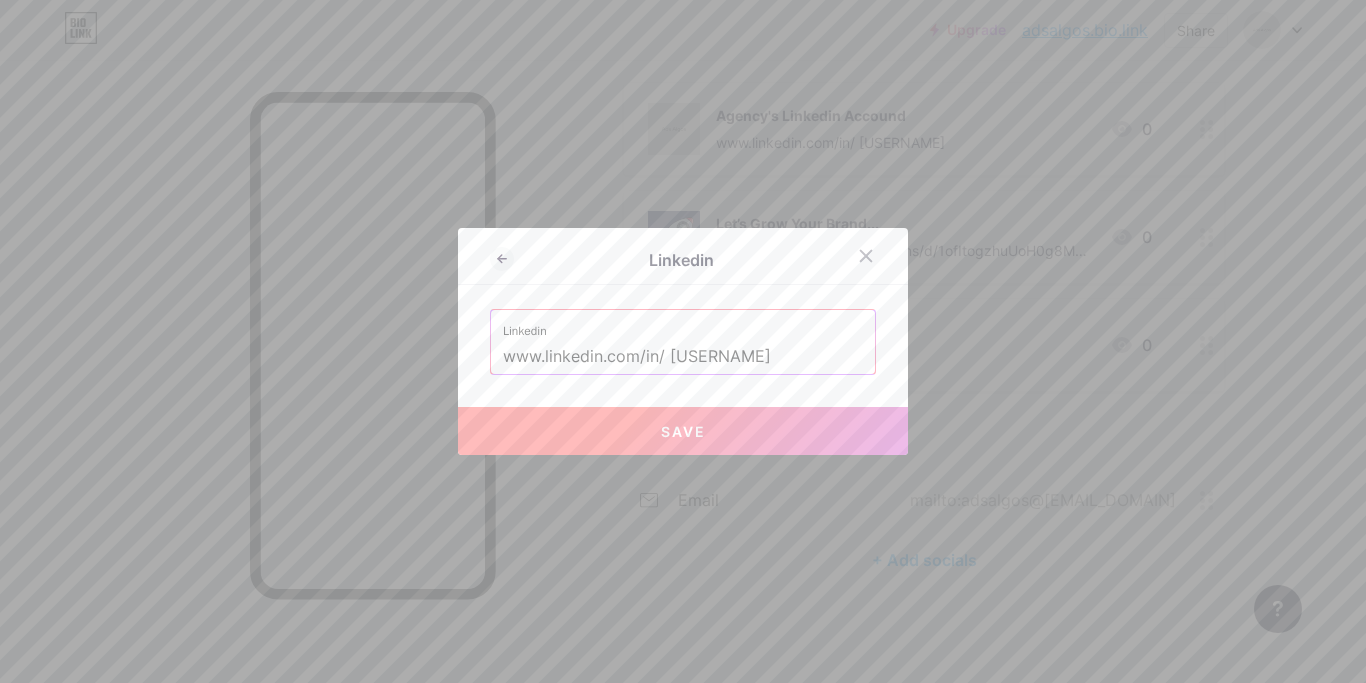 type on "https://www.linkedin.com/in/ [USERNAME]" 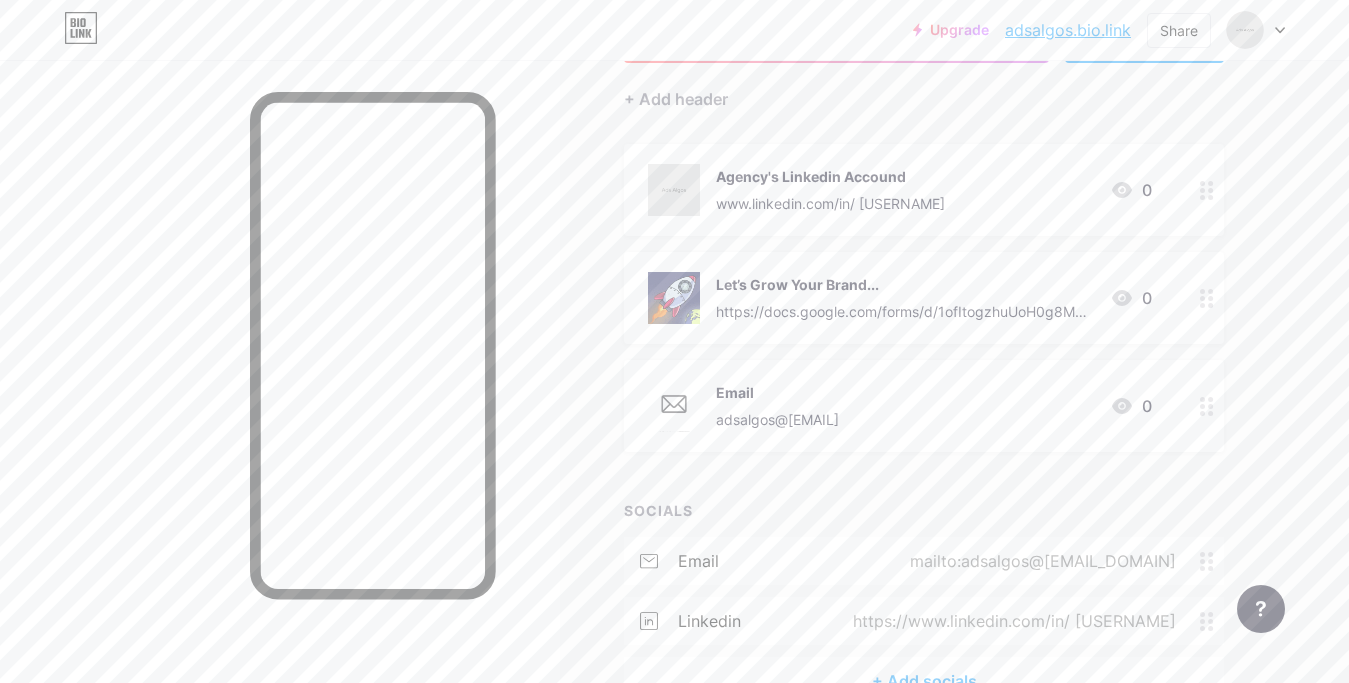scroll, scrollTop: 130, scrollLeft: 0, axis: vertical 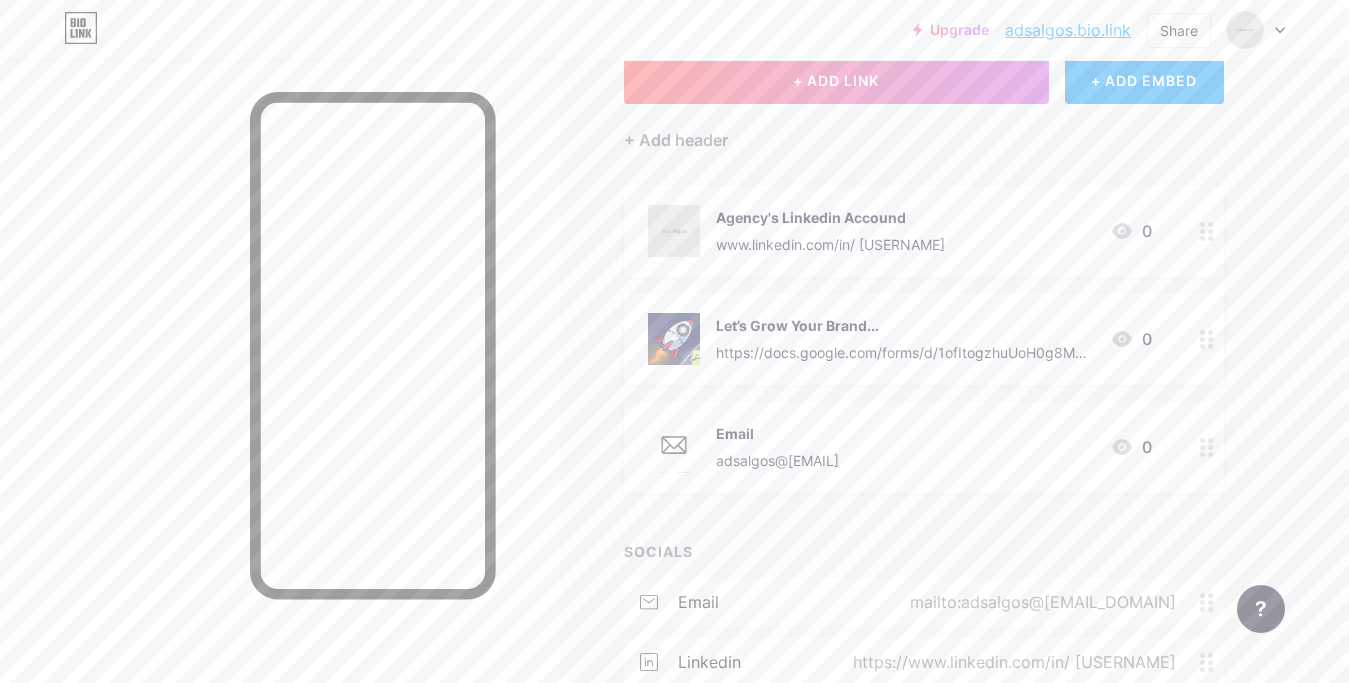 click 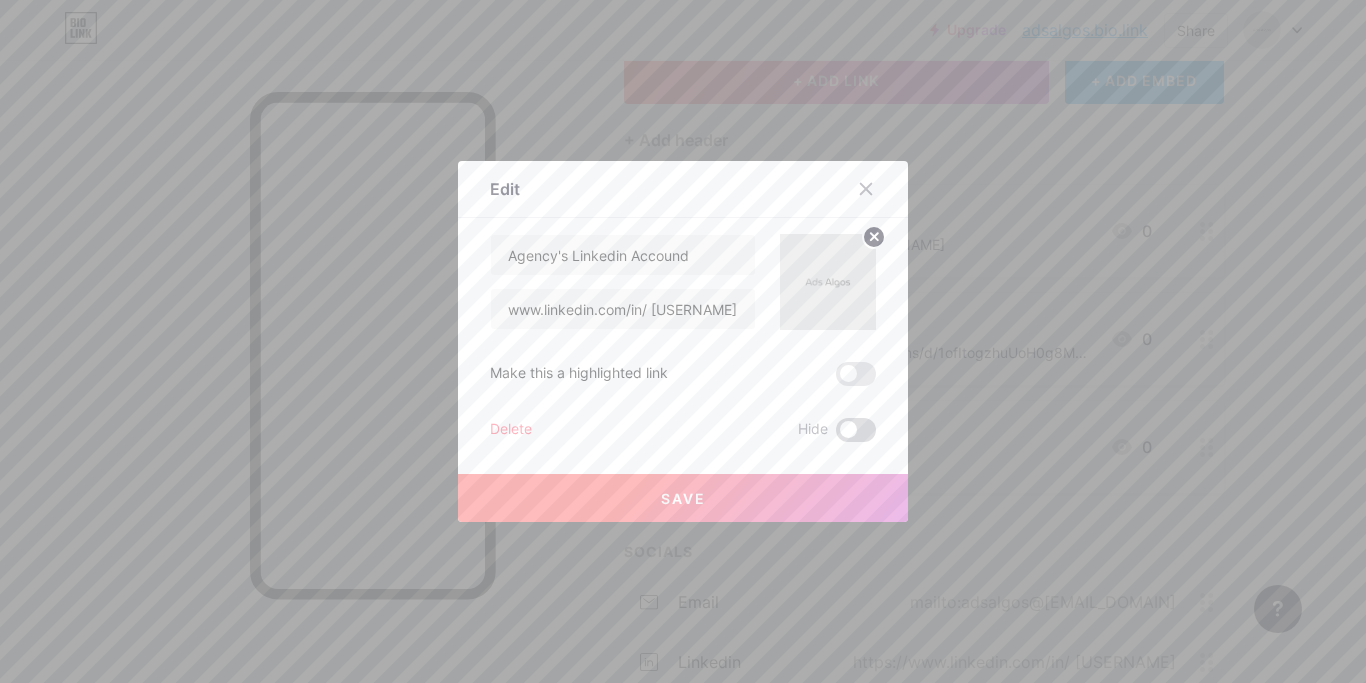 click at bounding box center [856, 430] 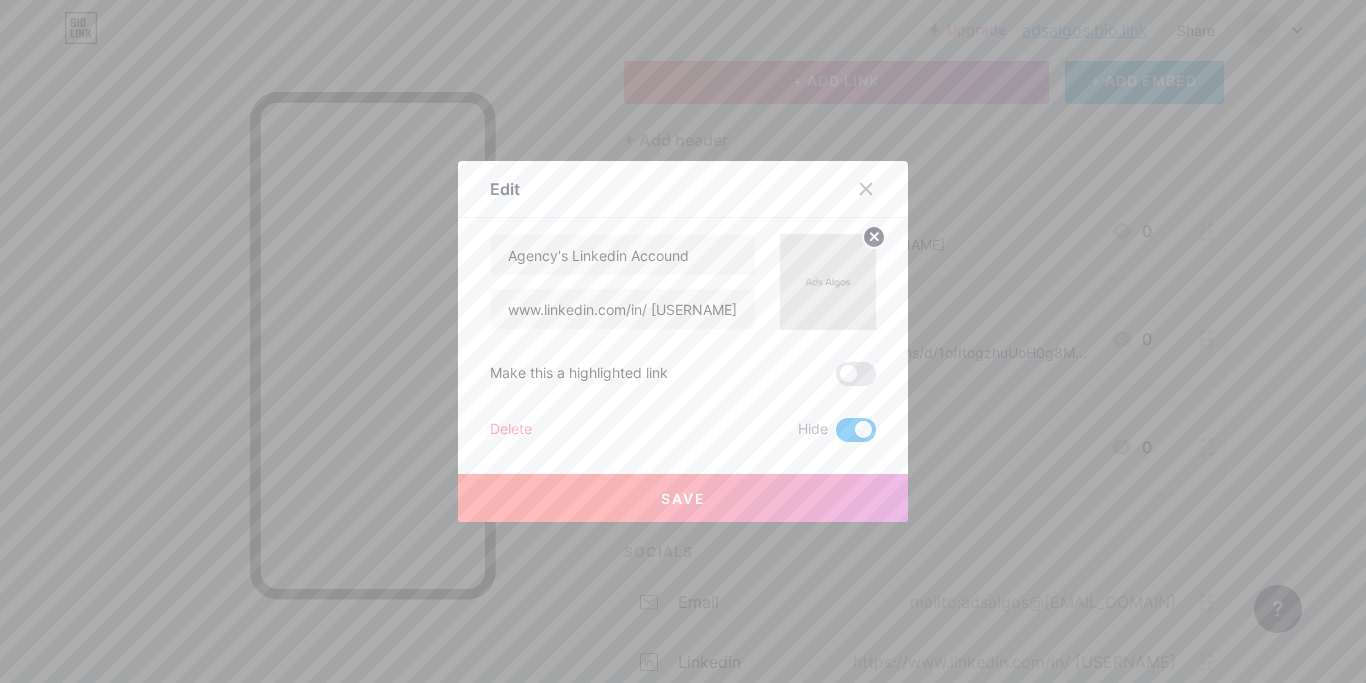 click on "Save" at bounding box center [683, 498] 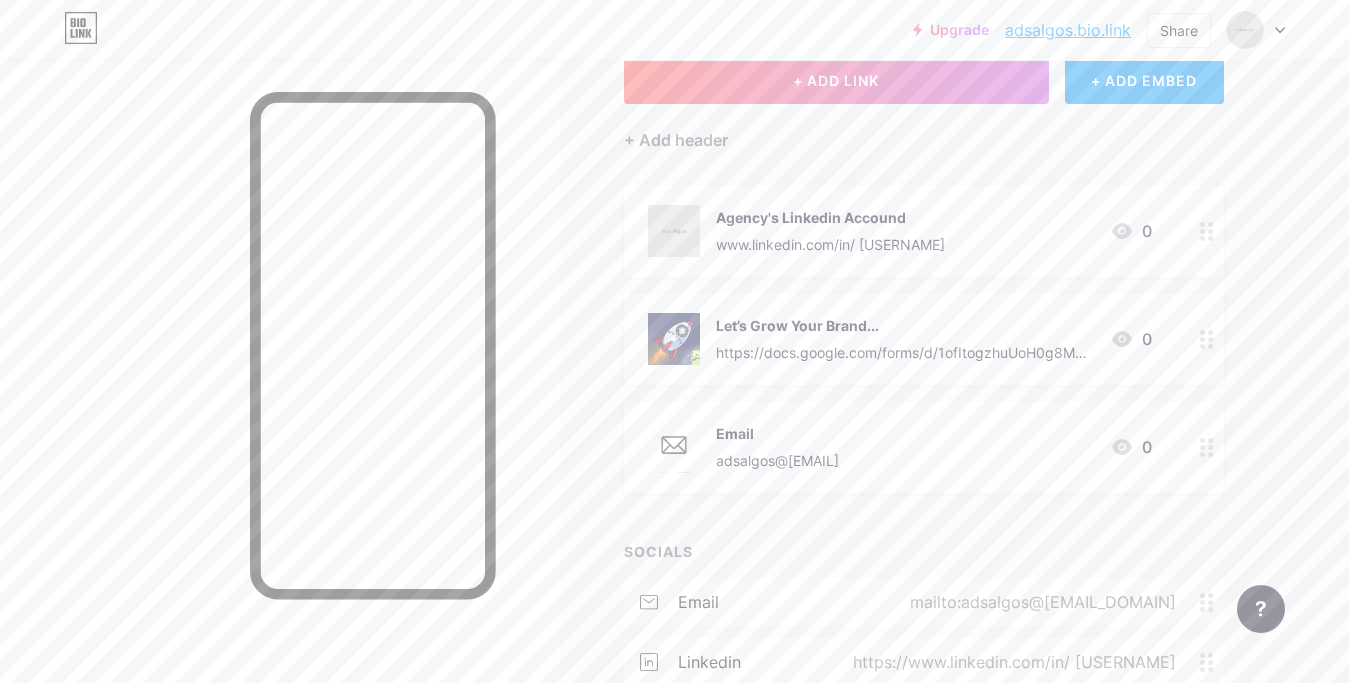click on "Email
adsalgos@[EMAIL]
0
SOCIALS
email
mailto:adsalgos@[EMAIL]
linkedin
https://www.linkedin.com/in/ ads-algos-03b9b2341               + Add socials" at bounding box center (924, 401) 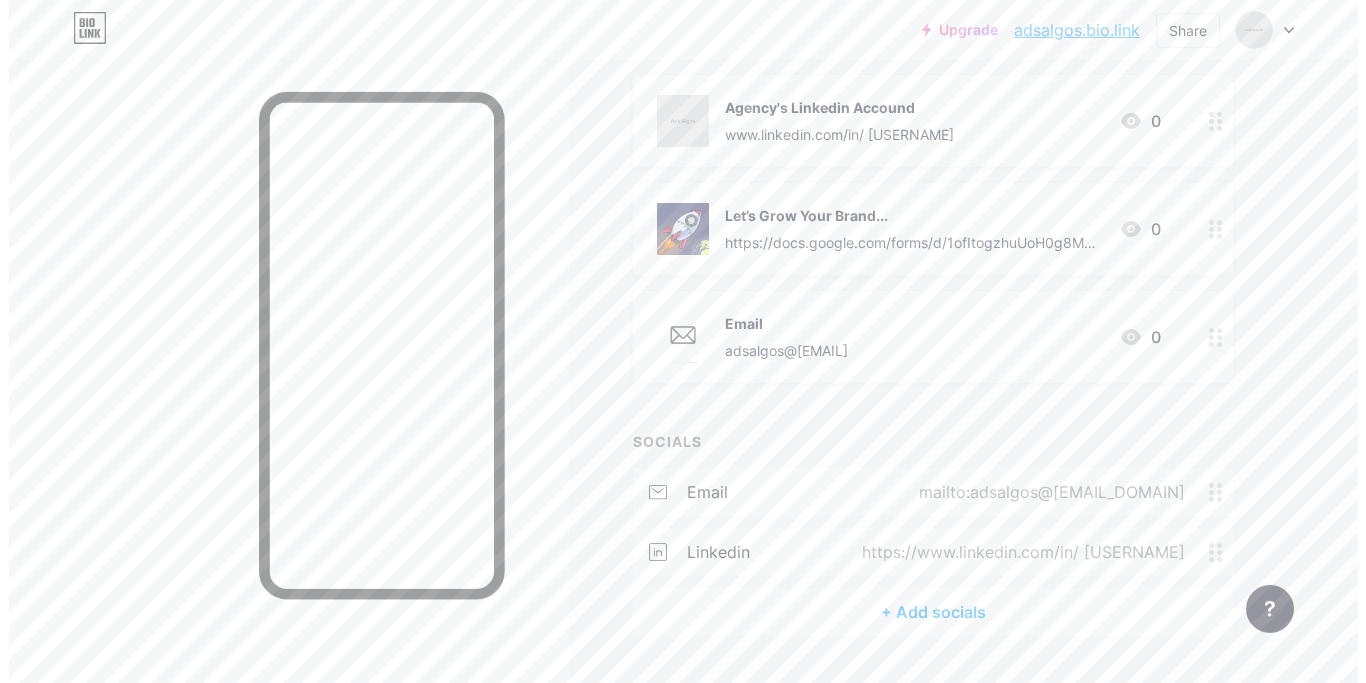 scroll, scrollTop: 292, scrollLeft: 0, axis: vertical 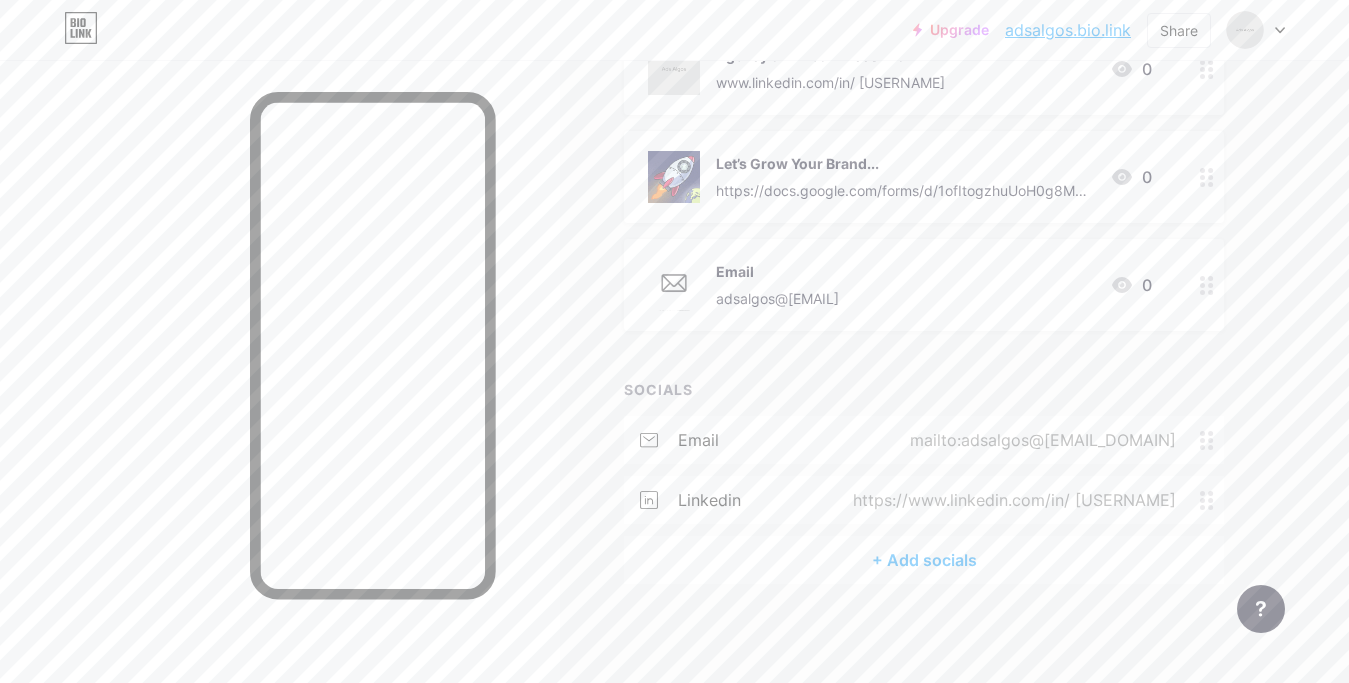 click on "+ Add socials" at bounding box center [924, 560] 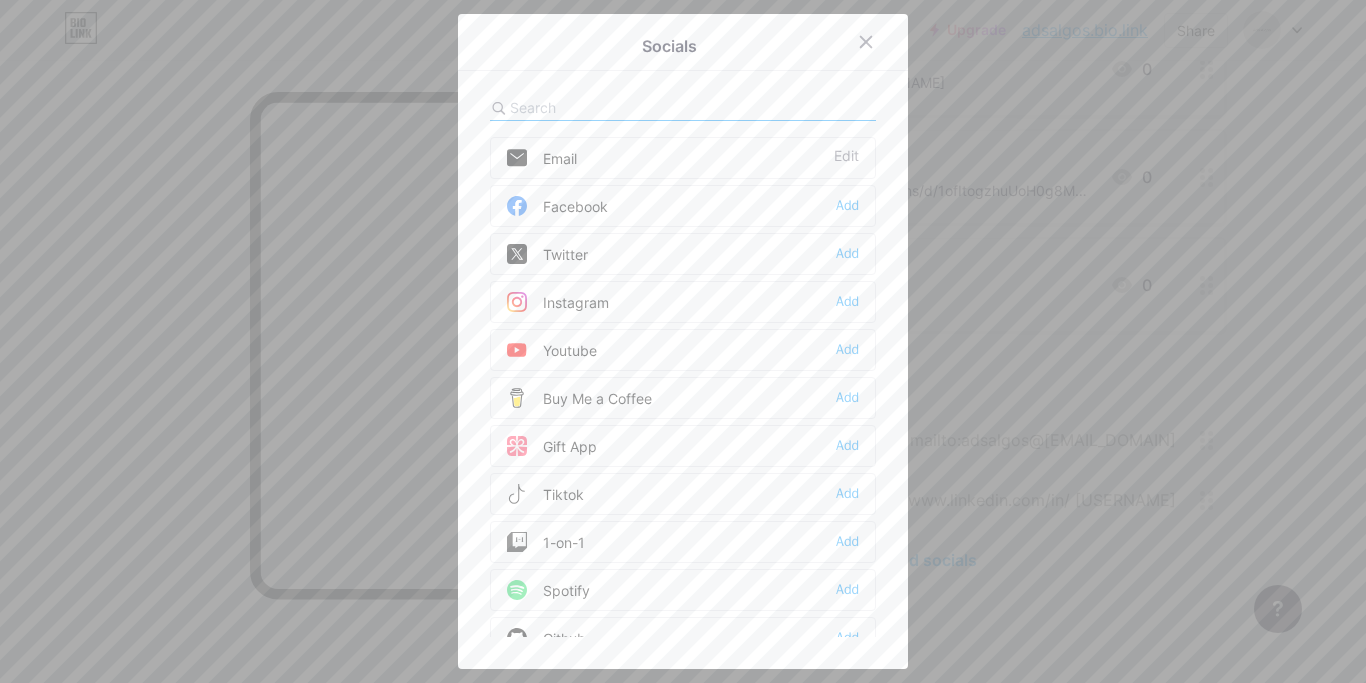 click at bounding box center (620, 107) 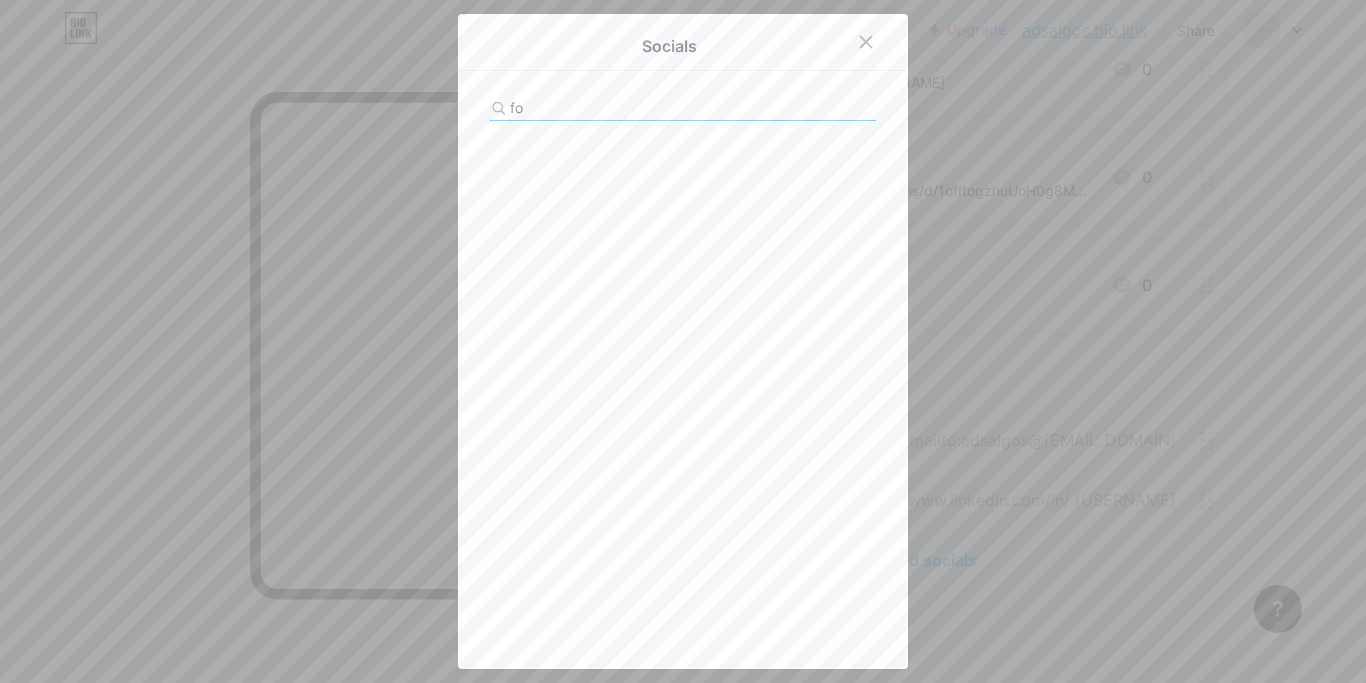 type on "f" 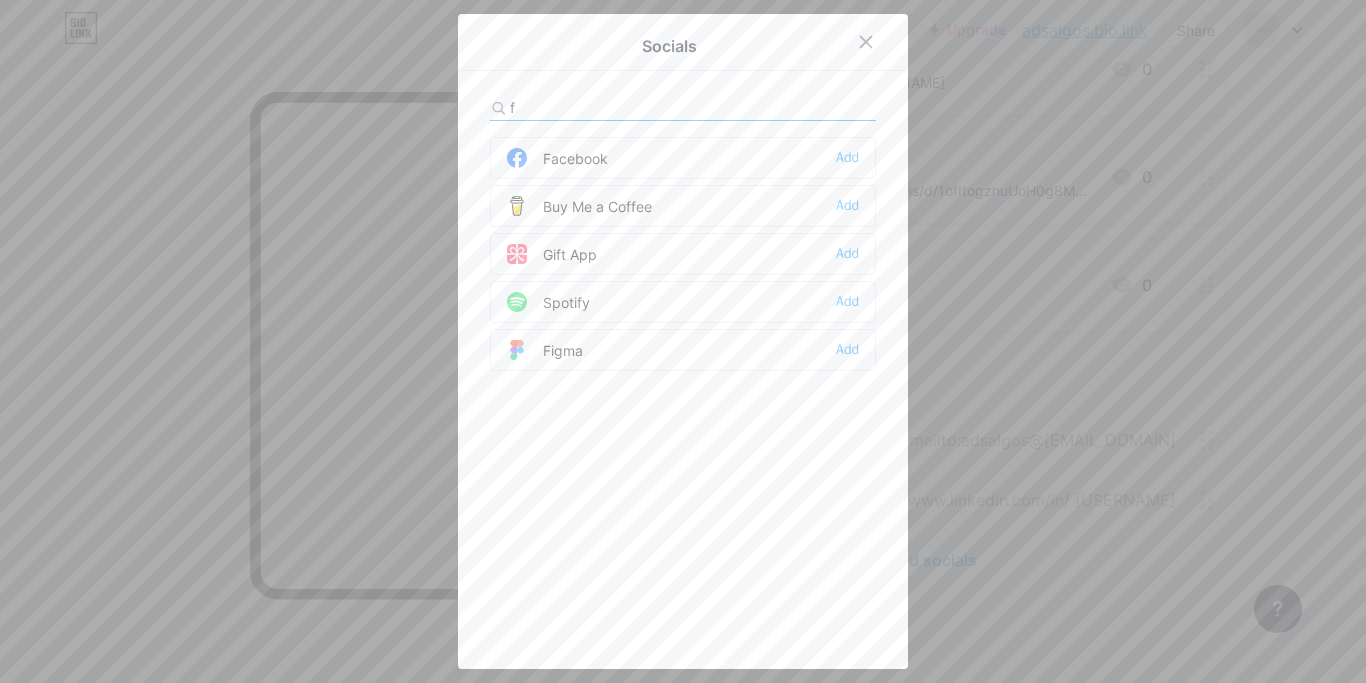 type 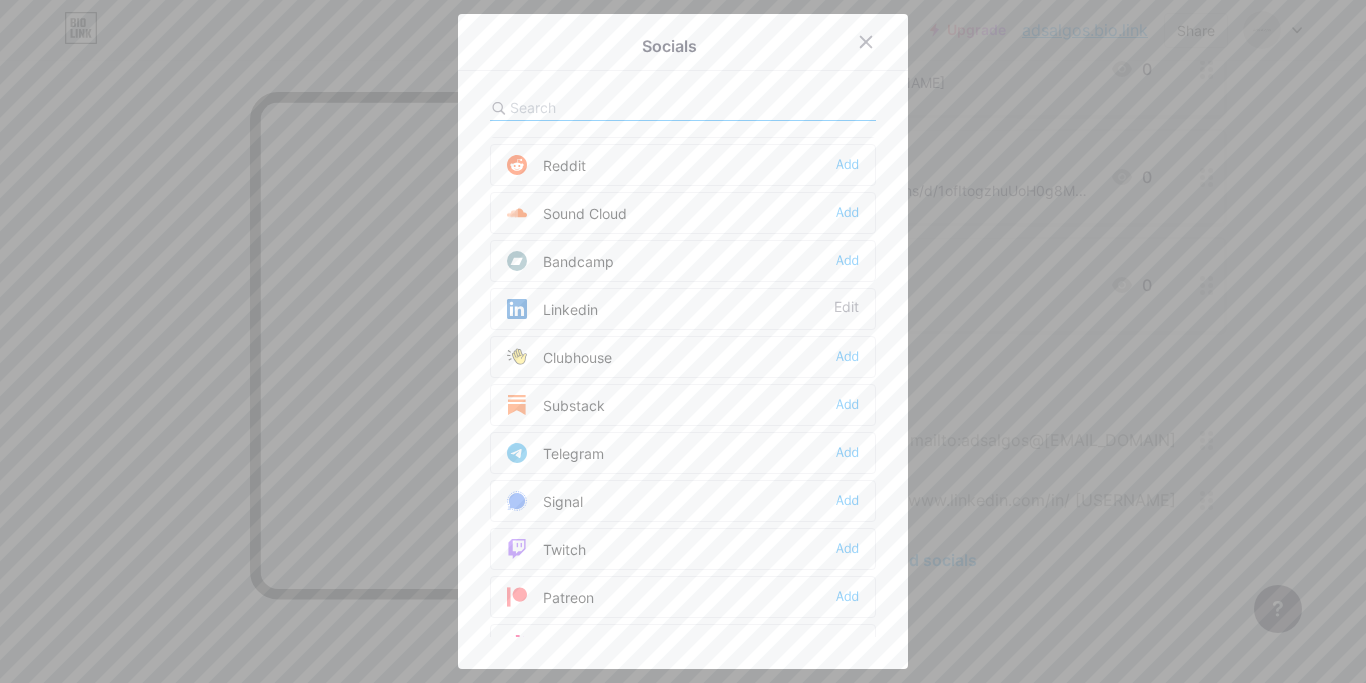 scroll, scrollTop: 756, scrollLeft: 0, axis: vertical 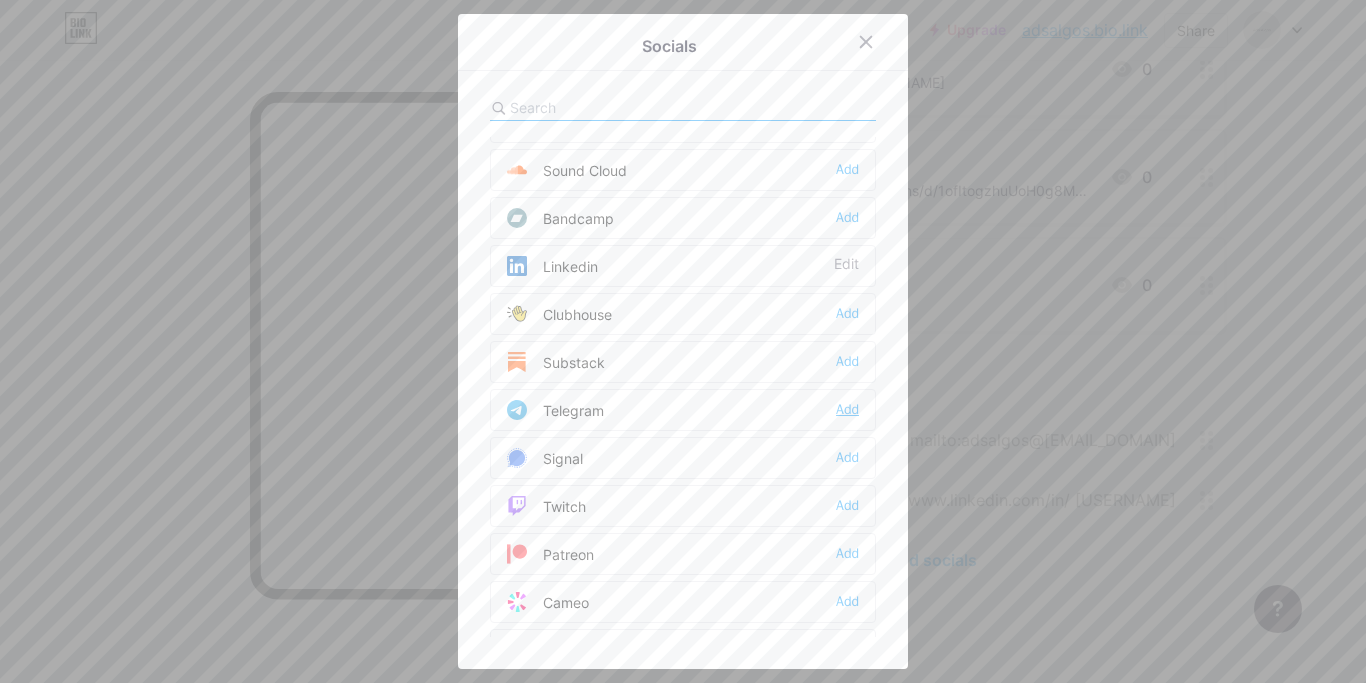 click on "Add" at bounding box center [847, 410] 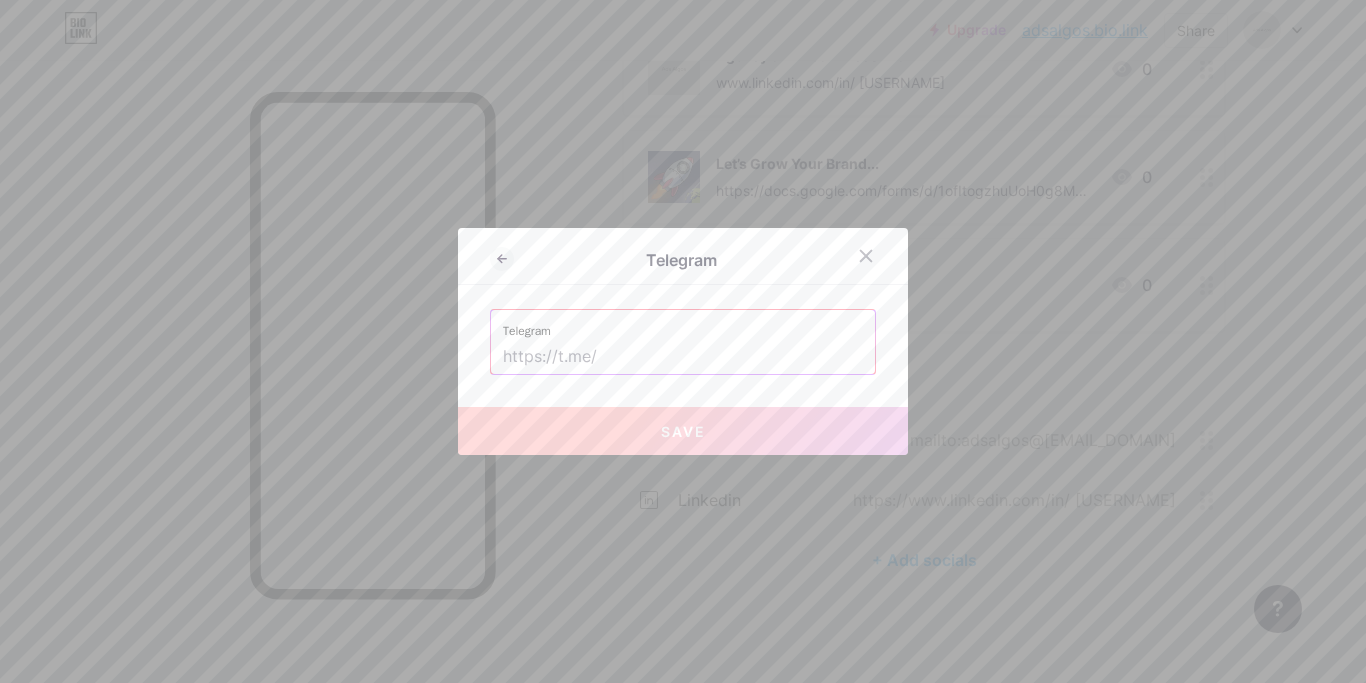 click at bounding box center (683, 357) 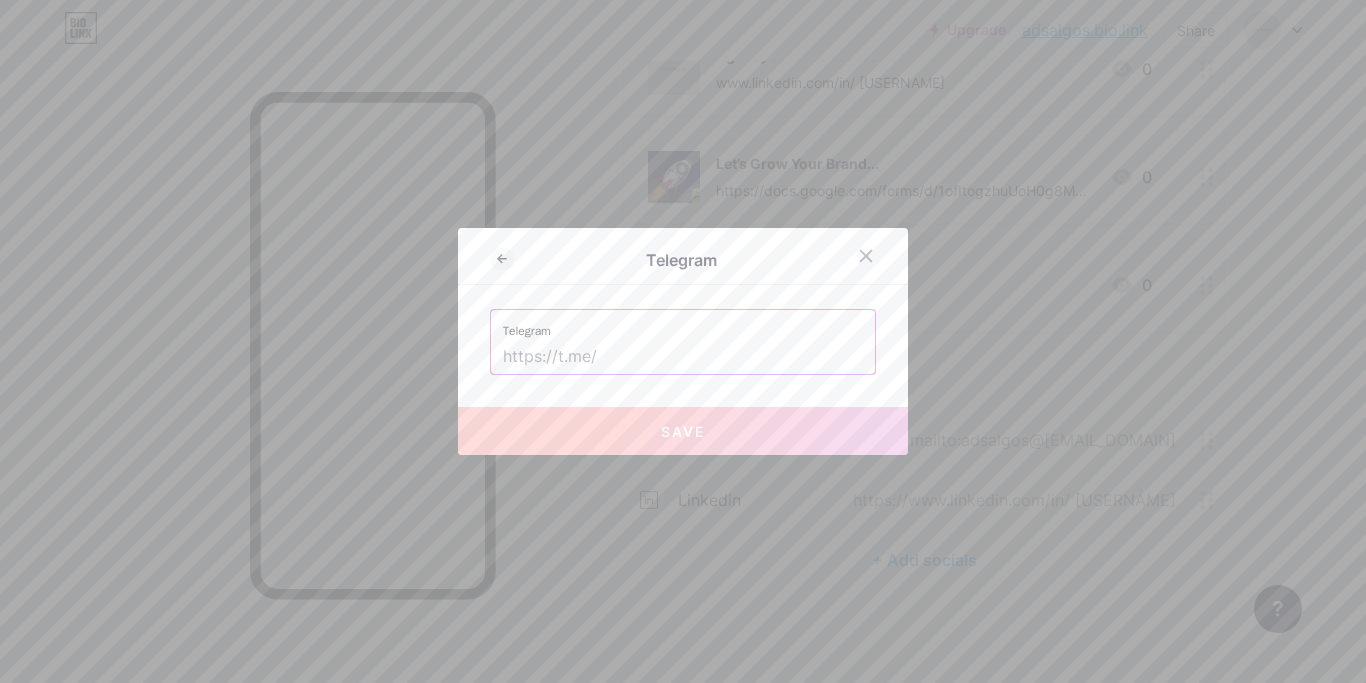 click at bounding box center [683, 341] 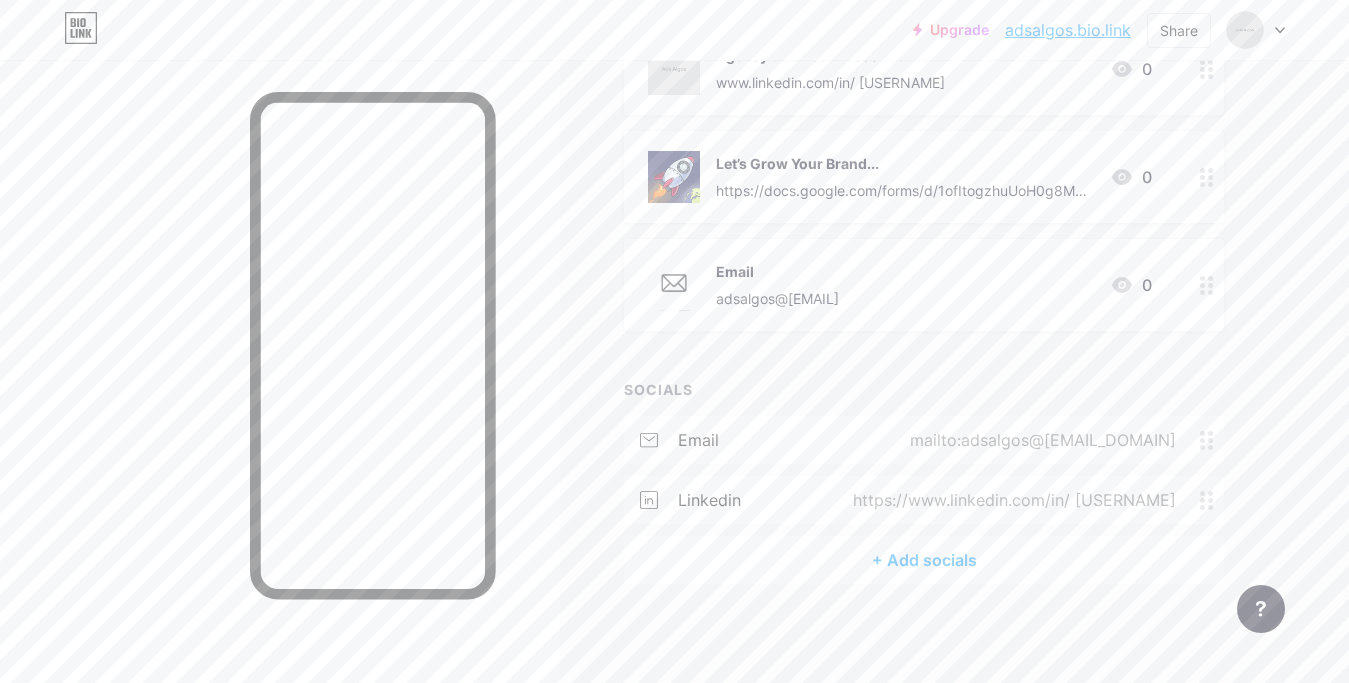 click on "+ Add socials" at bounding box center (924, 560) 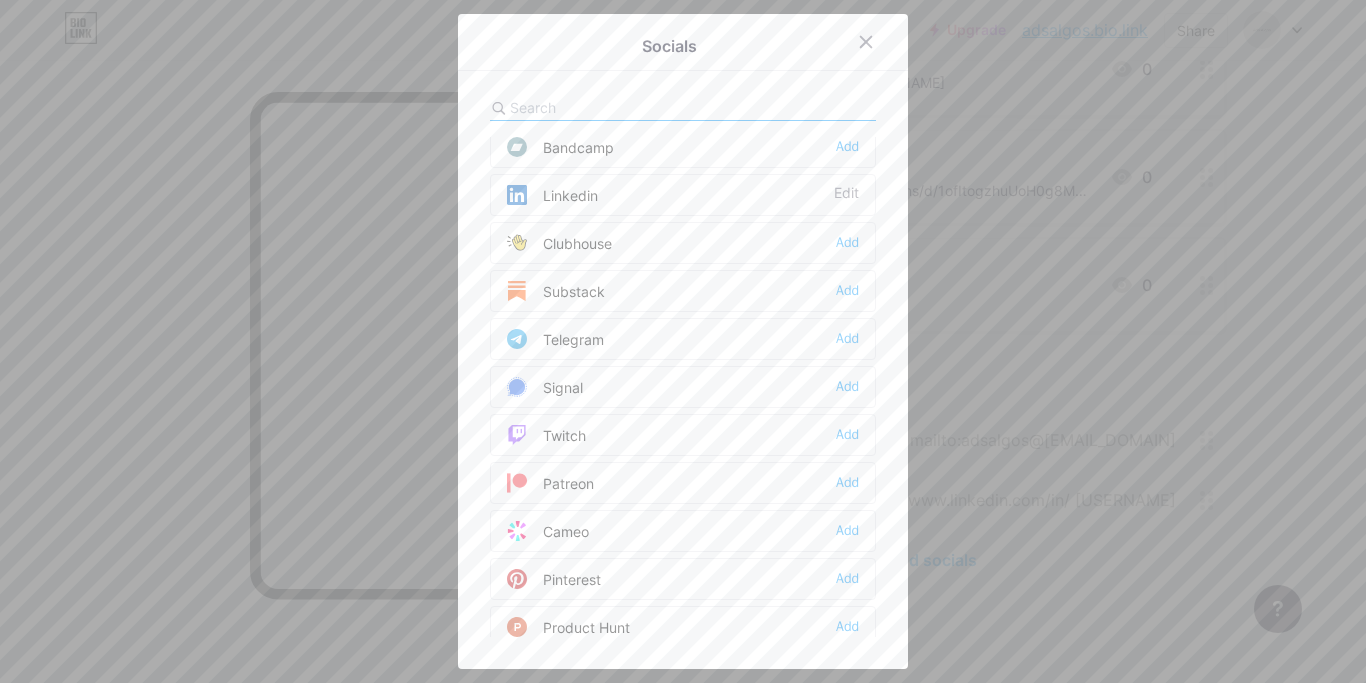 scroll, scrollTop: 796, scrollLeft: 0, axis: vertical 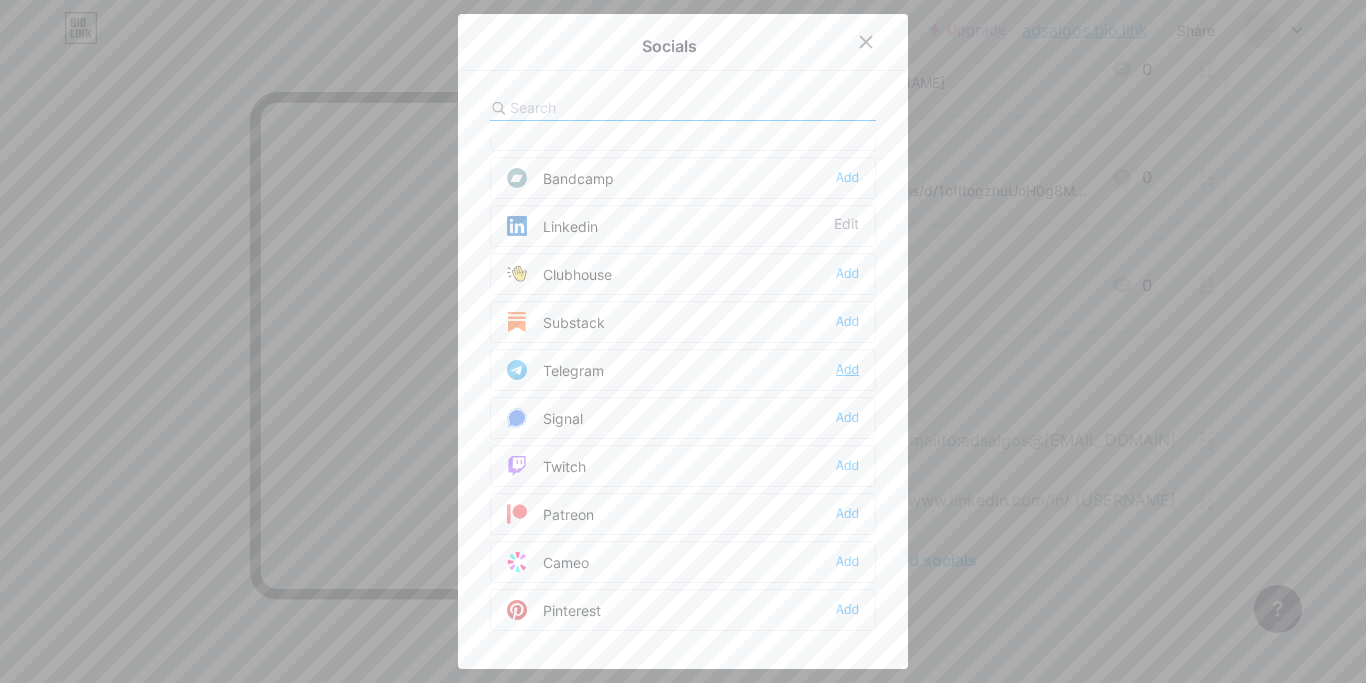 click on "Add" at bounding box center [847, 370] 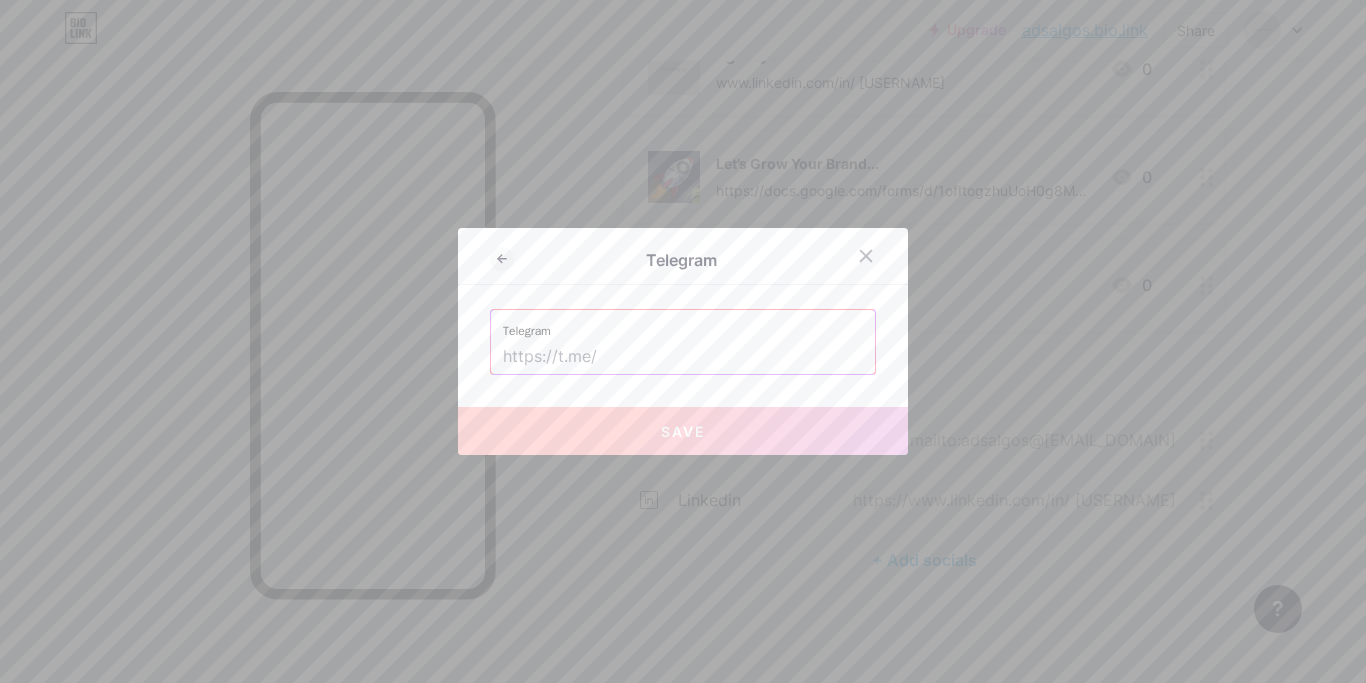 click at bounding box center [683, 357] 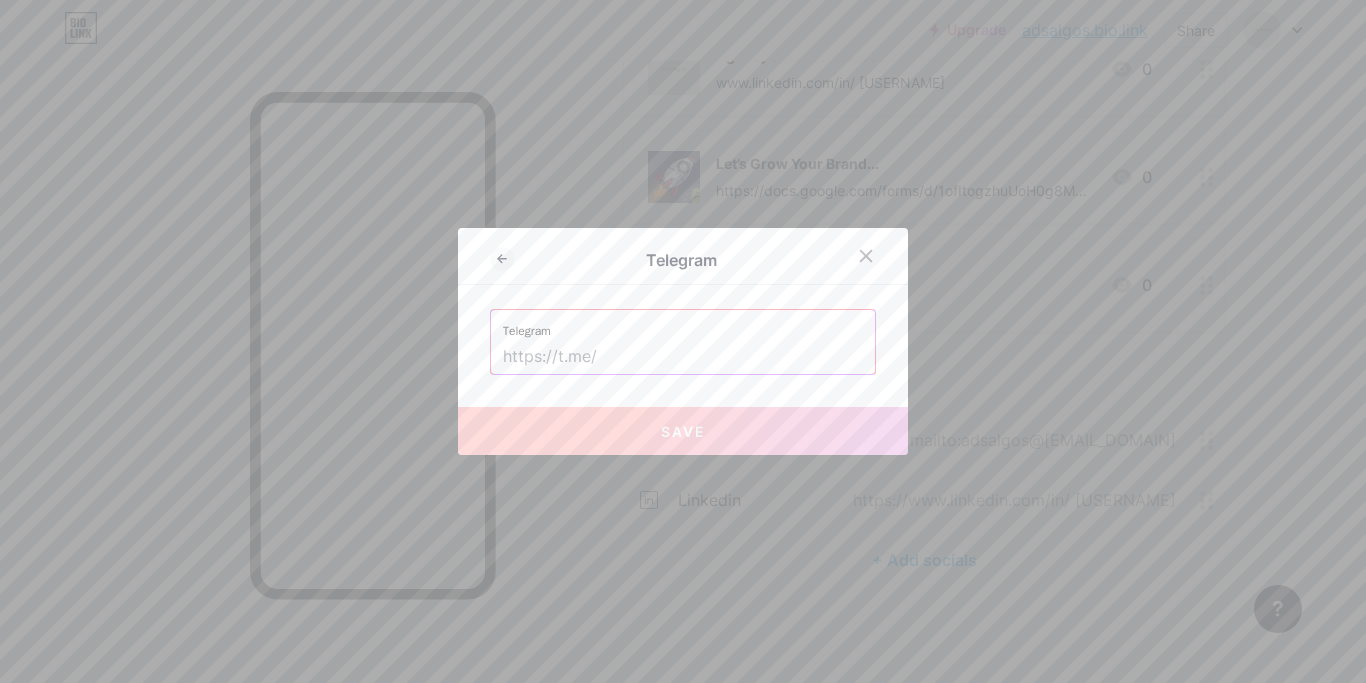 click at bounding box center [683, 357] 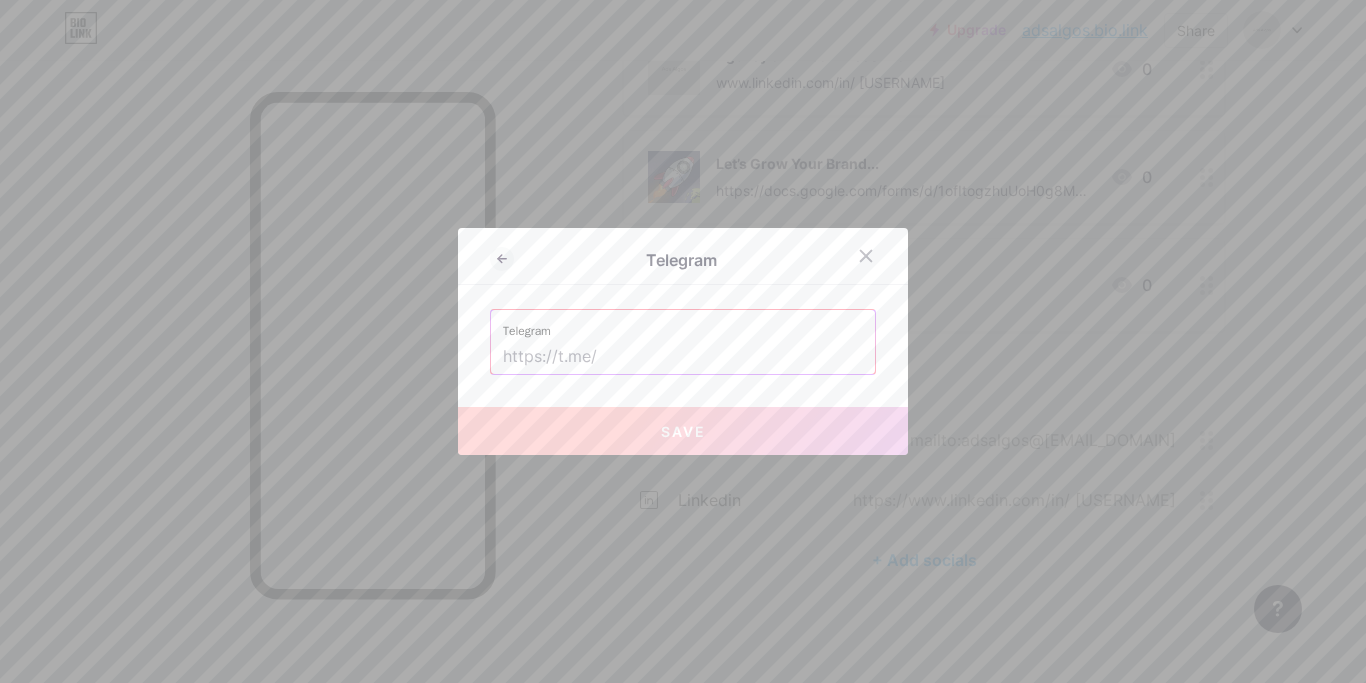click at bounding box center (683, 341) 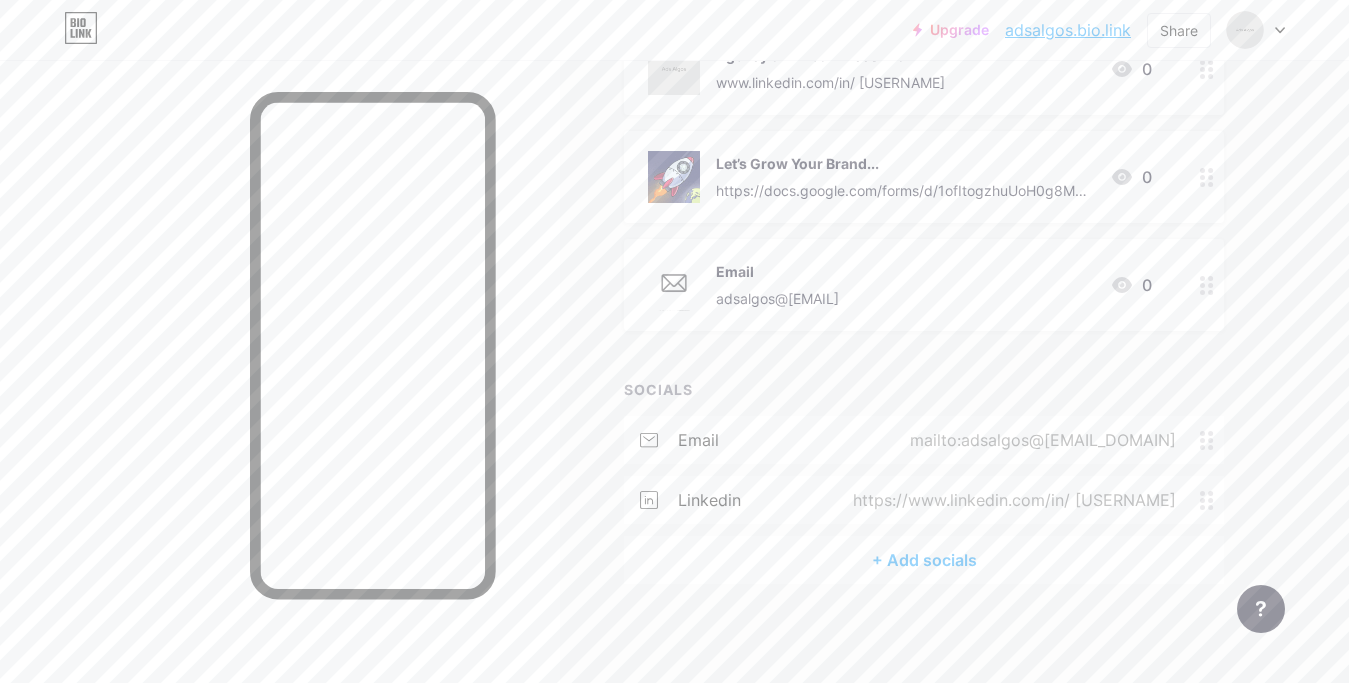 click on "+ Add socials" at bounding box center (924, 560) 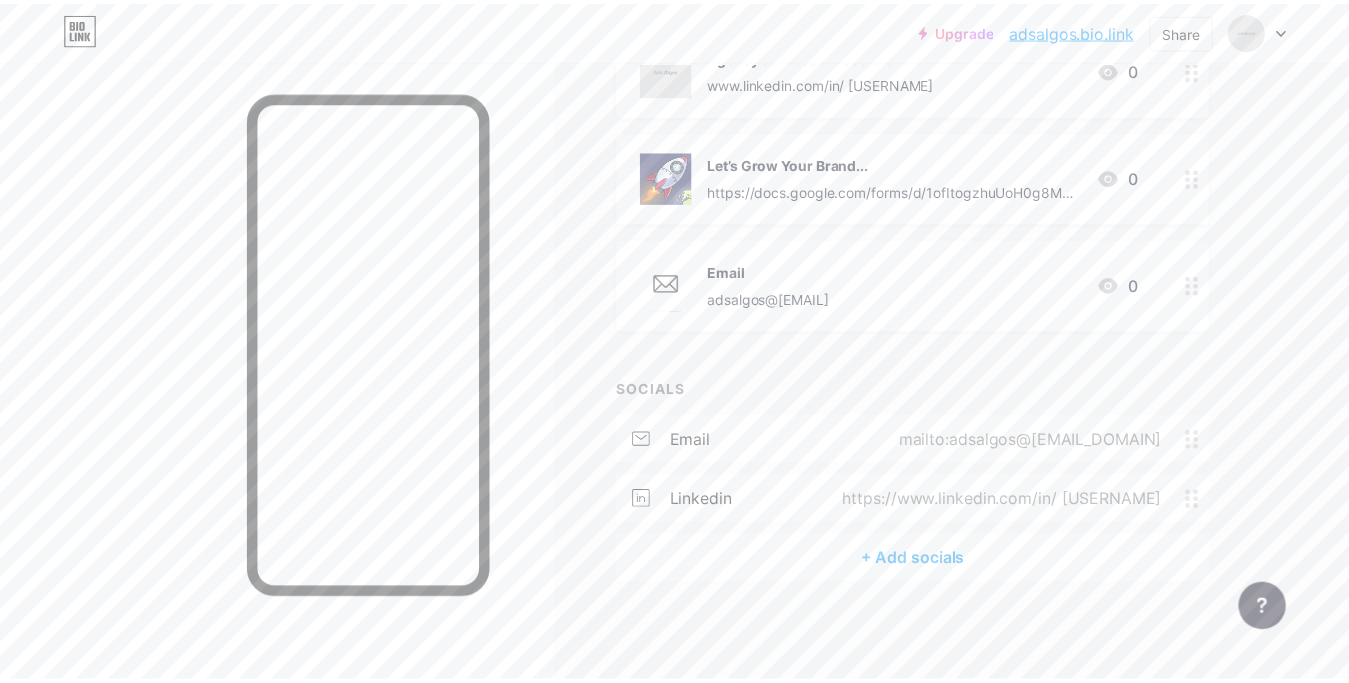 scroll, scrollTop: 1678, scrollLeft: 0, axis: vertical 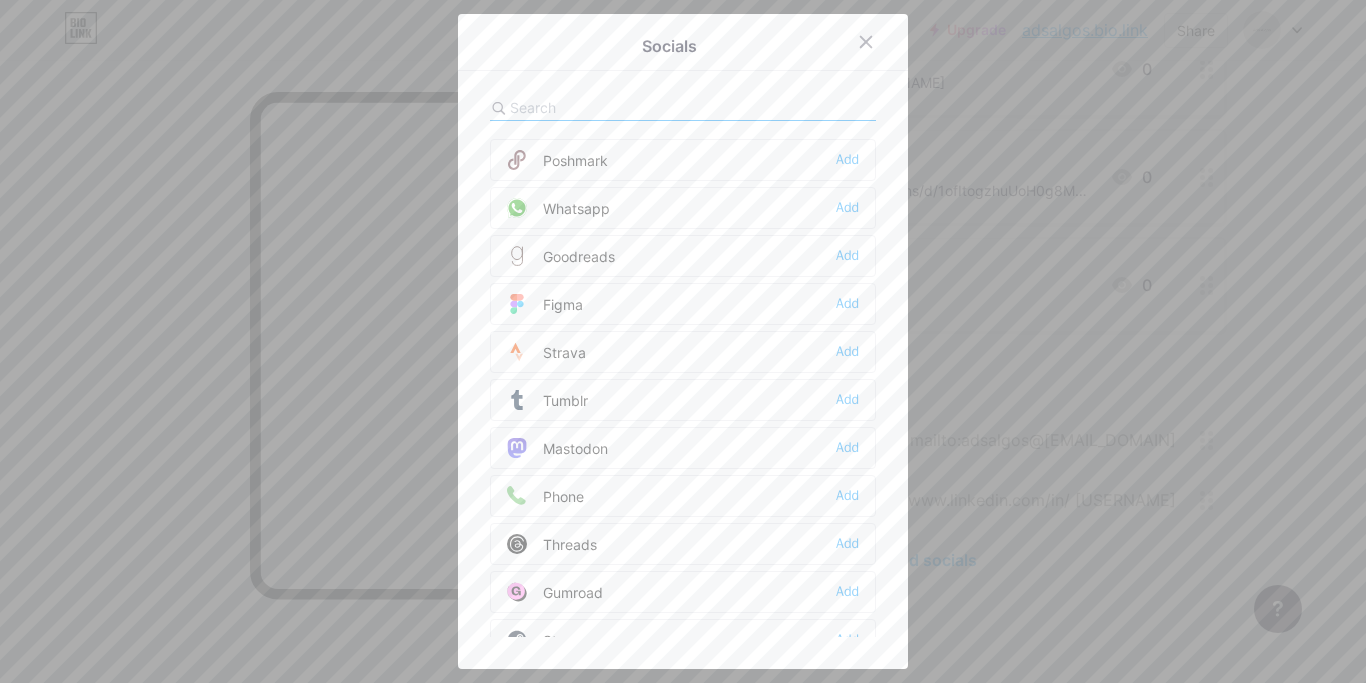 click on "Figma
Add" at bounding box center (683, 304) 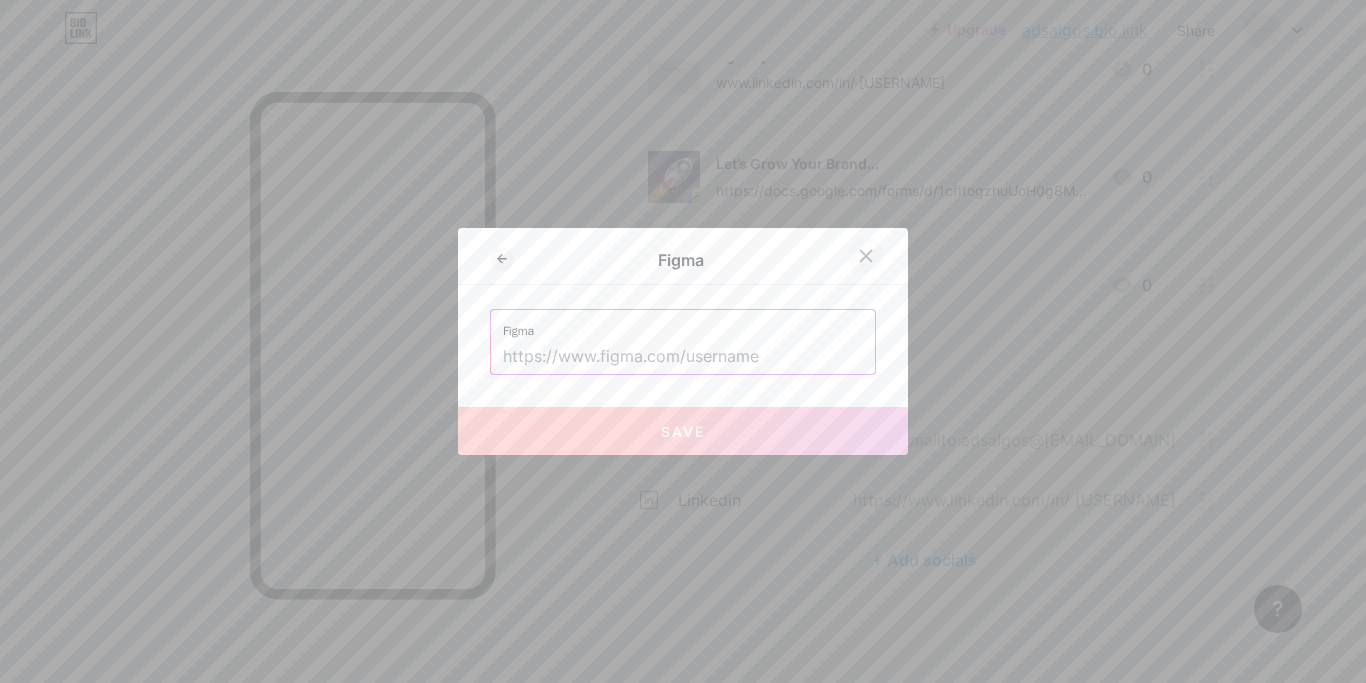 click at bounding box center [866, 256] 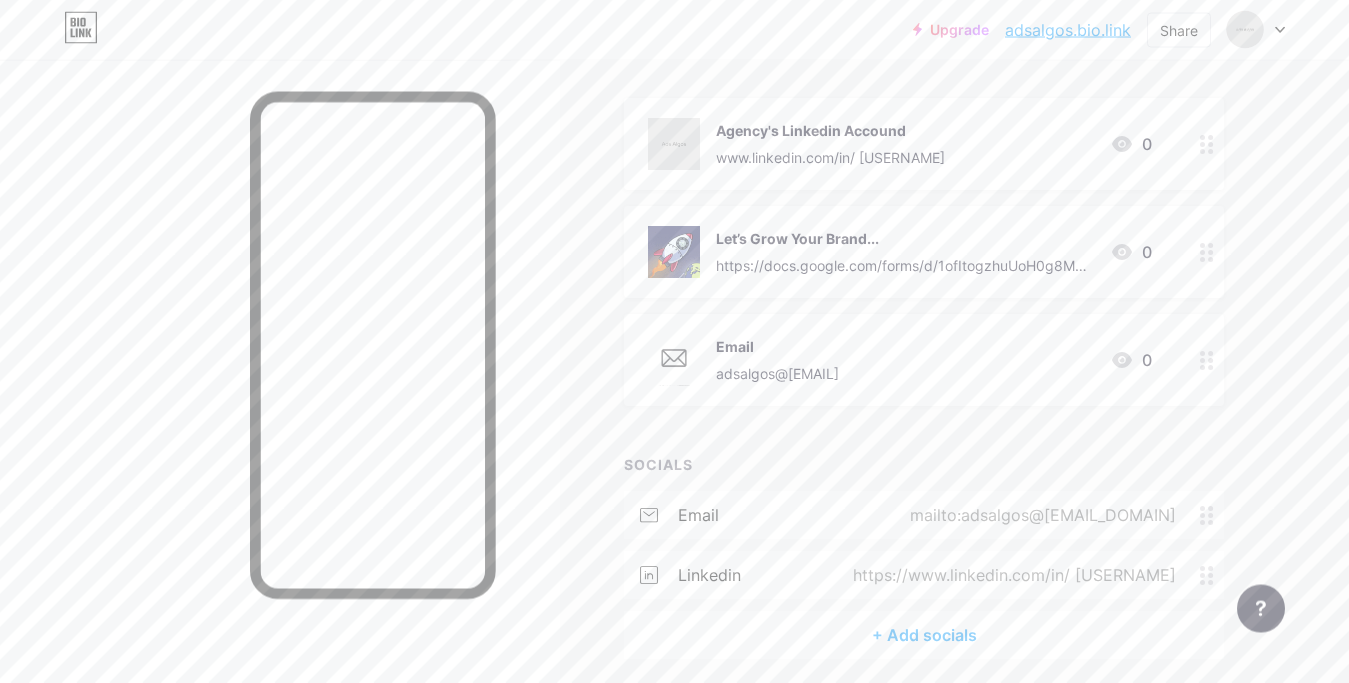 scroll, scrollTop: 292, scrollLeft: 0, axis: vertical 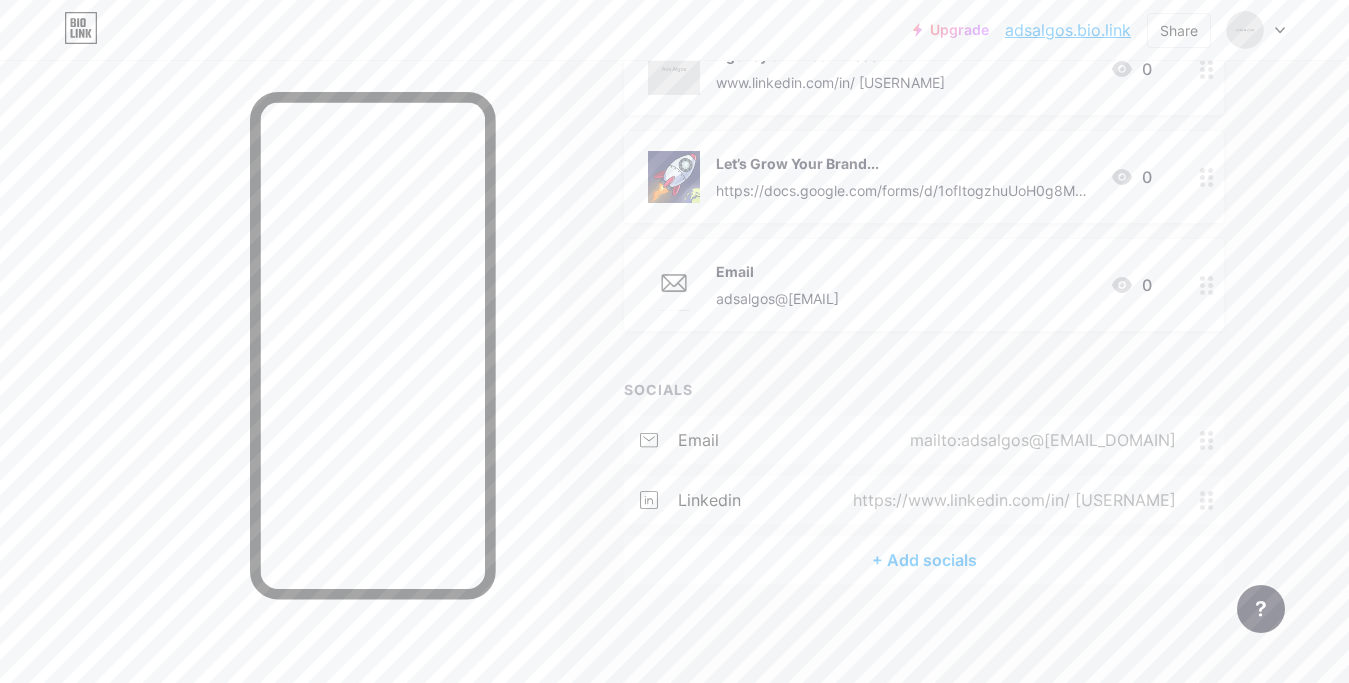 click on "+ Add socials" at bounding box center (924, 560) 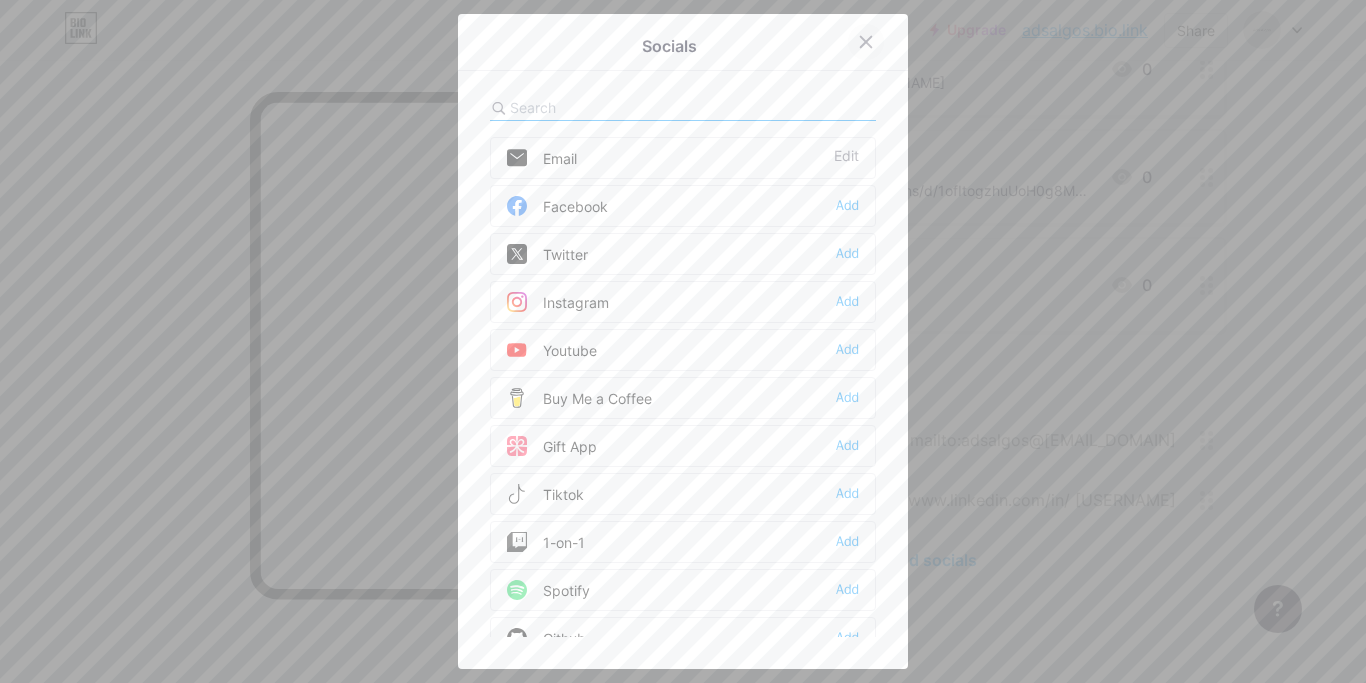 click 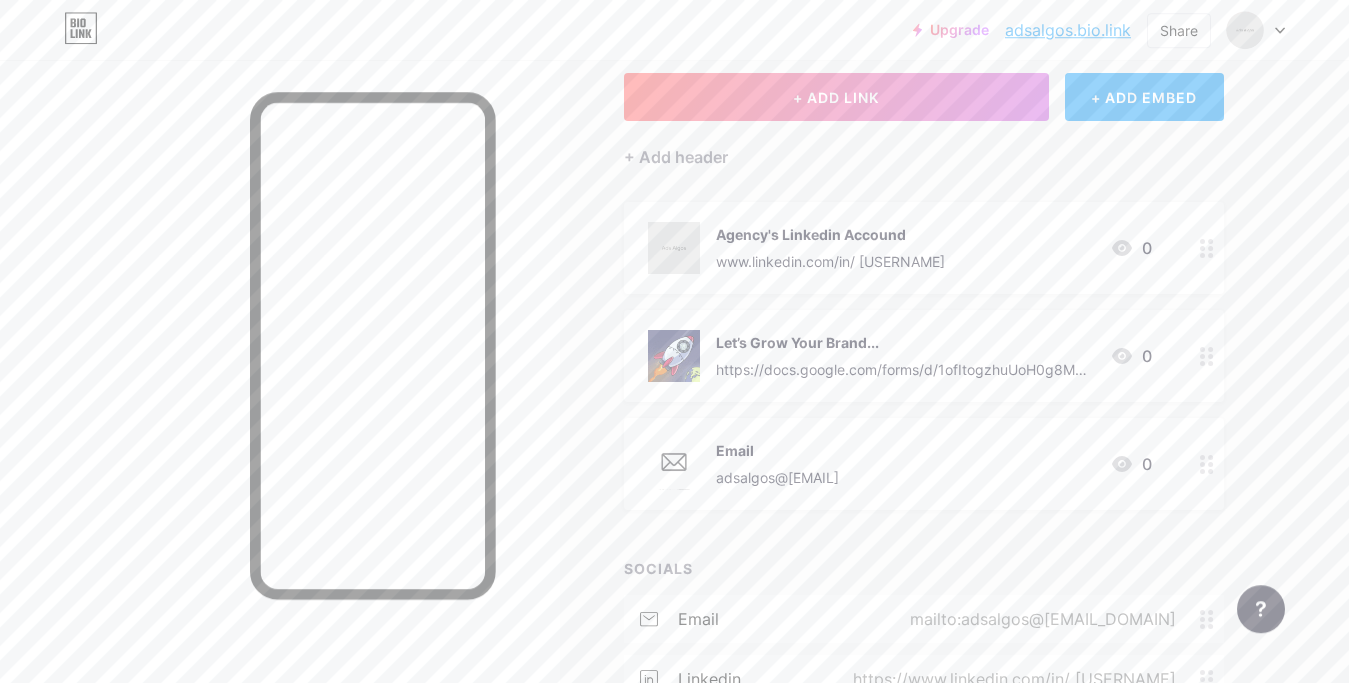 scroll, scrollTop: 88, scrollLeft: 0, axis: vertical 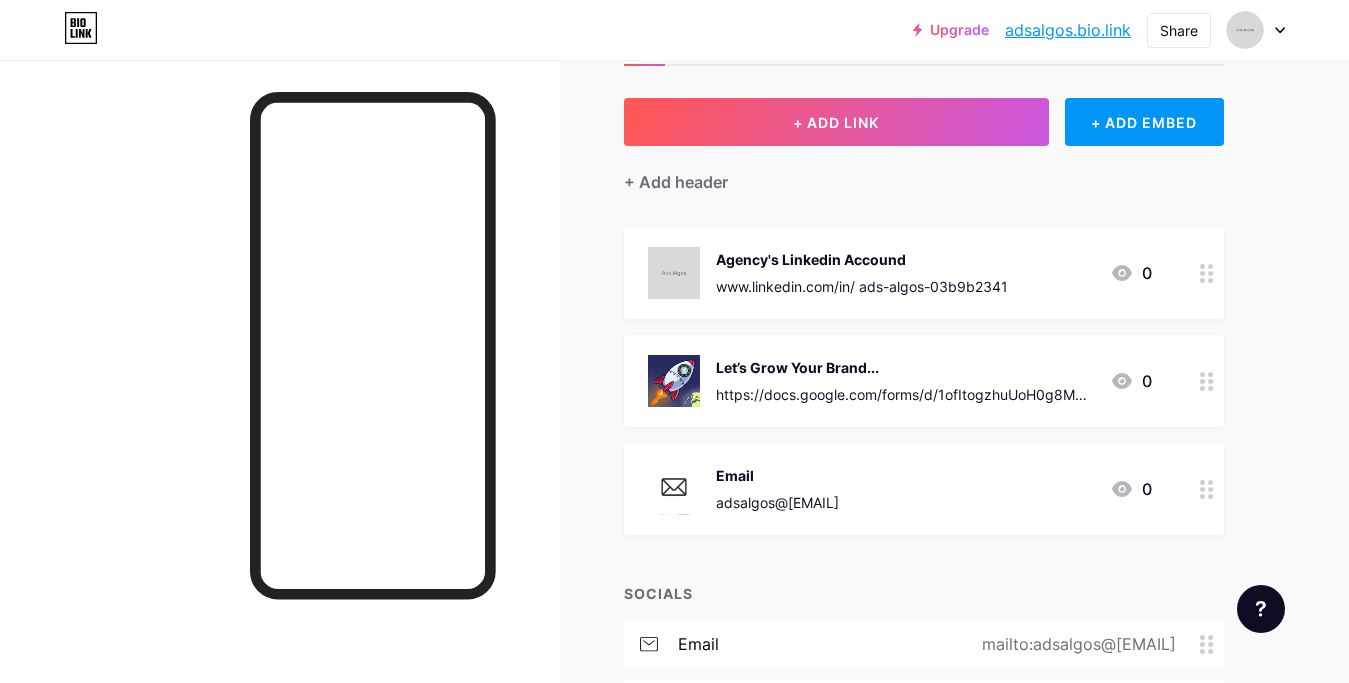 click on "Let’s Grow Your Brand...
https://docs.google.com/forms/d/1ofItogzhuUoH0g8MuzY9t_xqd7tXjM10DUQJhZTbX-s/edit" at bounding box center (905, 381) 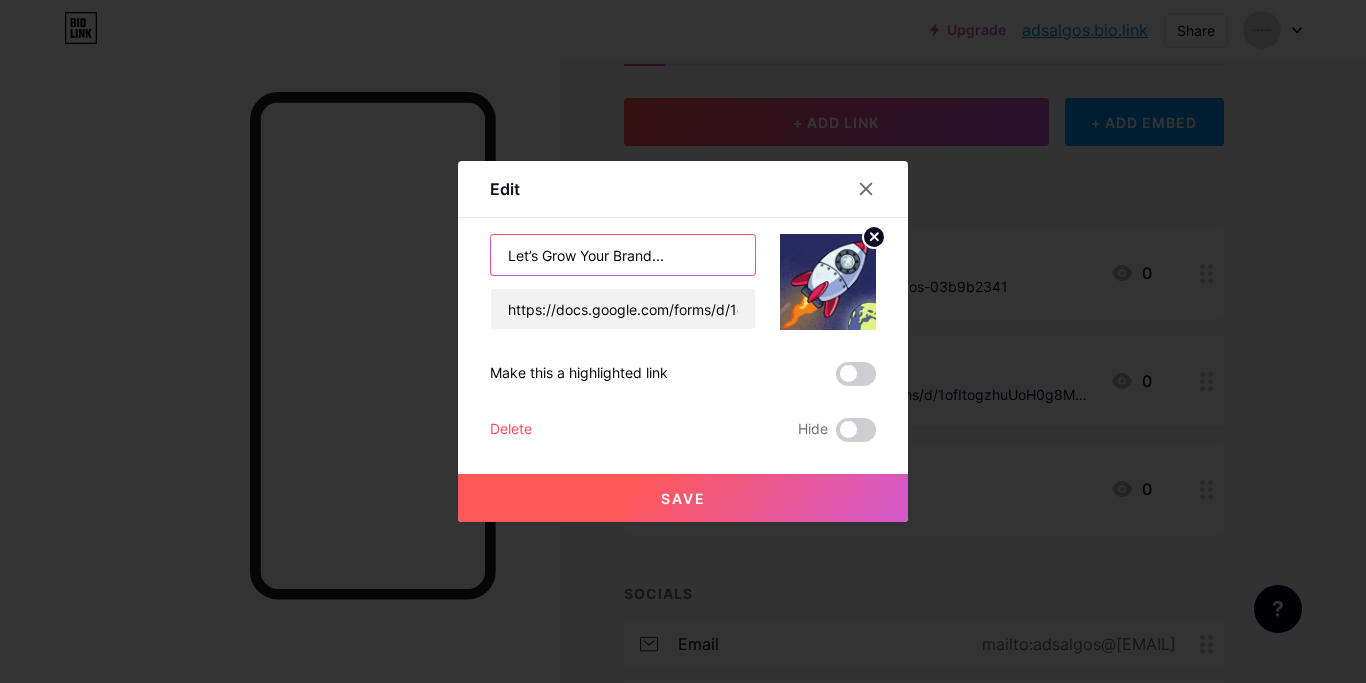 drag, startPoint x: 664, startPoint y: 258, endPoint x: 456, endPoint y: 273, distance: 208.54016 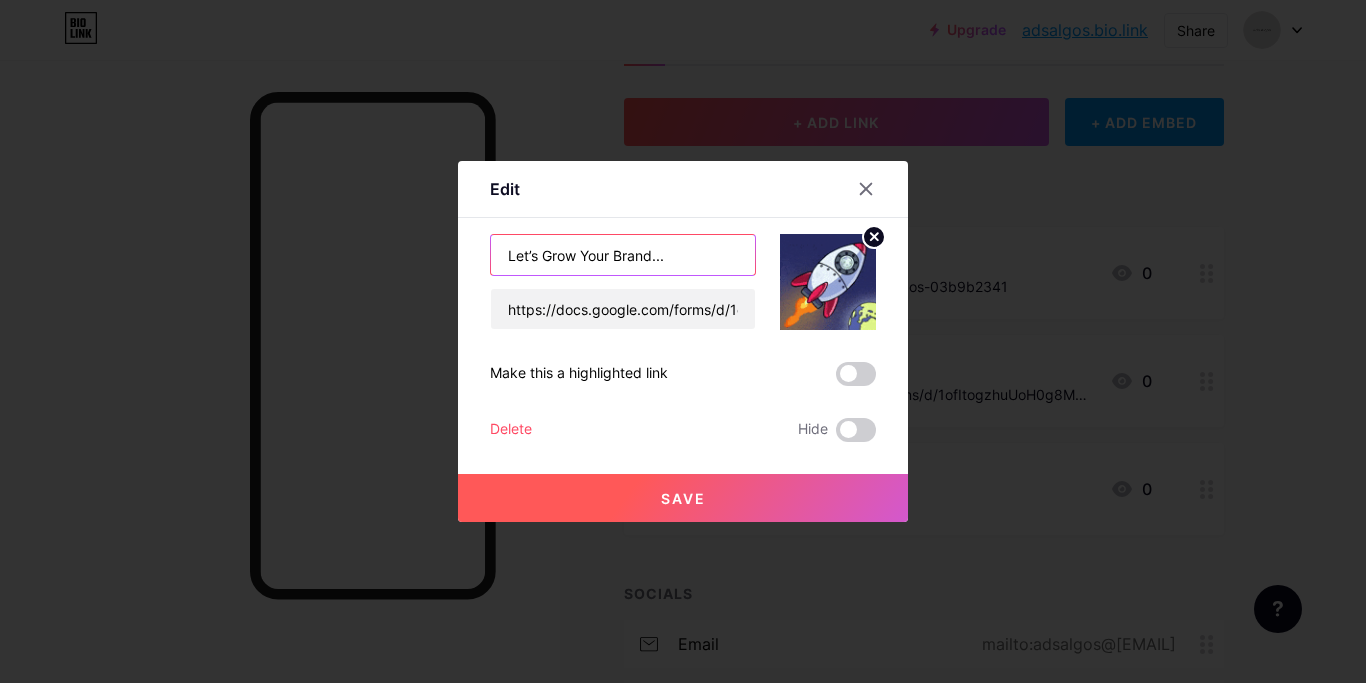 click on "Let’s Grow Your Brand..." at bounding box center [623, 255] 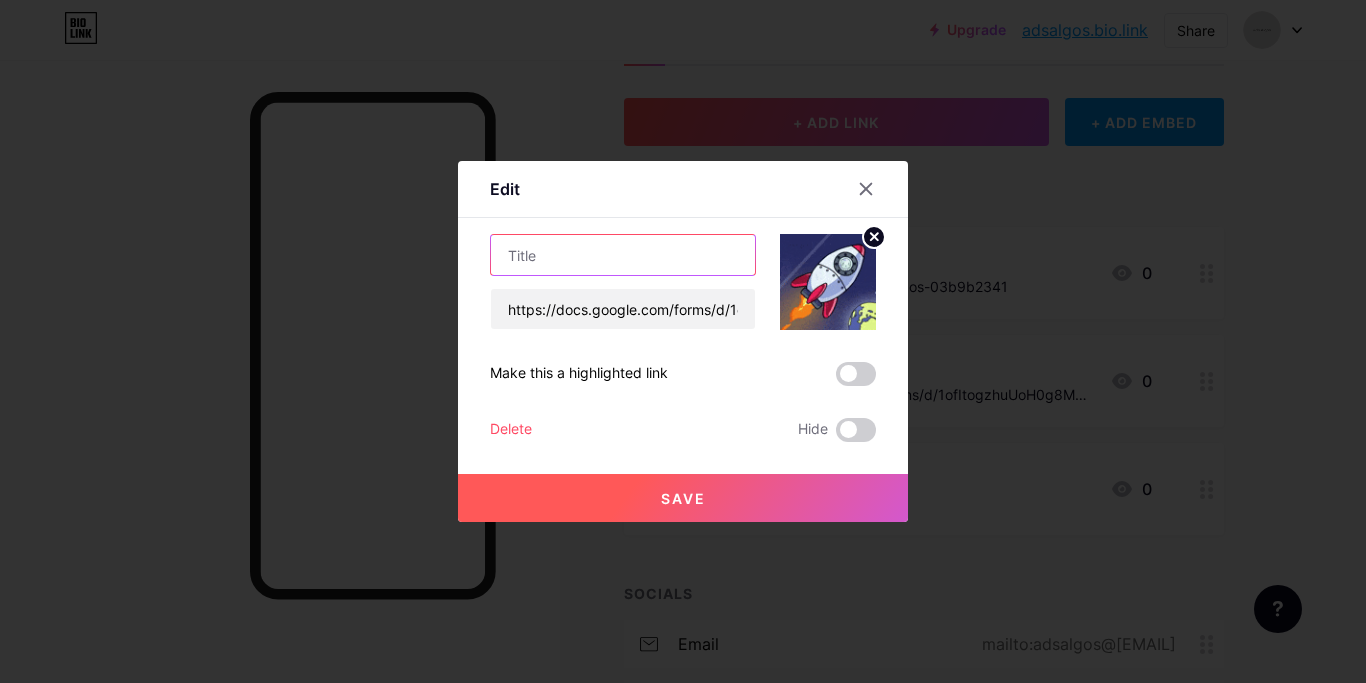 paste on "Contact Us" 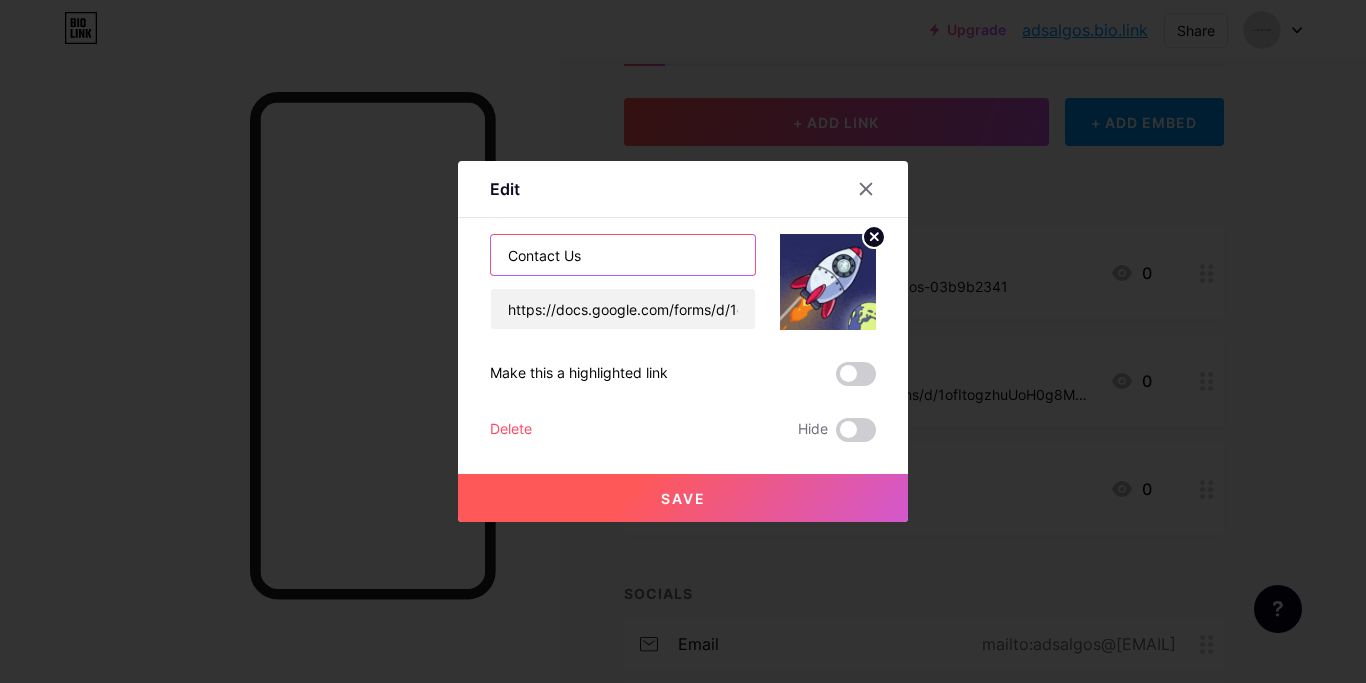 type on "Contact Us" 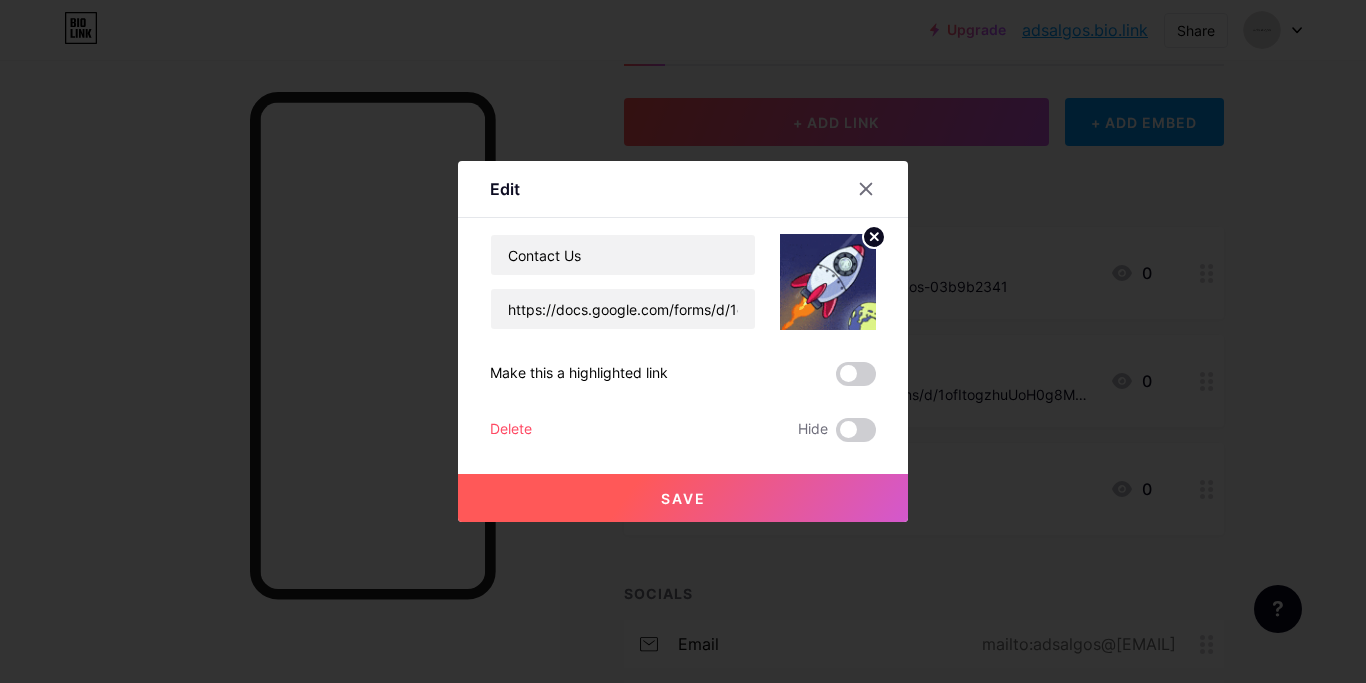 click at bounding box center (828, 282) 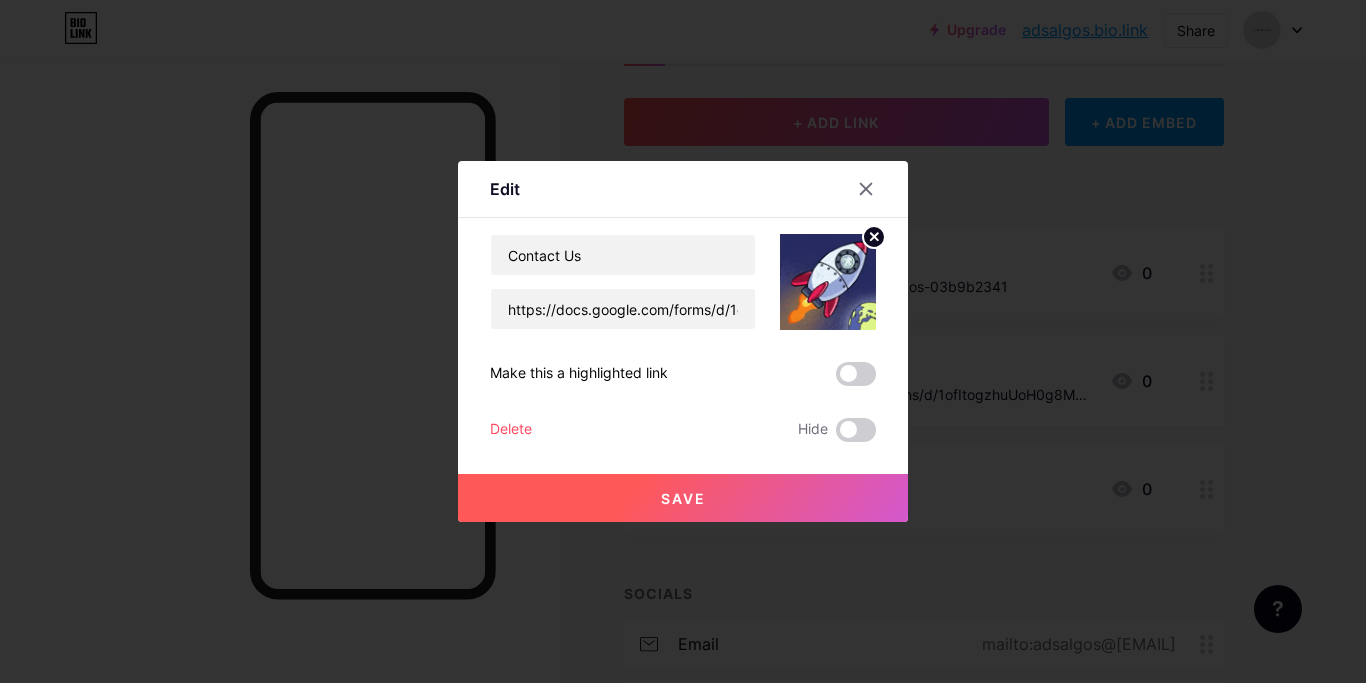 click 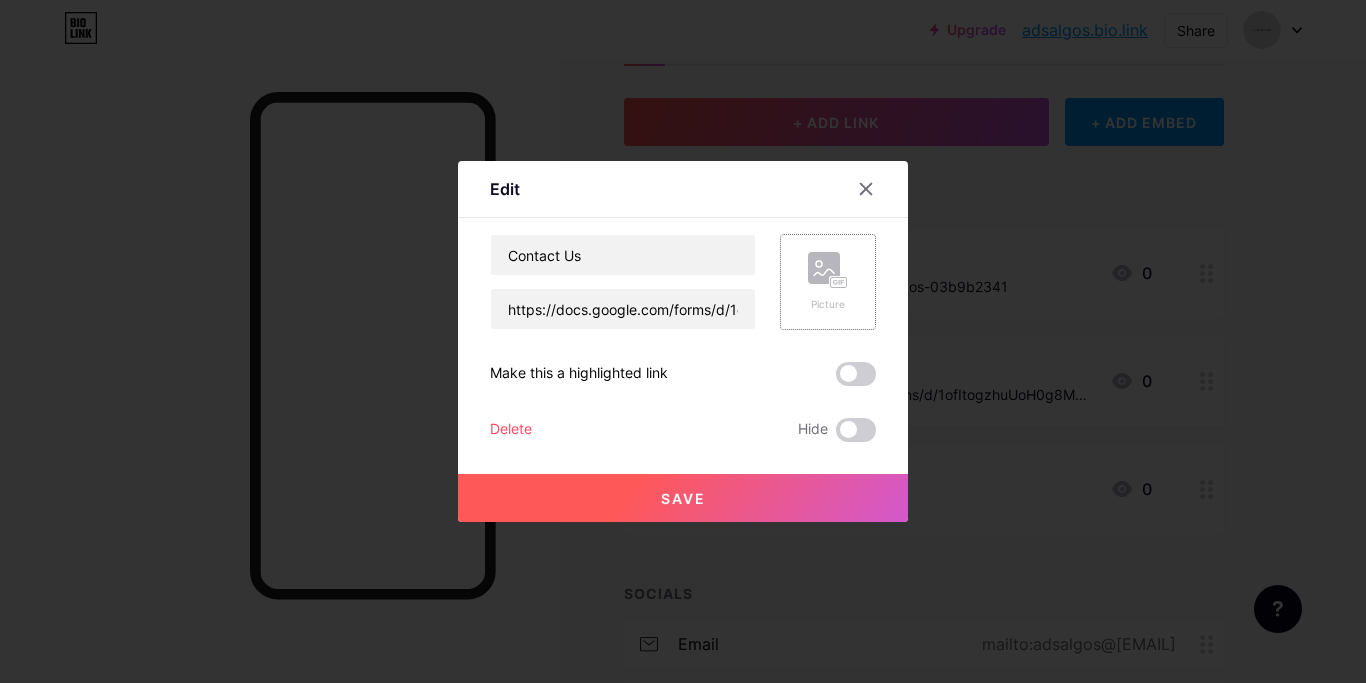 click on "Picture" at bounding box center [828, 282] 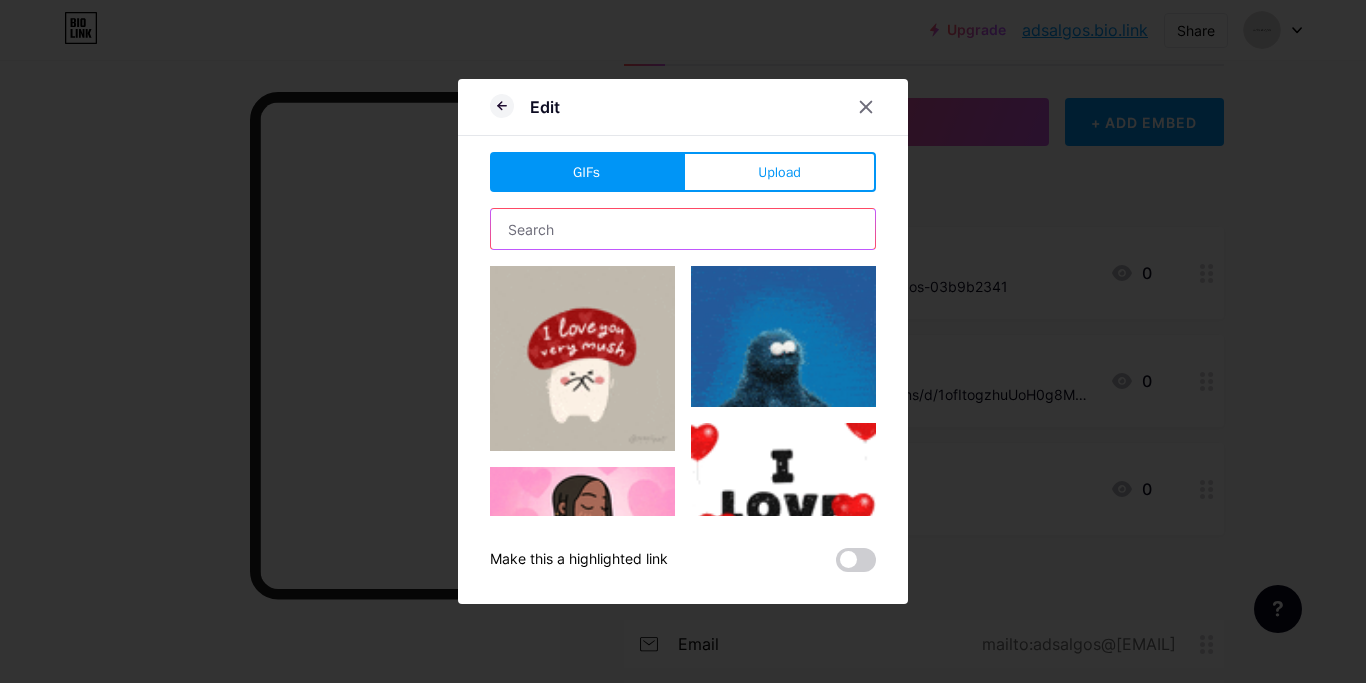 click at bounding box center [683, 229] 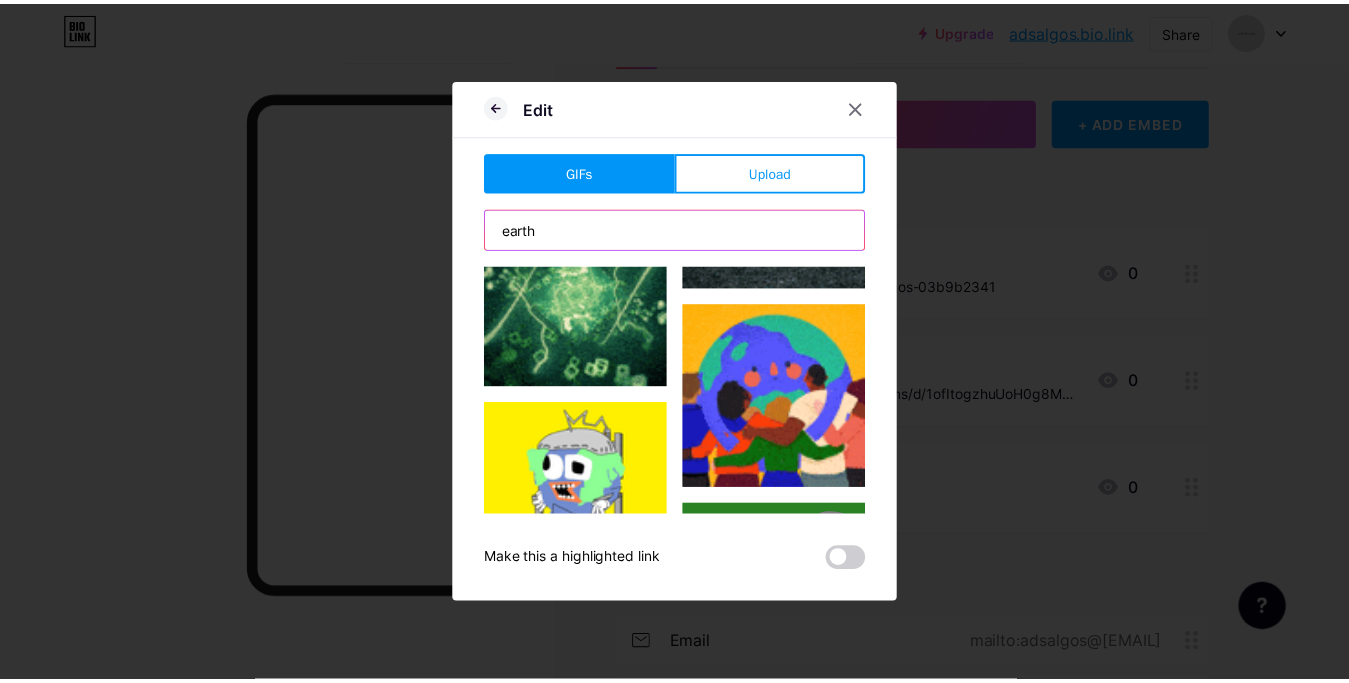 scroll, scrollTop: 12394, scrollLeft: 0, axis: vertical 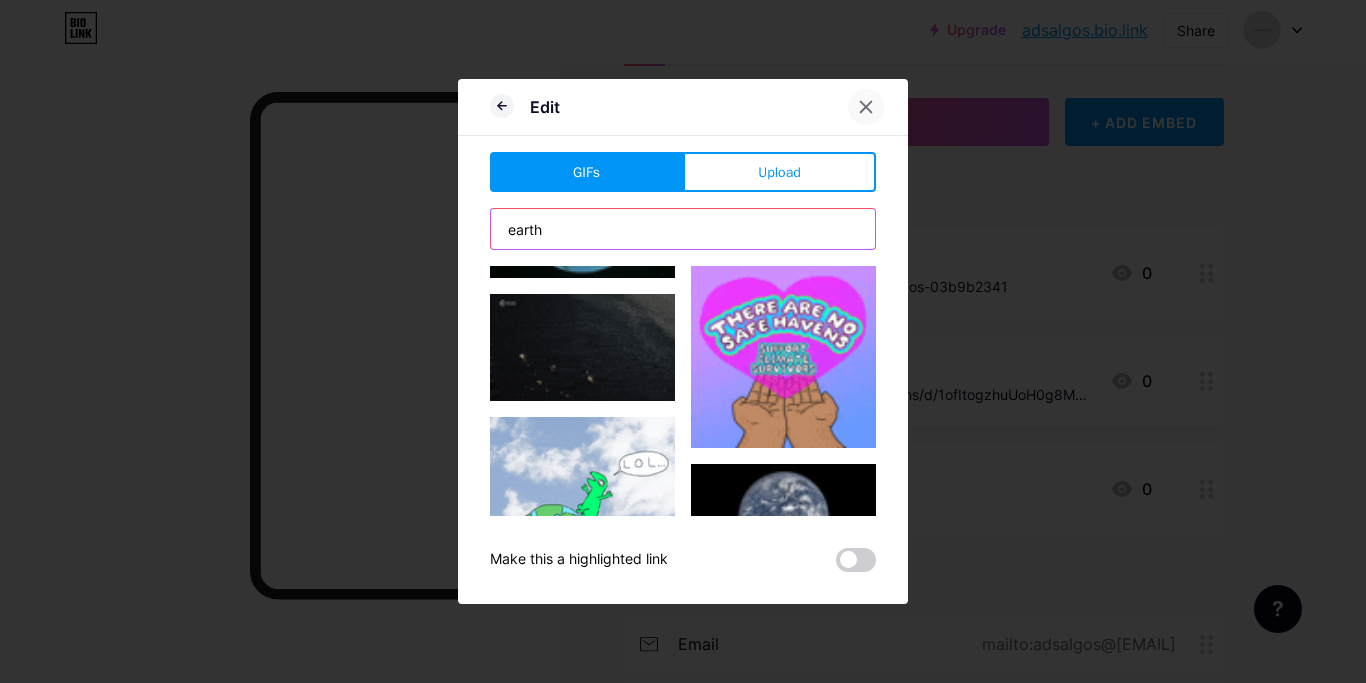 type on "earth" 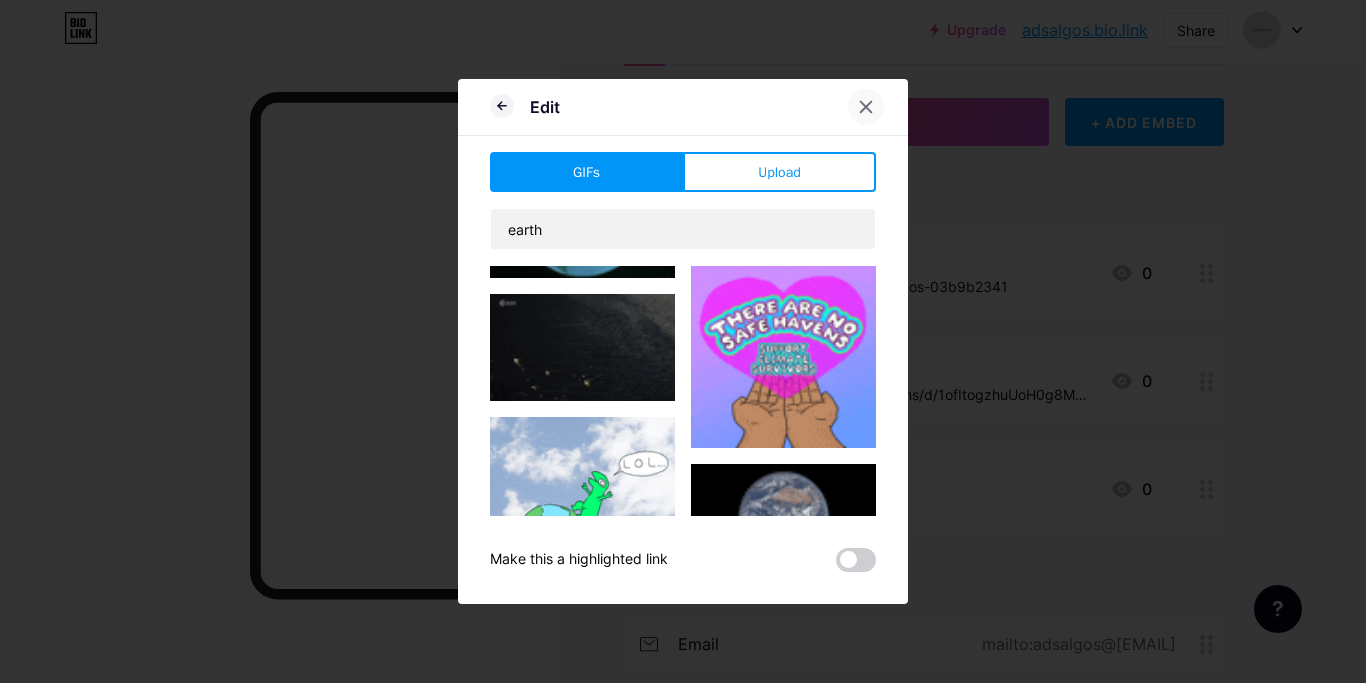 click 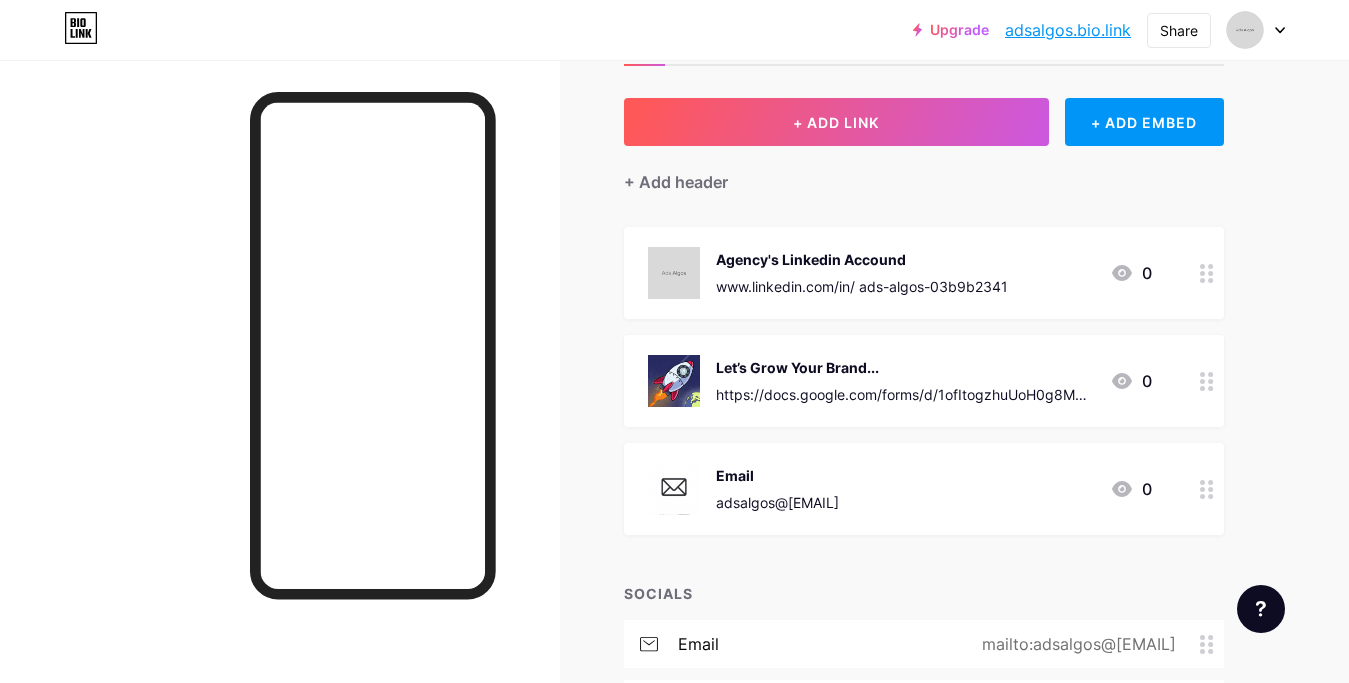 click on "https://docs.google.com/forms/d/1ofItogzhuUoH0g8MuzY9t_xqd7tXjM10DUQJhZTbX-s/edit" at bounding box center [905, 394] 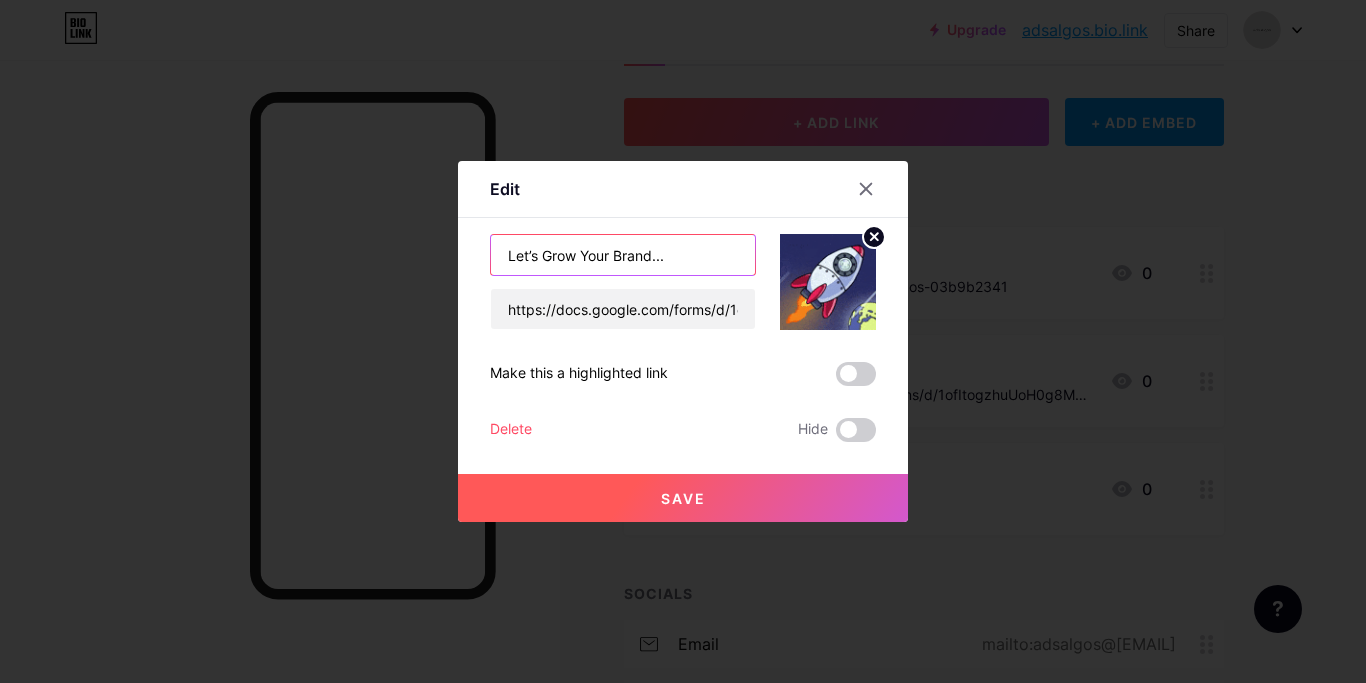drag, startPoint x: 698, startPoint y: 257, endPoint x: 404, endPoint y: 292, distance: 296.076 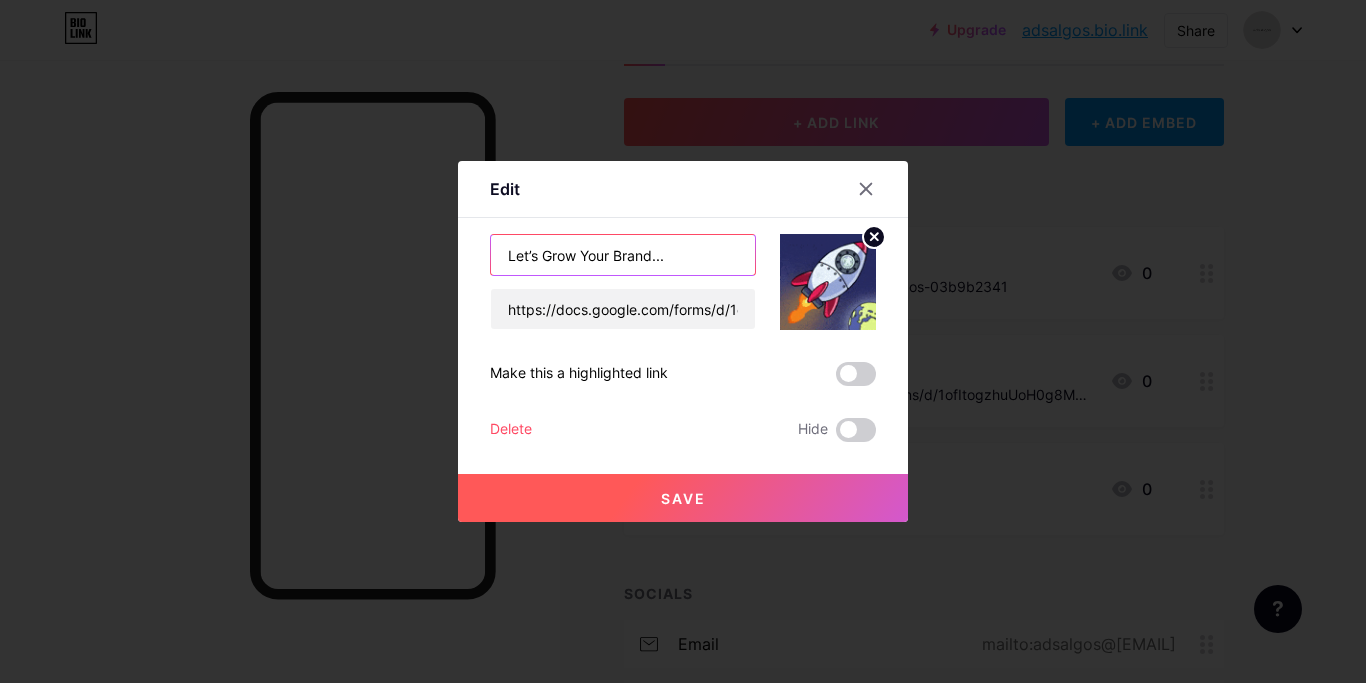click on "Let’s Grow Your Brand..." at bounding box center [623, 255] 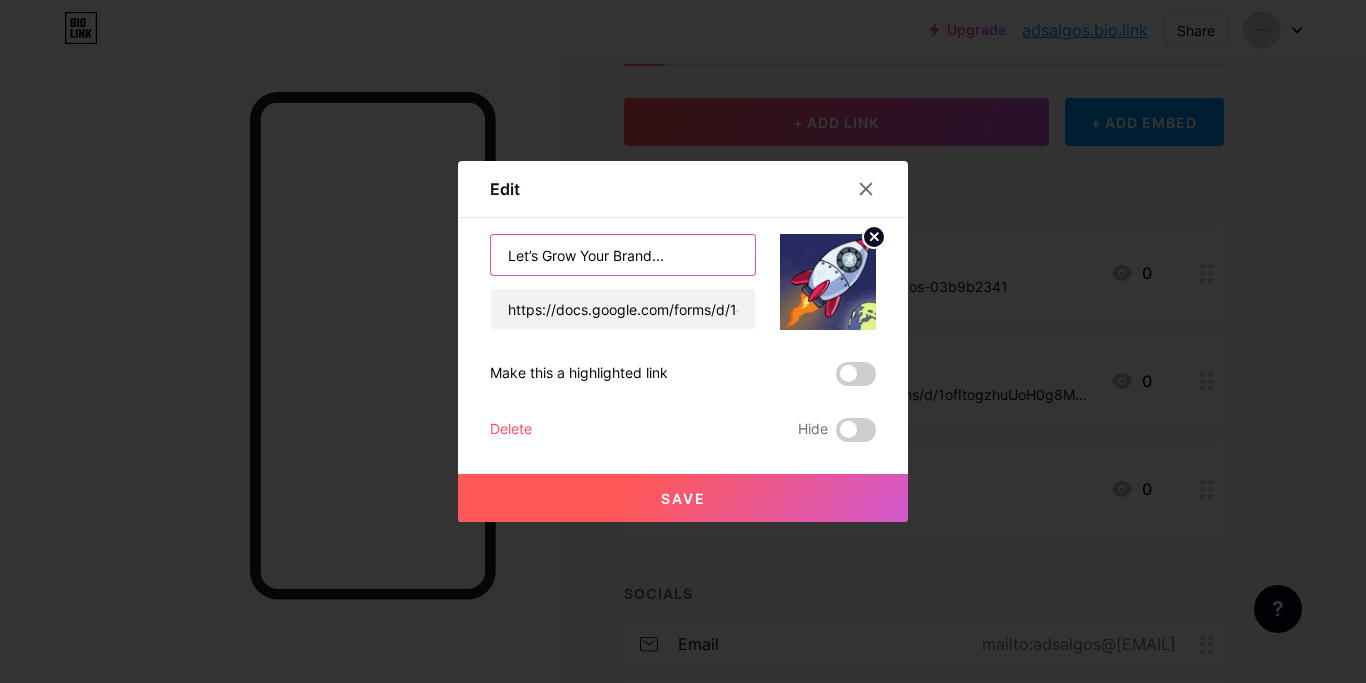 paste on "Contact Us" 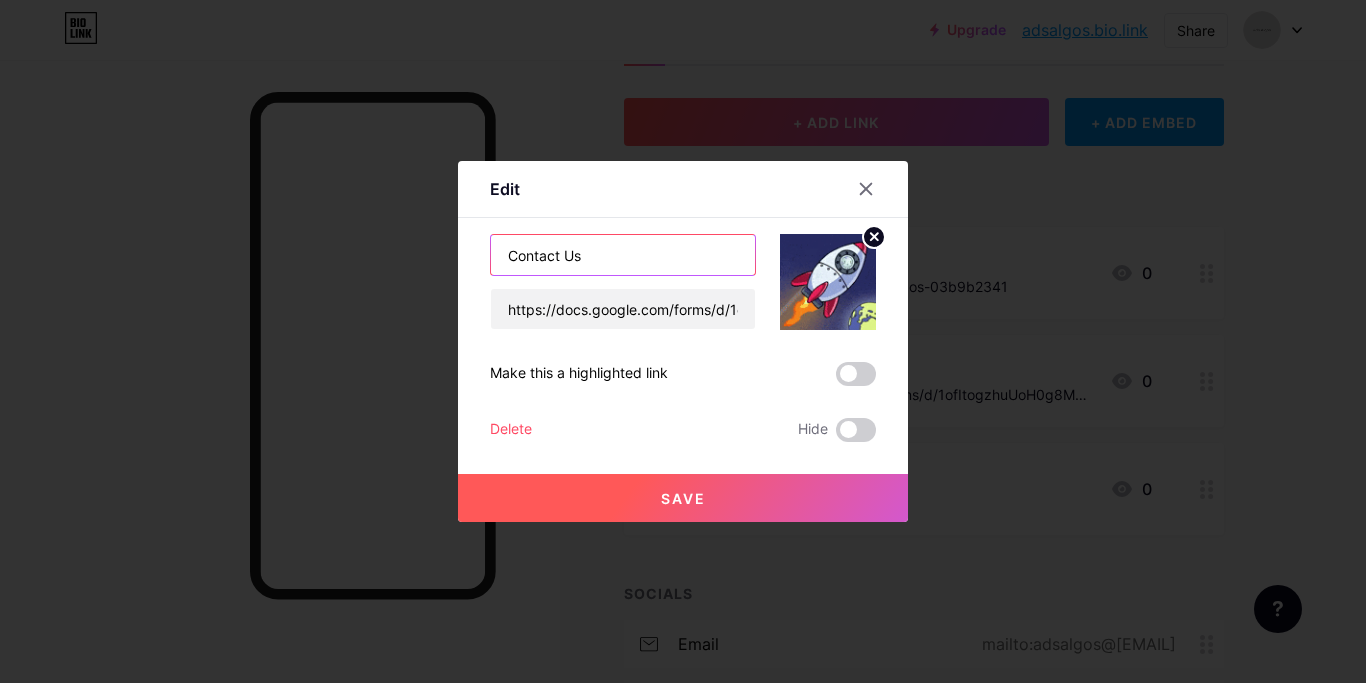 type on "Contact Us" 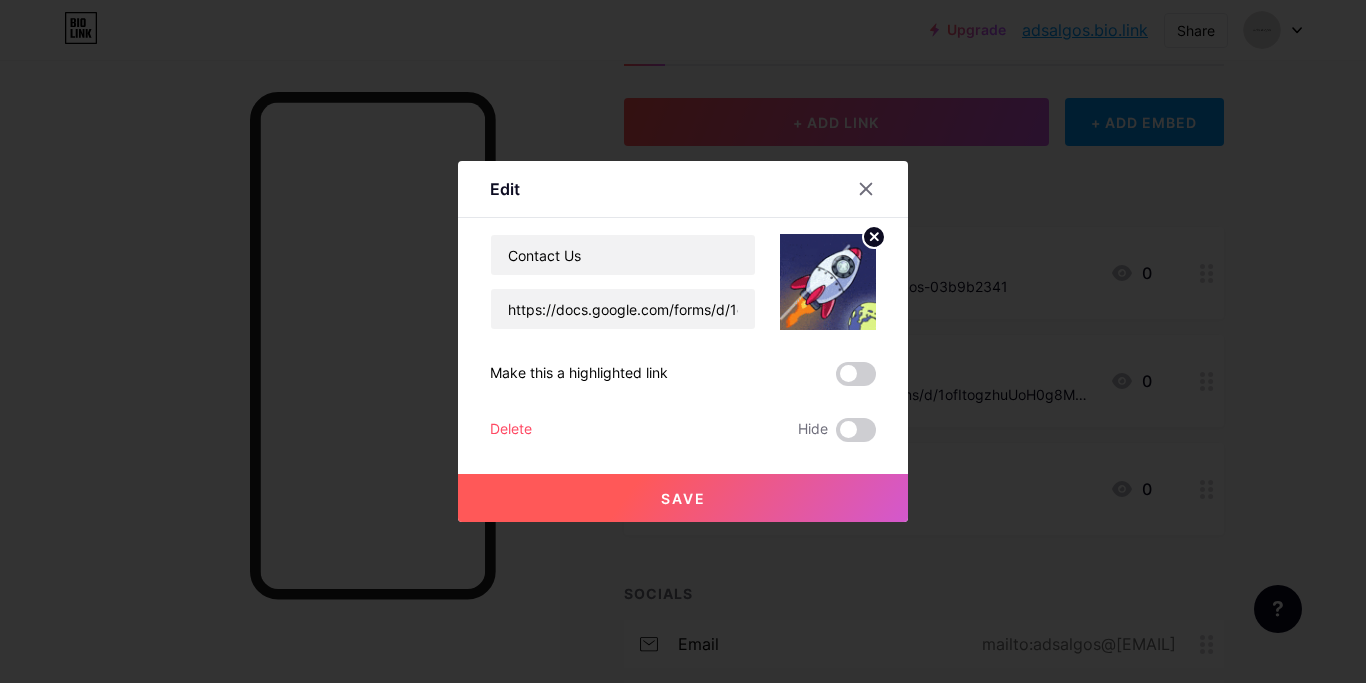click 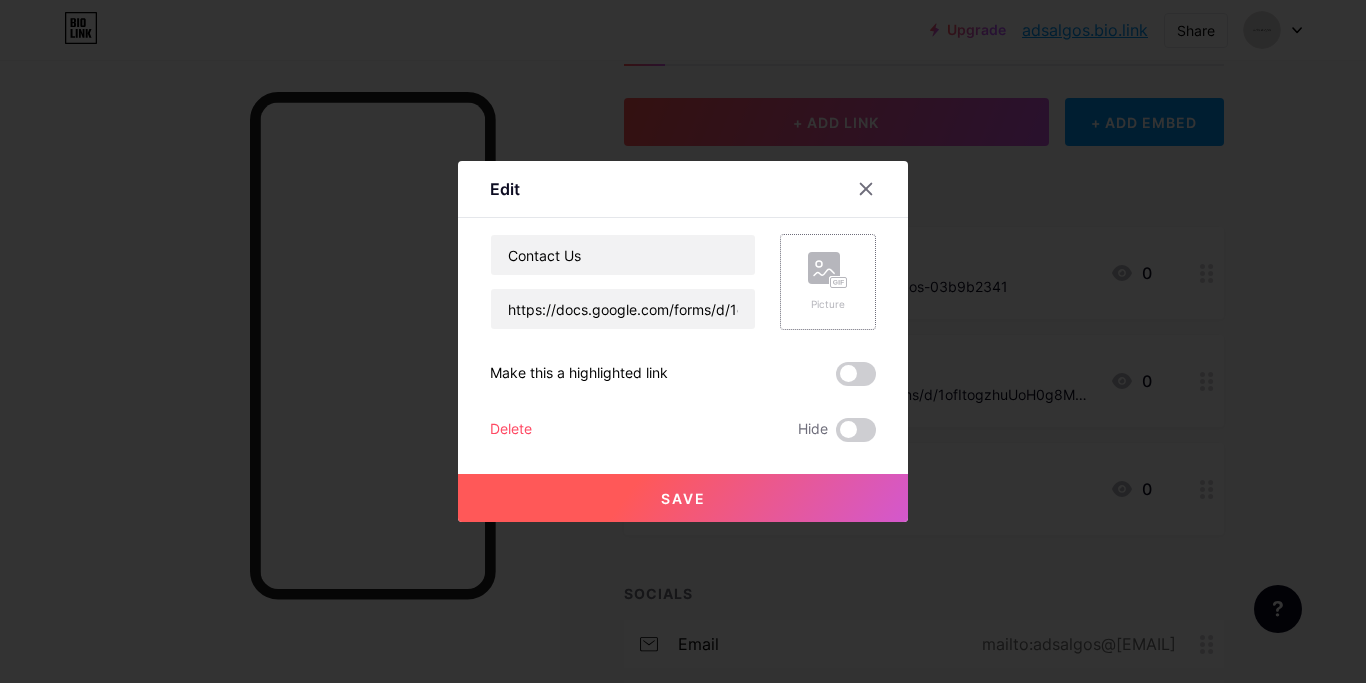 click on "Save" at bounding box center [683, 498] 